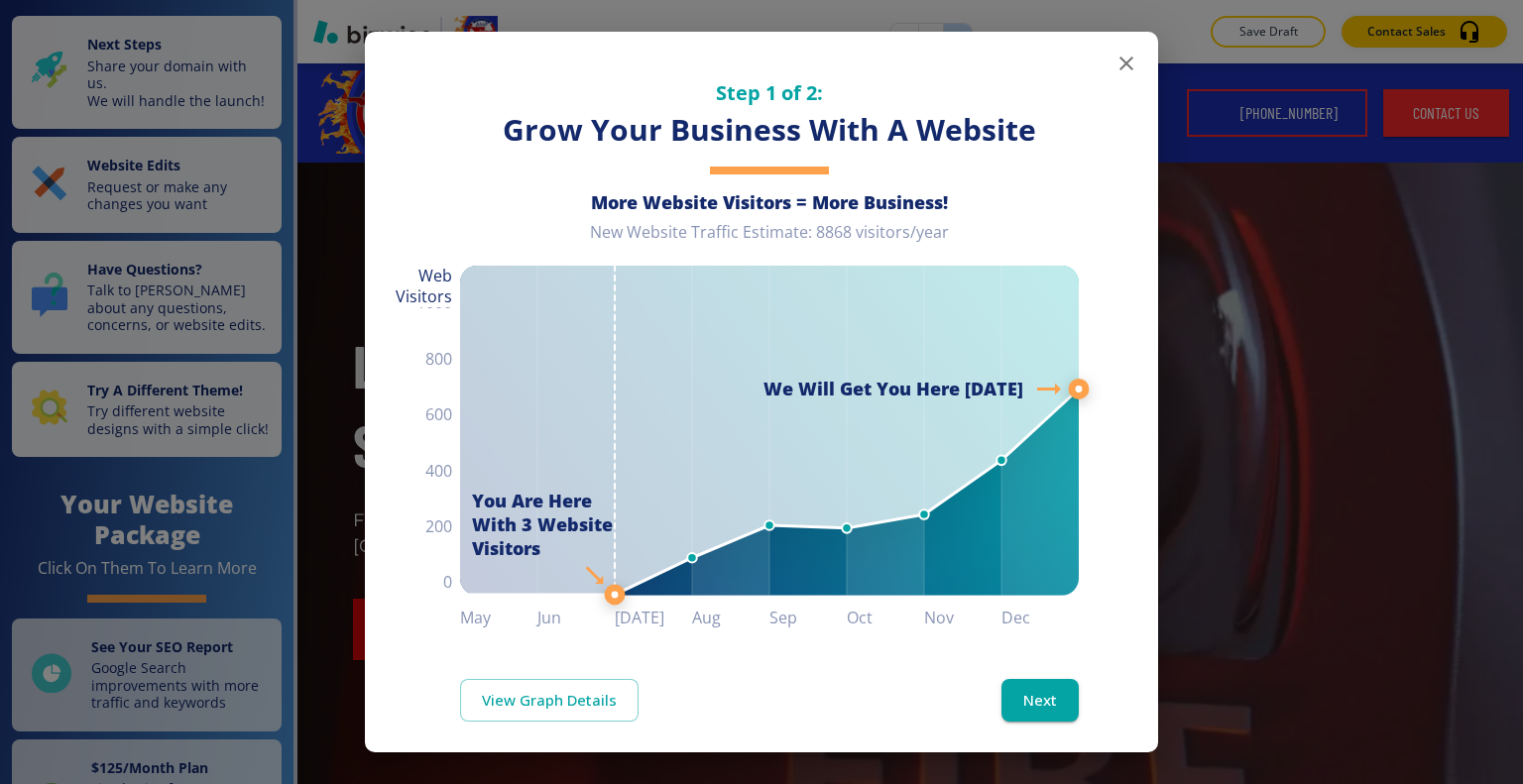 scroll, scrollTop: 0, scrollLeft: 0, axis: both 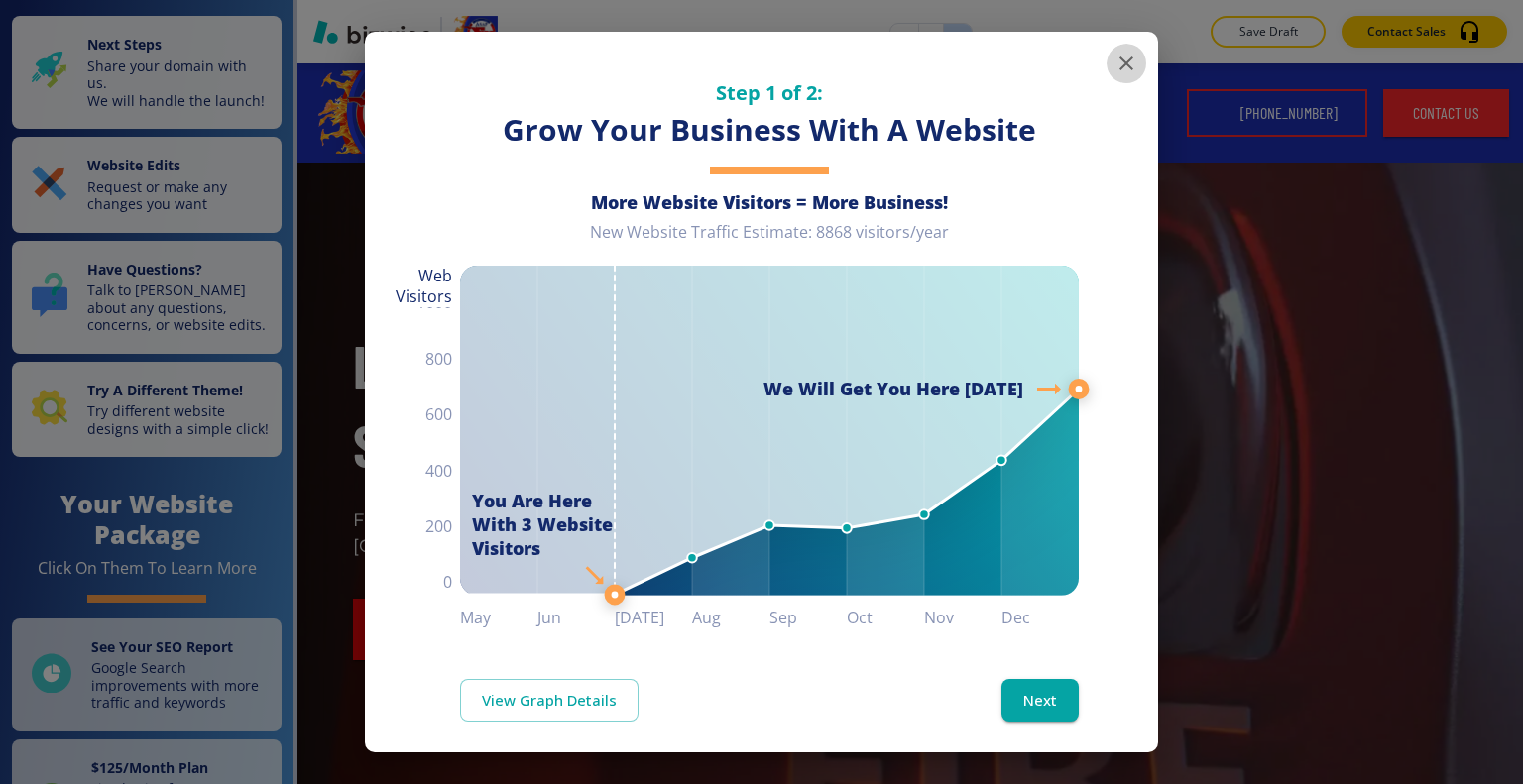 click at bounding box center [1126, 63] 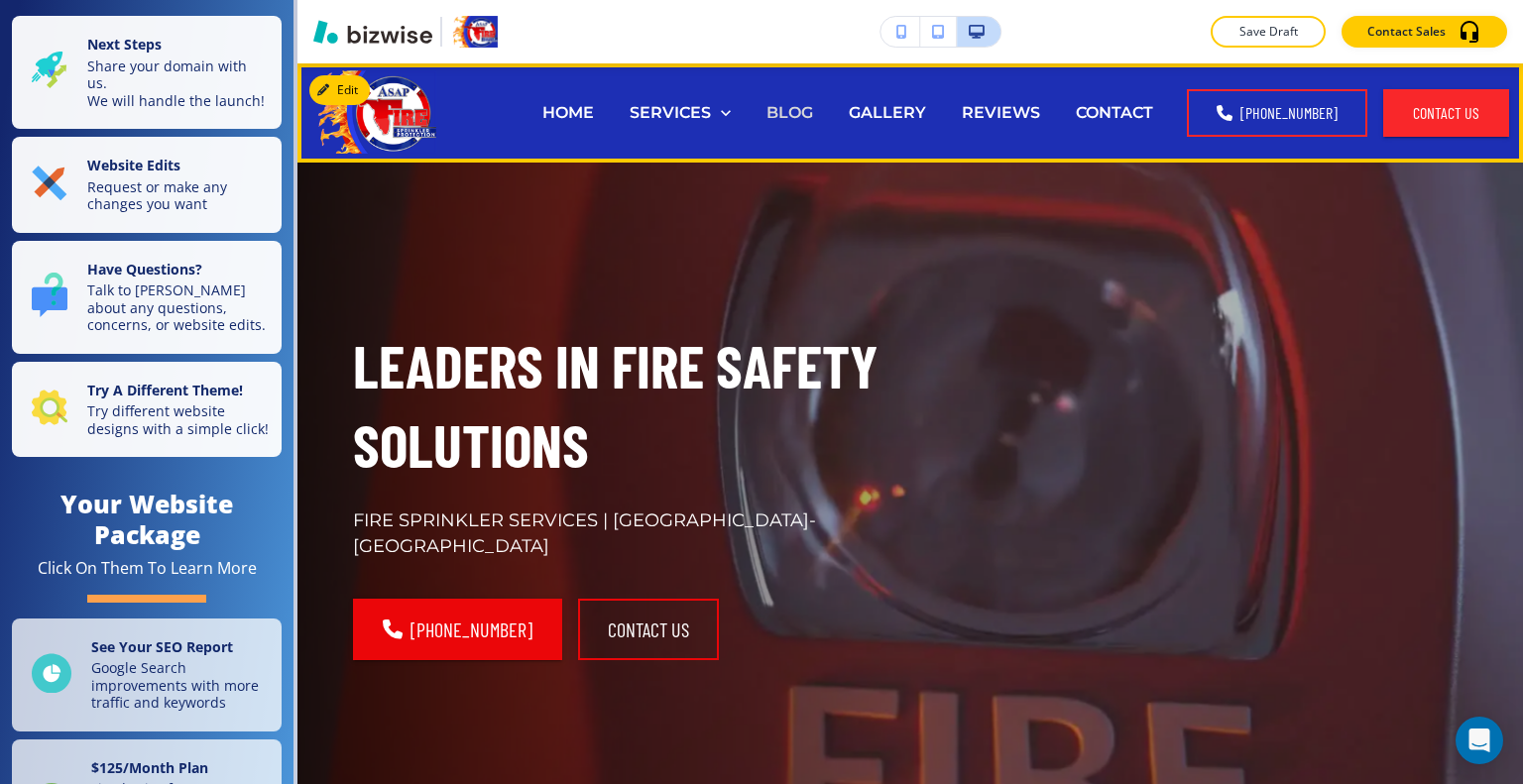 click on "BLOG" at bounding box center (789, 112) 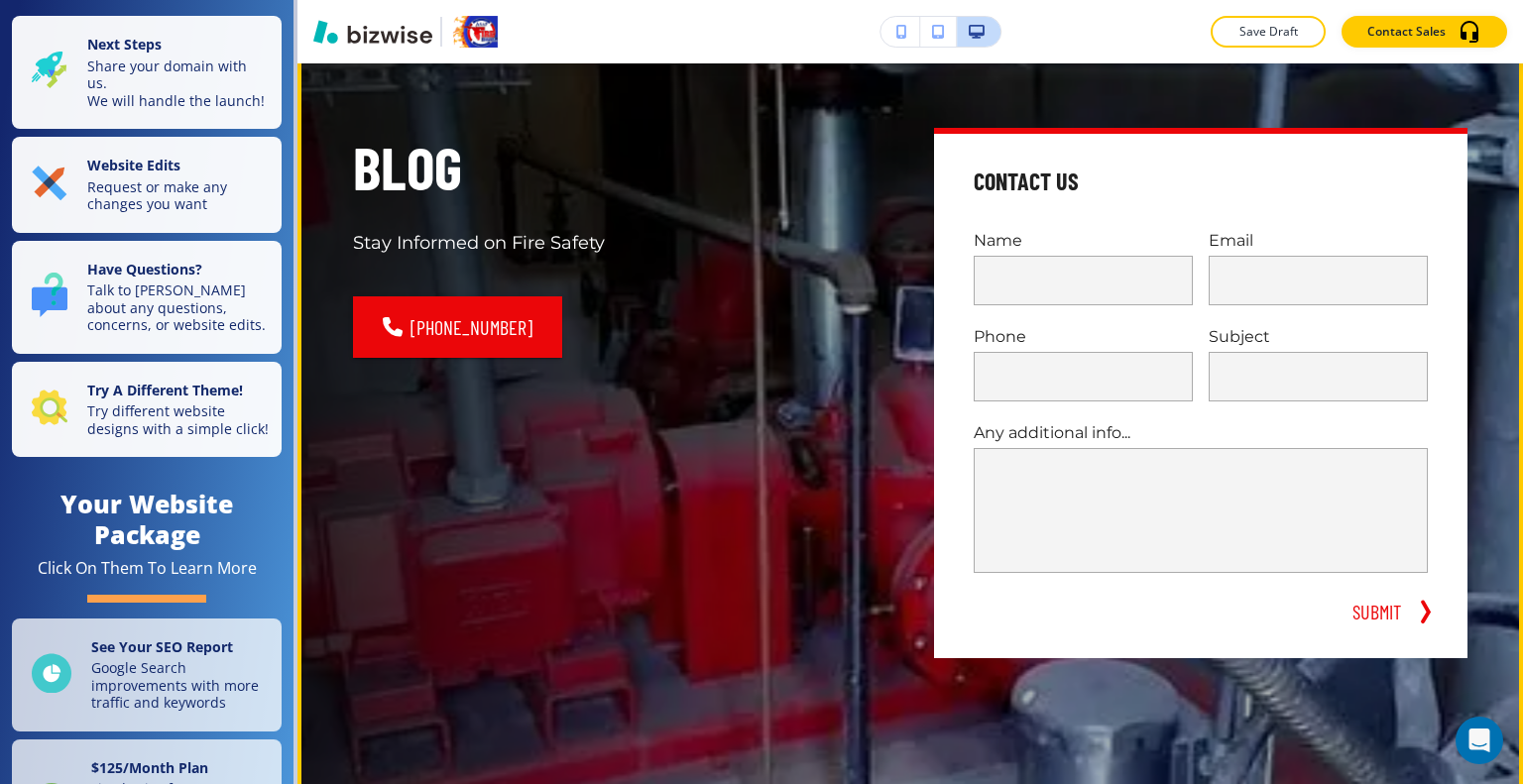 scroll, scrollTop: 0, scrollLeft: 0, axis: both 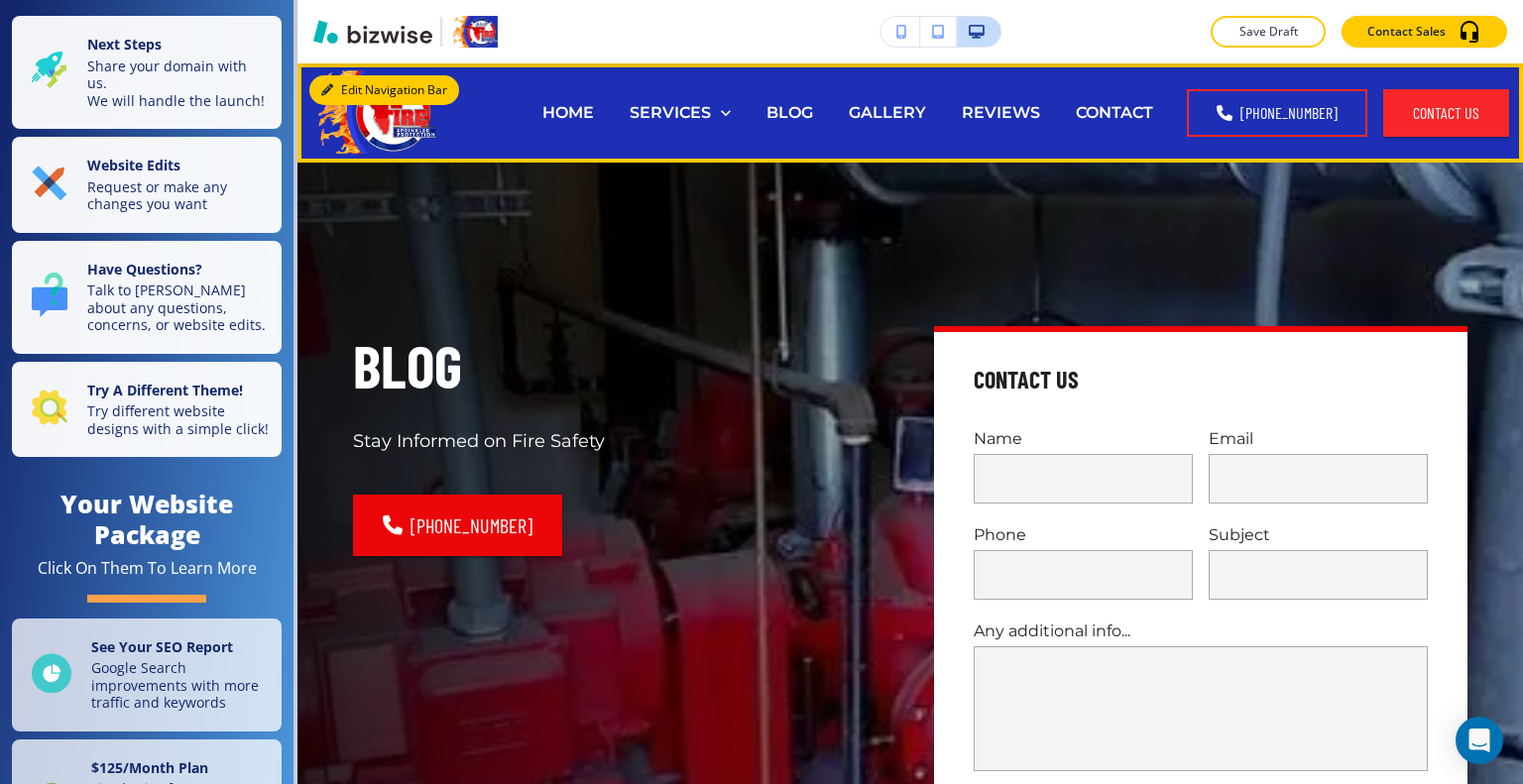 click on "Edit Navigation Bar" at bounding box center (384, 90) 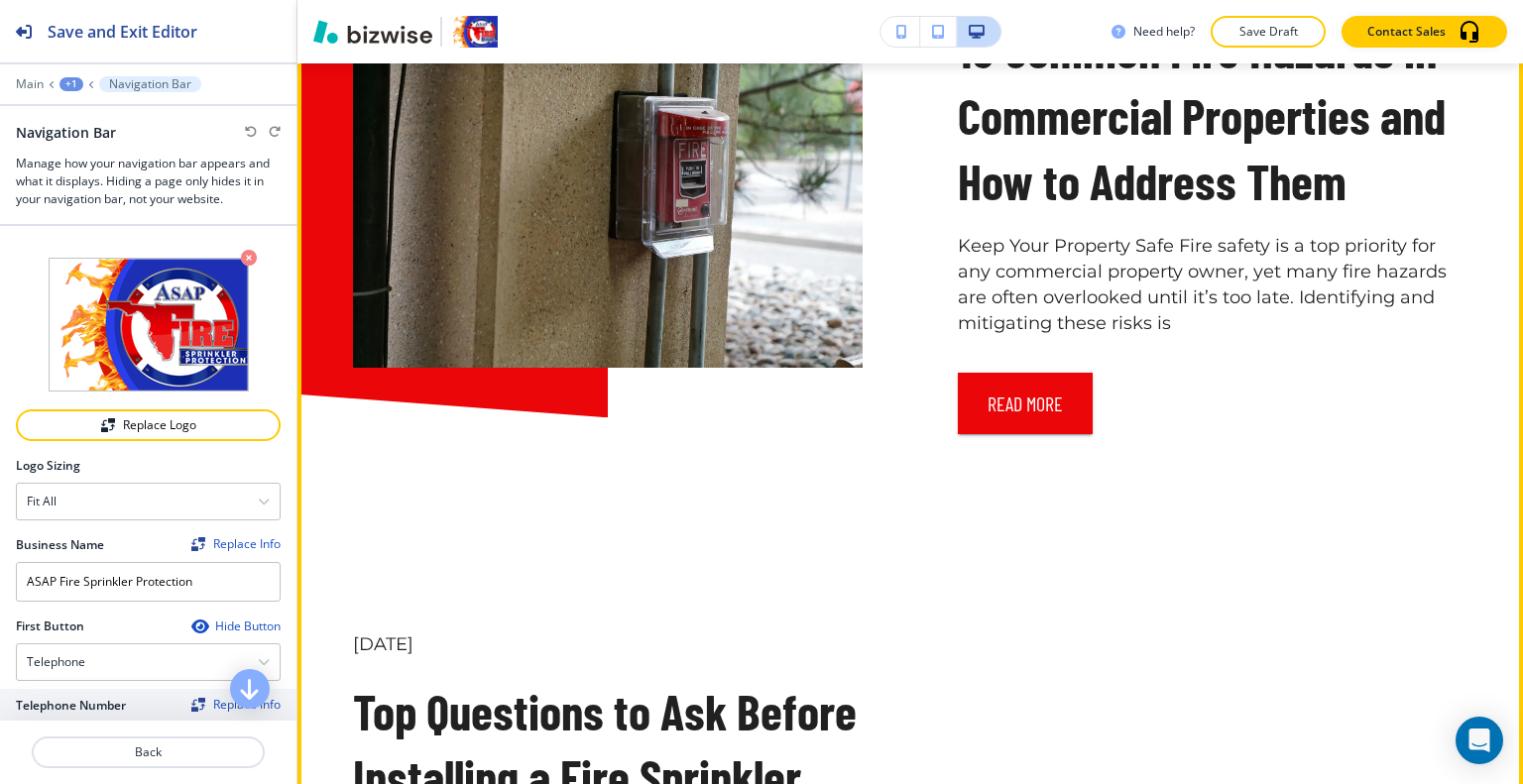 scroll, scrollTop: 1487, scrollLeft: 0, axis: vertical 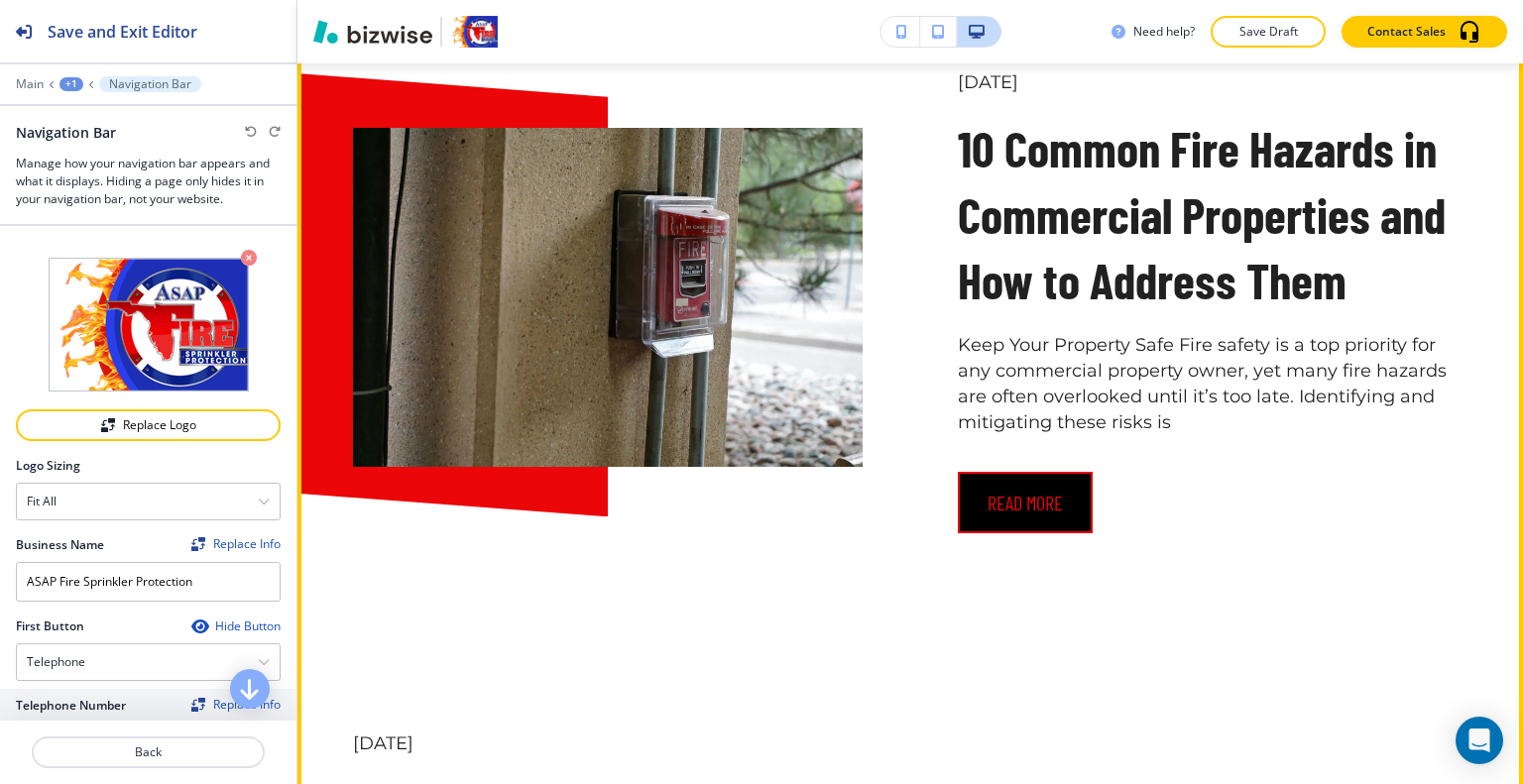 click on "read more" at bounding box center [1025, 503] 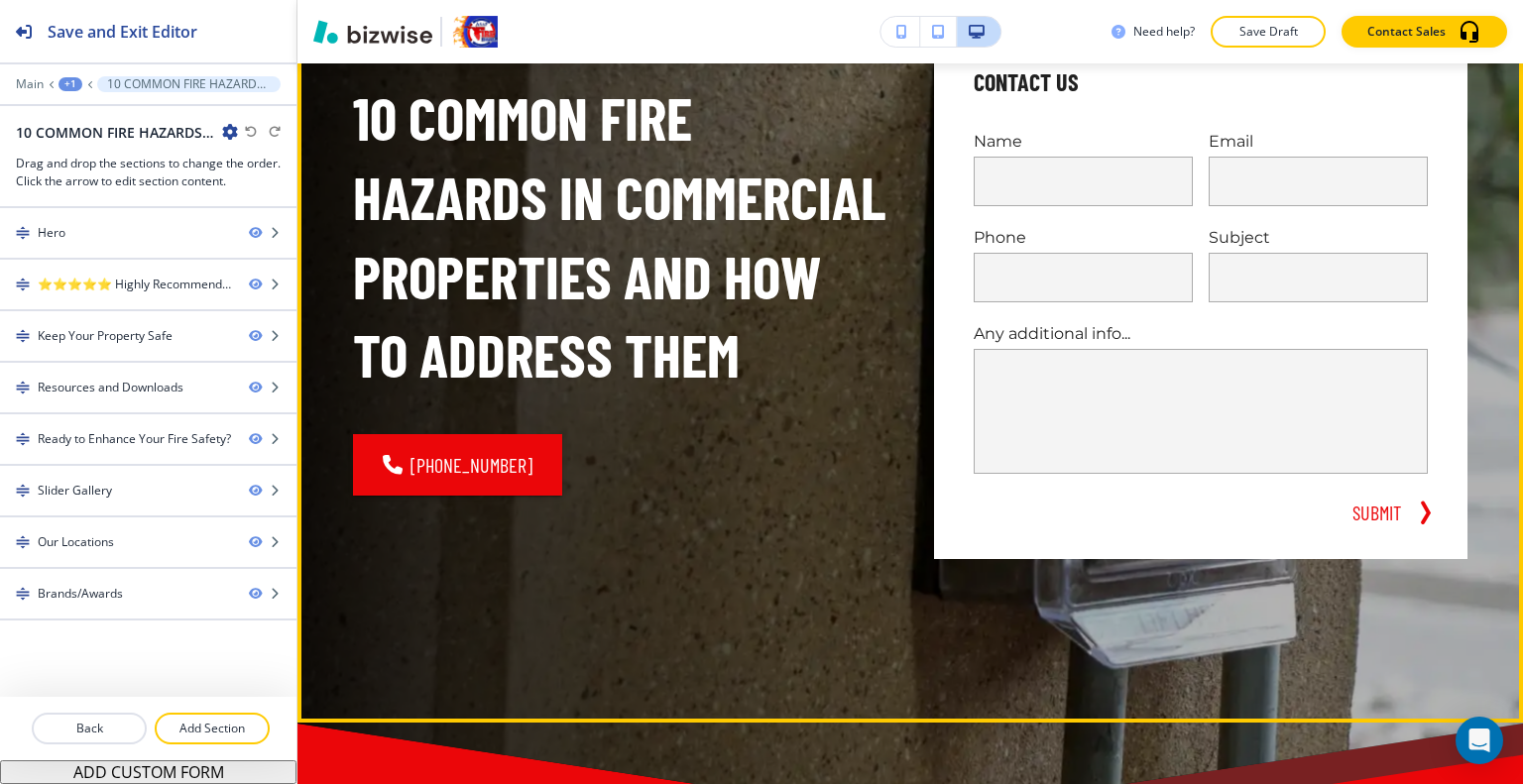 scroll, scrollTop: 0, scrollLeft: 0, axis: both 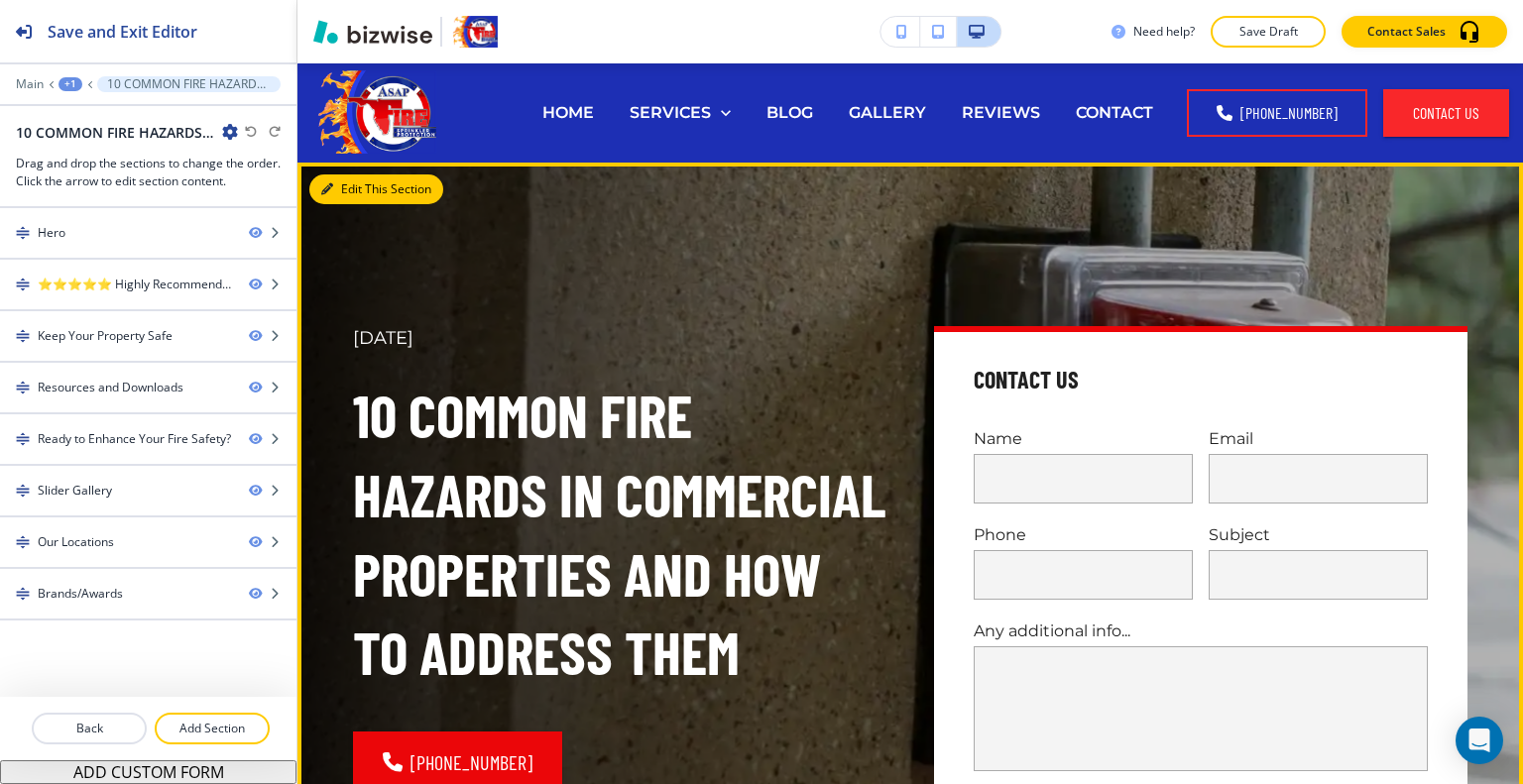 click on "Edit This Section" at bounding box center [376, 189] 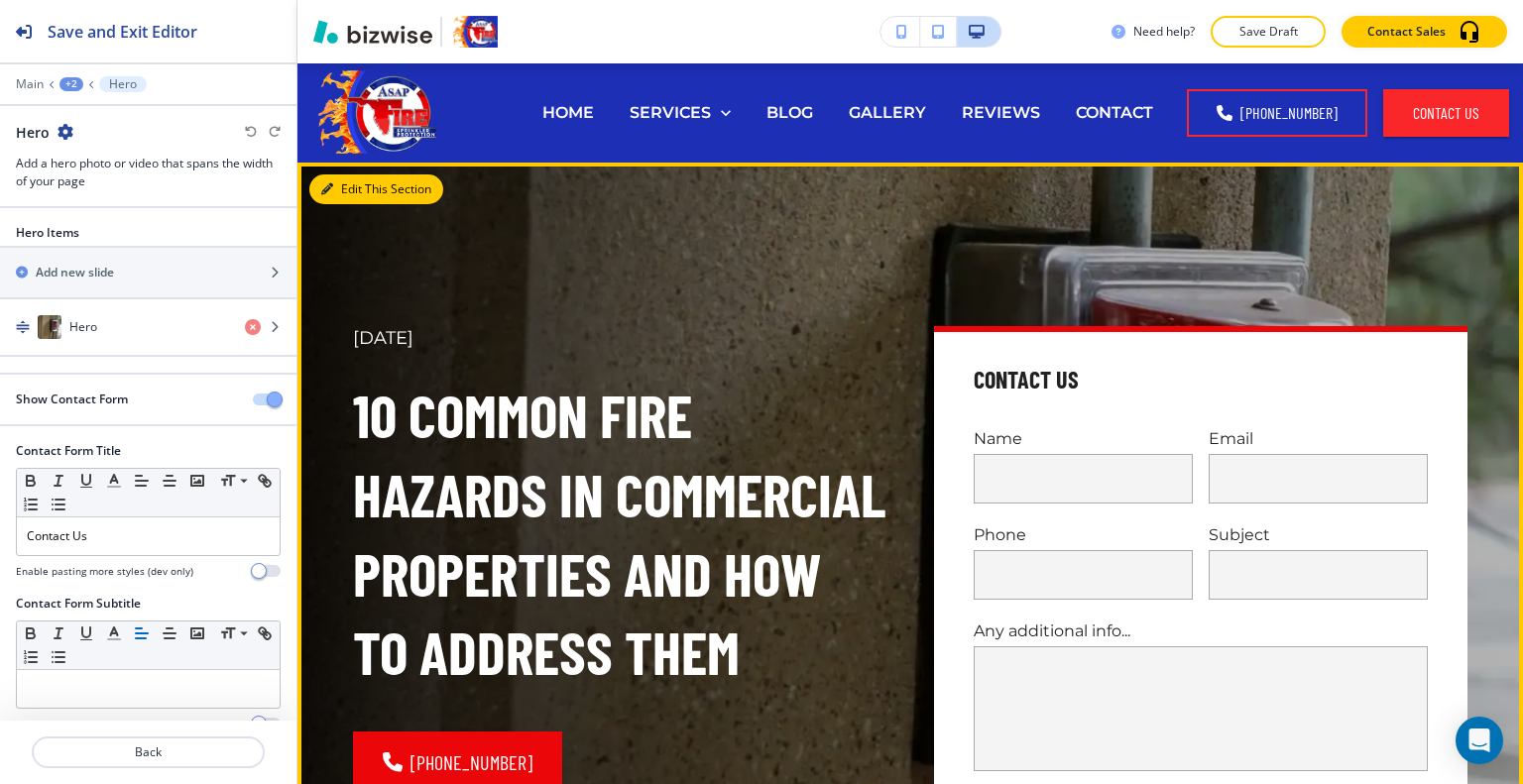 scroll, scrollTop: 99, scrollLeft: 0, axis: vertical 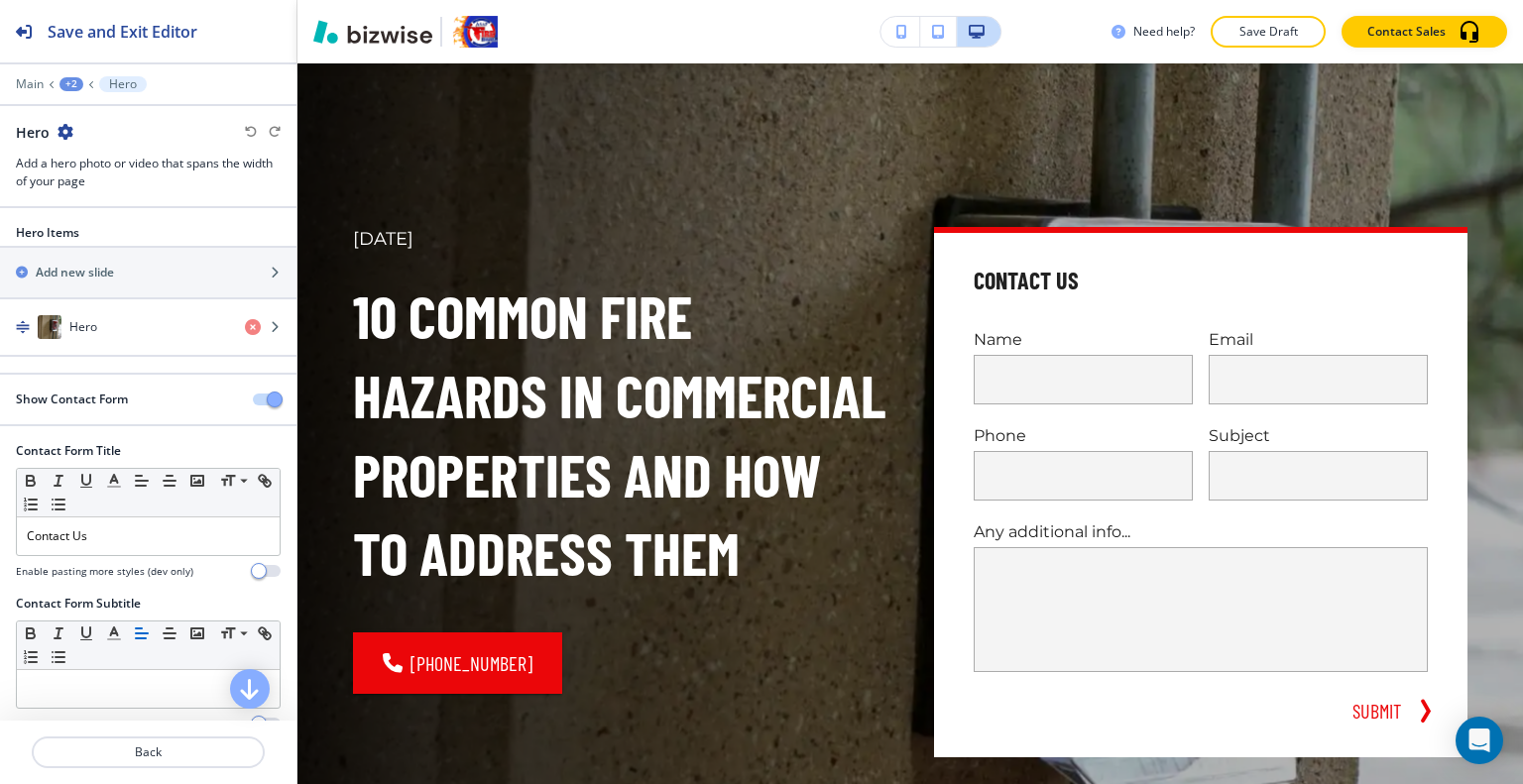 click on "Show Contact Form" at bounding box center [148, 399] 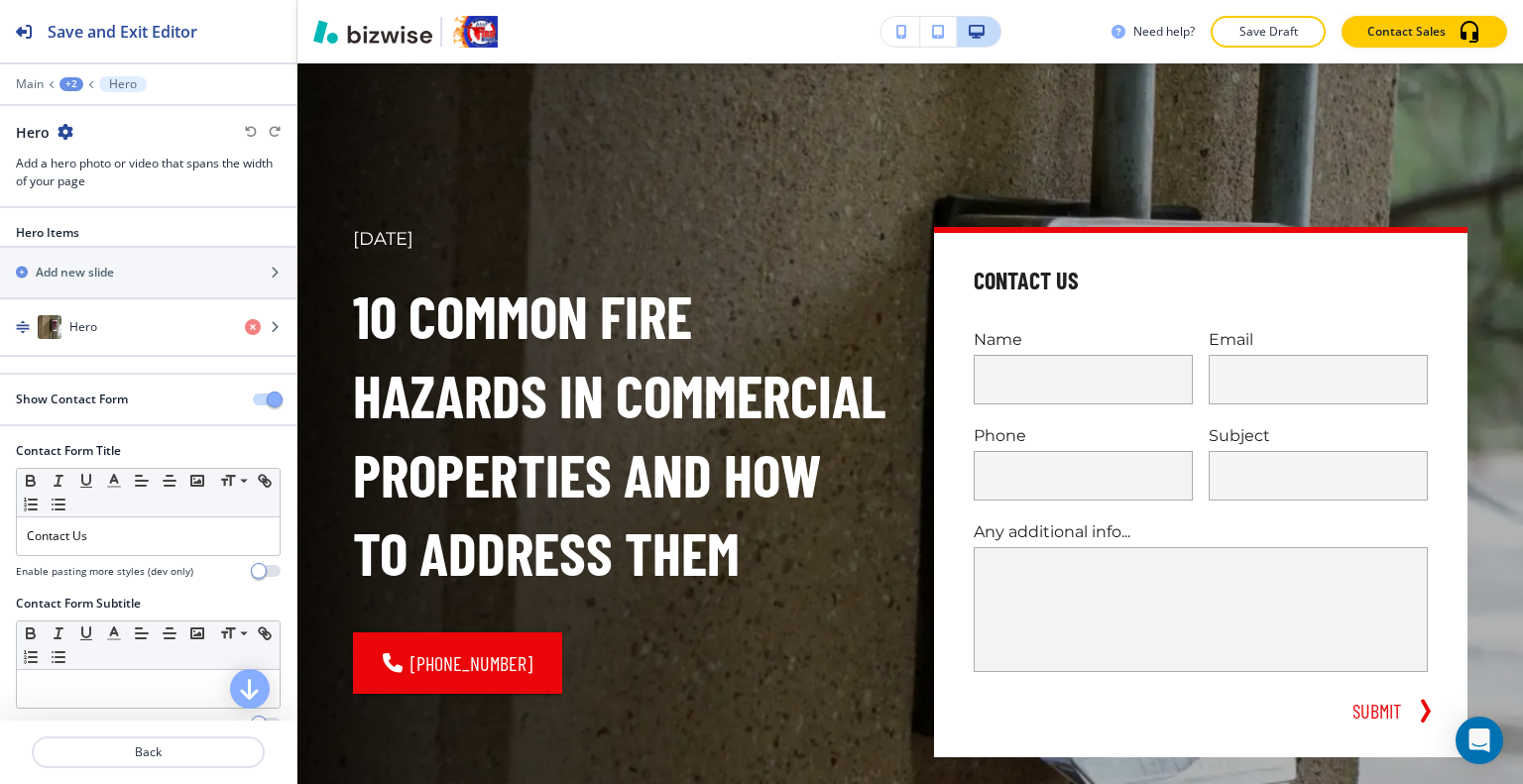 click at bounding box center [275, 399] 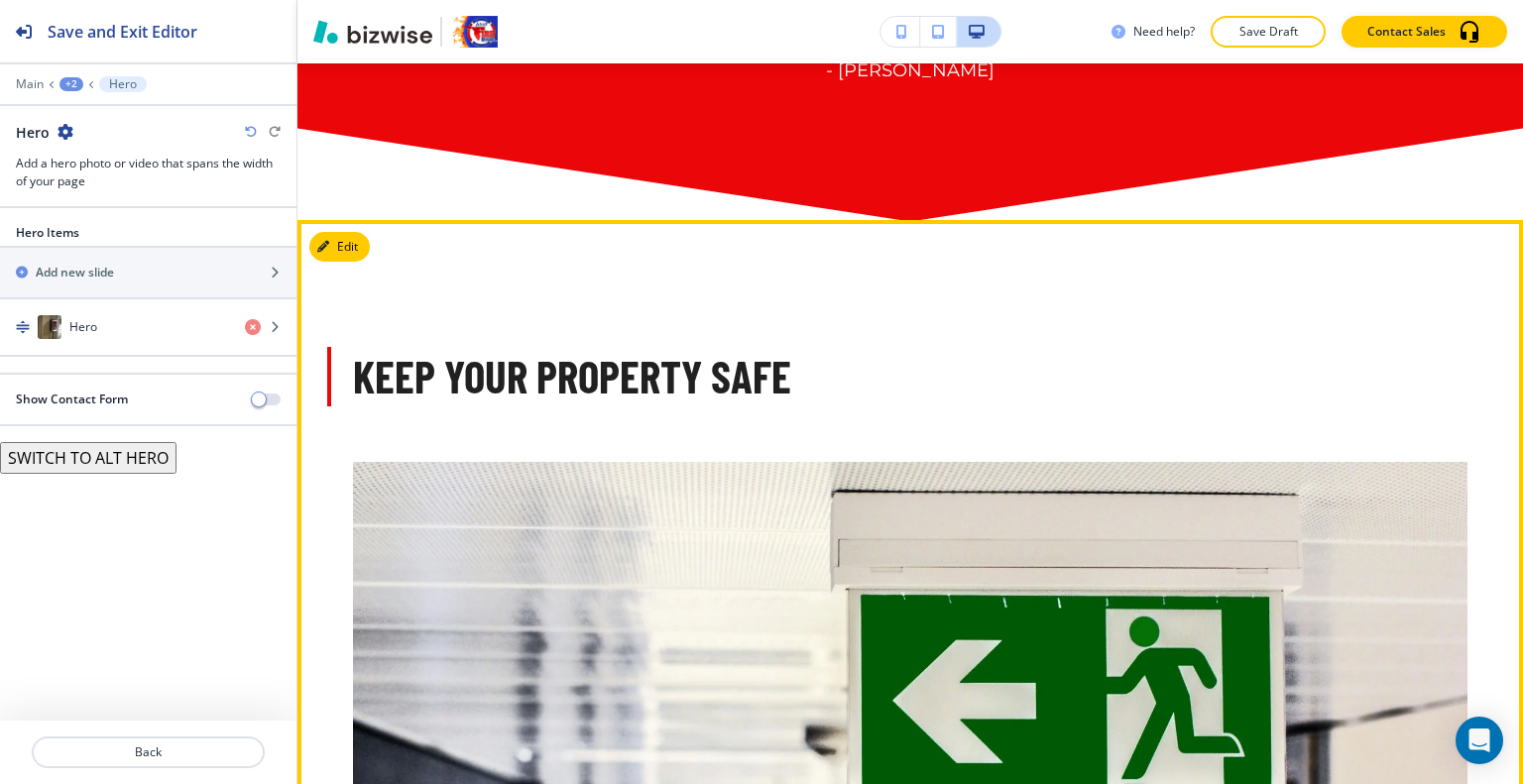 scroll, scrollTop: 1586, scrollLeft: 0, axis: vertical 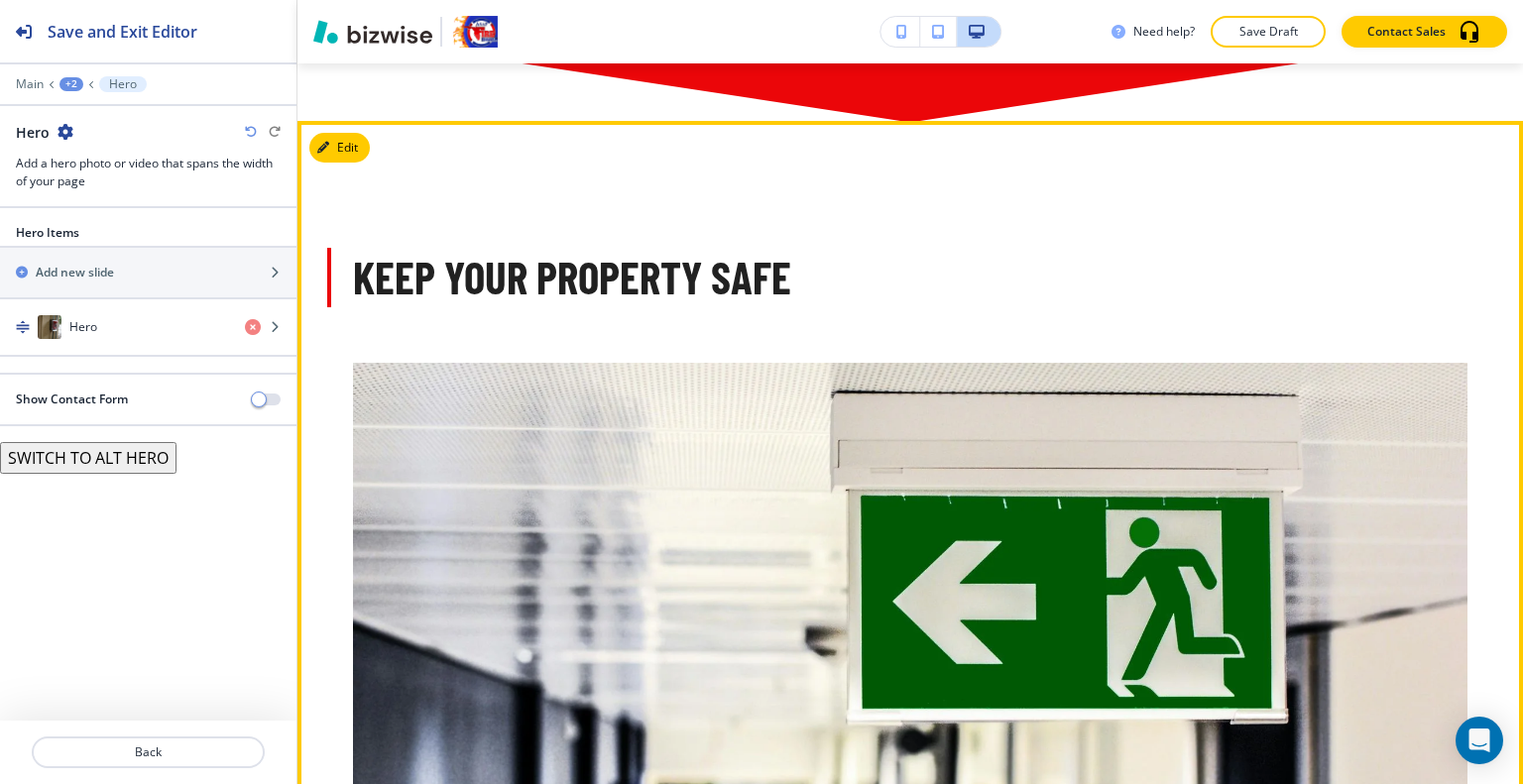 drag, startPoint x: 895, startPoint y: 583, endPoint x: 894, endPoint y: 594, distance: 11.045361 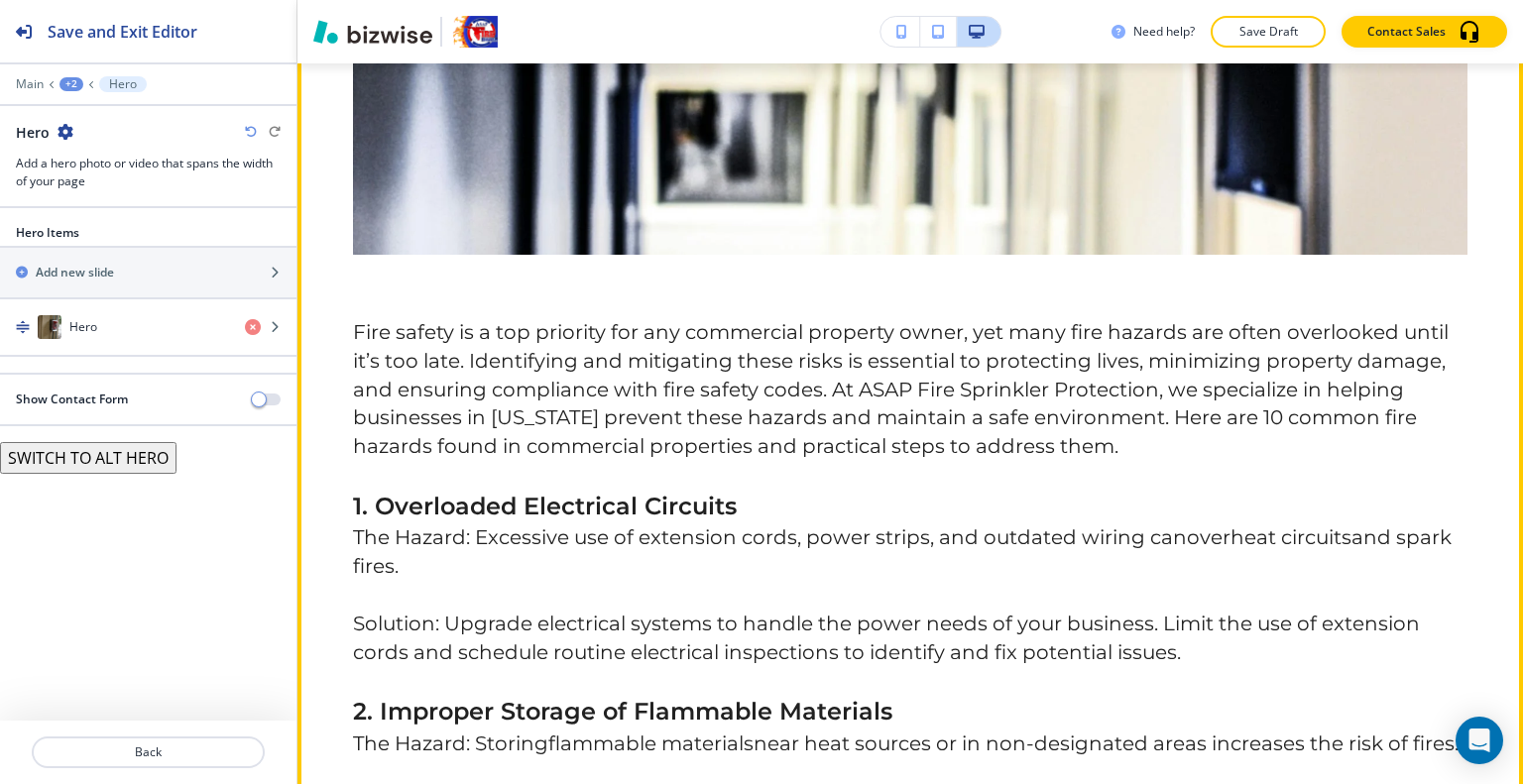 drag, startPoint x: 894, startPoint y: 594, endPoint x: 722, endPoint y: 428, distance: 239.03975 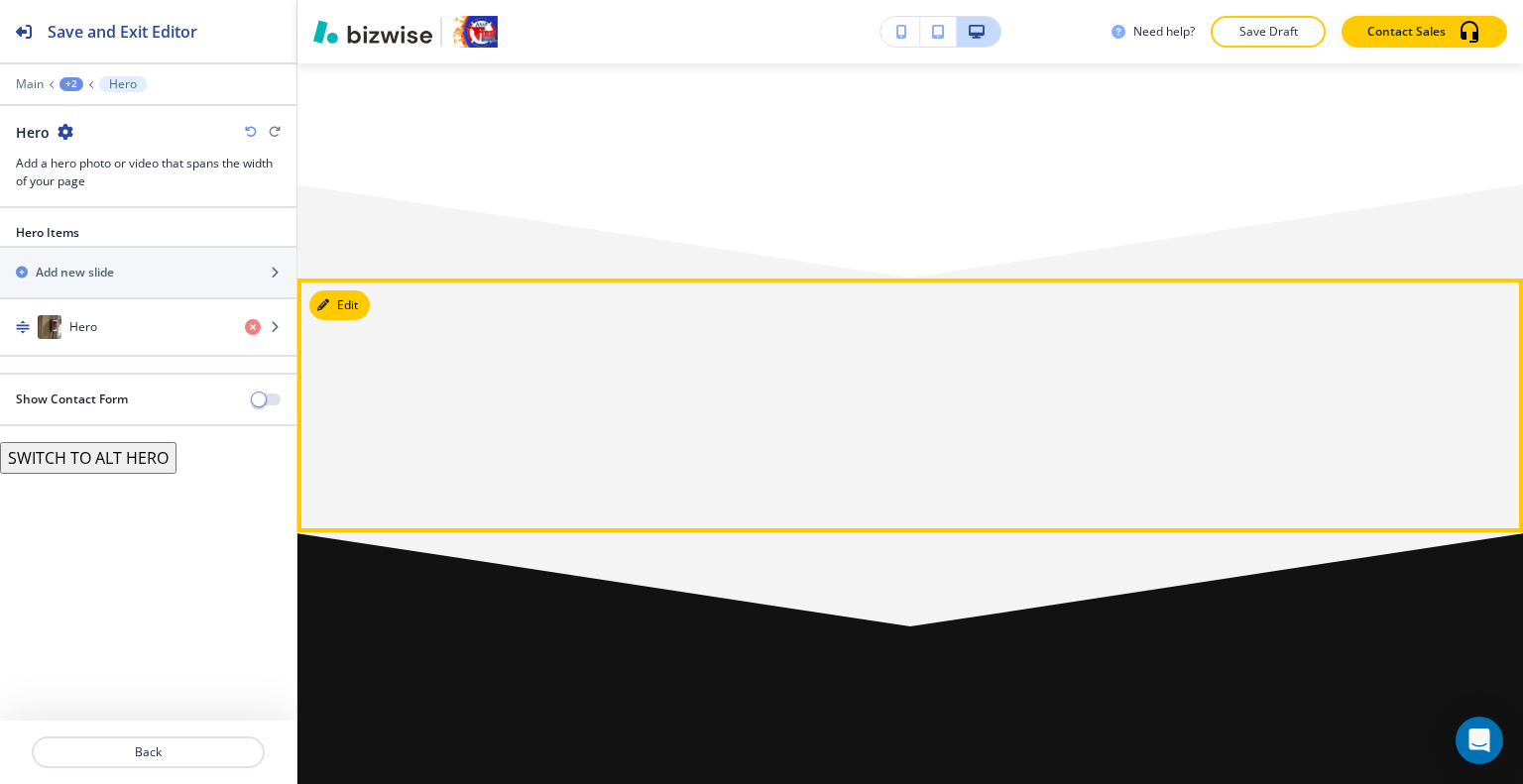 scroll, scrollTop: 4956, scrollLeft: 0, axis: vertical 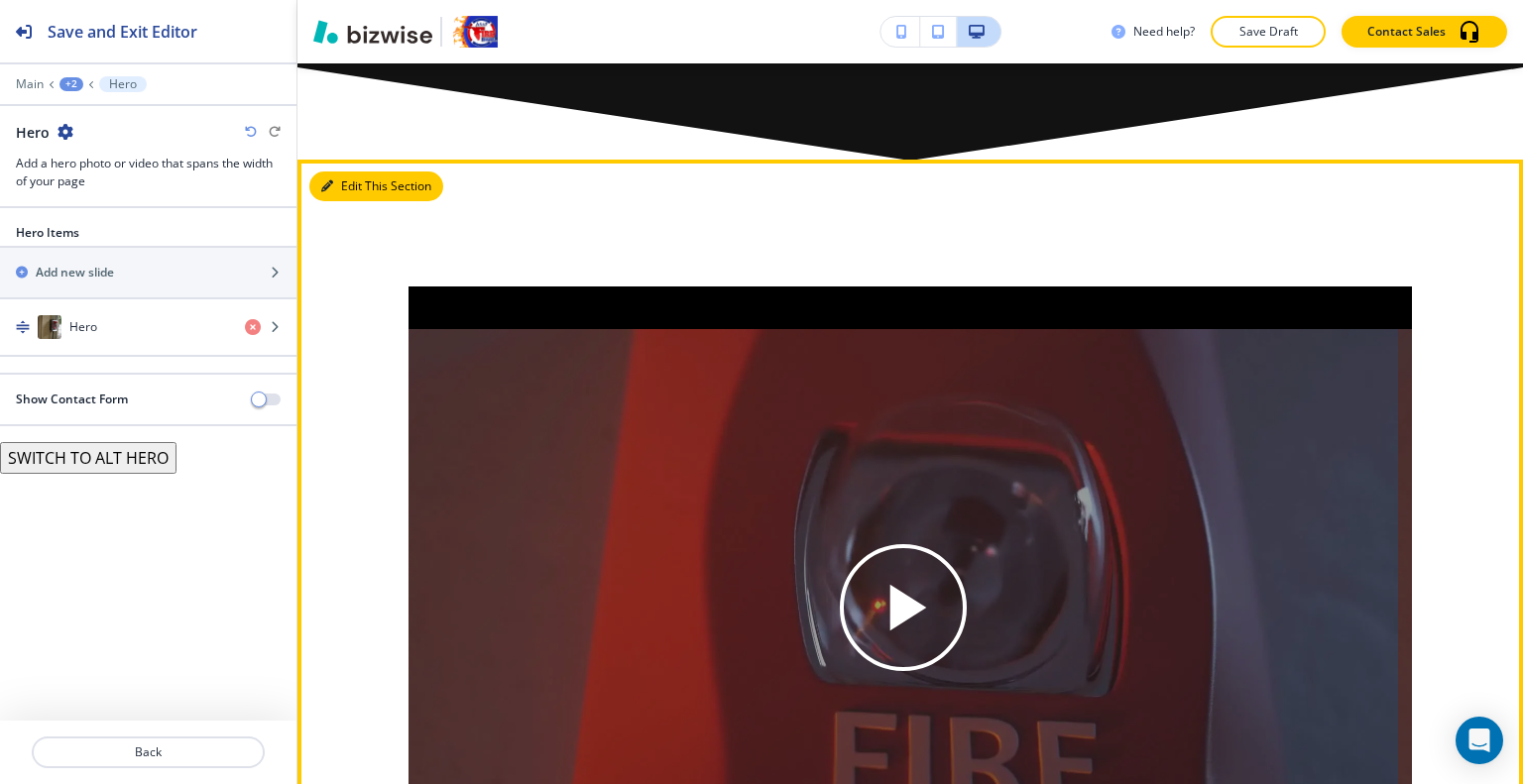 click on "Edit This Section" at bounding box center (376, 186) 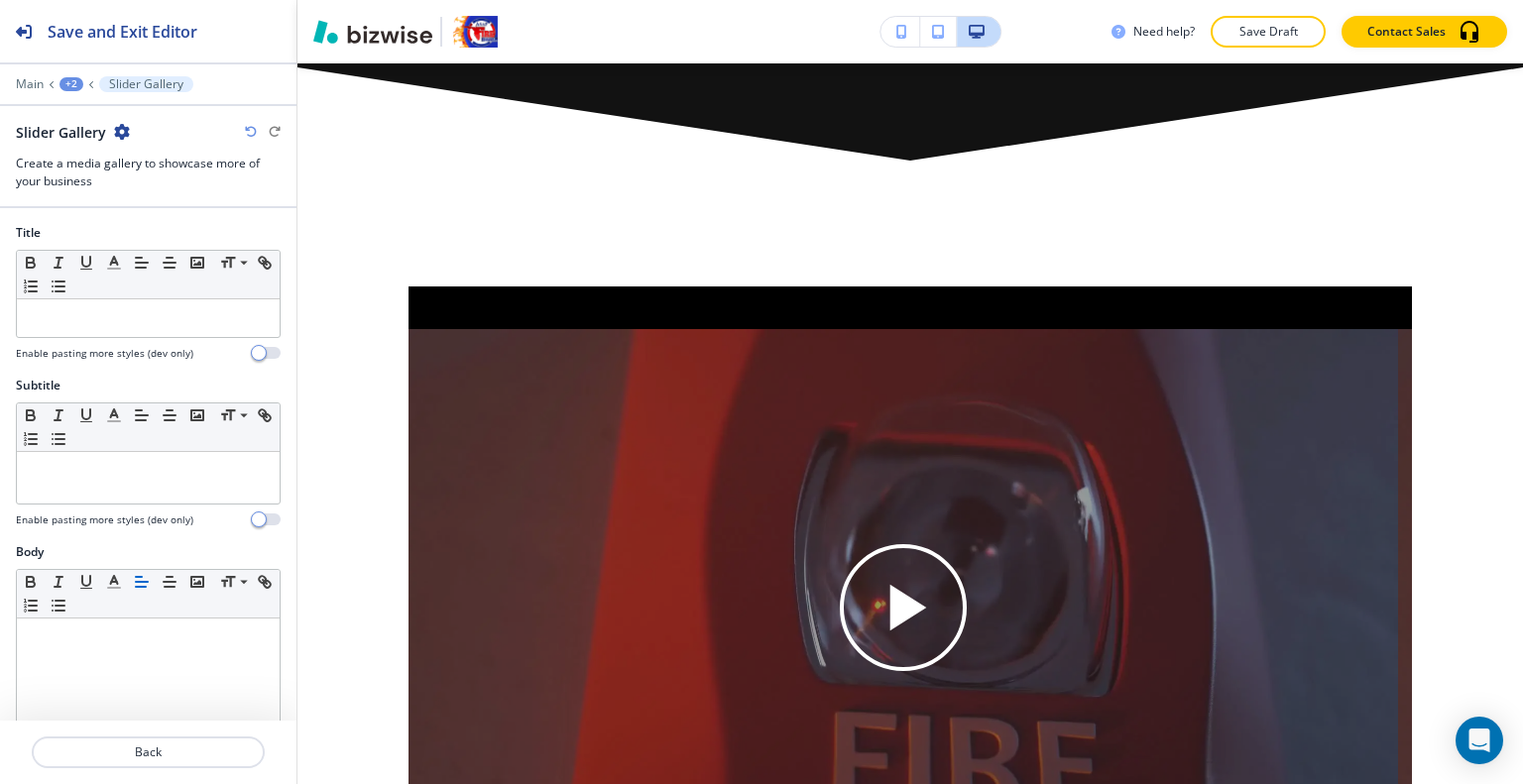 scroll, scrollTop: 5902, scrollLeft: 0, axis: vertical 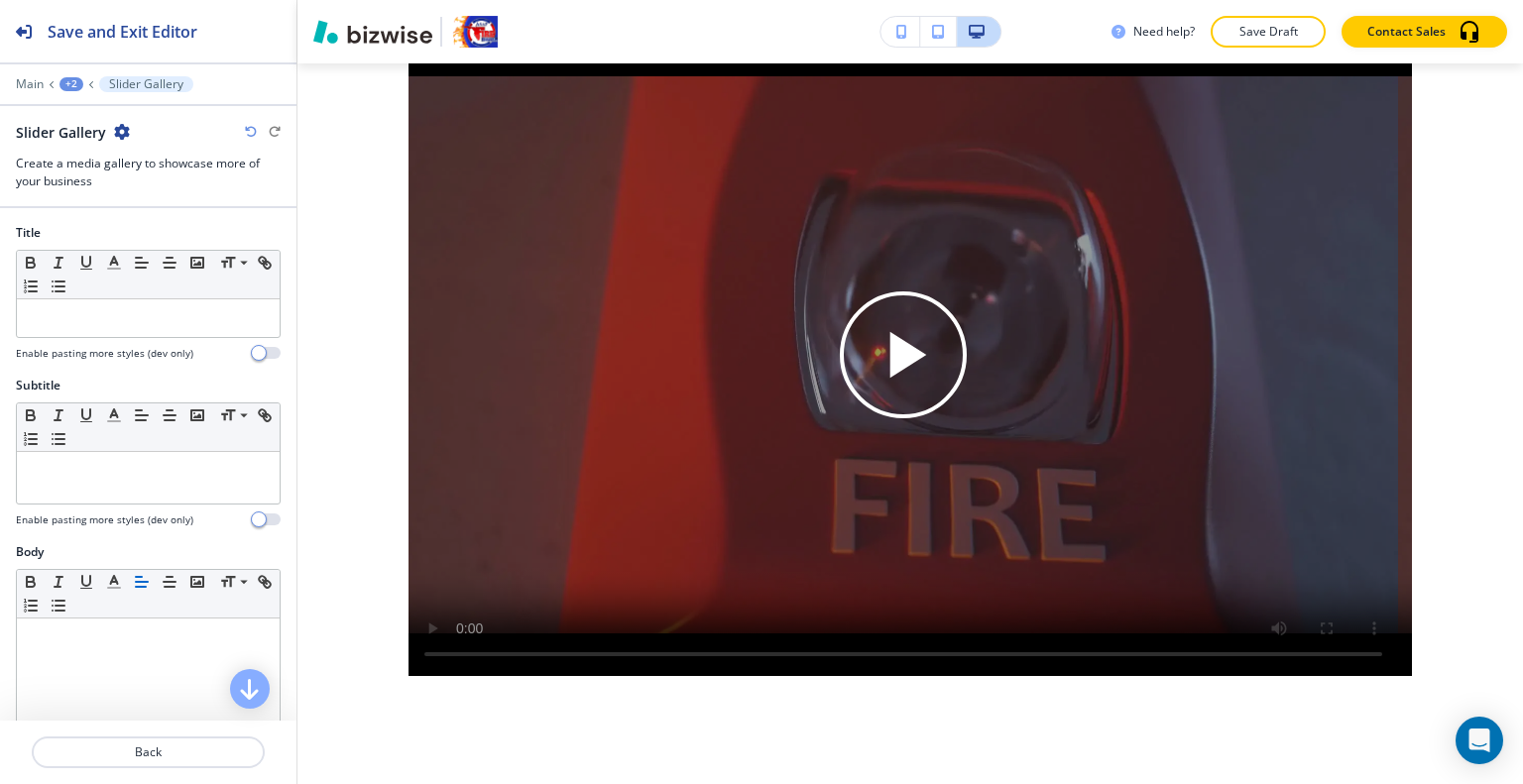 click on "Slider Gallery" at bounding box center (72, 132) 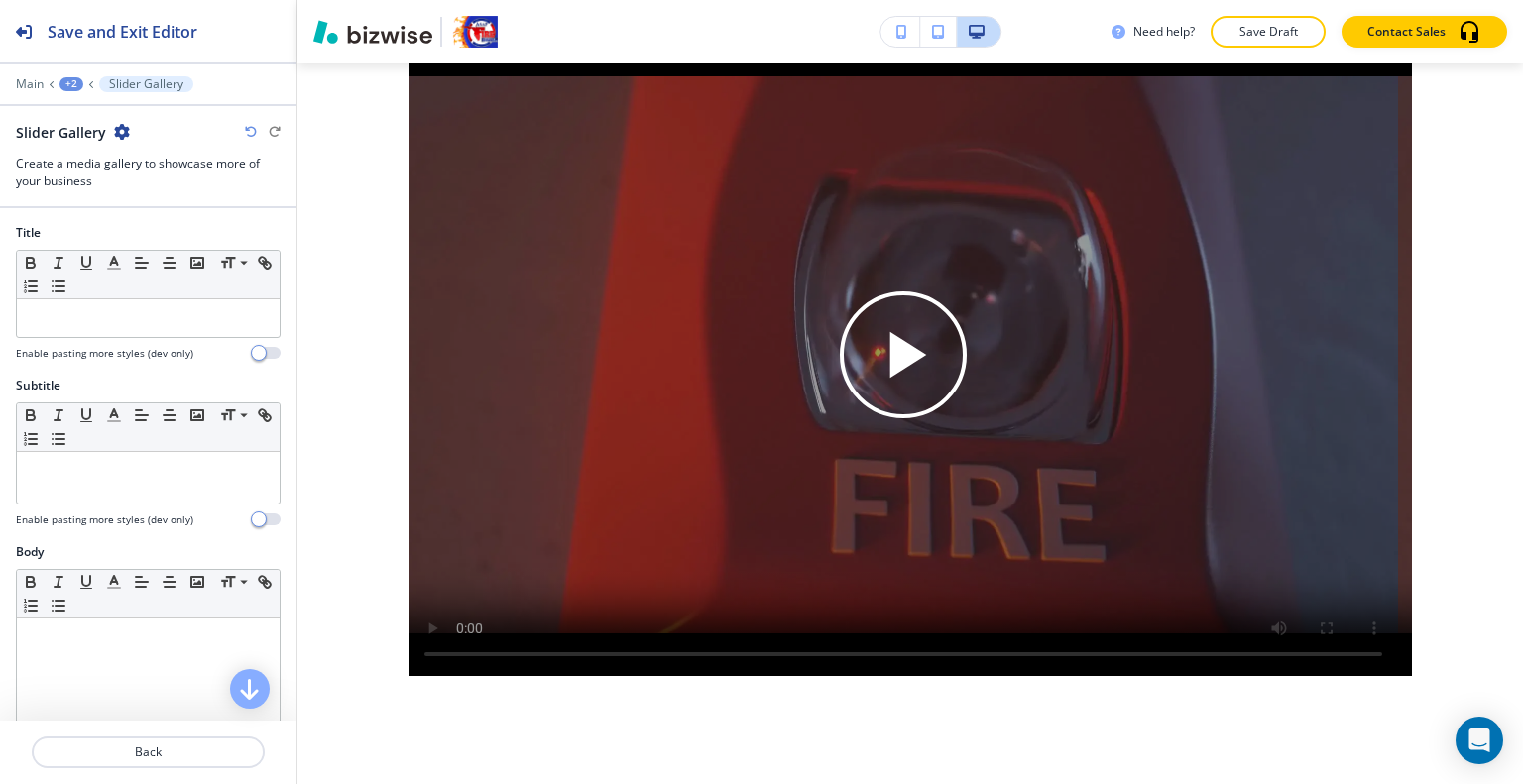 click at bounding box center [122, 132] 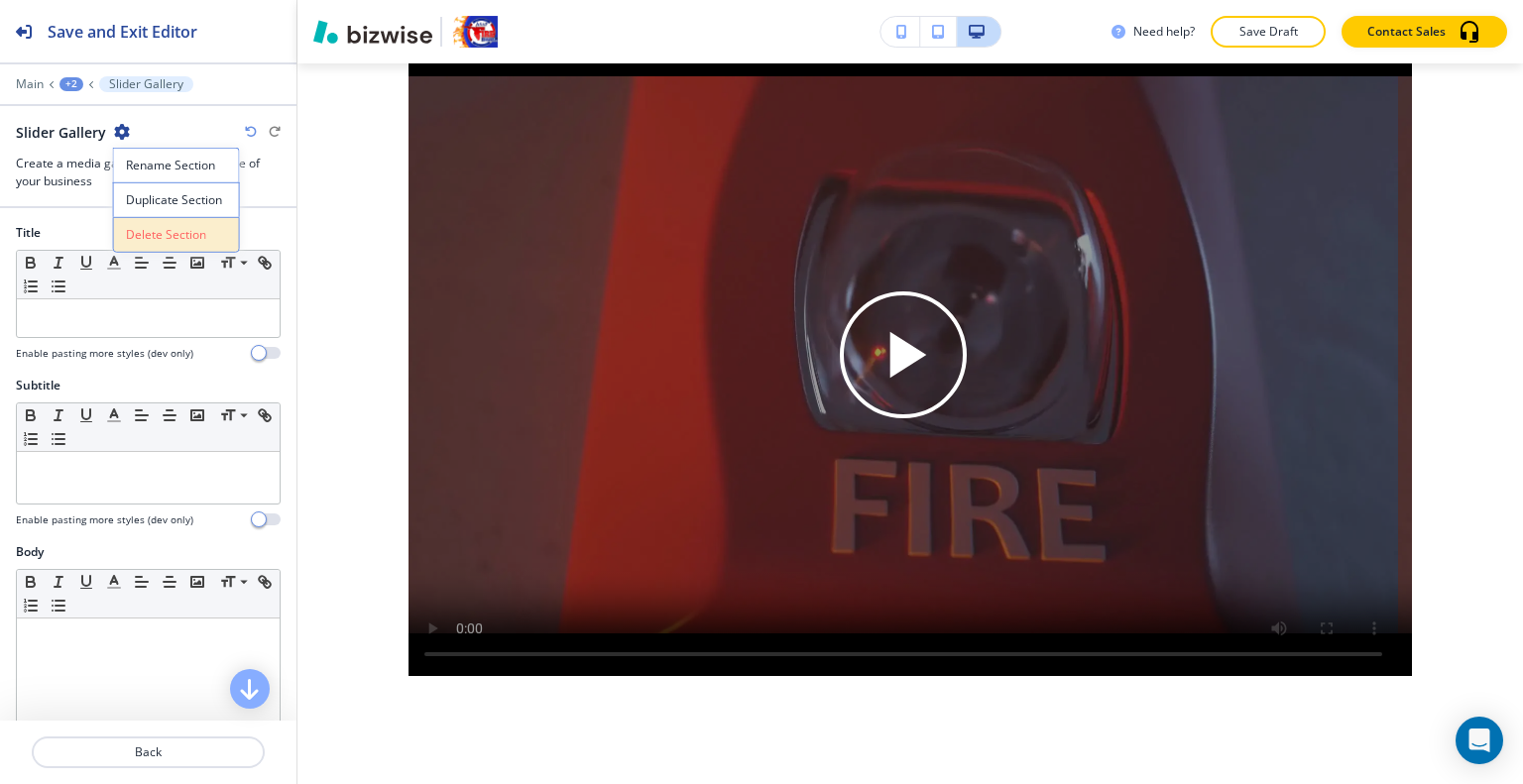 click on "Delete Section" at bounding box center [176, 235] 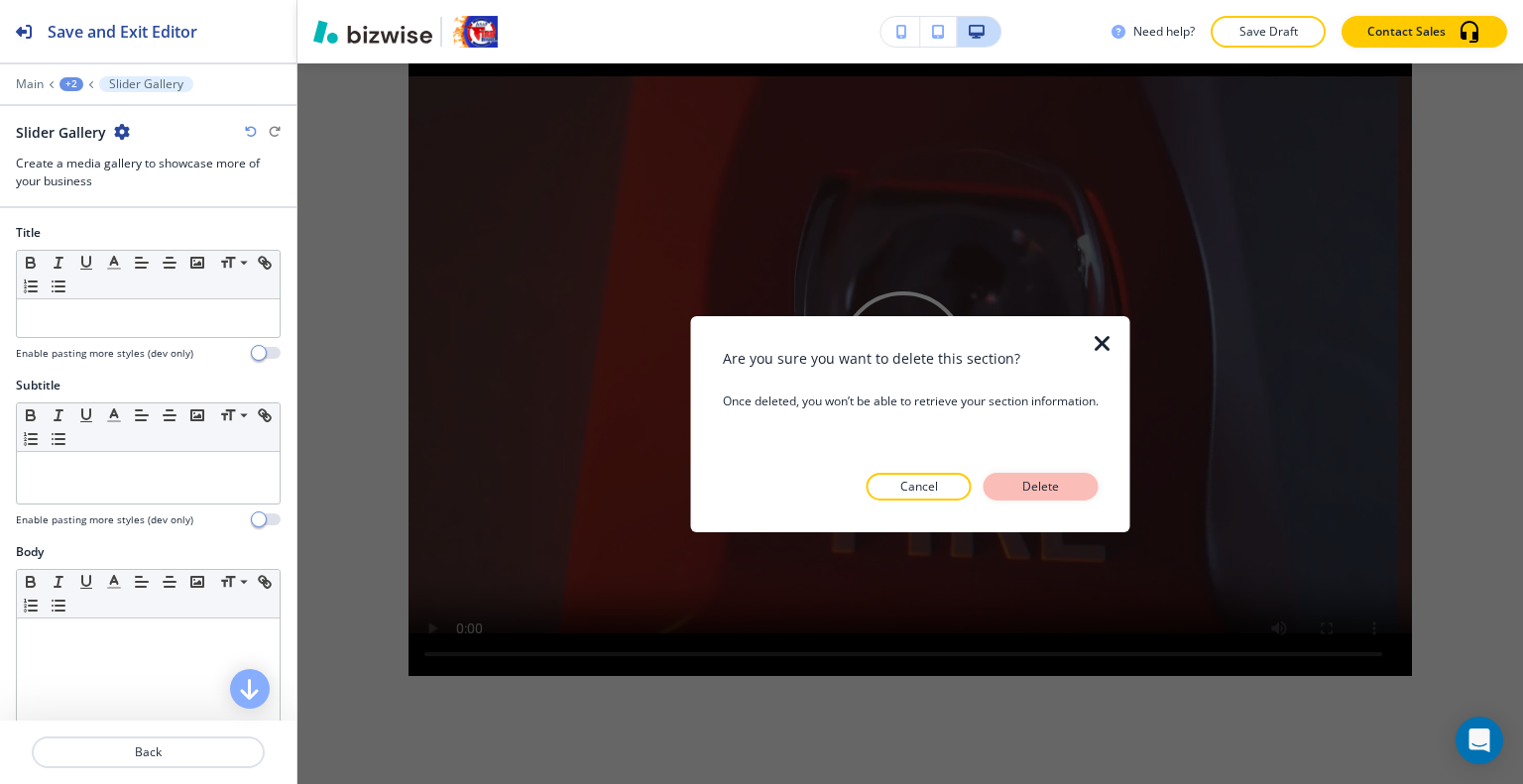 click on "Delete" at bounding box center (1041, 487) 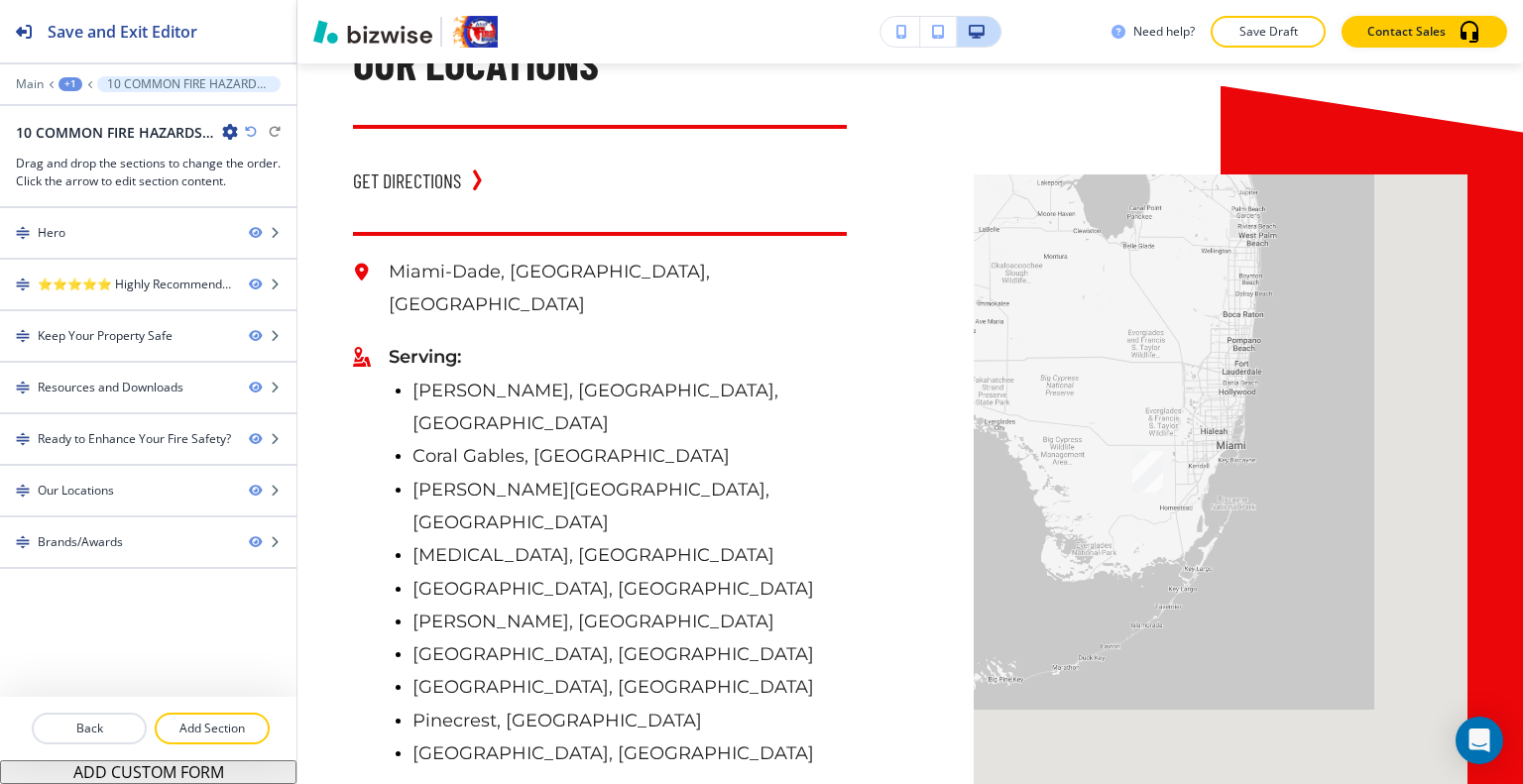 scroll, scrollTop: 5208, scrollLeft: 0, axis: vertical 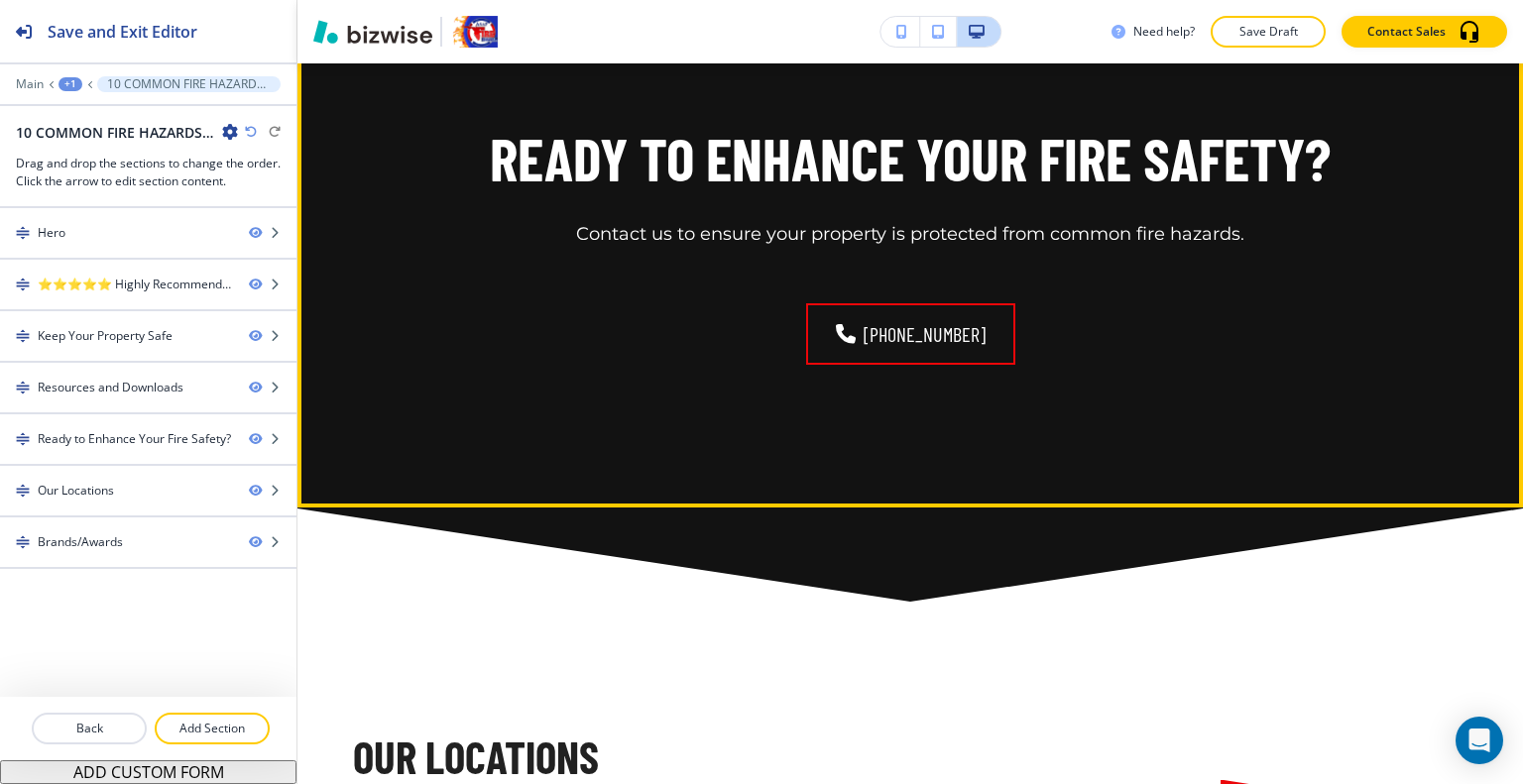 click on "Edit This Section" at bounding box center [376, 3] 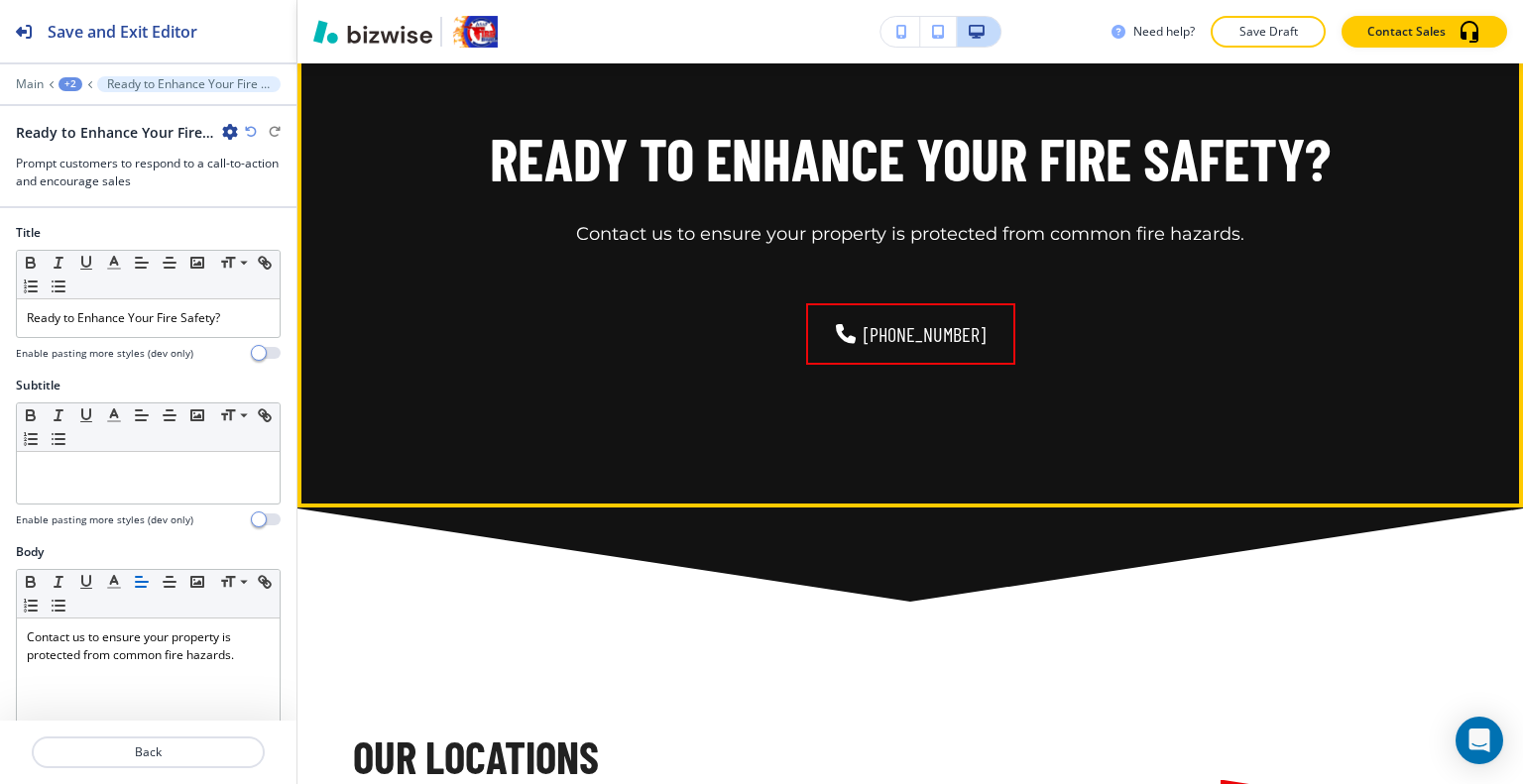 scroll, scrollTop: 5277, scrollLeft: 0, axis: vertical 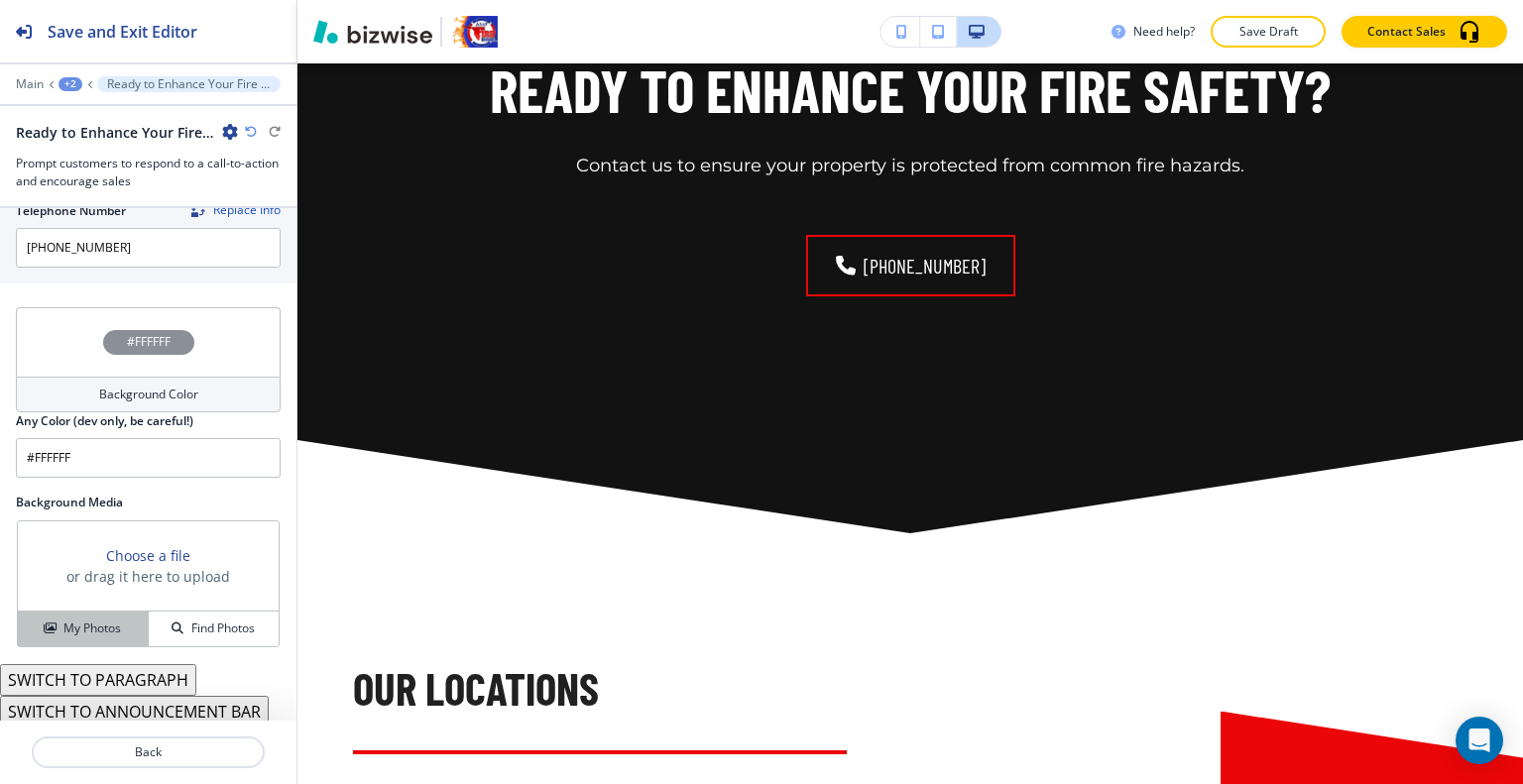 click on "My Photos" at bounding box center [83, 628] 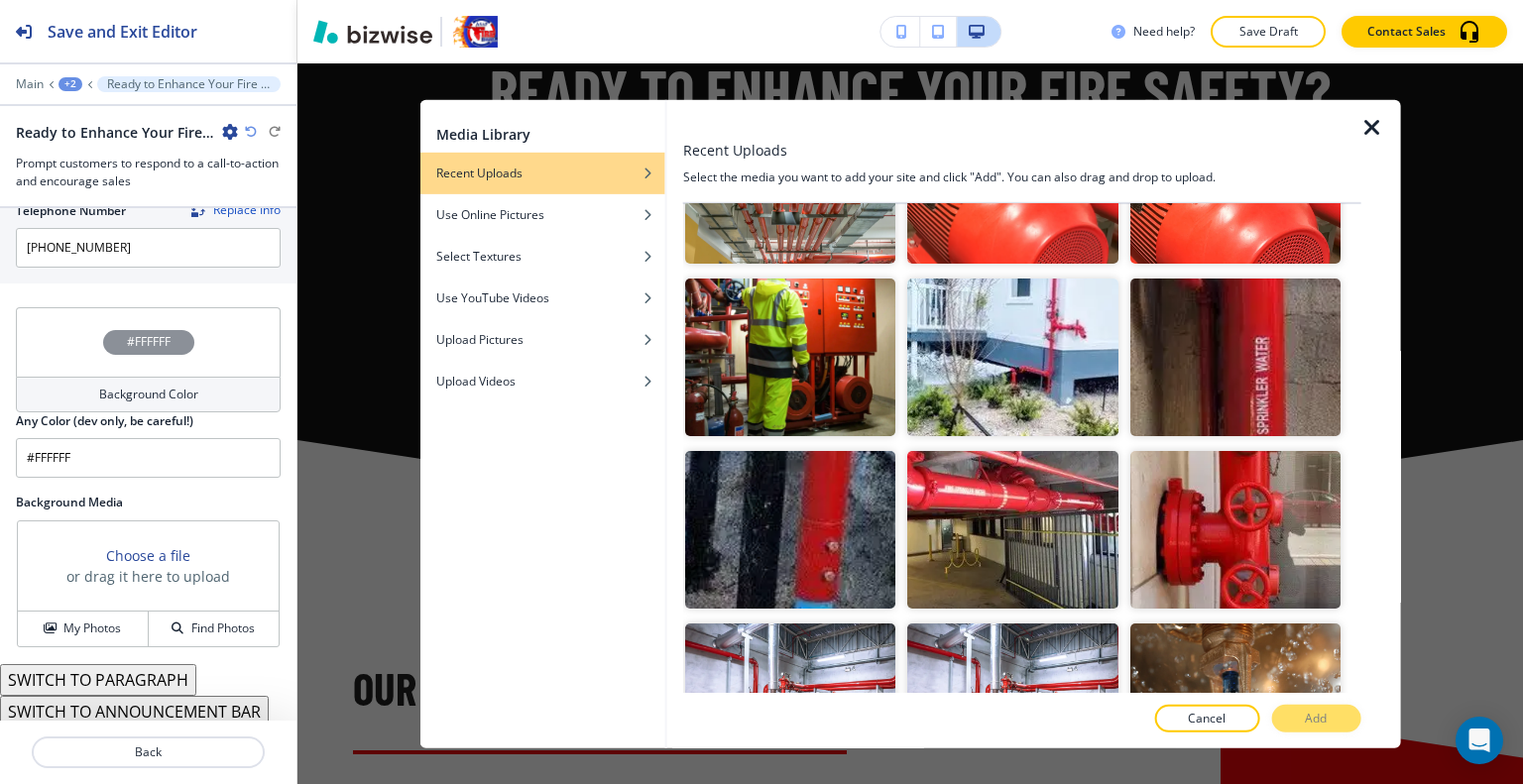 scroll, scrollTop: 2775, scrollLeft: 0, axis: vertical 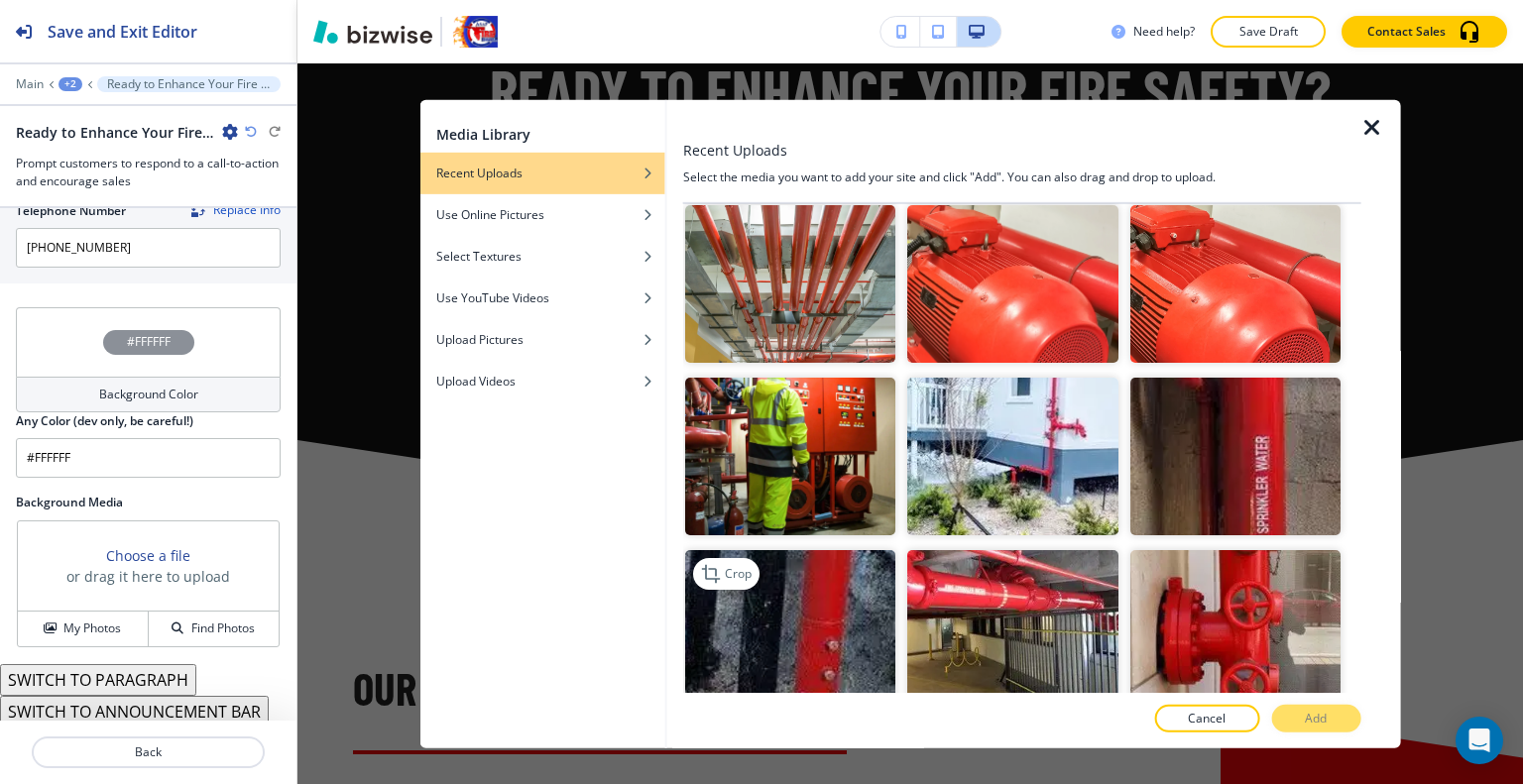 click at bounding box center (790, 628) 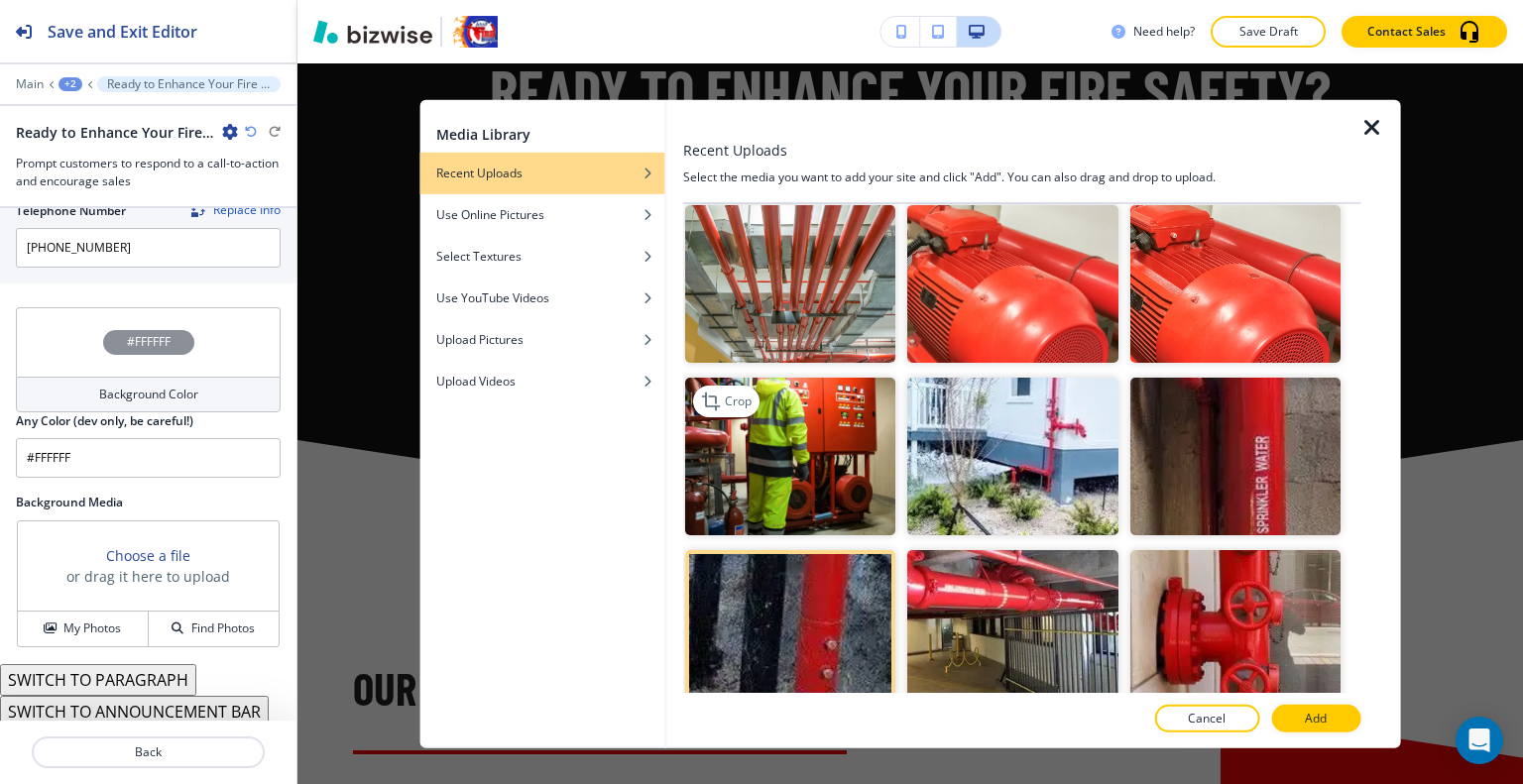 click at bounding box center [790, 456] 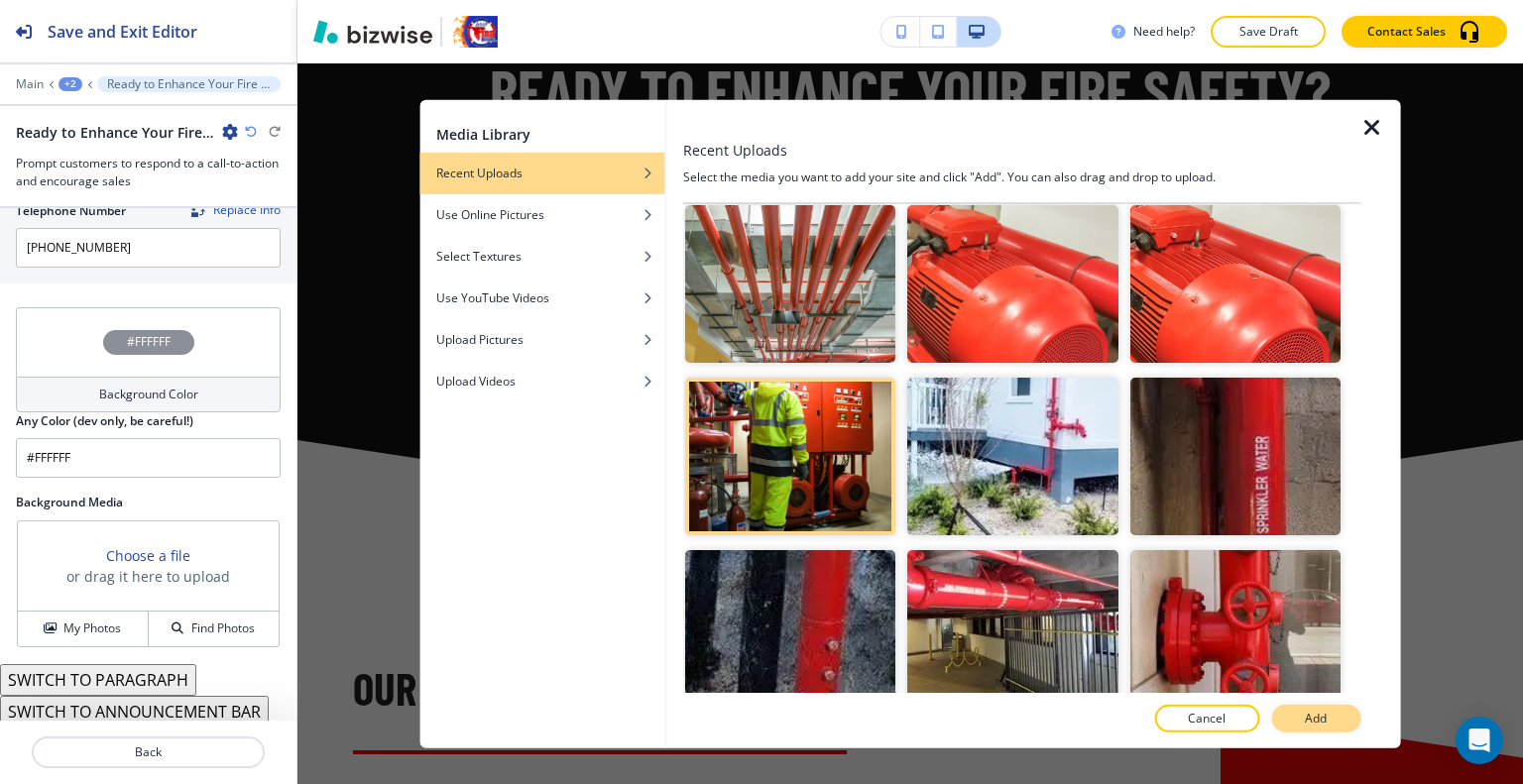 click on "Add" at bounding box center [1316, 719] 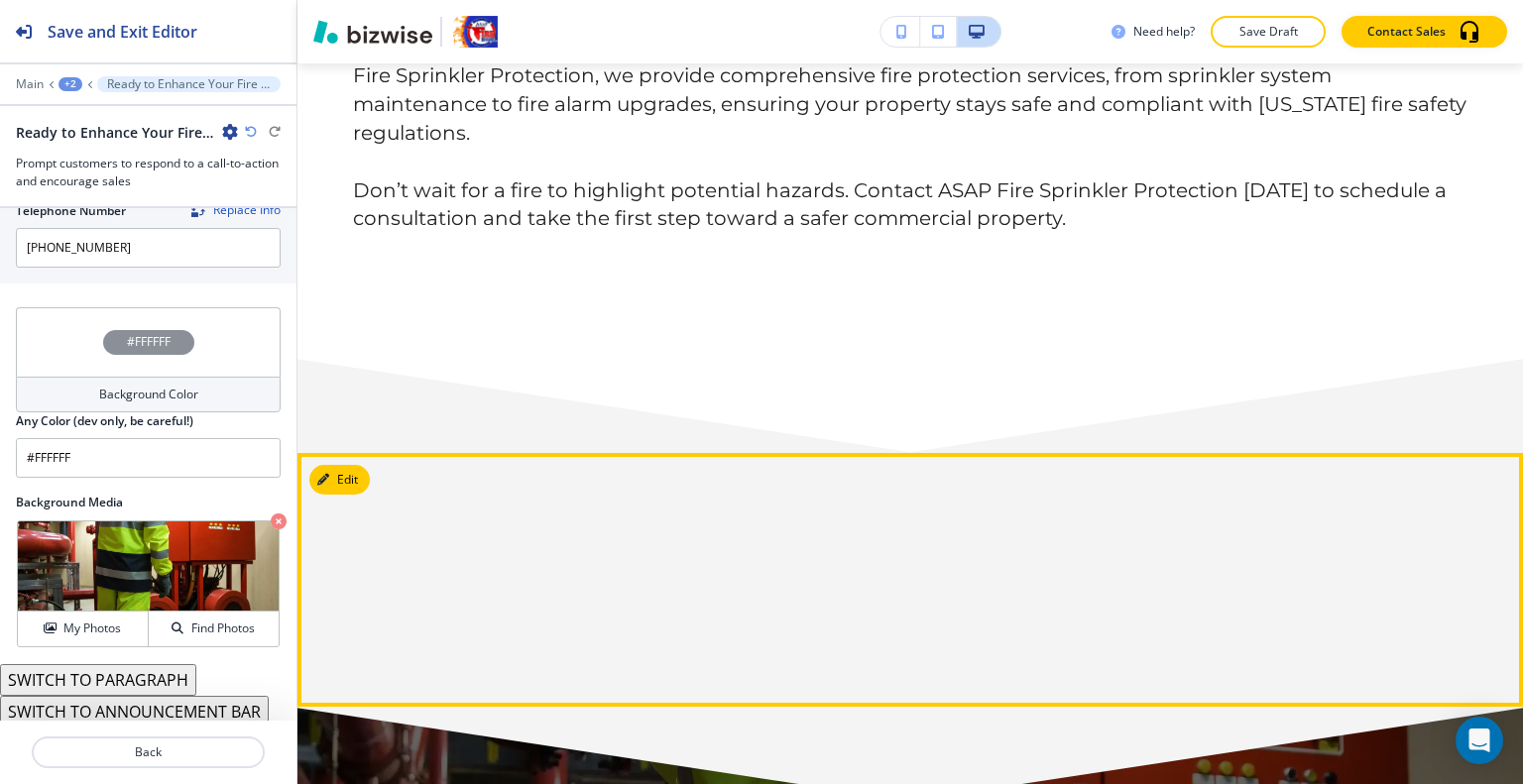 scroll, scrollTop: 4583, scrollLeft: 0, axis: vertical 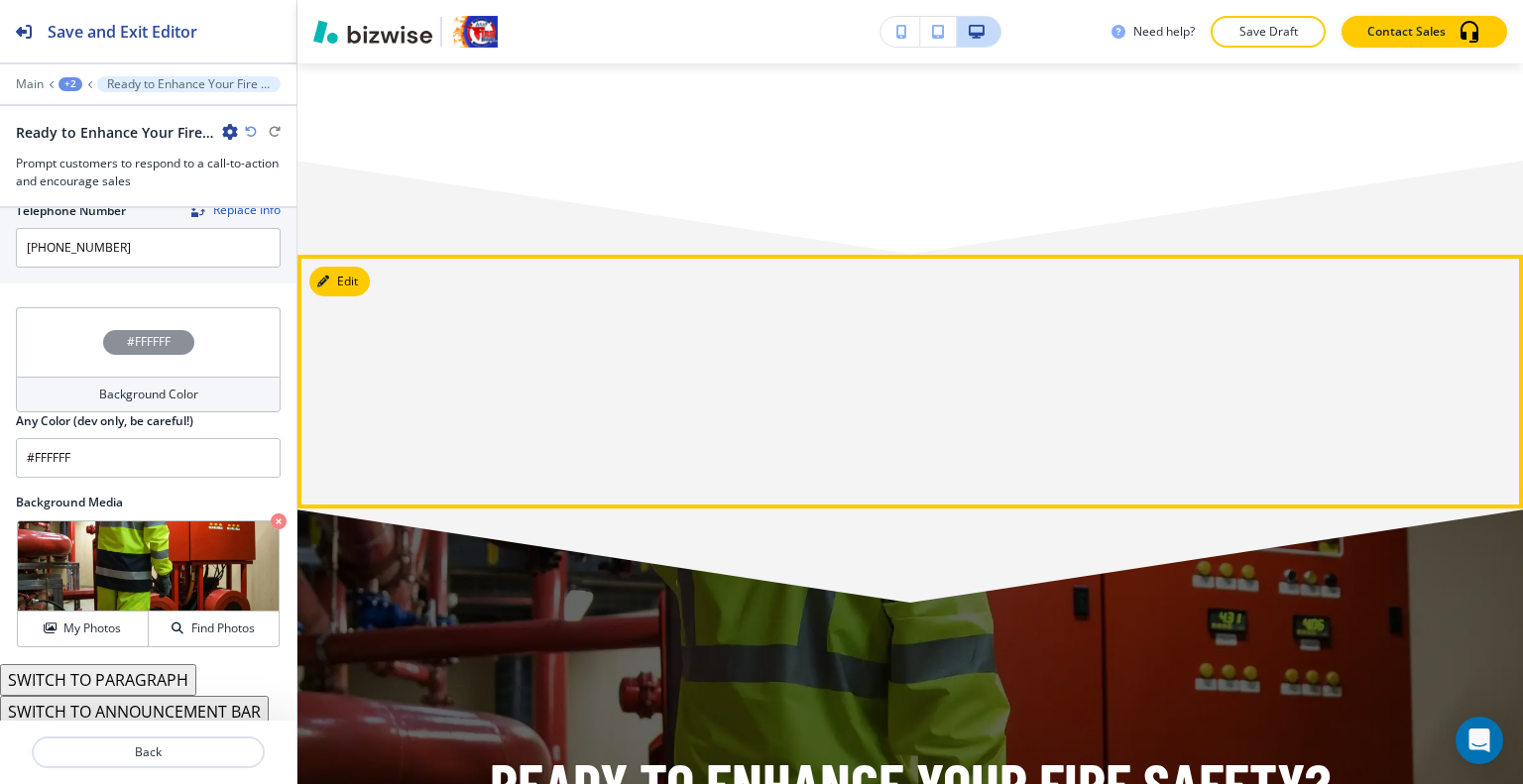 click at bounding box center [910, 382] 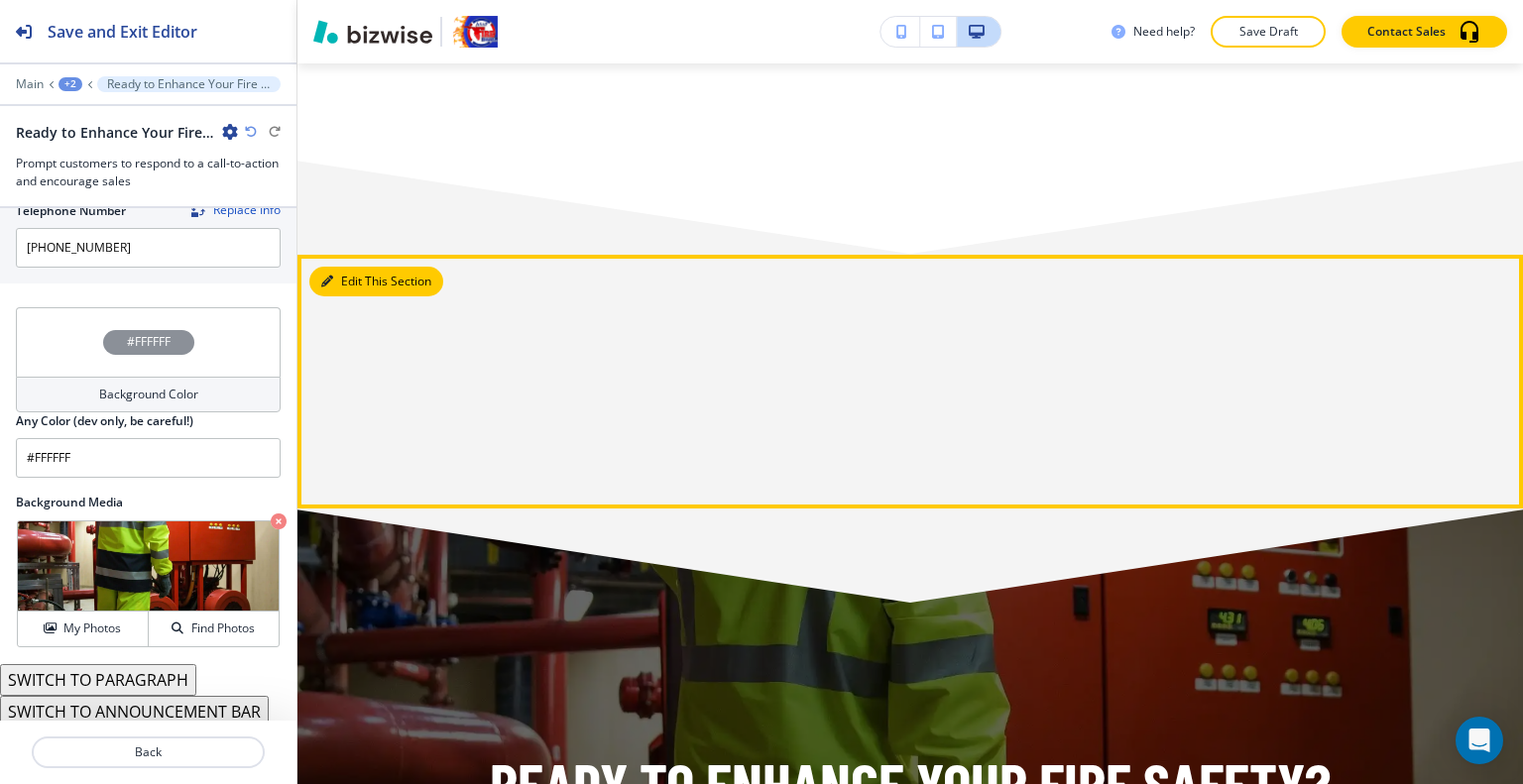 click on "Edit This Section" at bounding box center (376, 281) 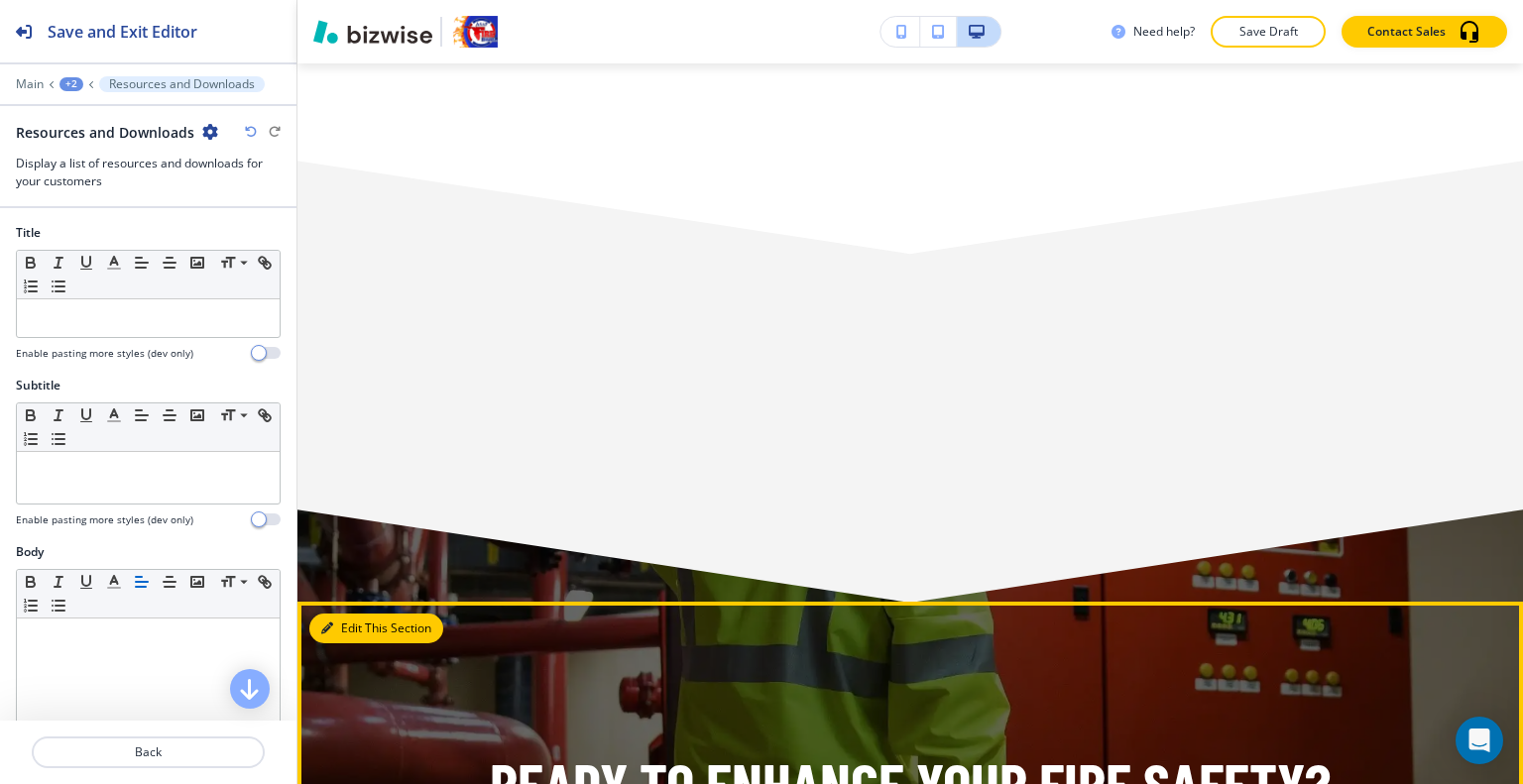 scroll, scrollTop: 4931, scrollLeft: 0, axis: vertical 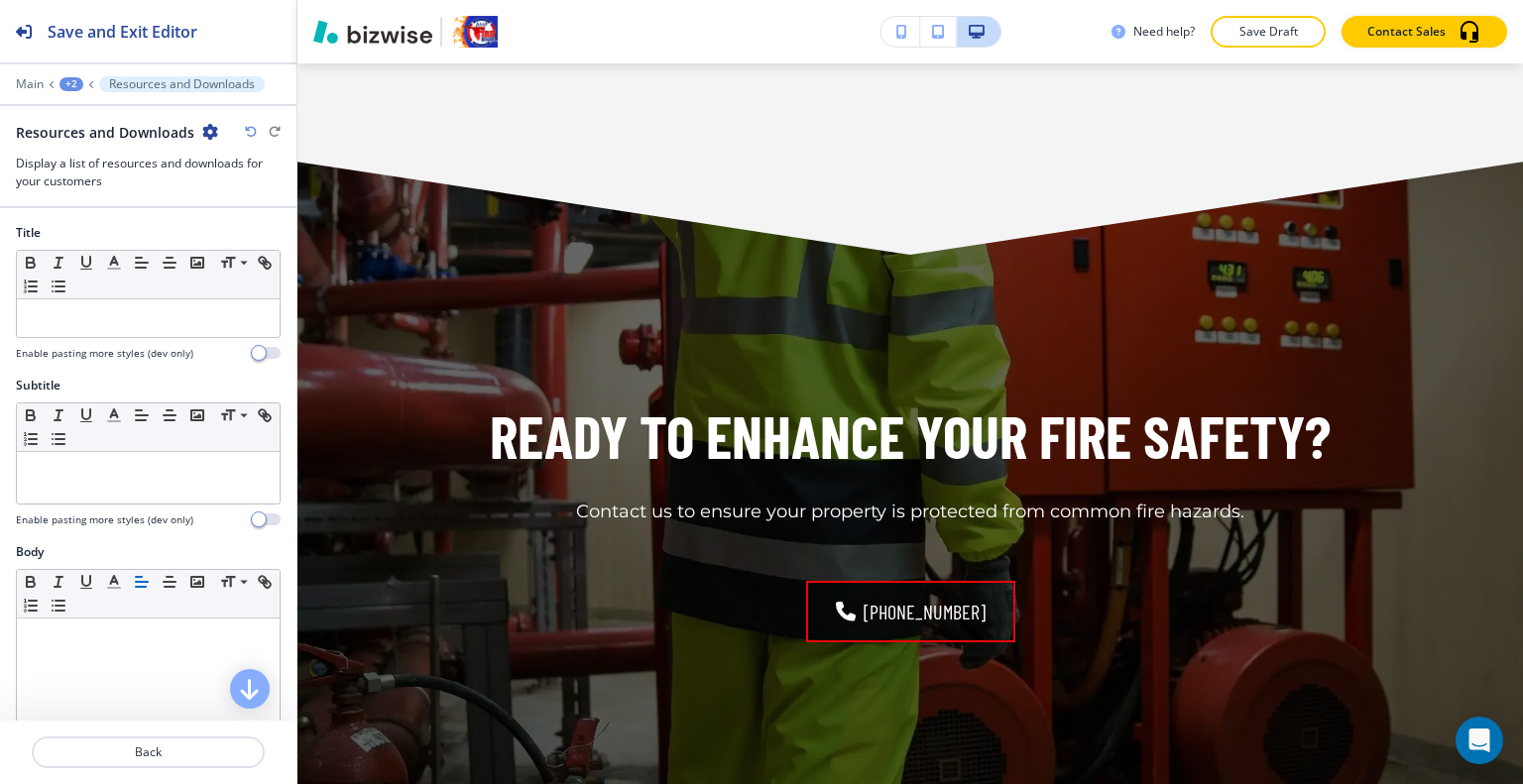 click at bounding box center [210, 132] 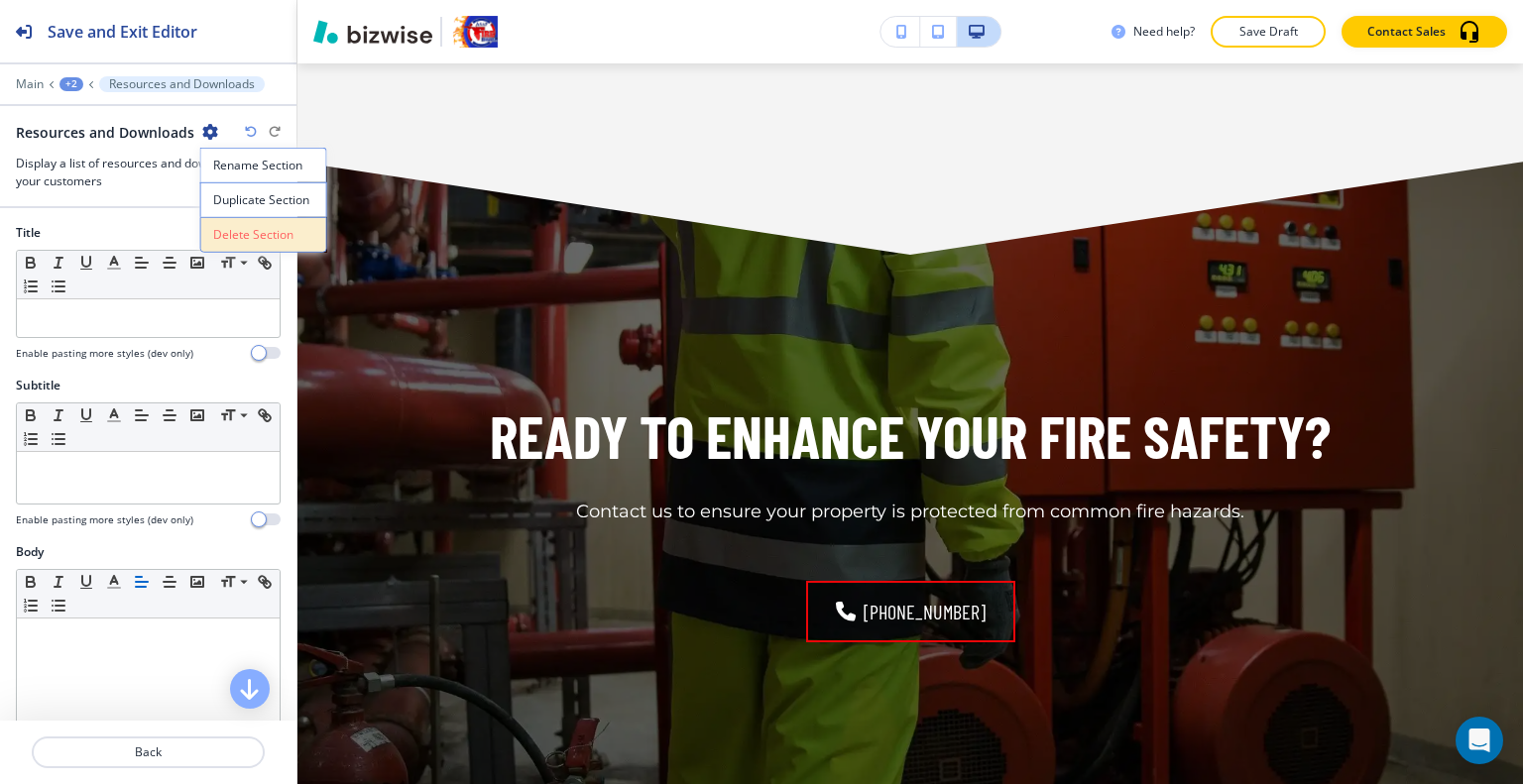 click on "Delete Section" at bounding box center [264, 235] 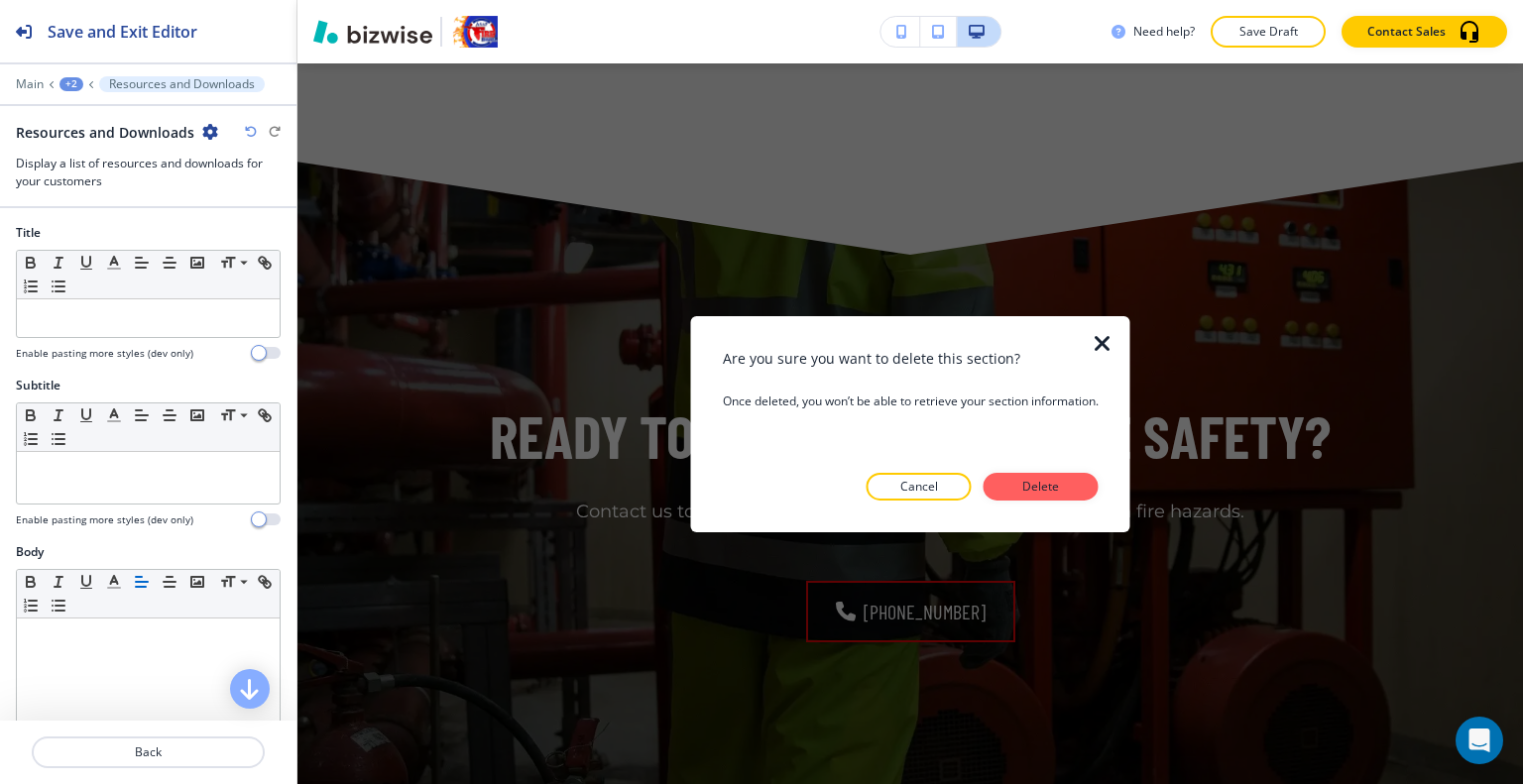 click at bounding box center (910, 516) 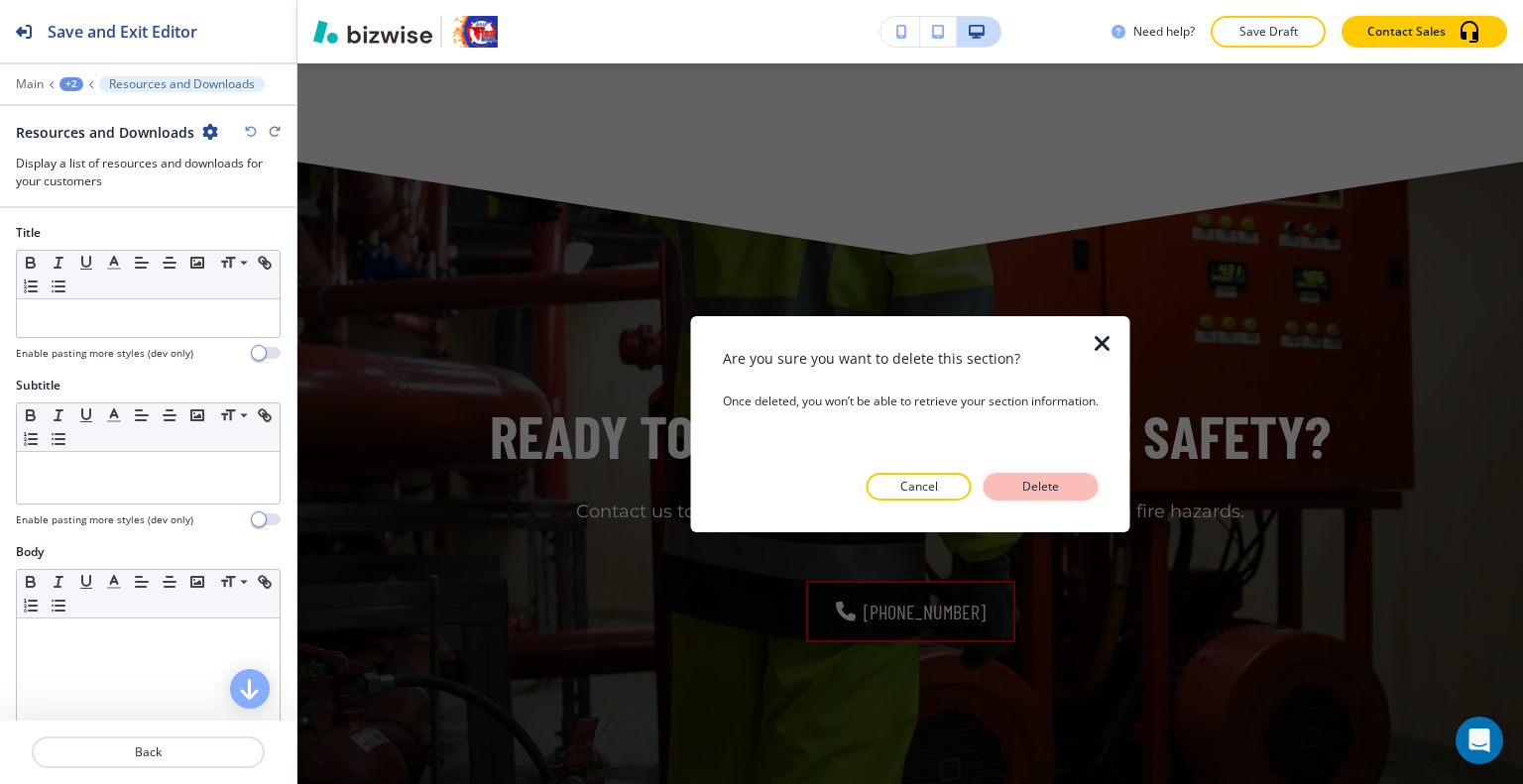 click on "Delete" at bounding box center (1041, 487) 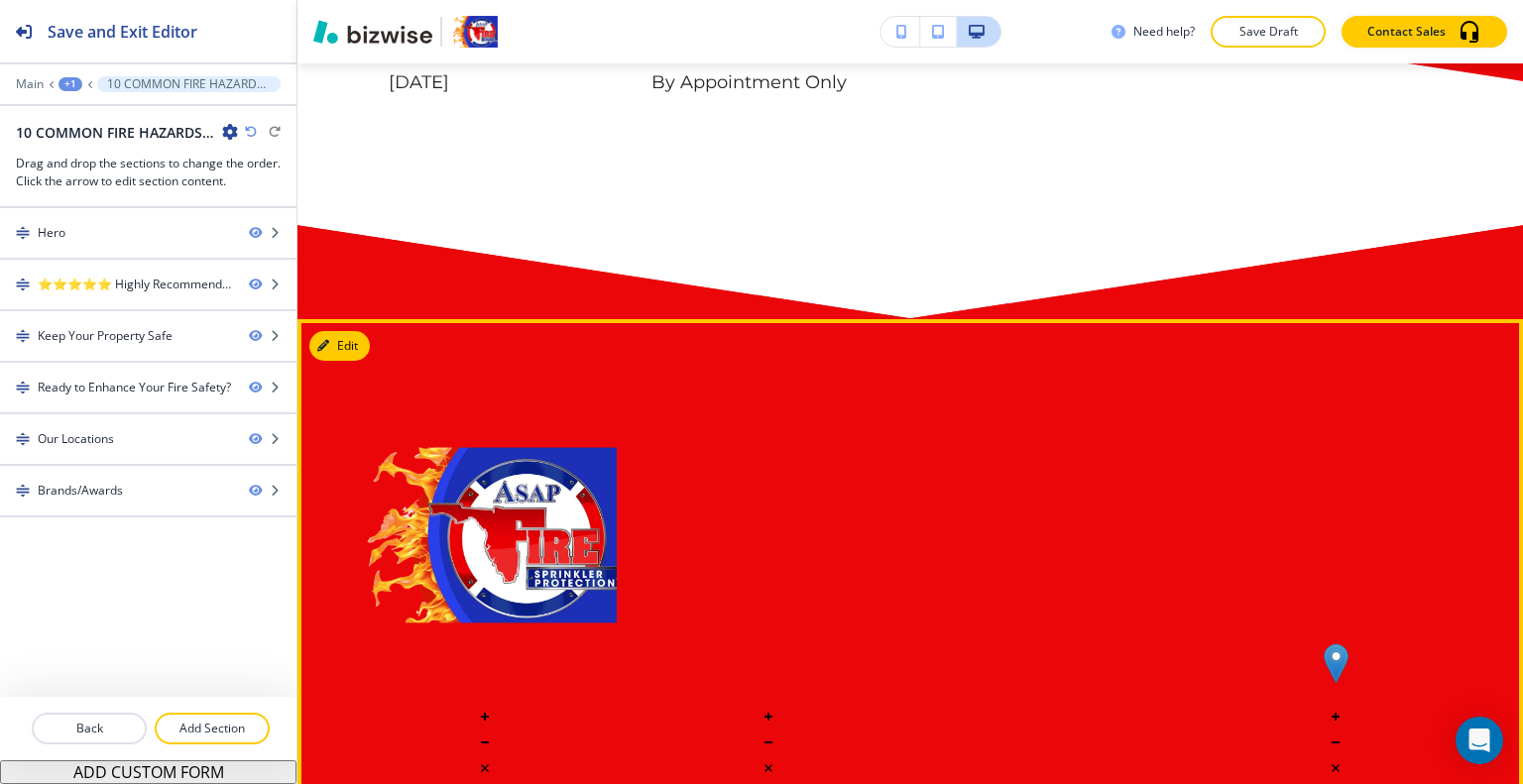 scroll, scrollTop: 6715, scrollLeft: 0, axis: vertical 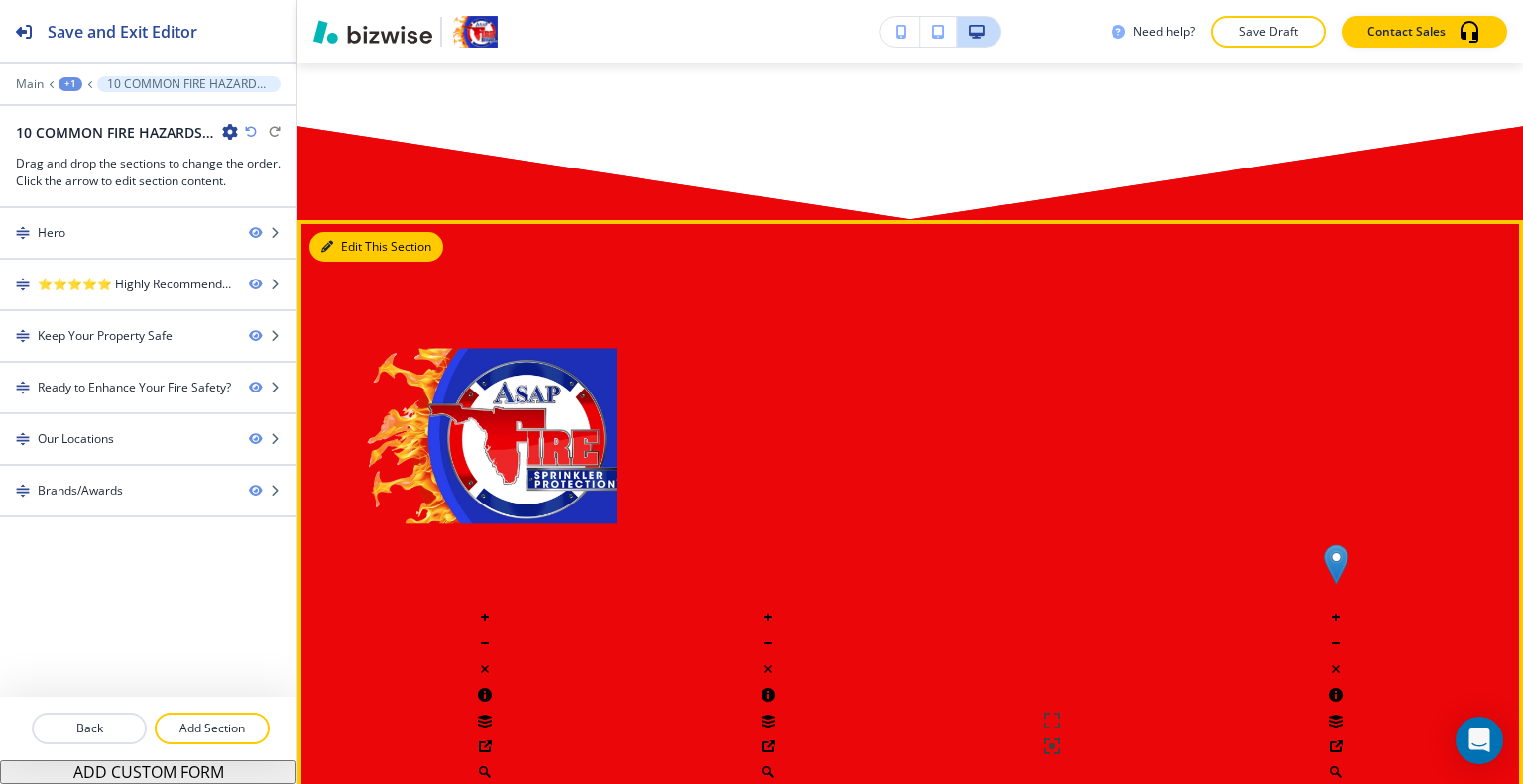 click on "Edit This Section" at bounding box center [376, 247] 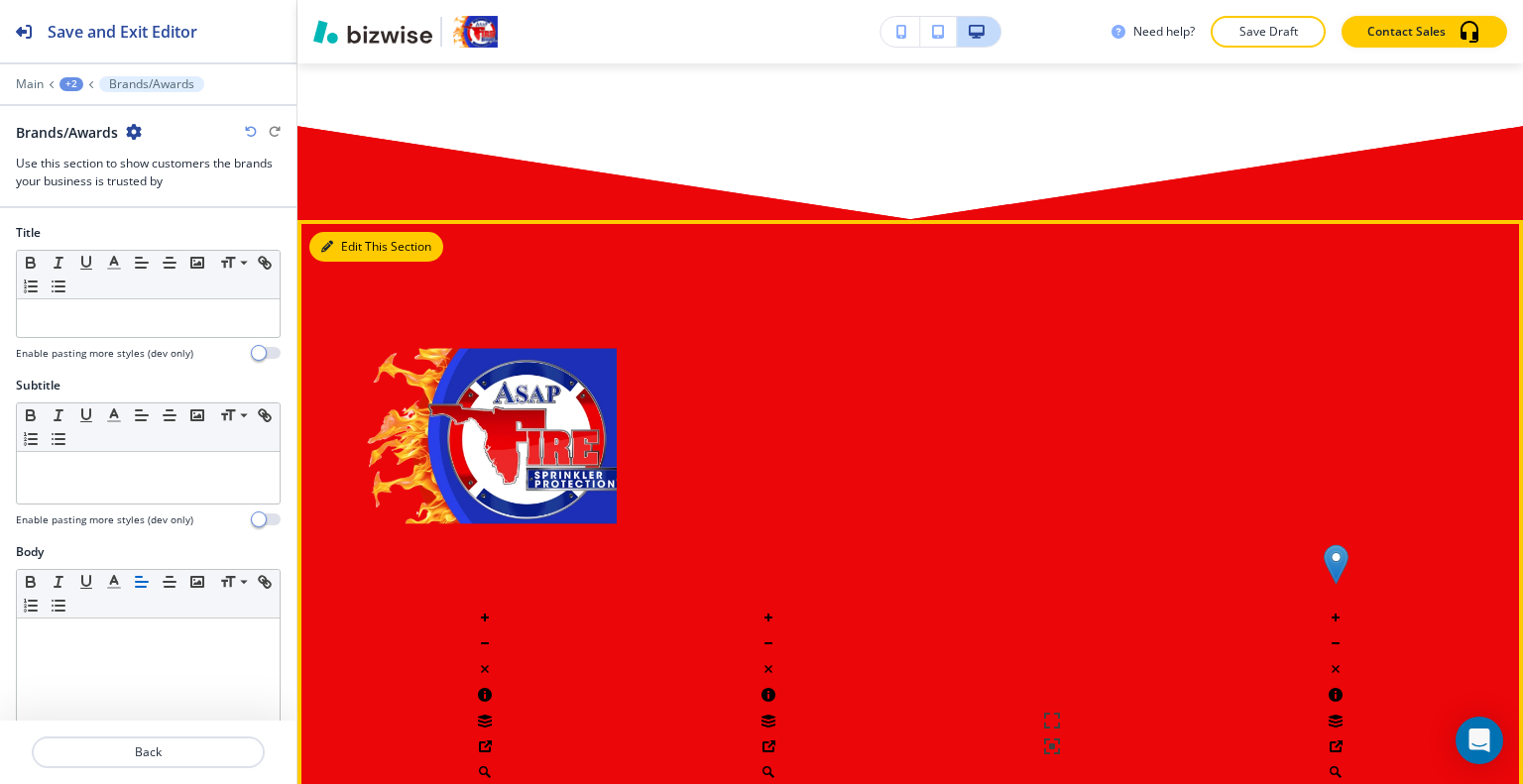 scroll, scrollTop: 6929, scrollLeft: 0, axis: vertical 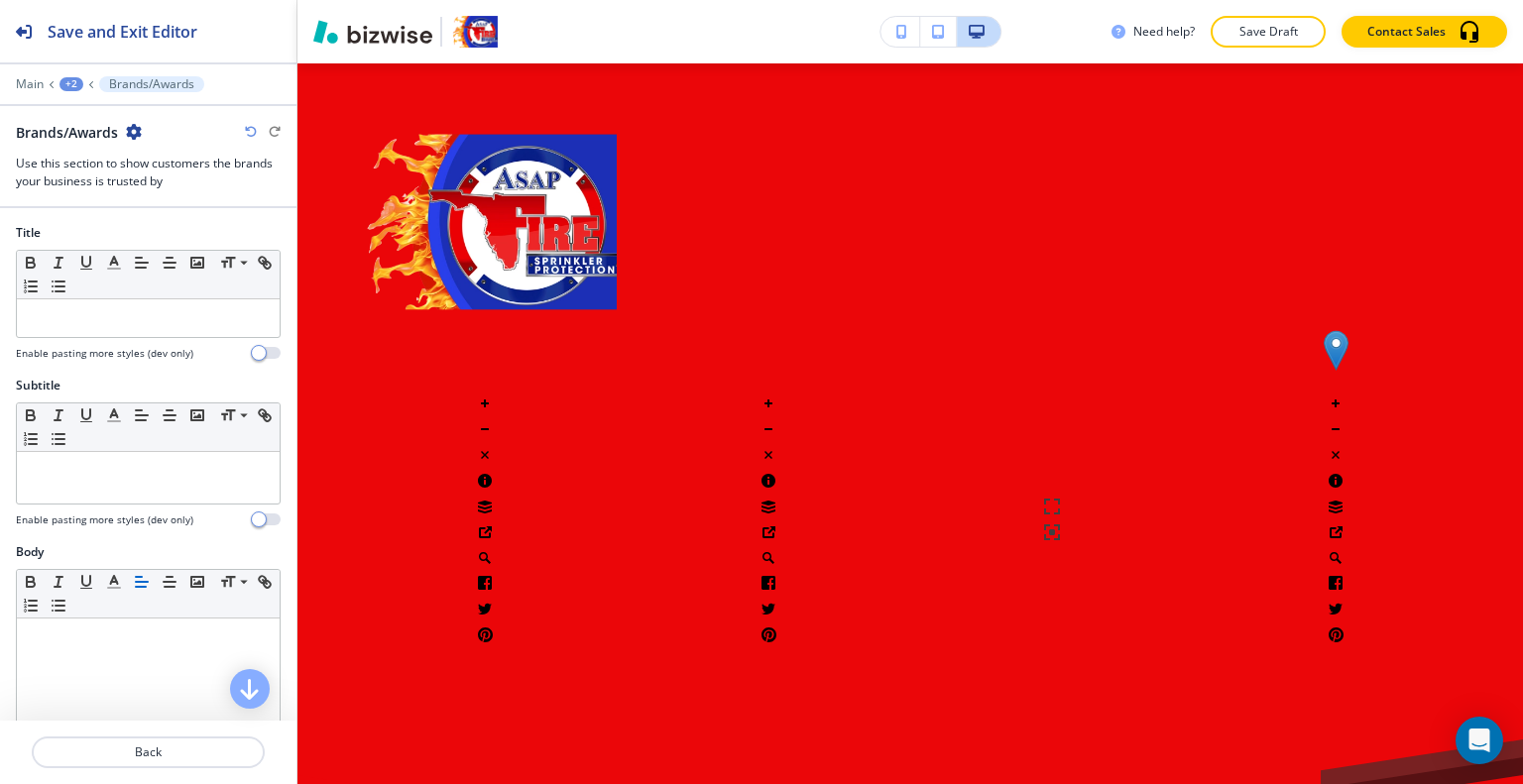 click at bounding box center [134, 132] 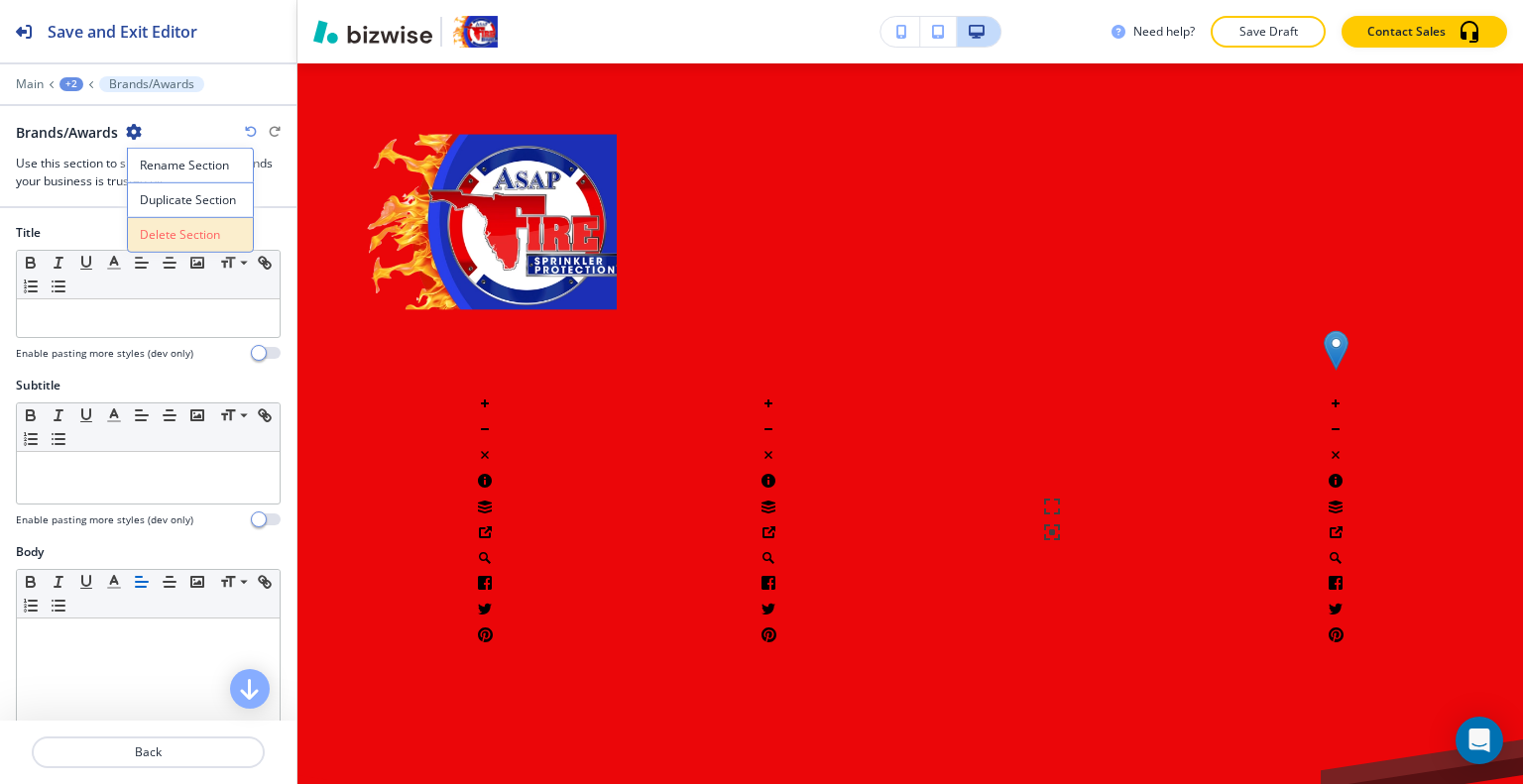 click on "Delete Section" at bounding box center [190, 235] 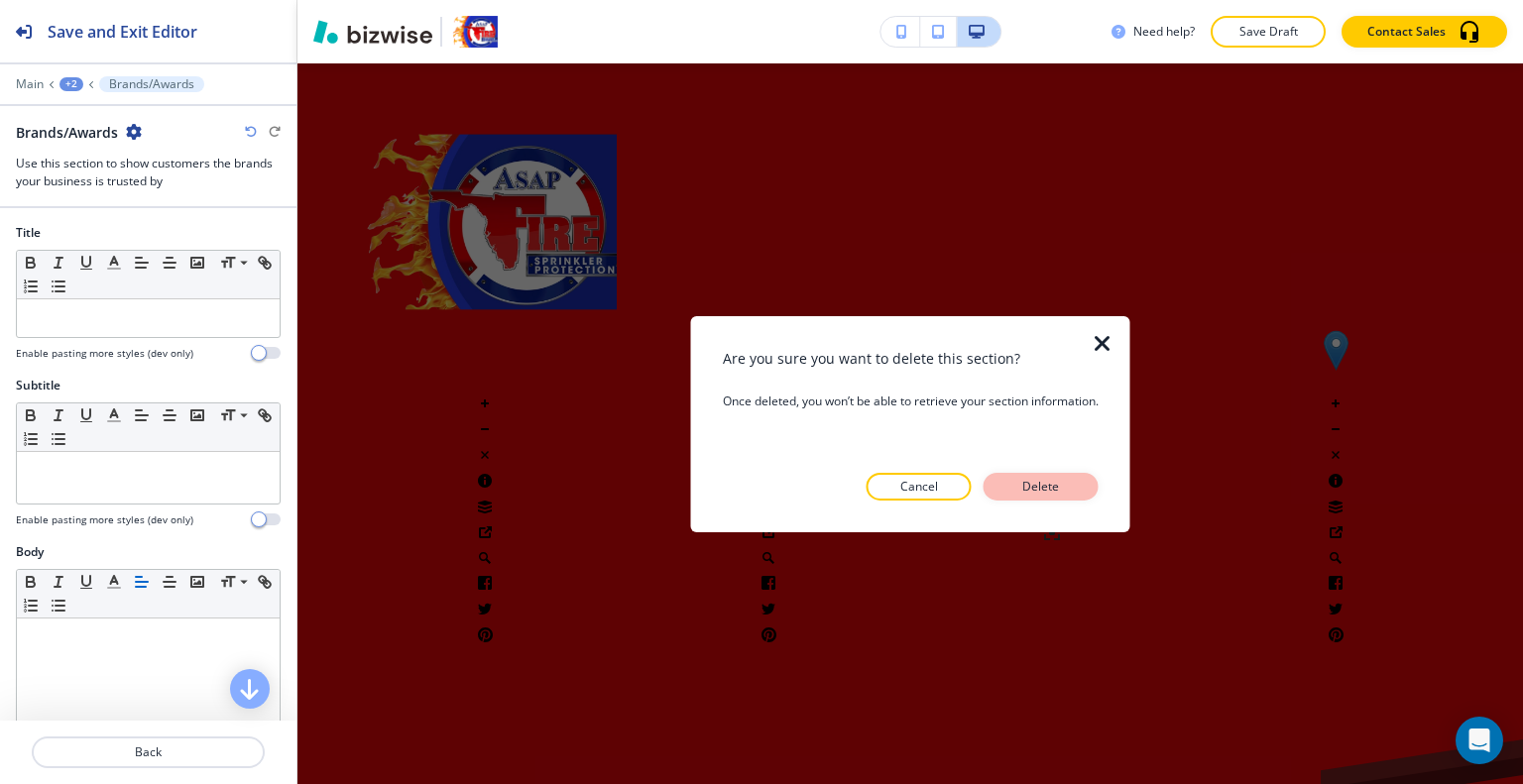 click on "Delete" at bounding box center (1041, 487) 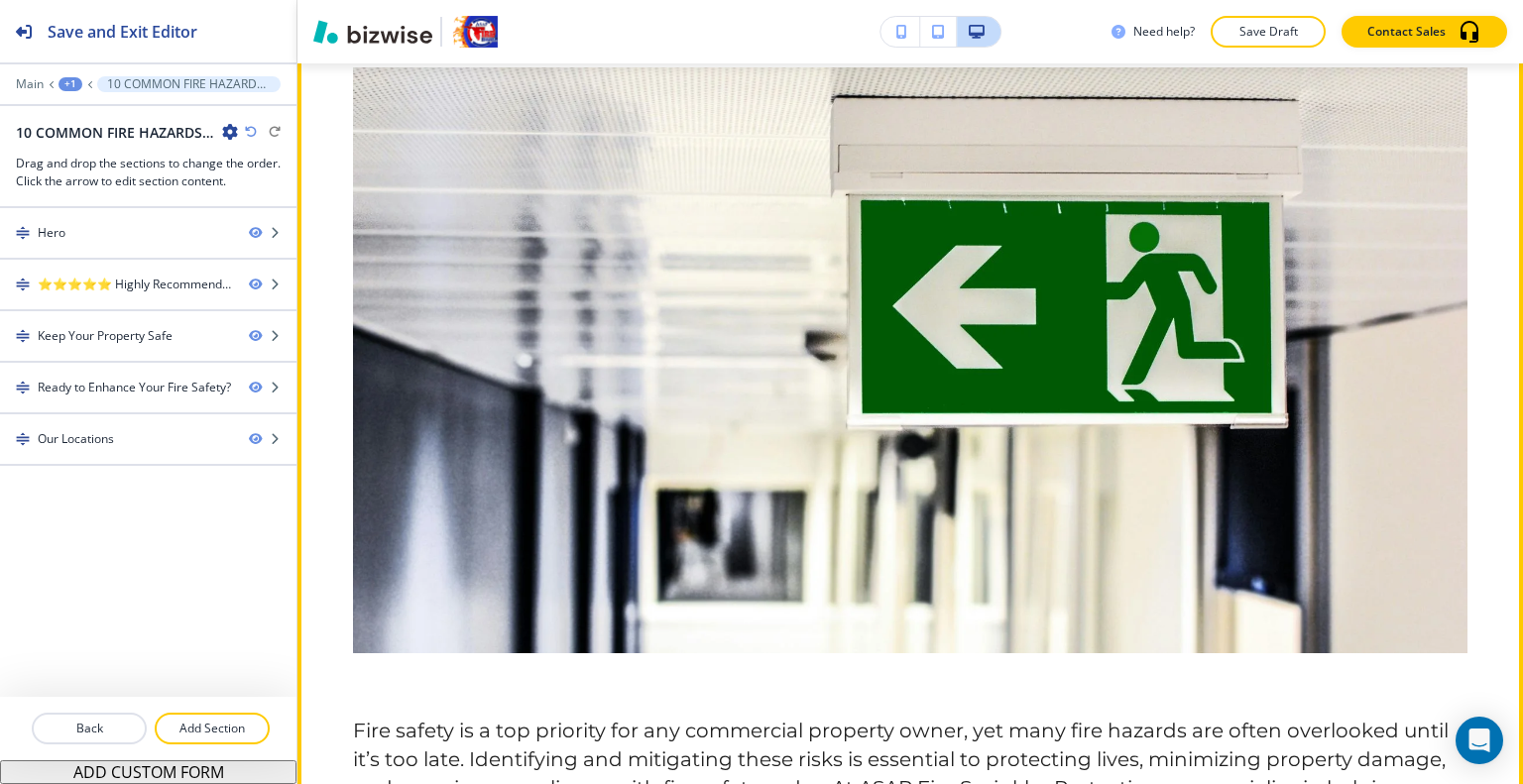scroll, scrollTop: 1386, scrollLeft: 0, axis: vertical 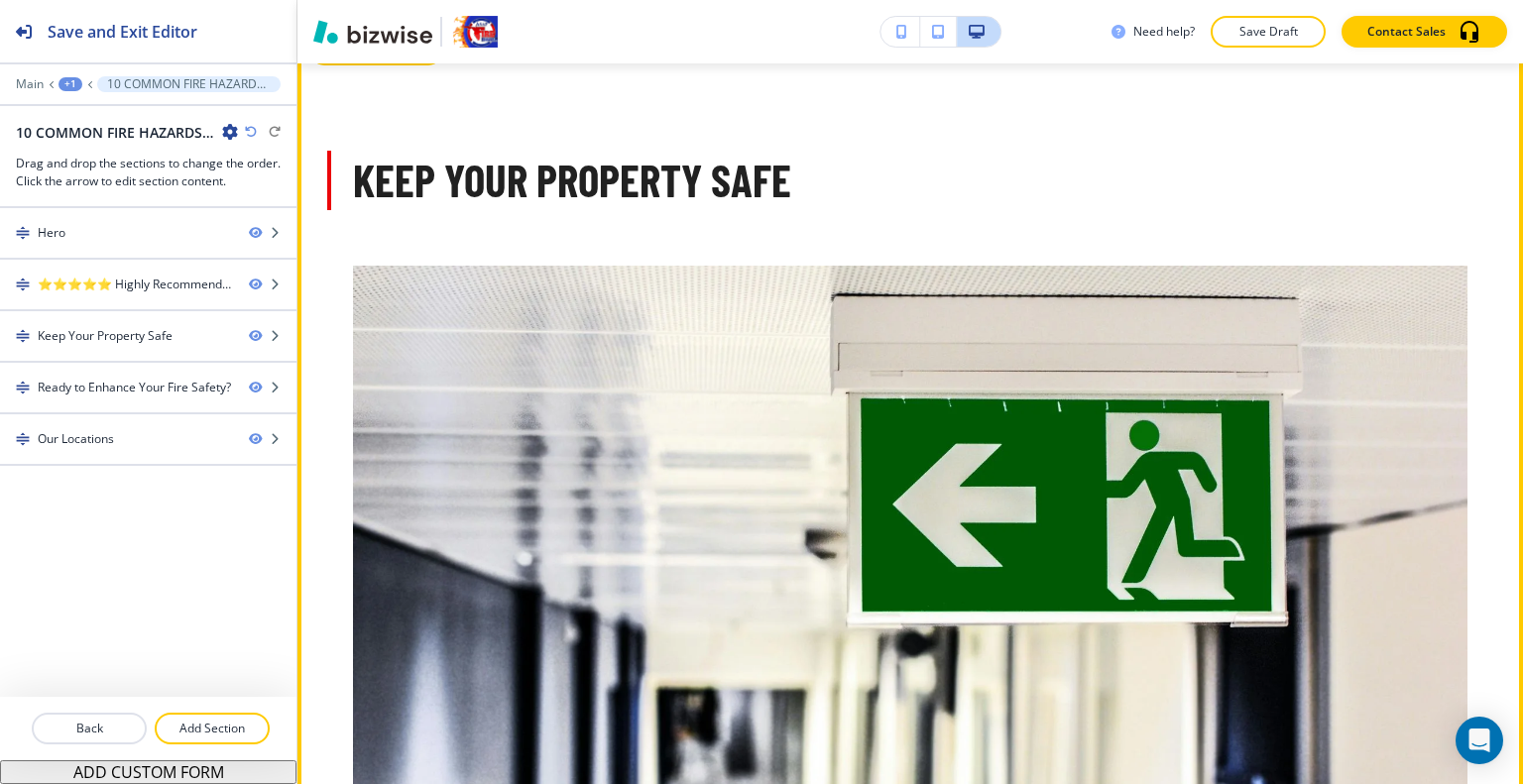 click on "Edit This Section" at bounding box center [376, 51] 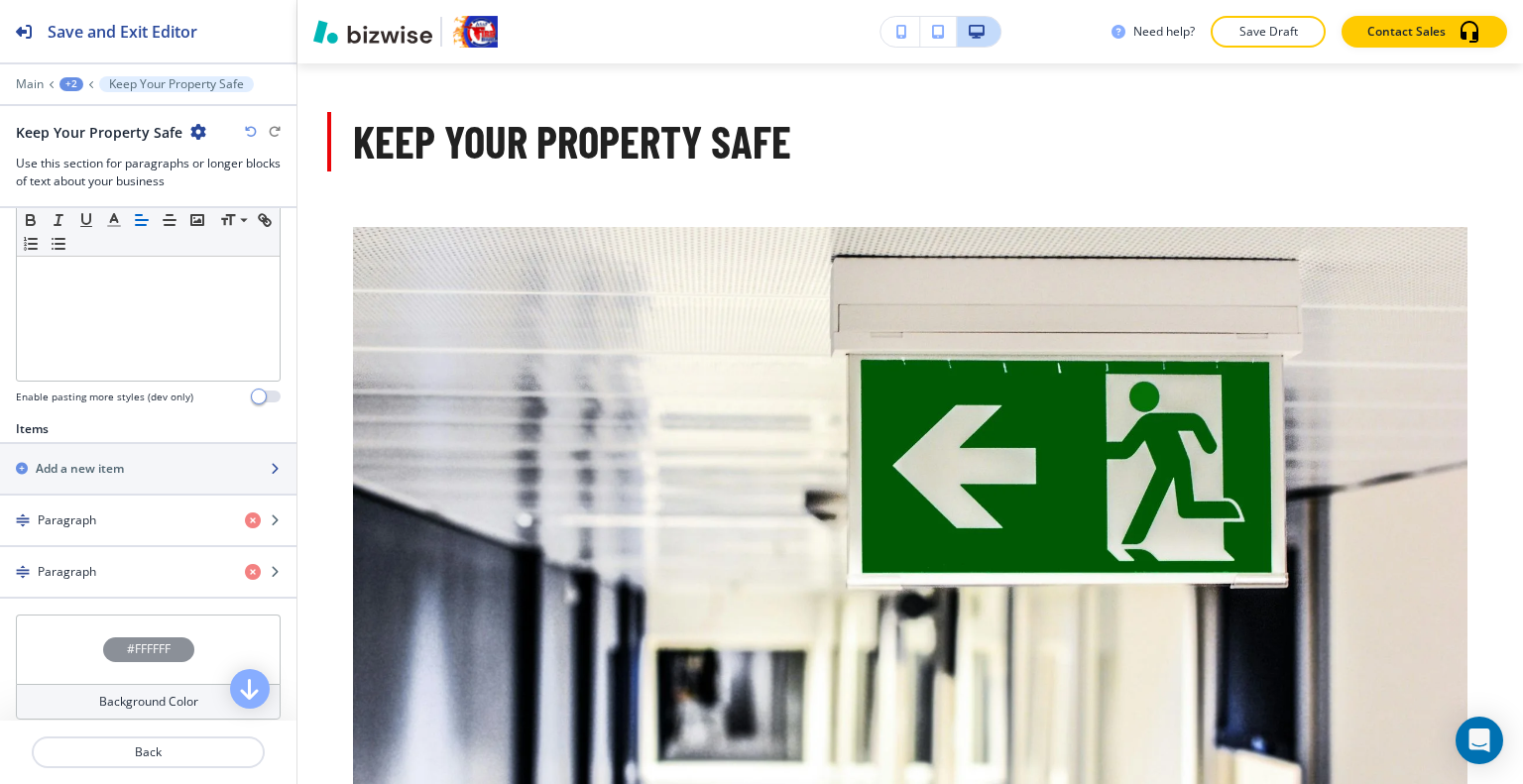 scroll, scrollTop: 595, scrollLeft: 0, axis: vertical 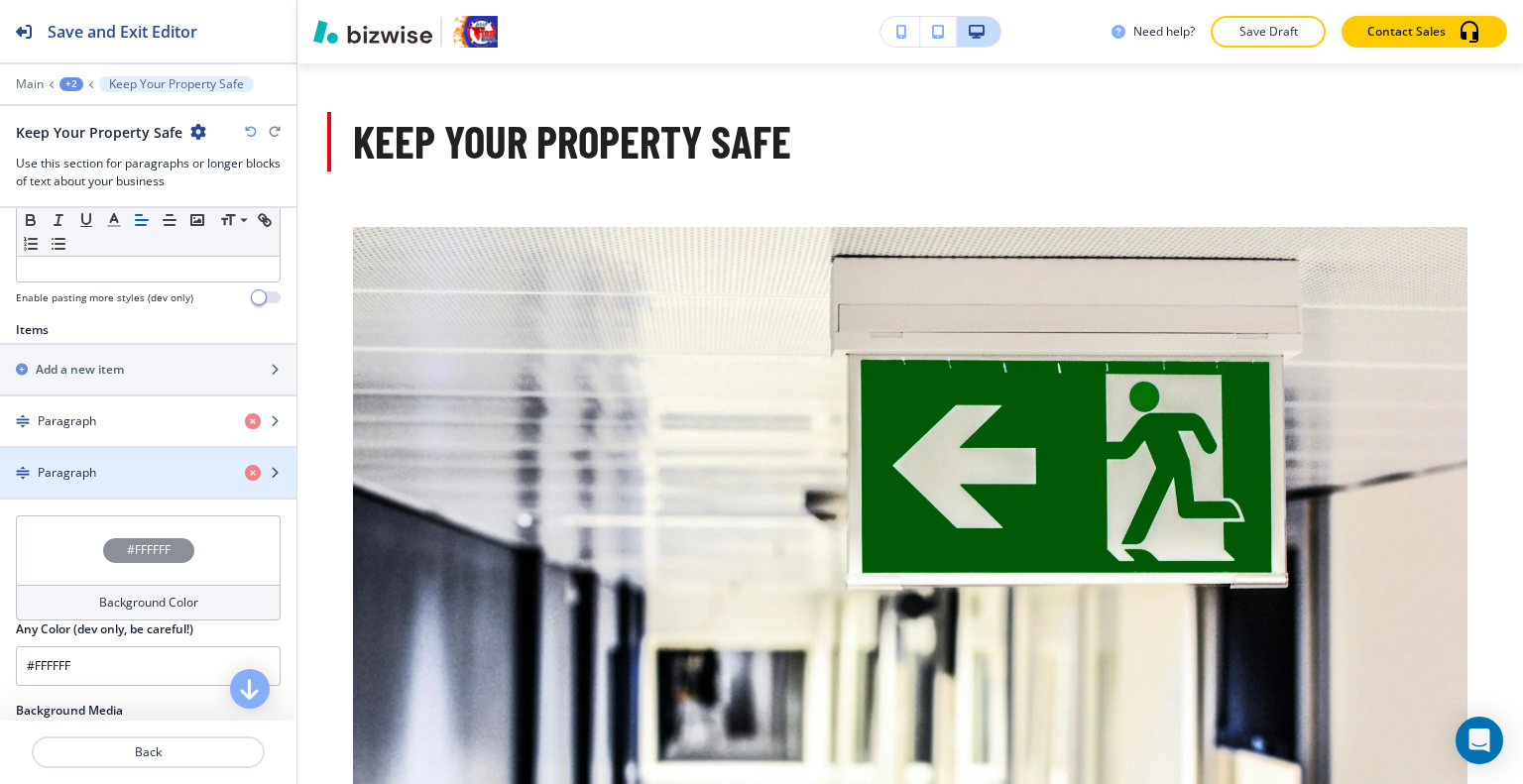 click on "Paragraph" at bounding box center (114, 473) 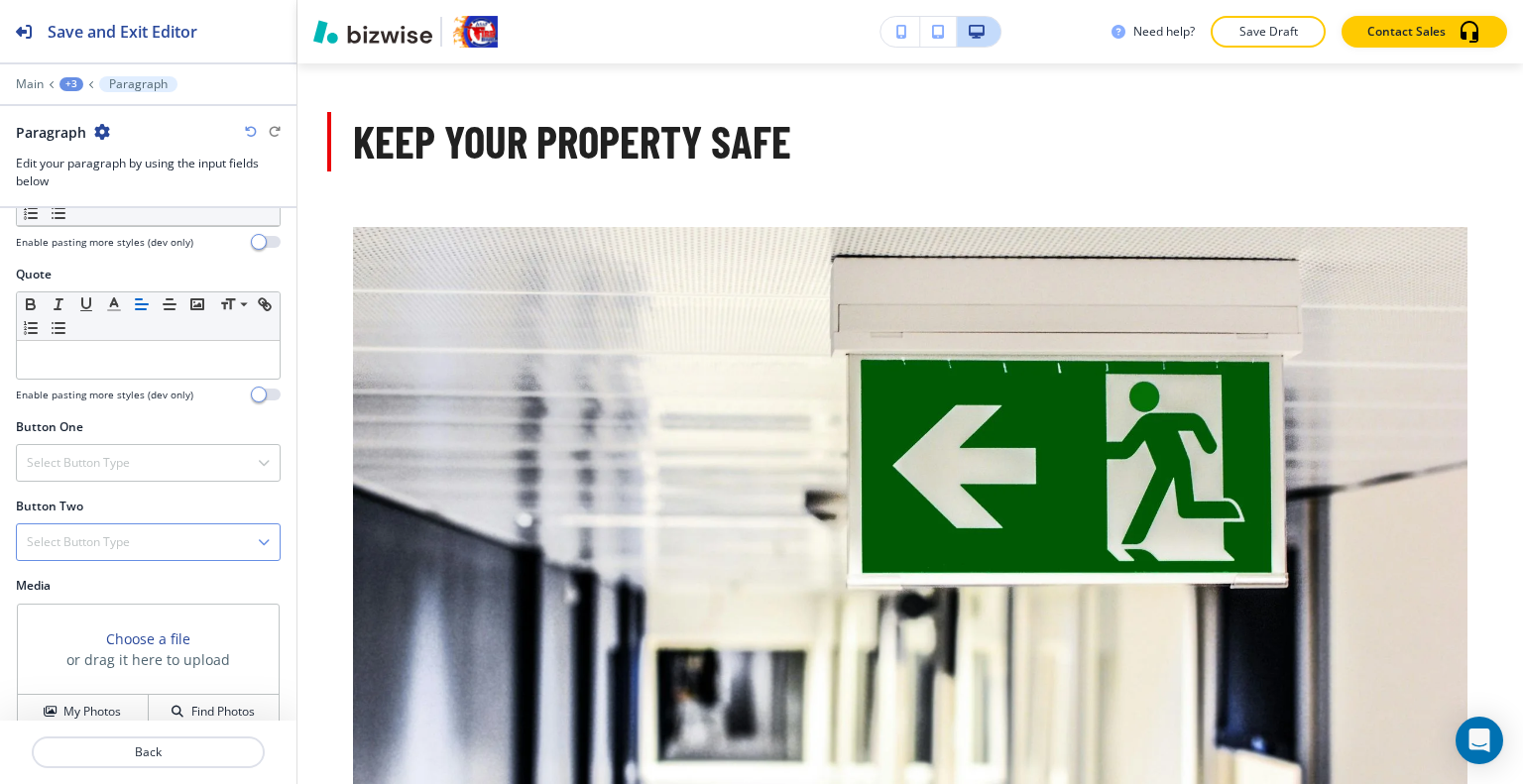 scroll, scrollTop: 2967, scrollLeft: 0, axis: vertical 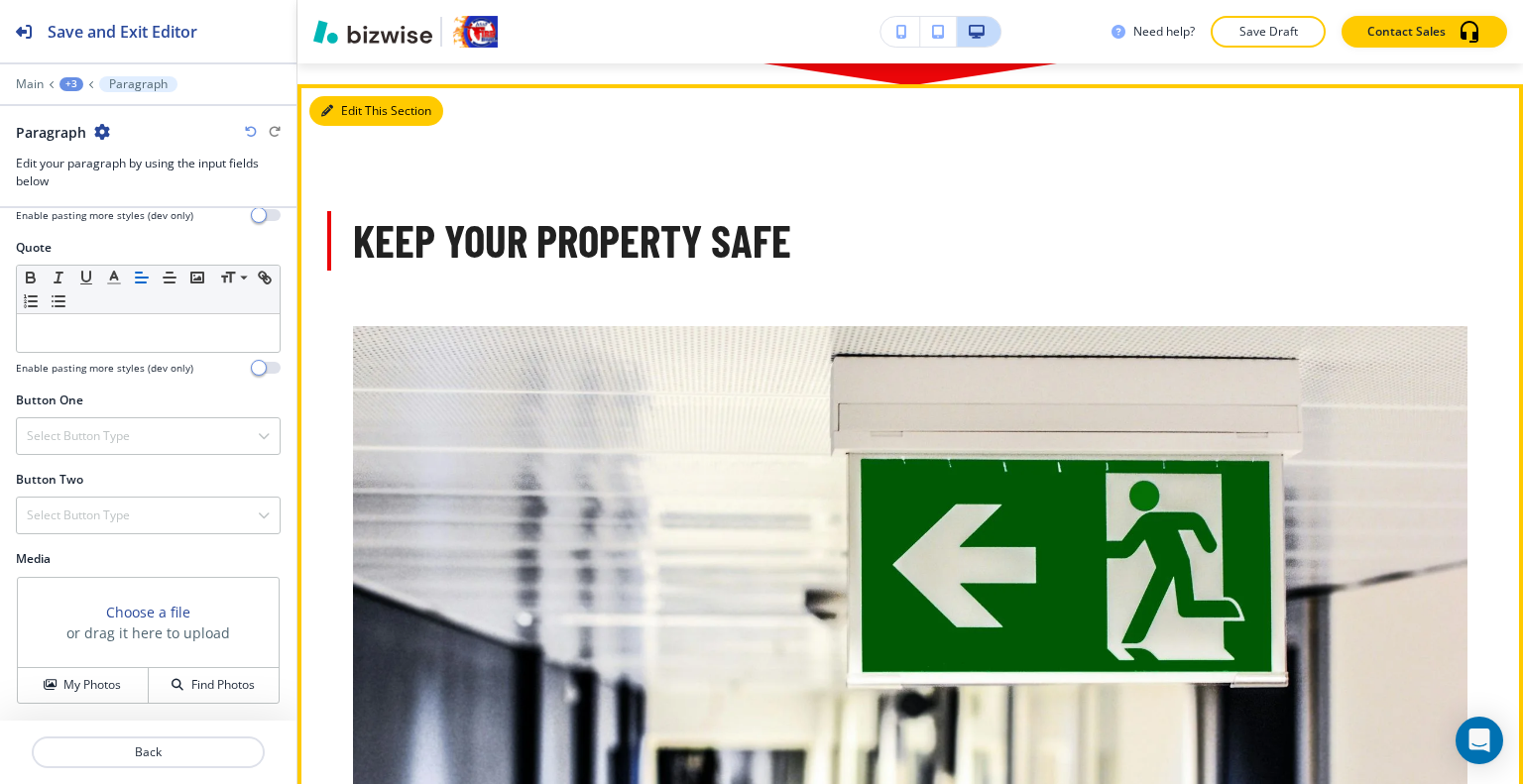 click on "Edit This Section" at bounding box center [376, 111] 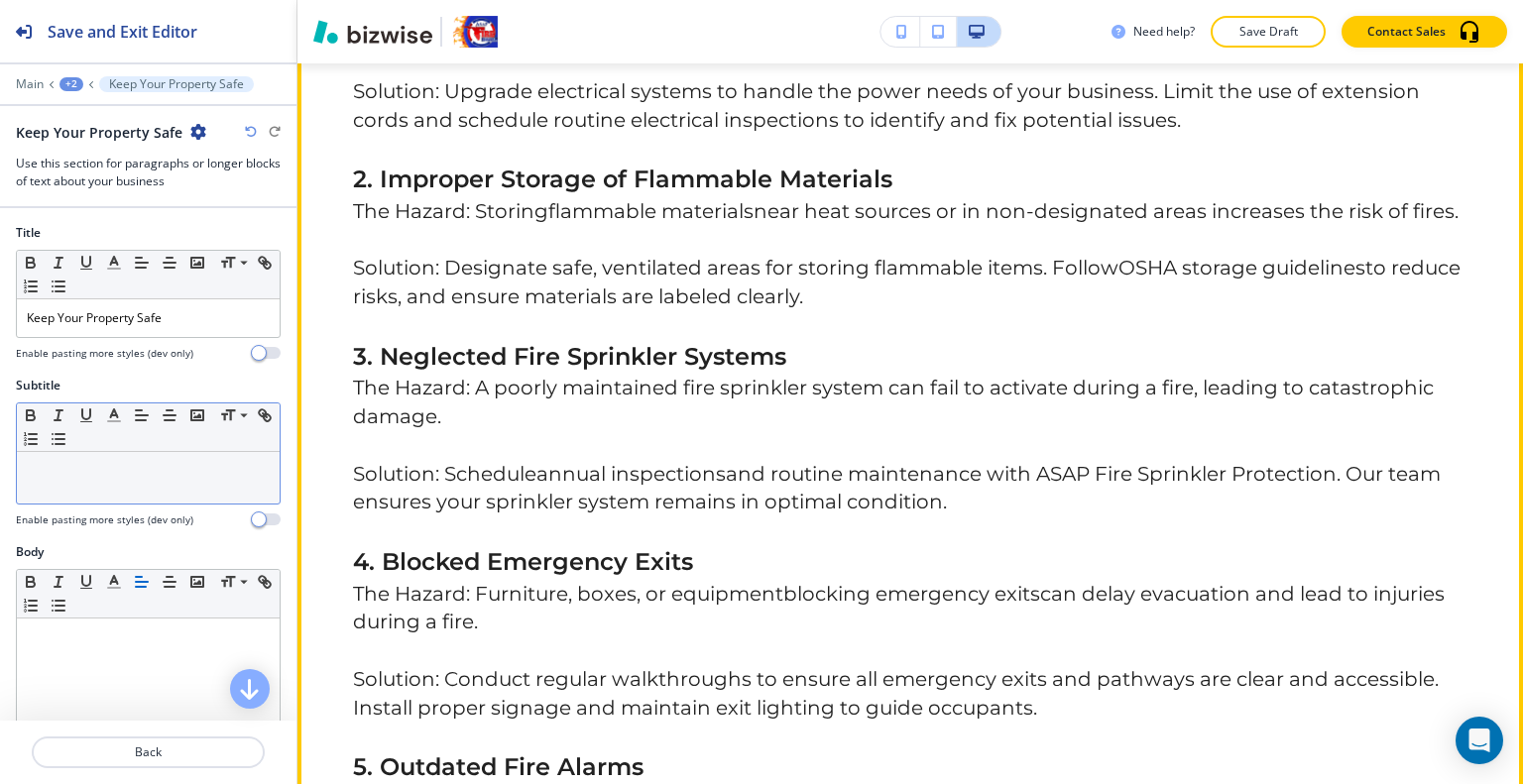 scroll, scrollTop: 2812, scrollLeft: 0, axis: vertical 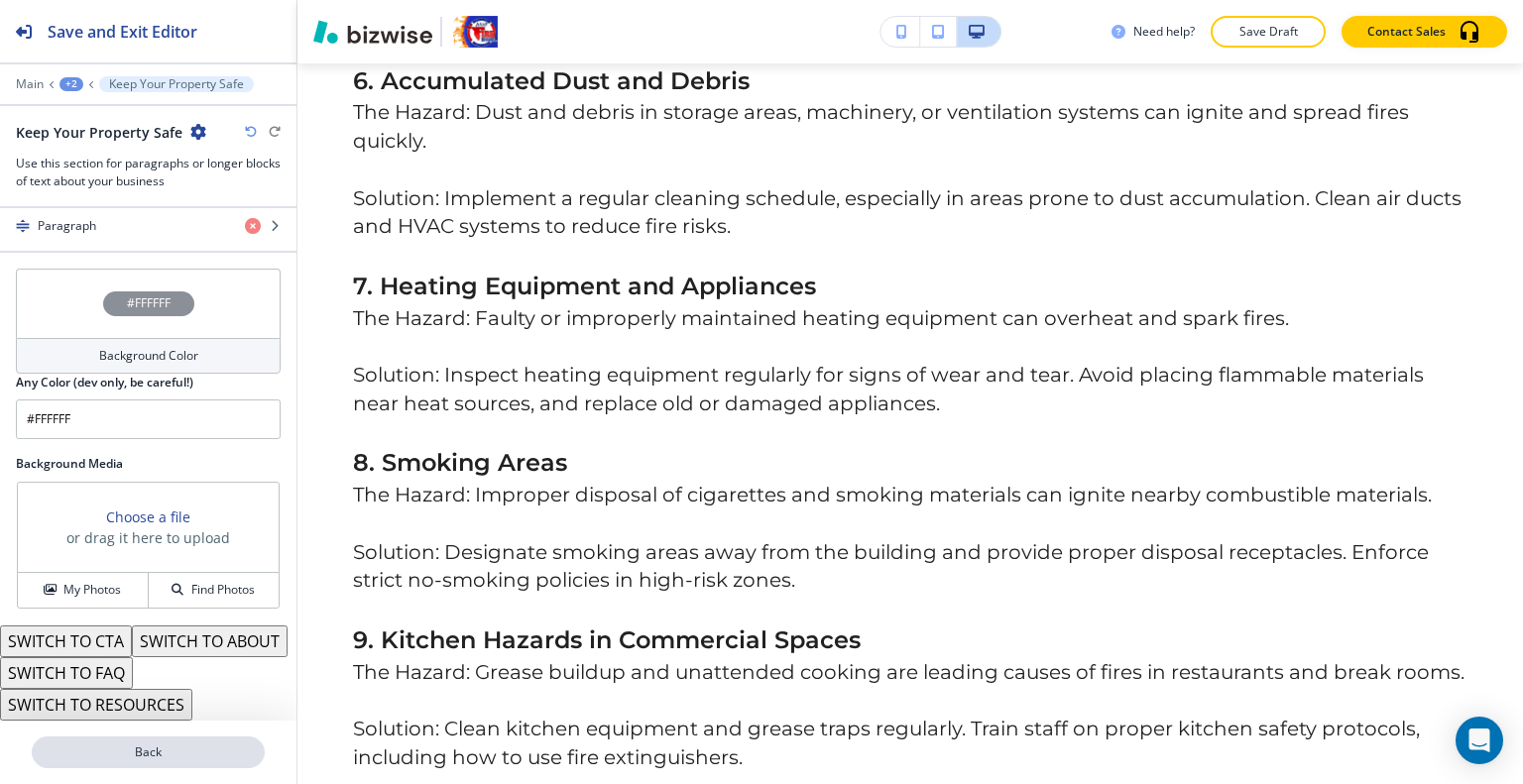 click on "Back" at bounding box center (148, 752) 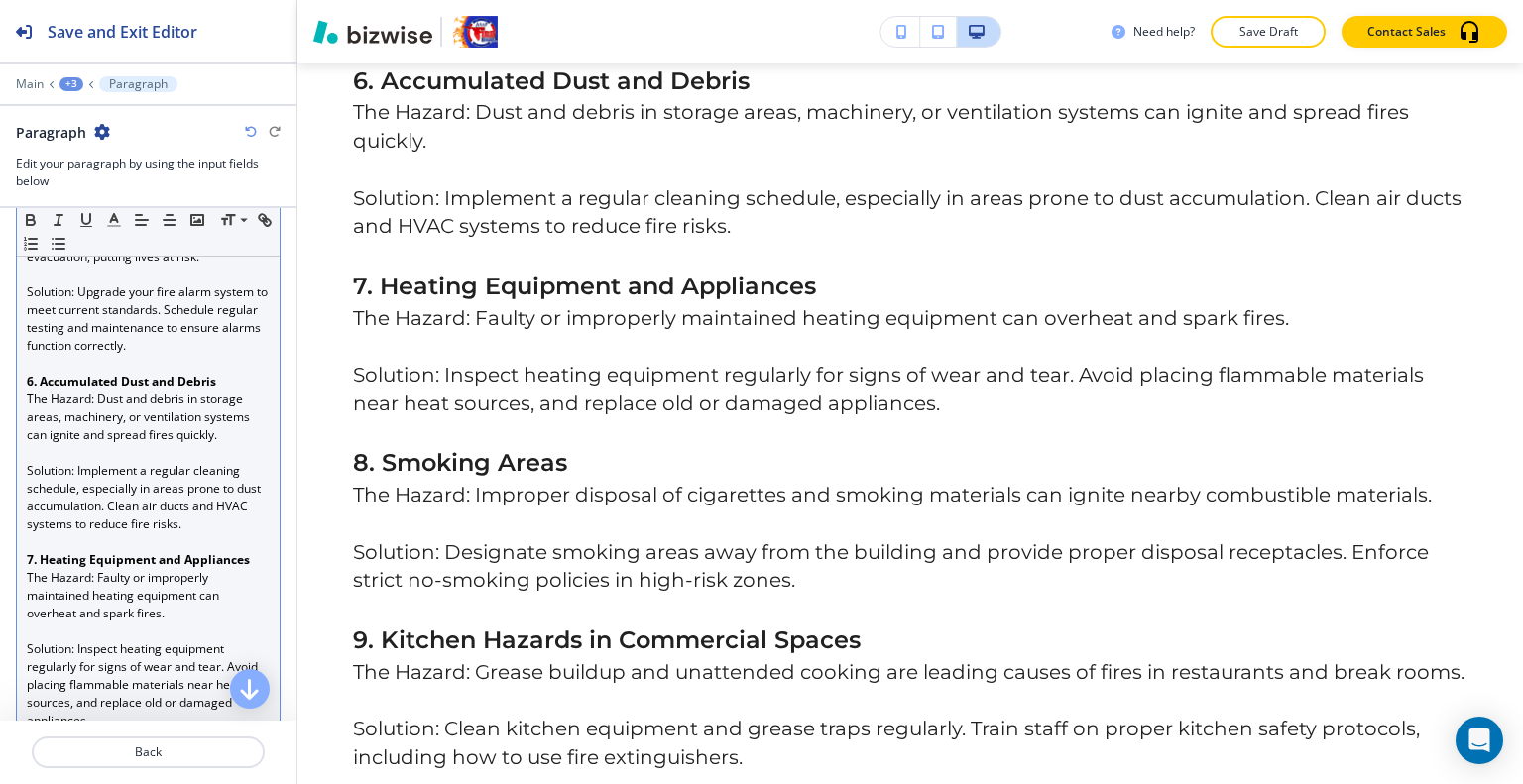 scroll, scrollTop: 1883, scrollLeft: 0, axis: vertical 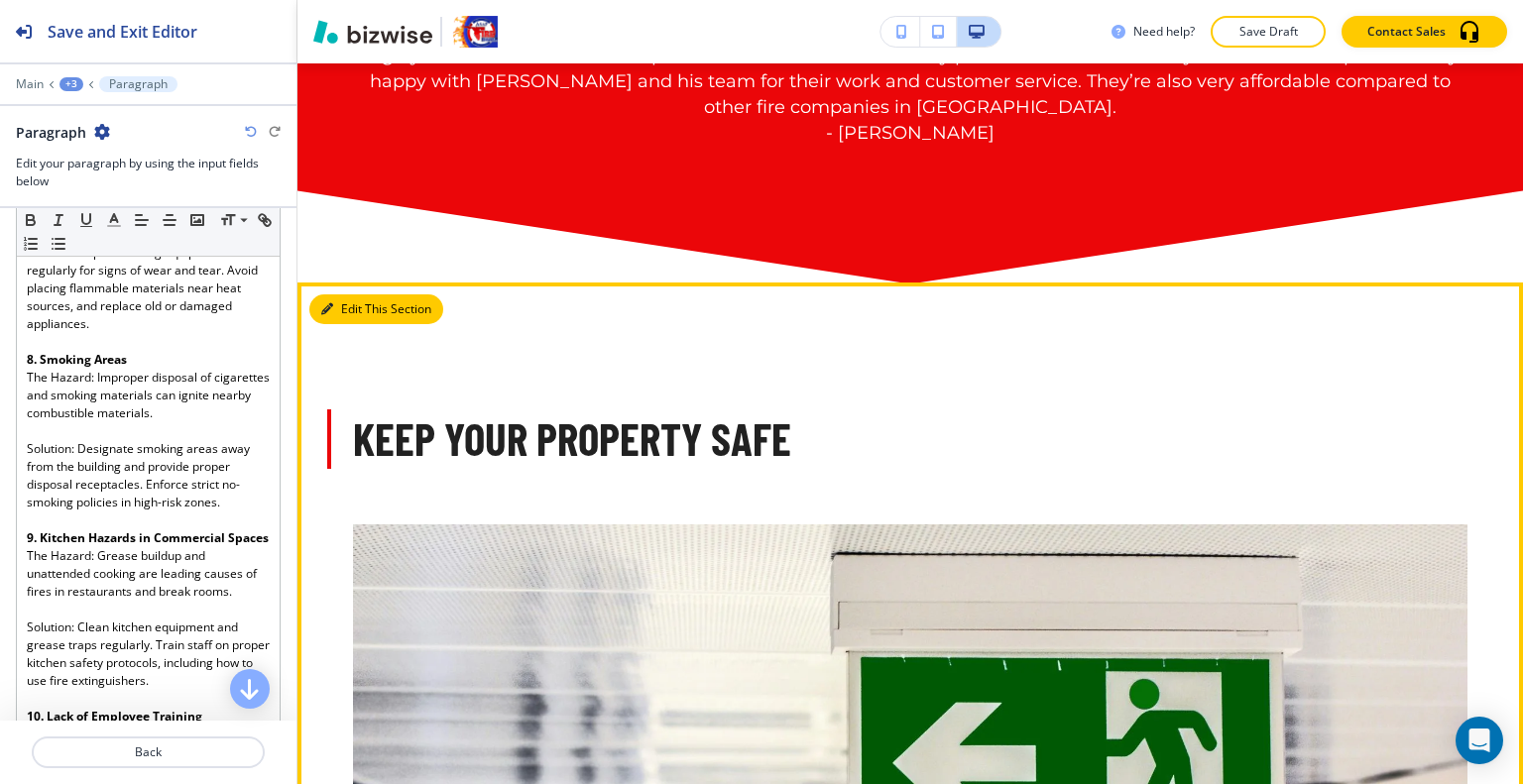 click on "Edit This Section" at bounding box center [376, 309] 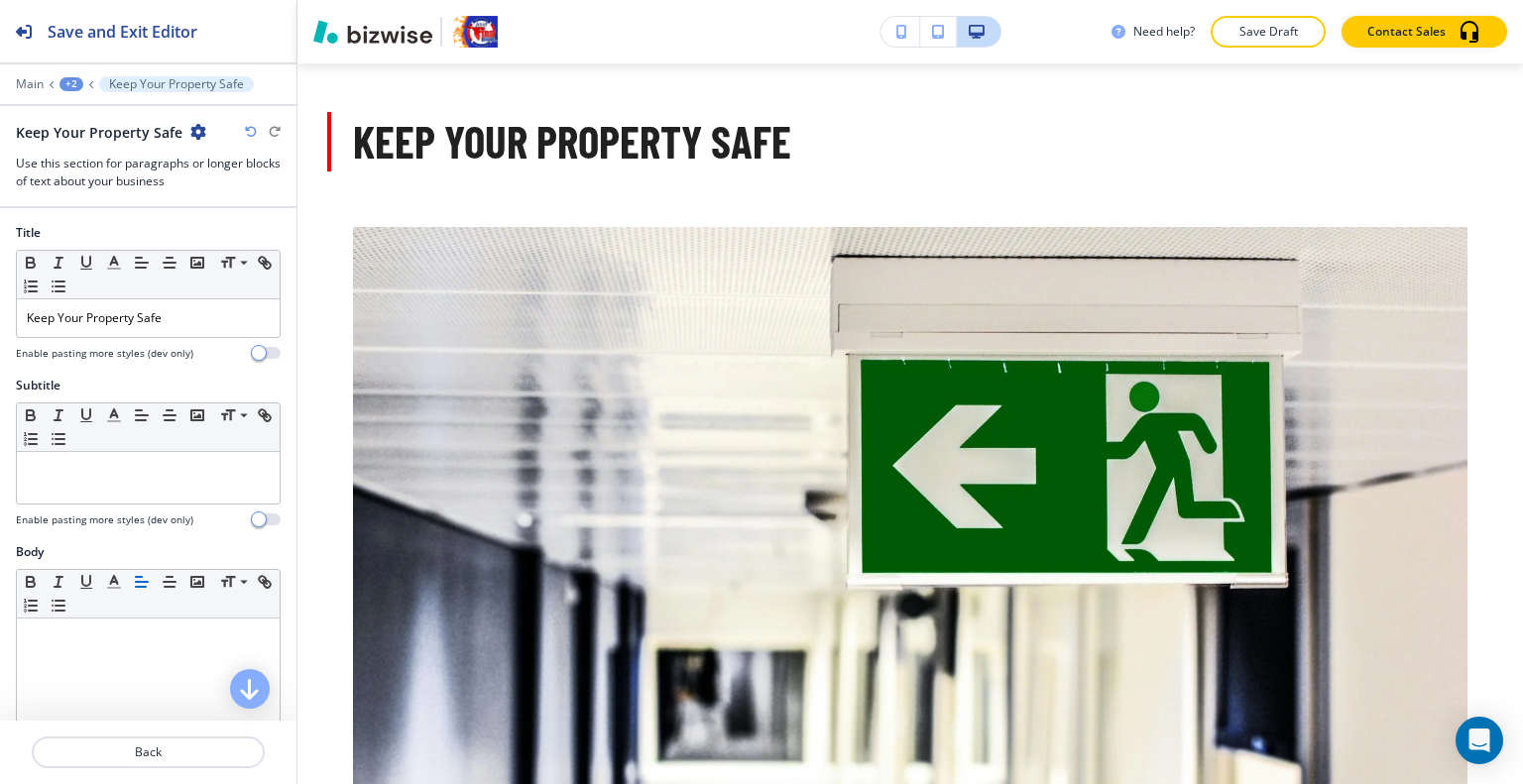 scroll, scrollTop: 694, scrollLeft: 0, axis: vertical 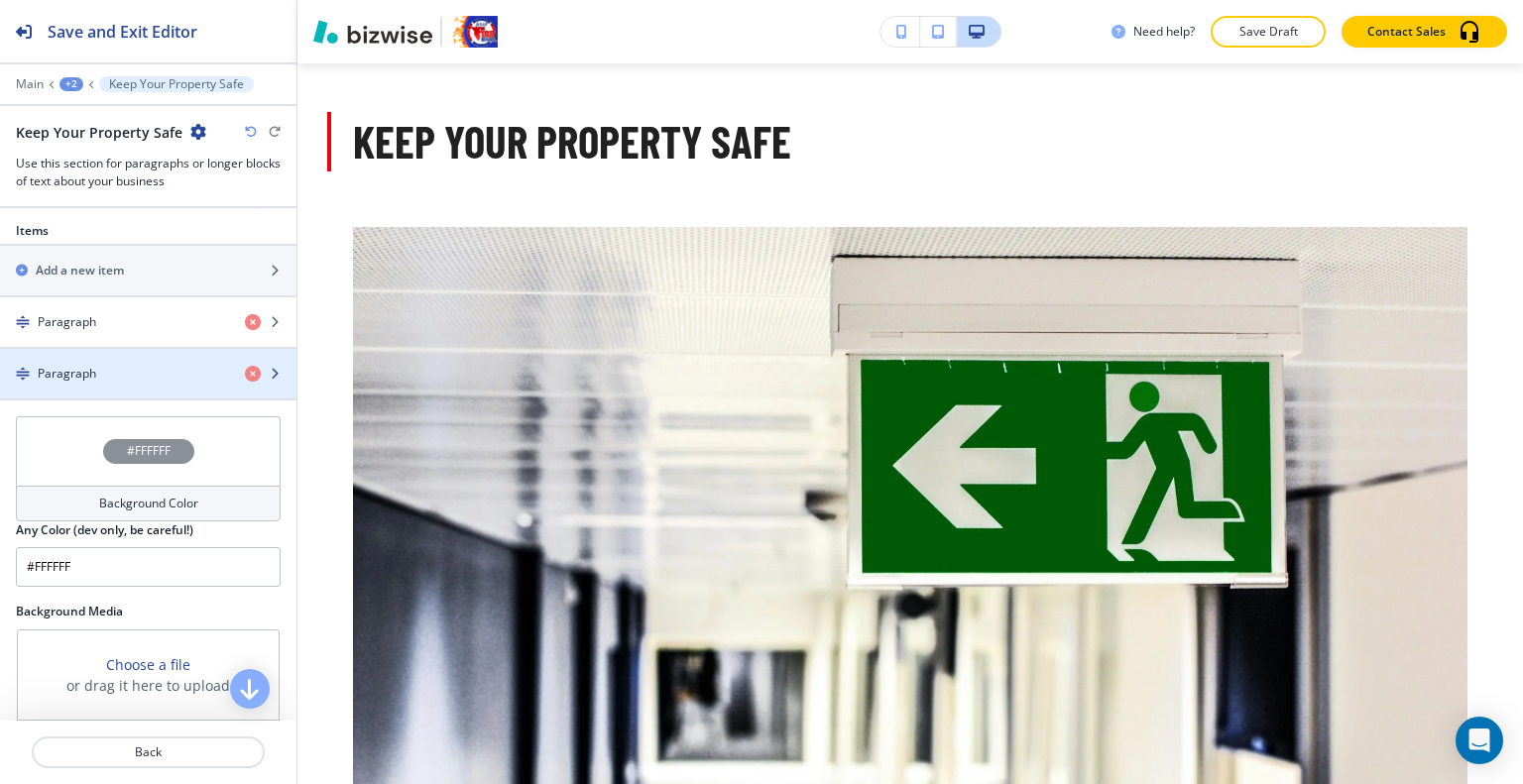 click at bounding box center (148, 357) 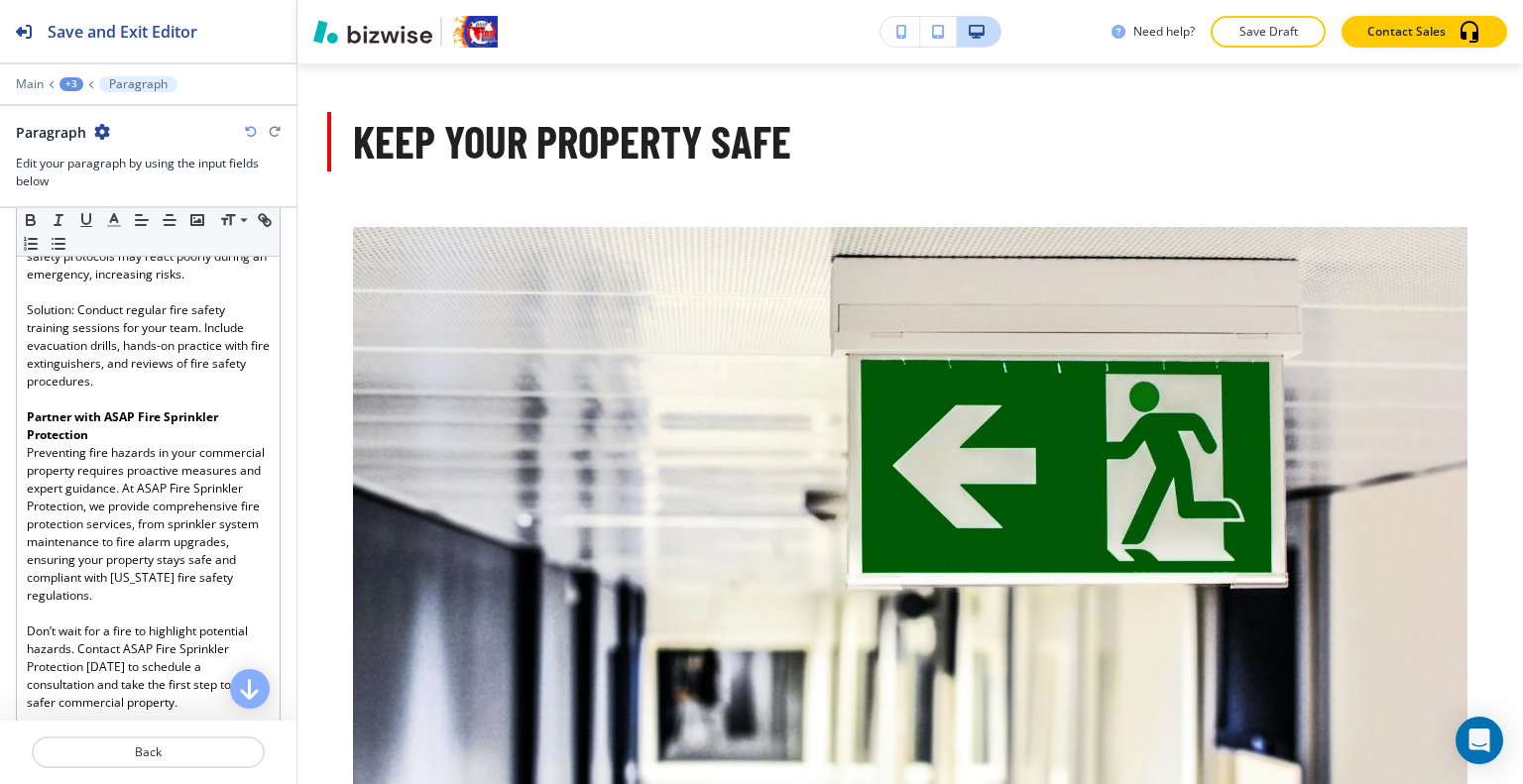 scroll, scrollTop: 2967, scrollLeft: 0, axis: vertical 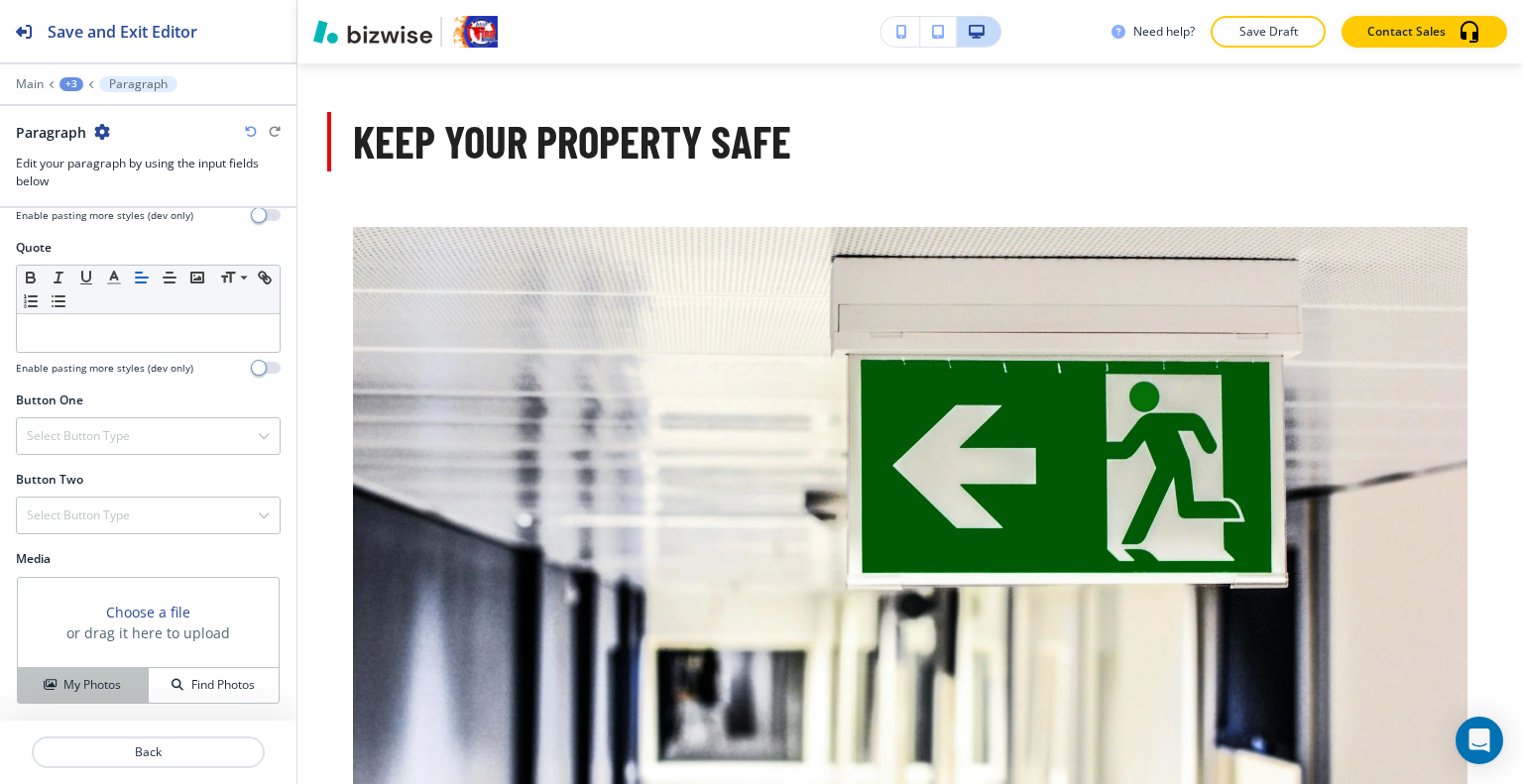click on "My Photos" at bounding box center [83, 685] 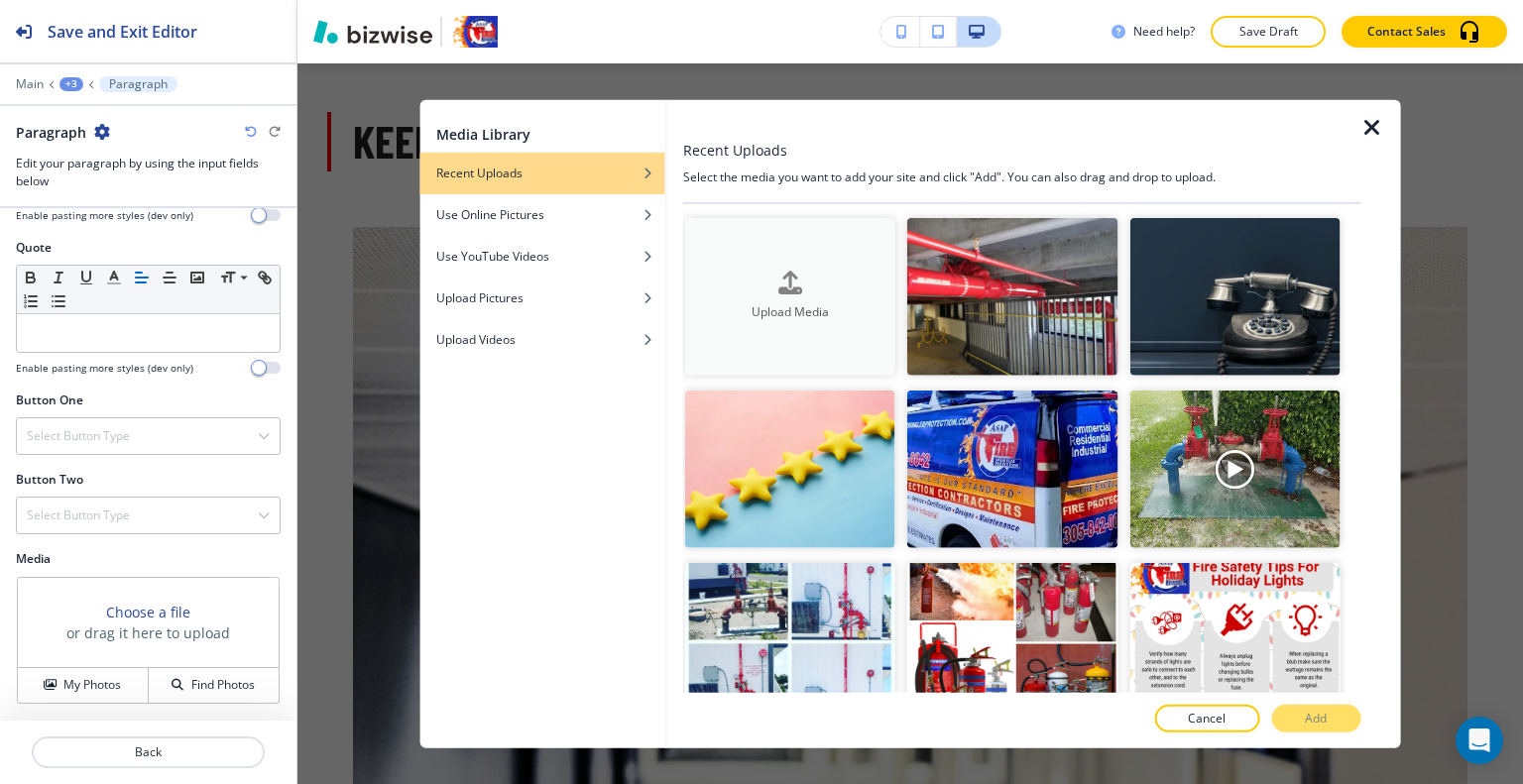 click on "Upload Media" at bounding box center [790, 296] 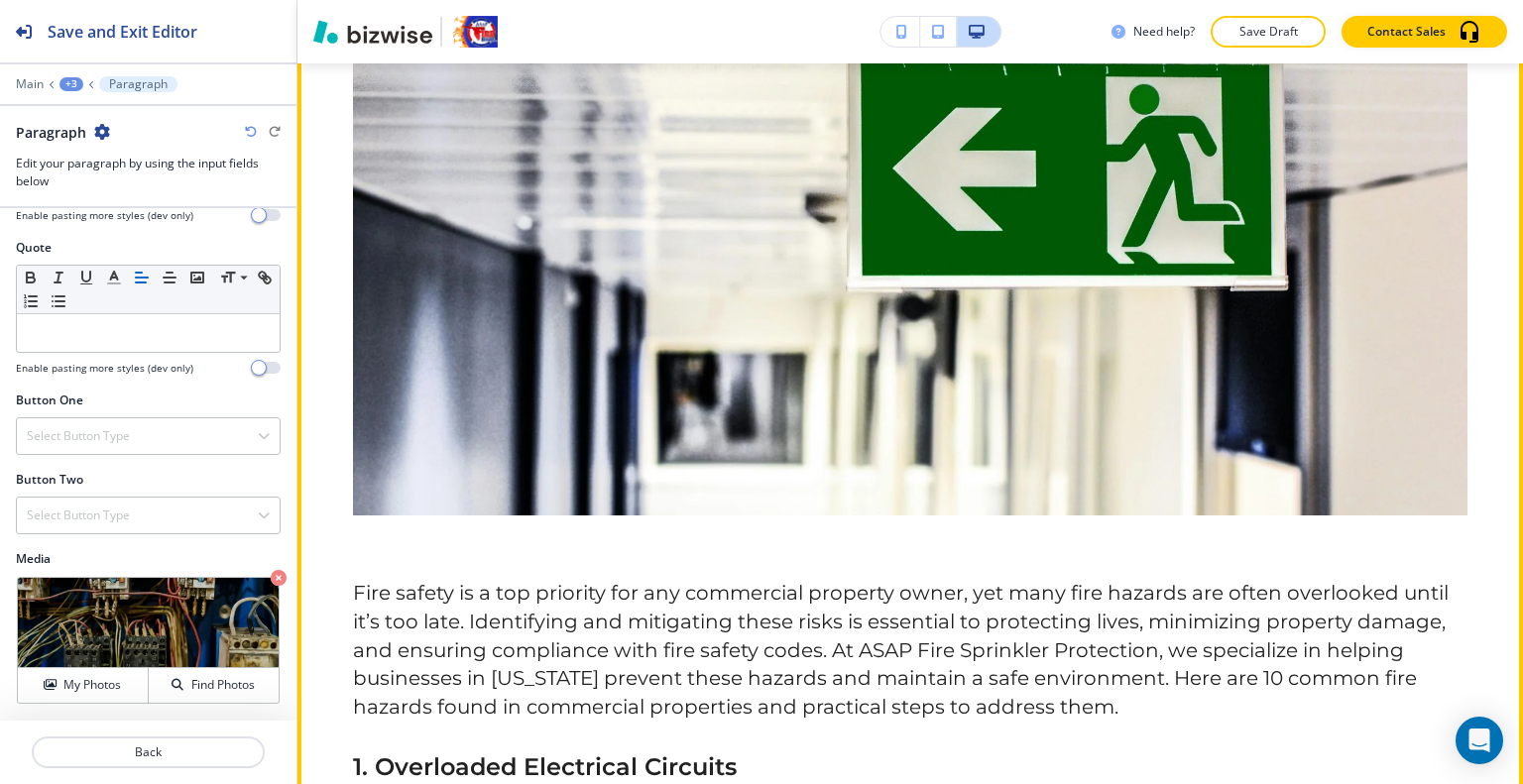 scroll, scrollTop: 1325, scrollLeft: 0, axis: vertical 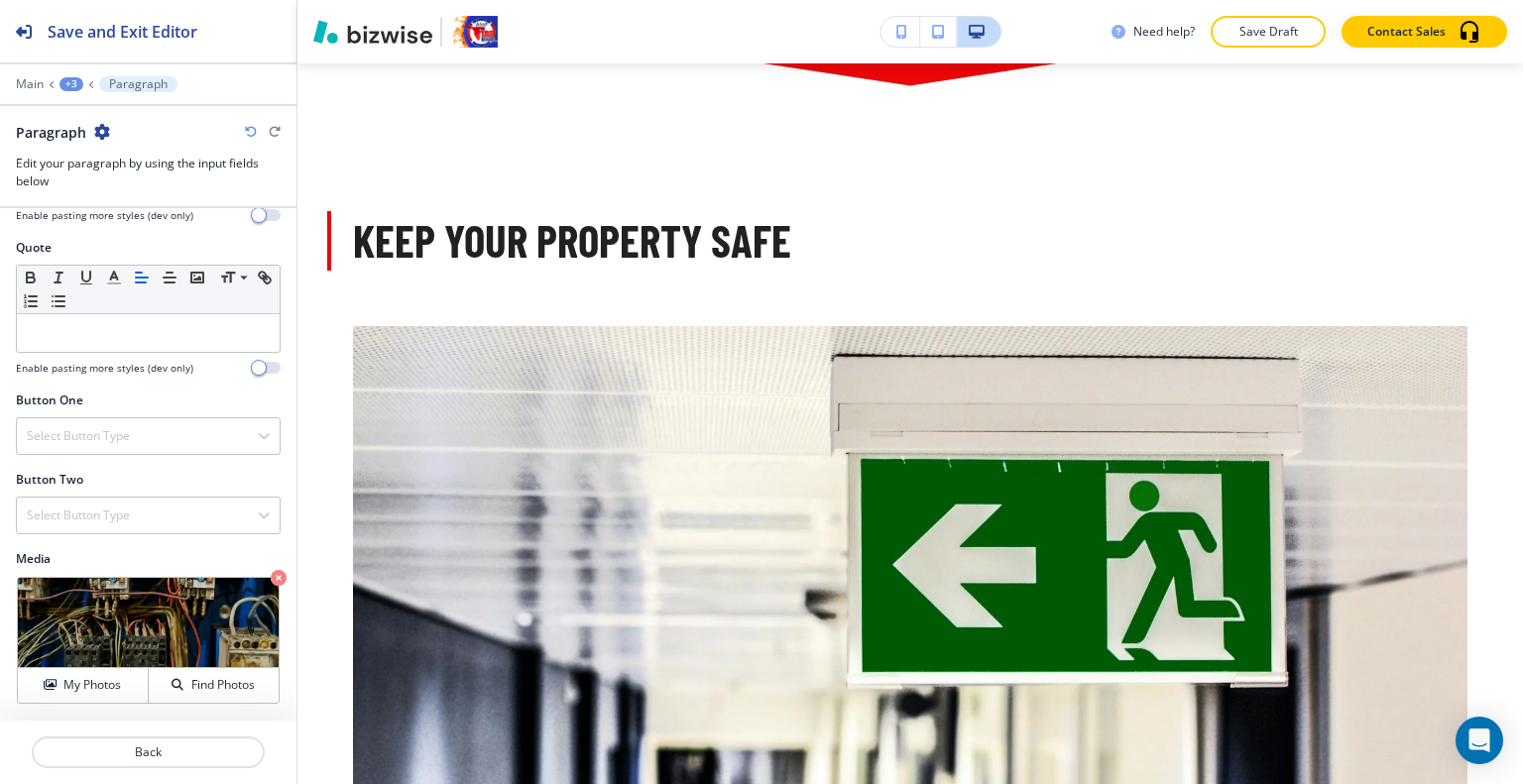 click at bounding box center [148, 776] 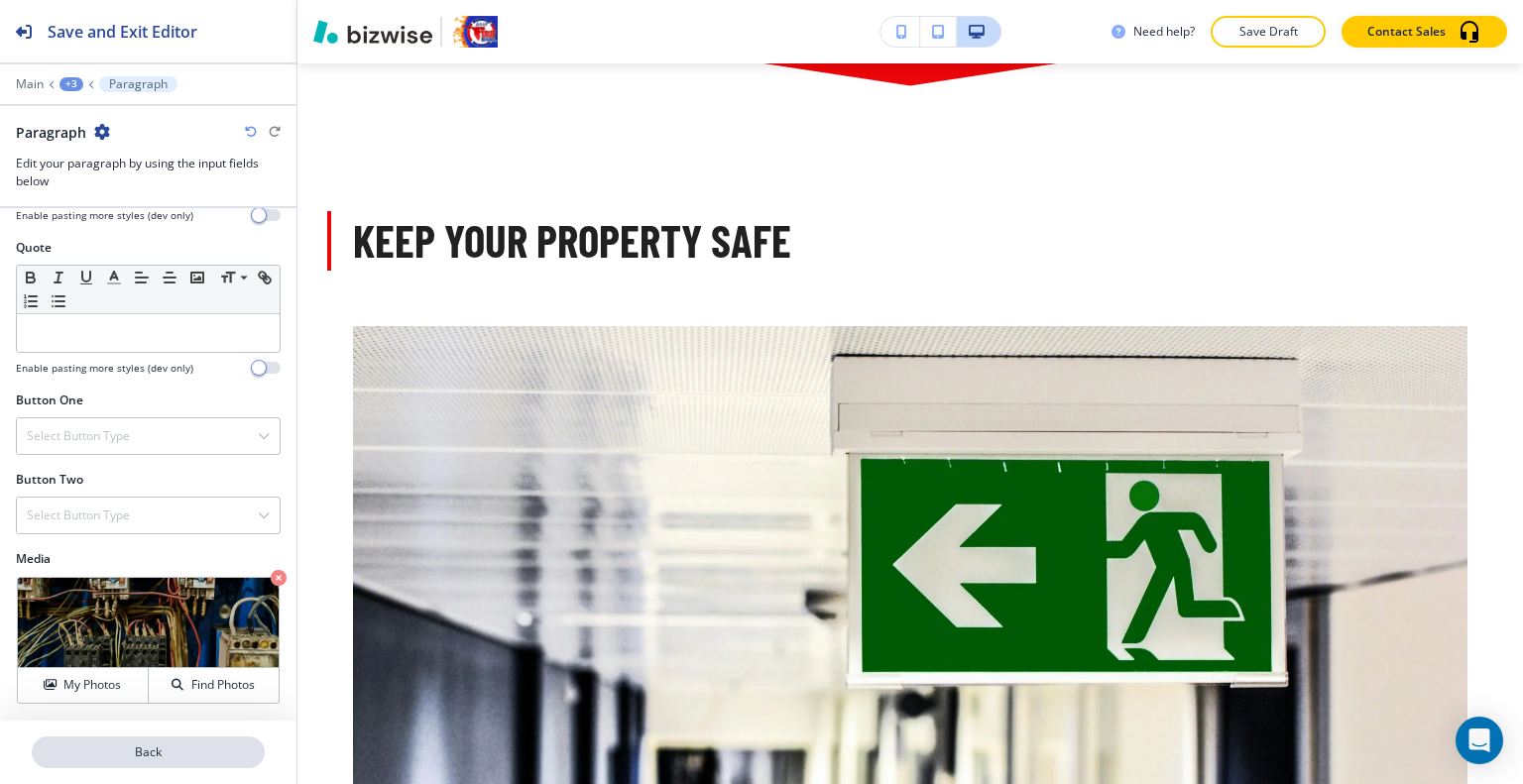 click on "Back" at bounding box center (148, 752) 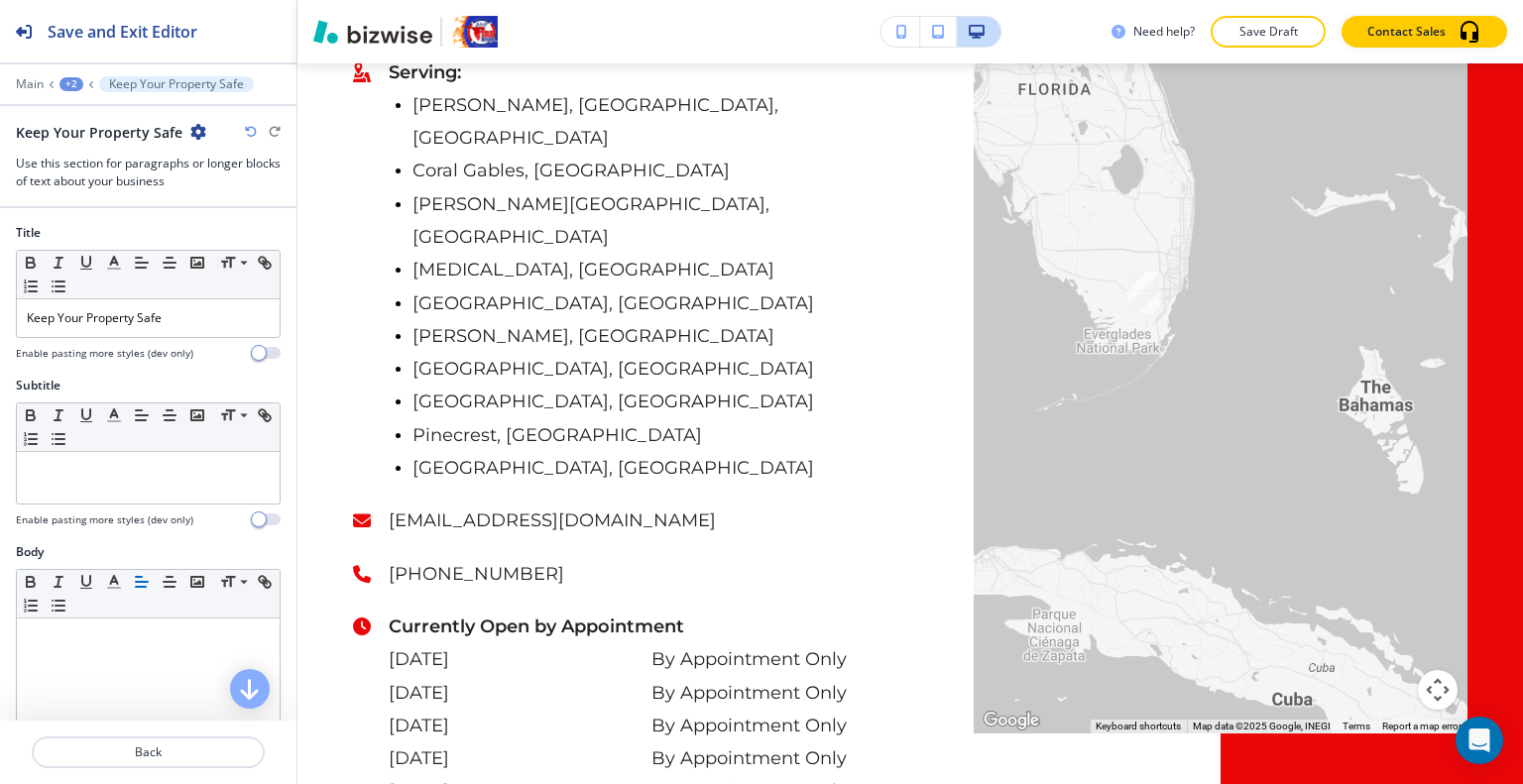 scroll, scrollTop: 6182, scrollLeft: 0, axis: vertical 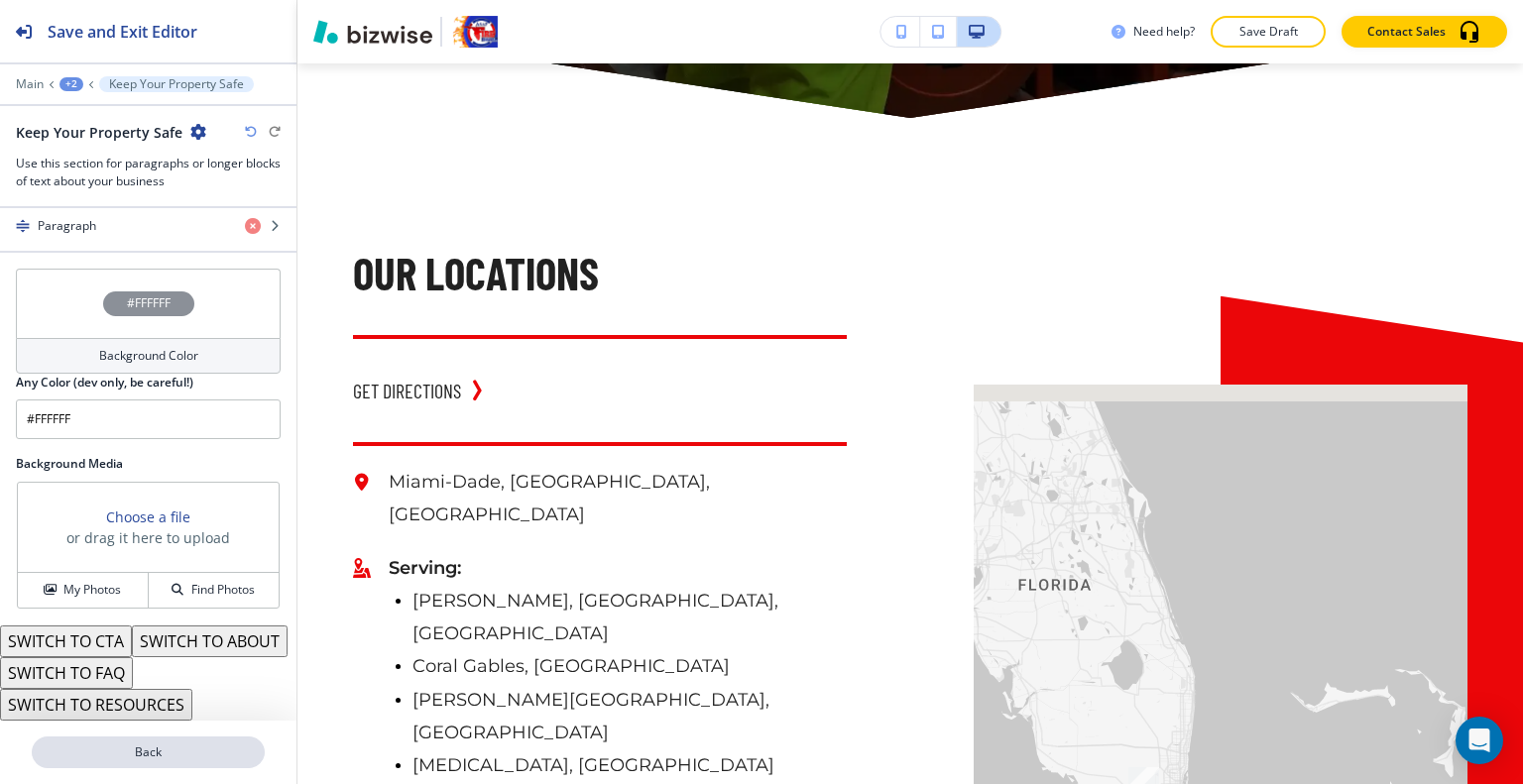 click on "Back" at bounding box center [148, 752] 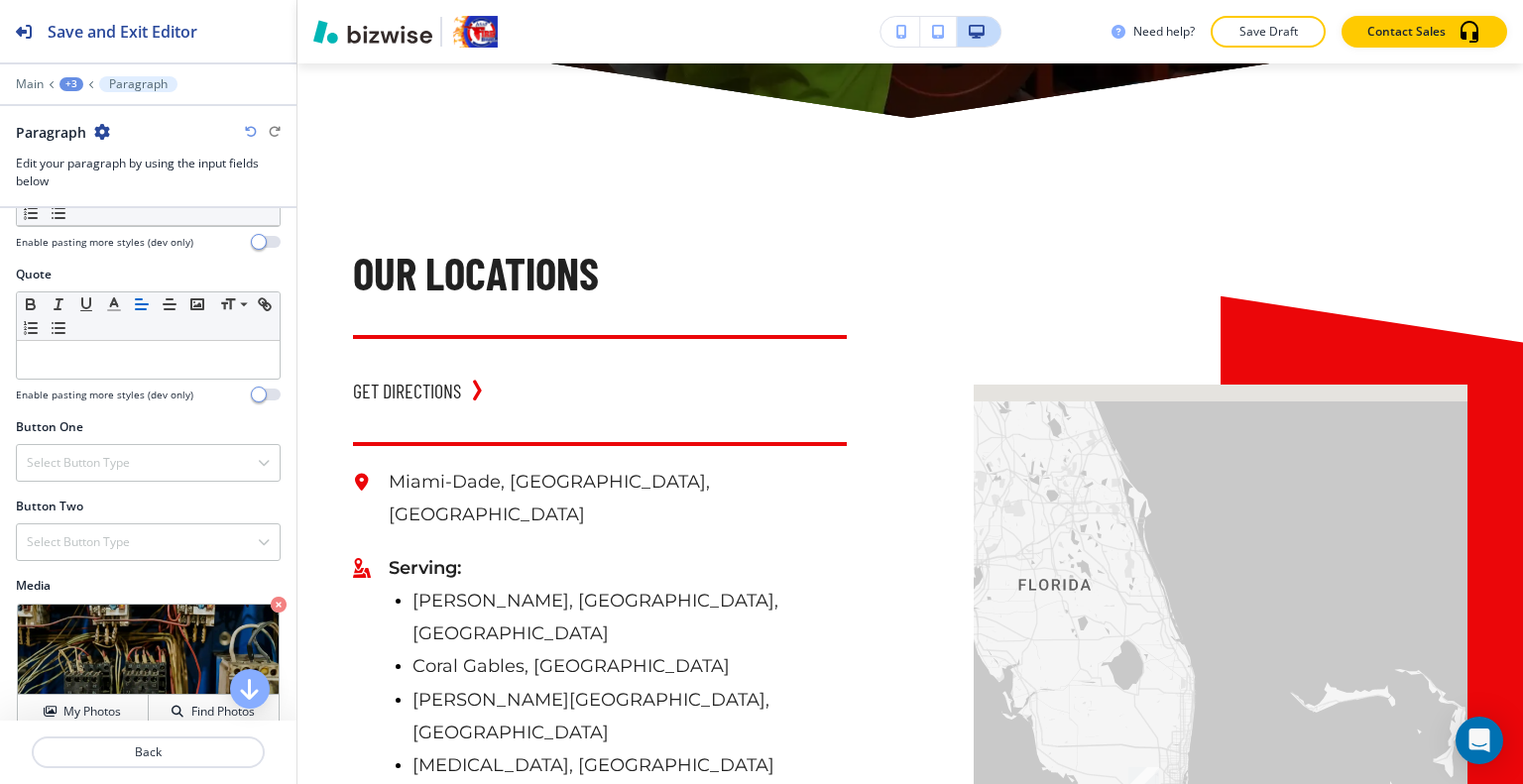 scroll, scrollTop: 2967, scrollLeft: 0, axis: vertical 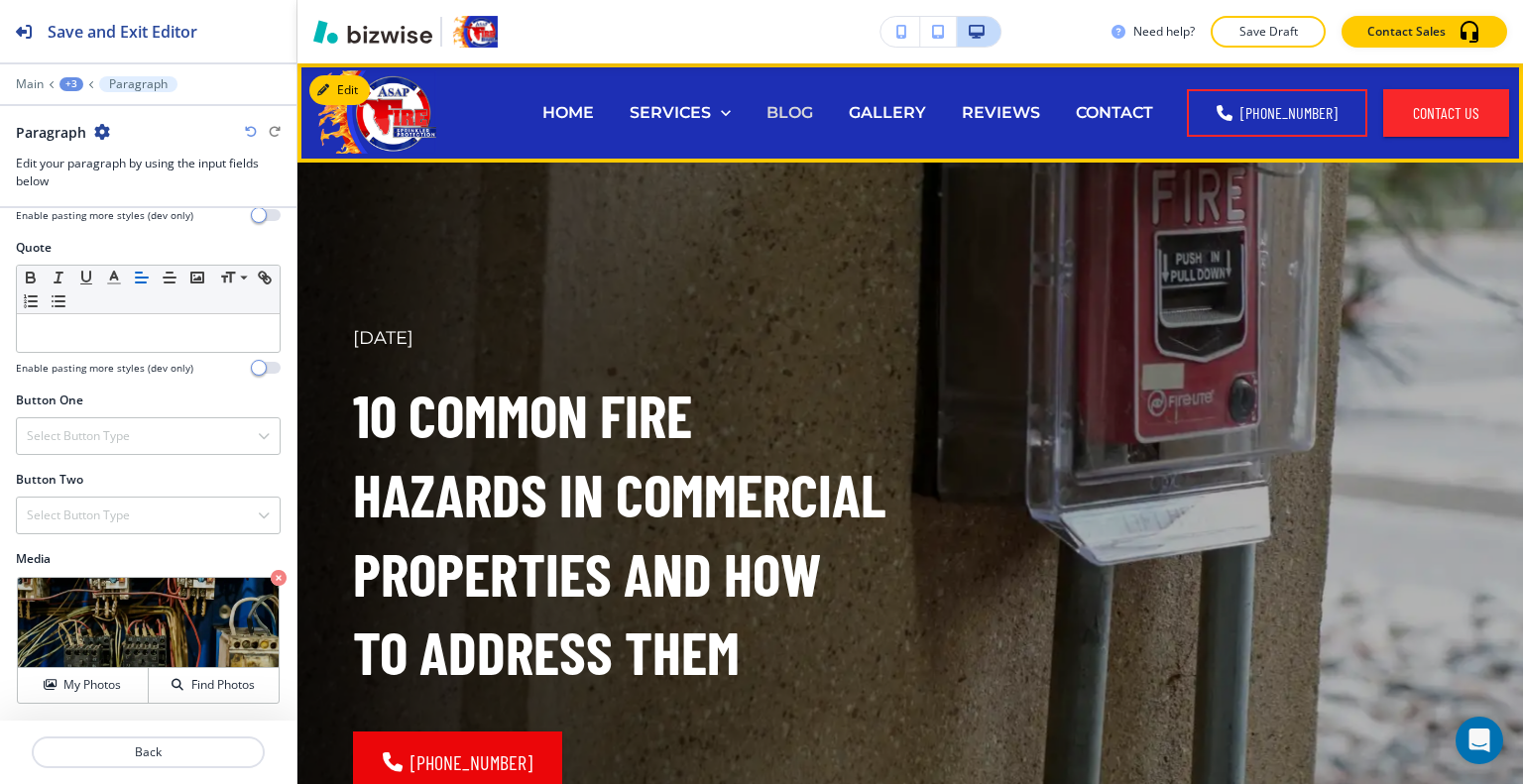 click on "BLOG" at bounding box center [789, 112] 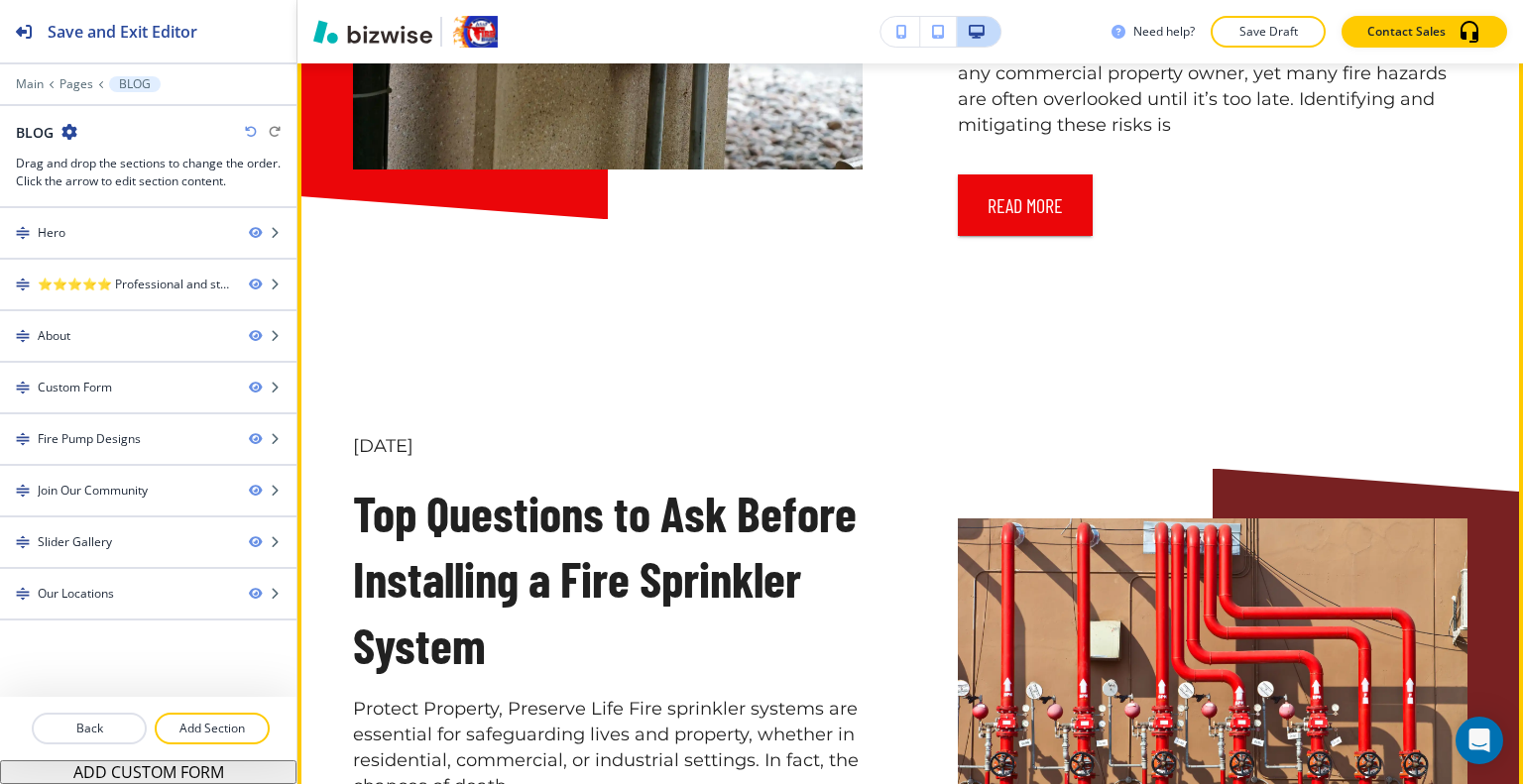 scroll, scrollTop: 2280, scrollLeft: 0, axis: vertical 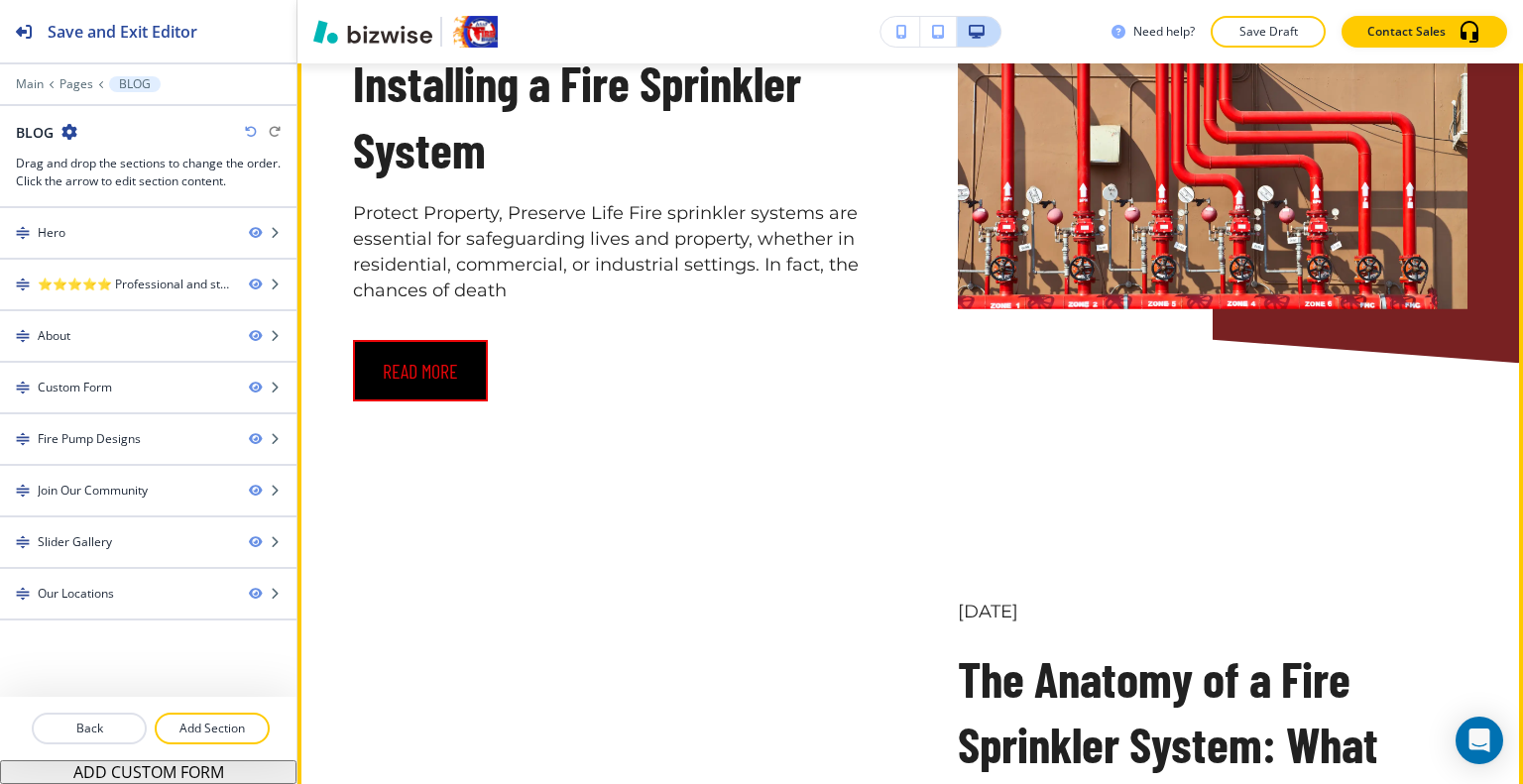 click on "read more" at bounding box center (420, 371) 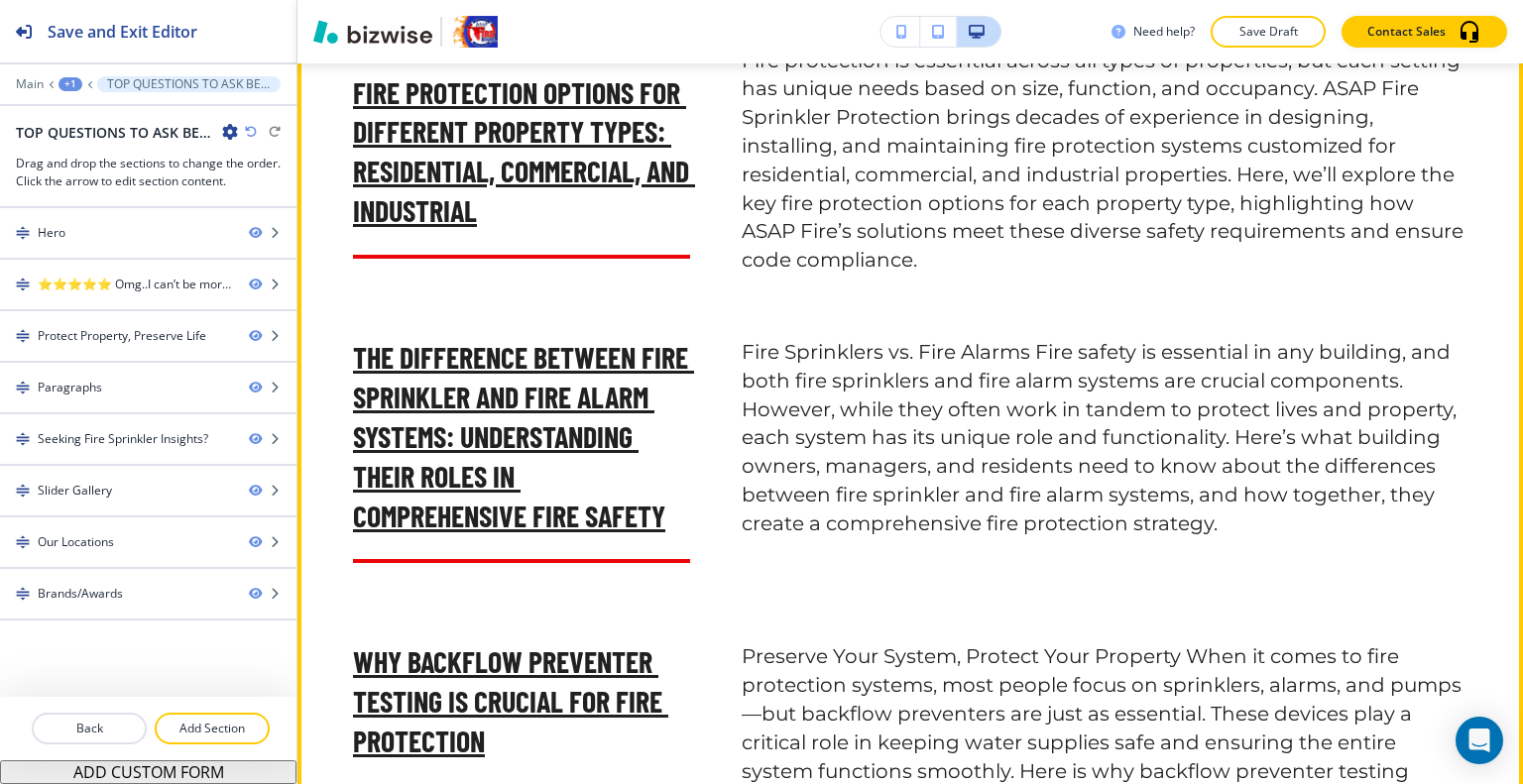 scroll, scrollTop: 5650, scrollLeft: 0, axis: vertical 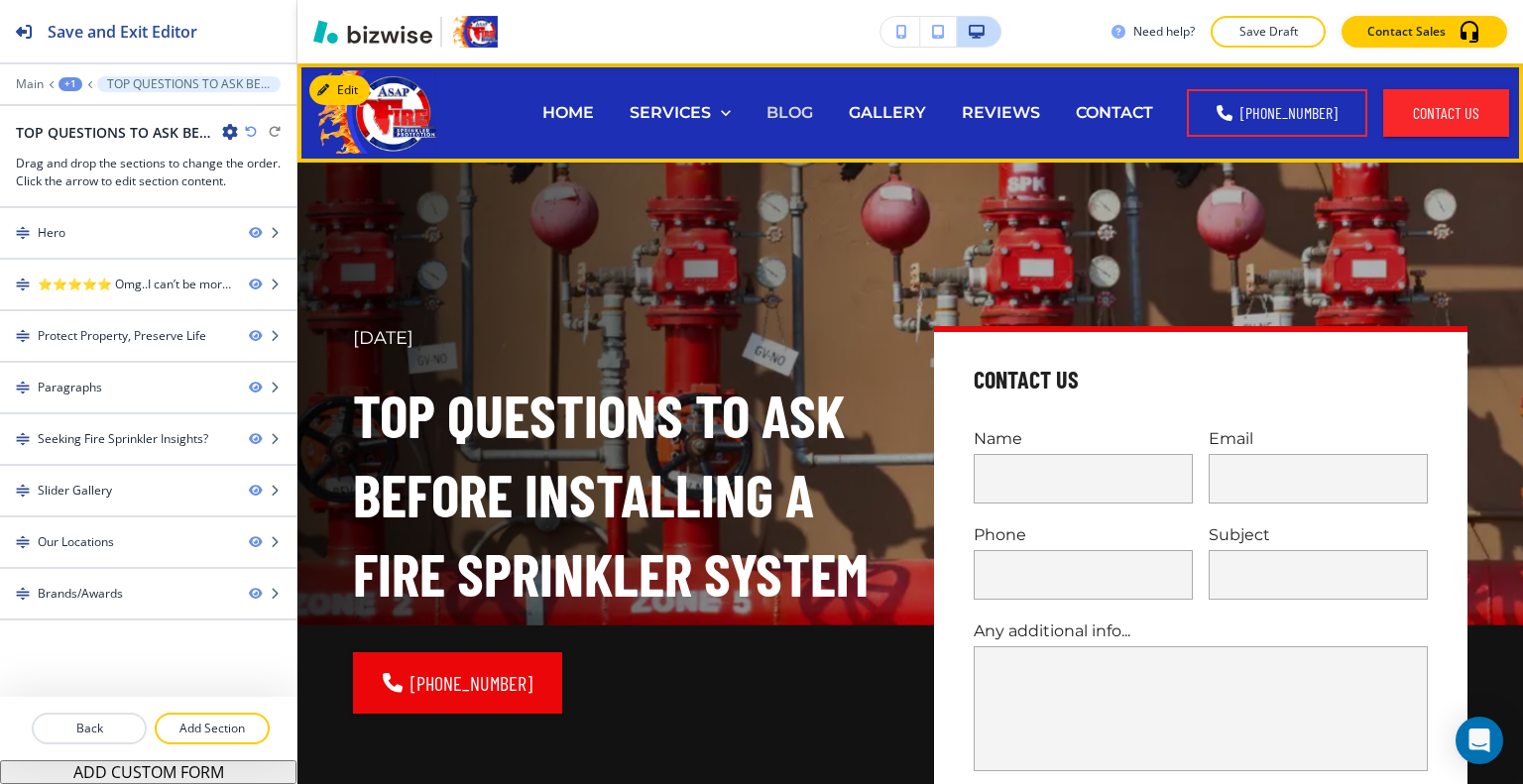 click on "BLOG" at bounding box center (789, 112) 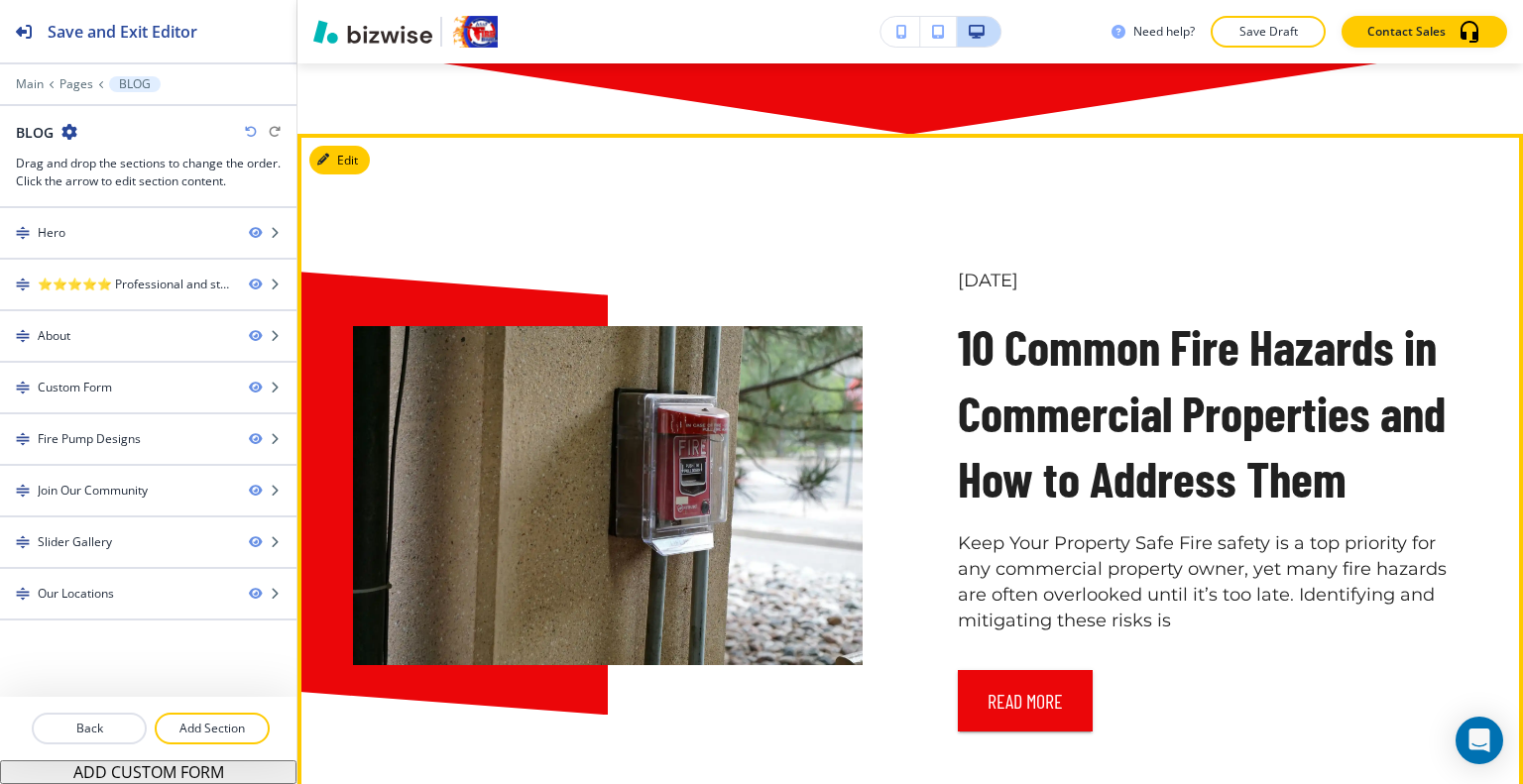 scroll, scrollTop: 1586, scrollLeft: 0, axis: vertical 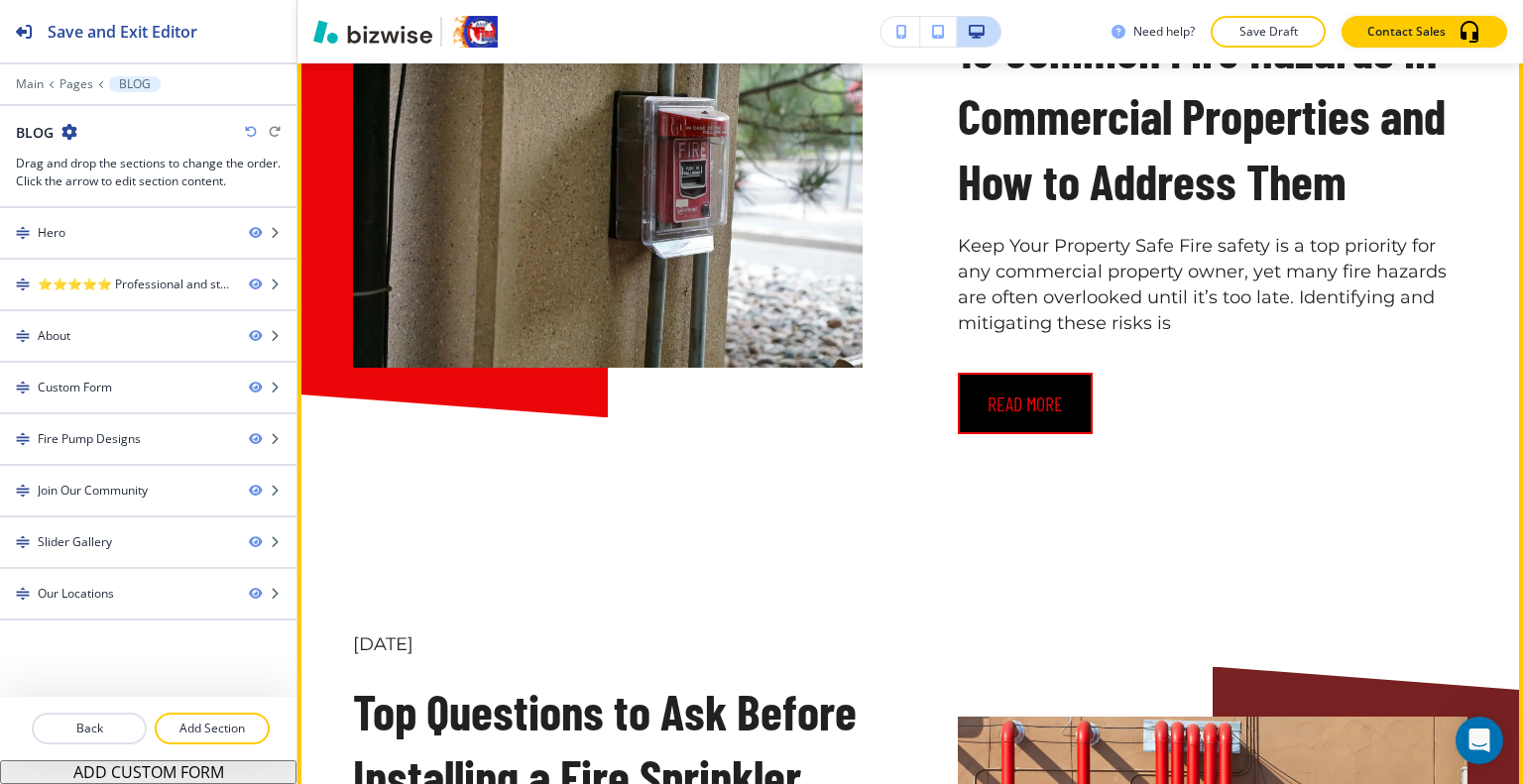 click on "read more" at bounding box center [1025, 403] 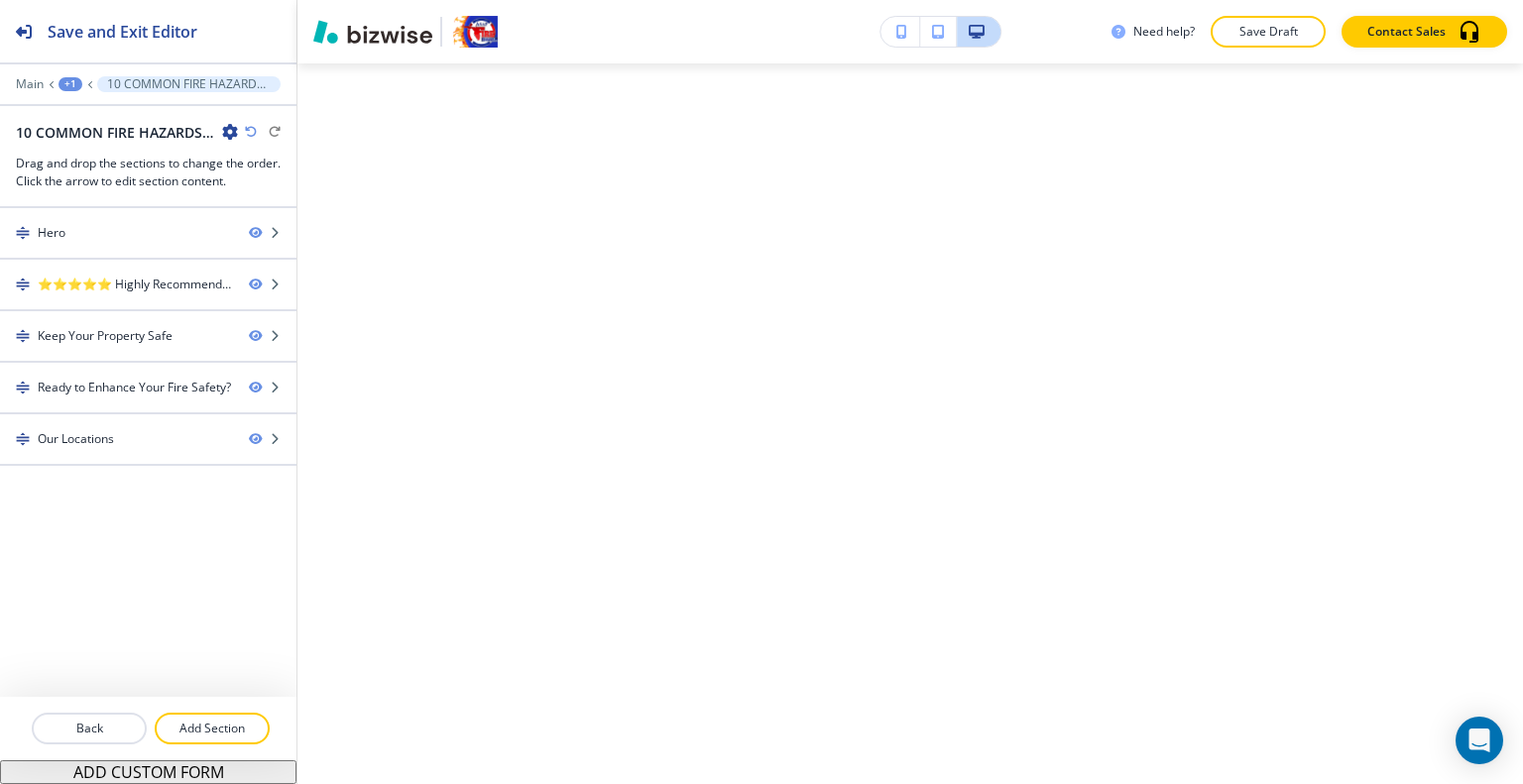scroll, scrollTop: 0, scrollLeft: 0, axis: both 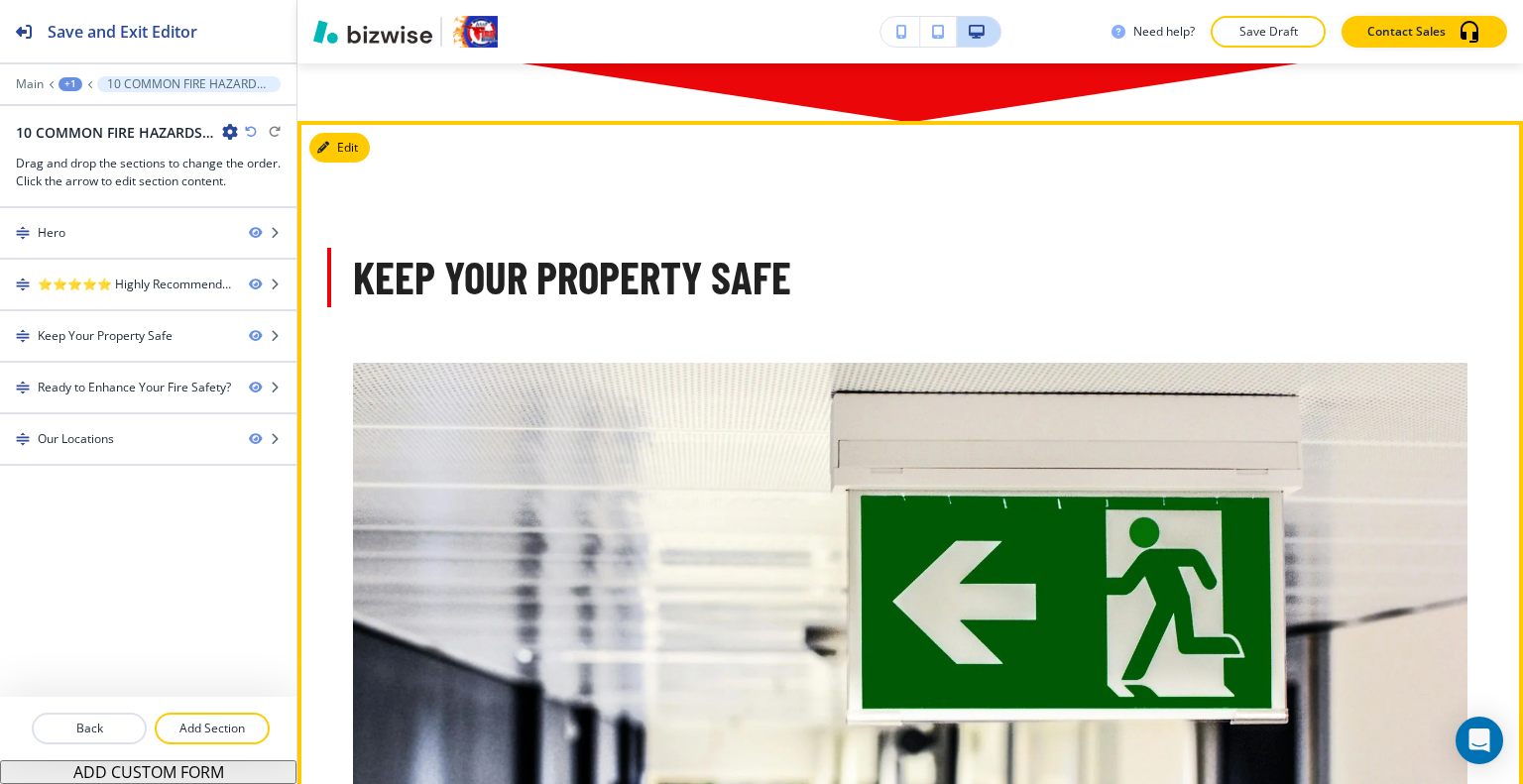 click on "Edit" at bounding box center [339, 148] 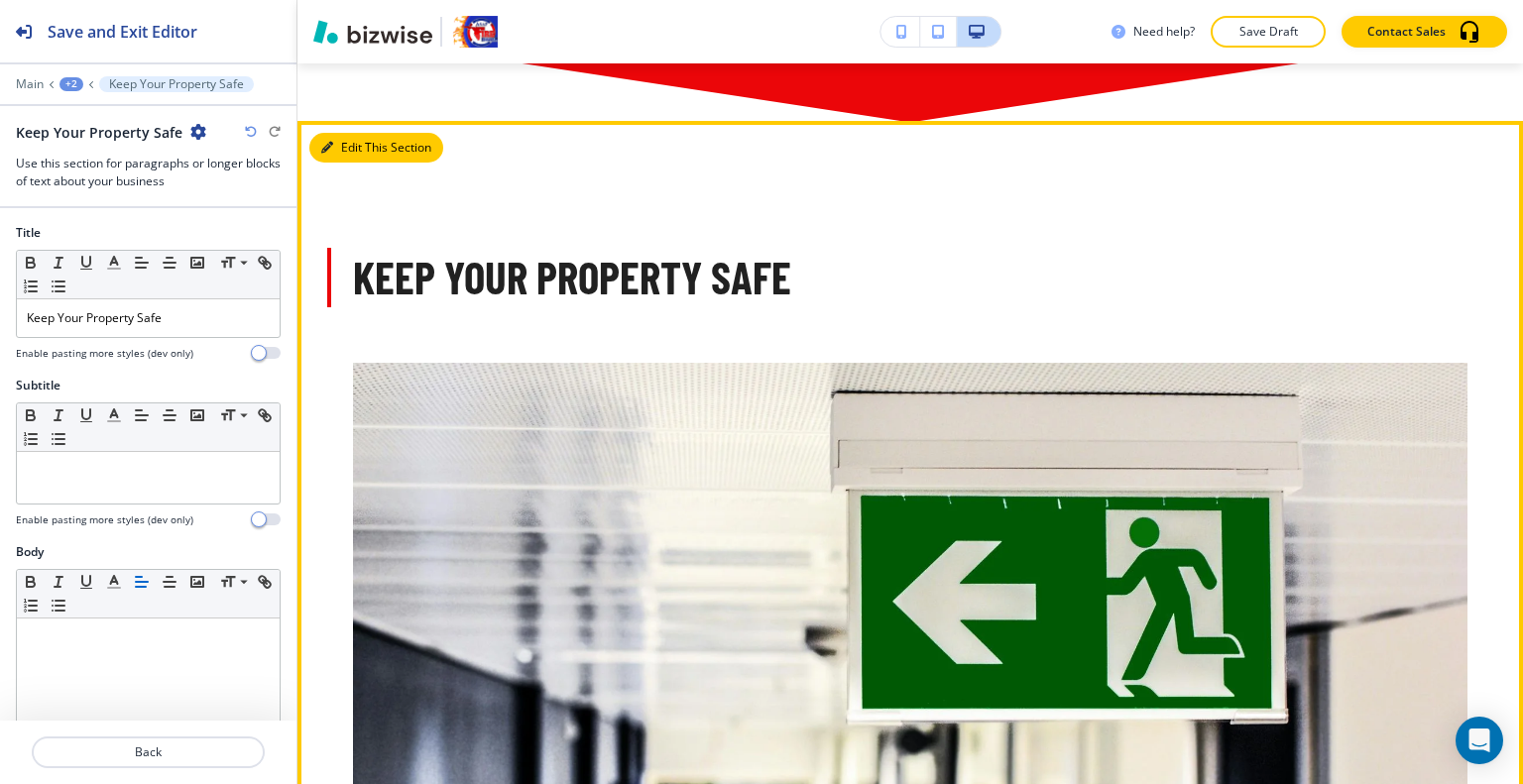 scroll, scrollTop: 1424, scrollLeft: 0, axis: vertical 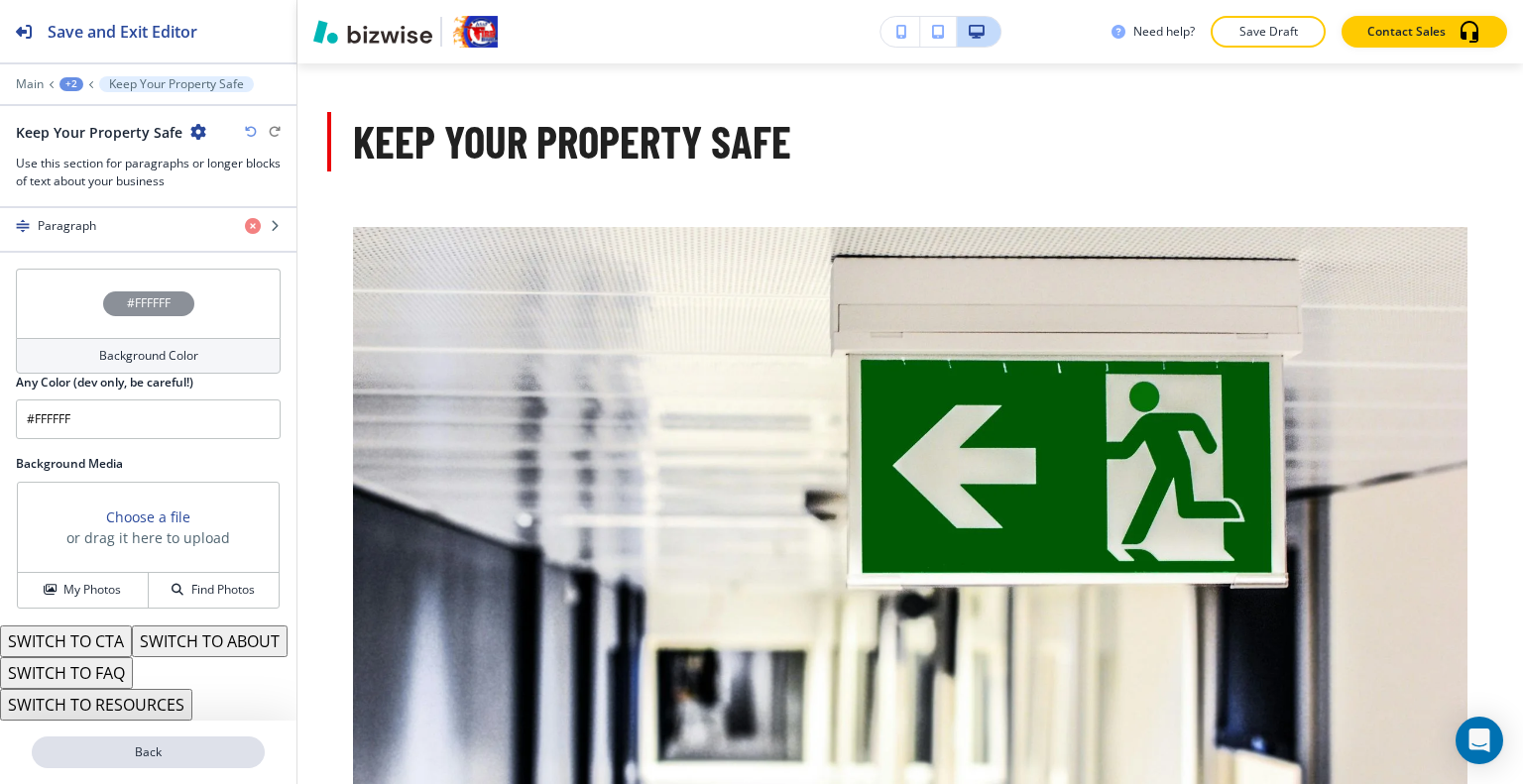 click on "Back" at bounding box center [148, 752] 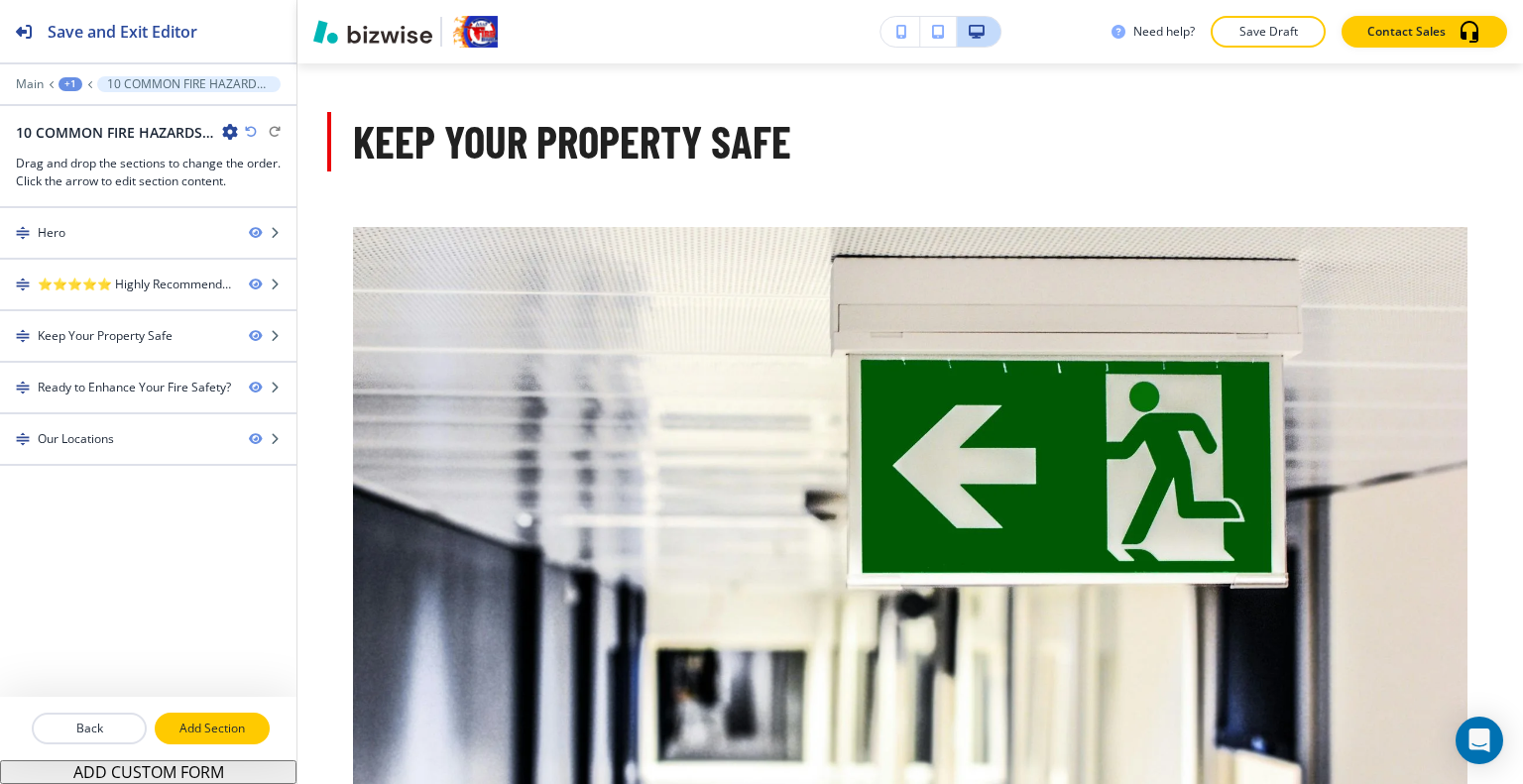 click on "Add Section" at bounding box center (212, 728) 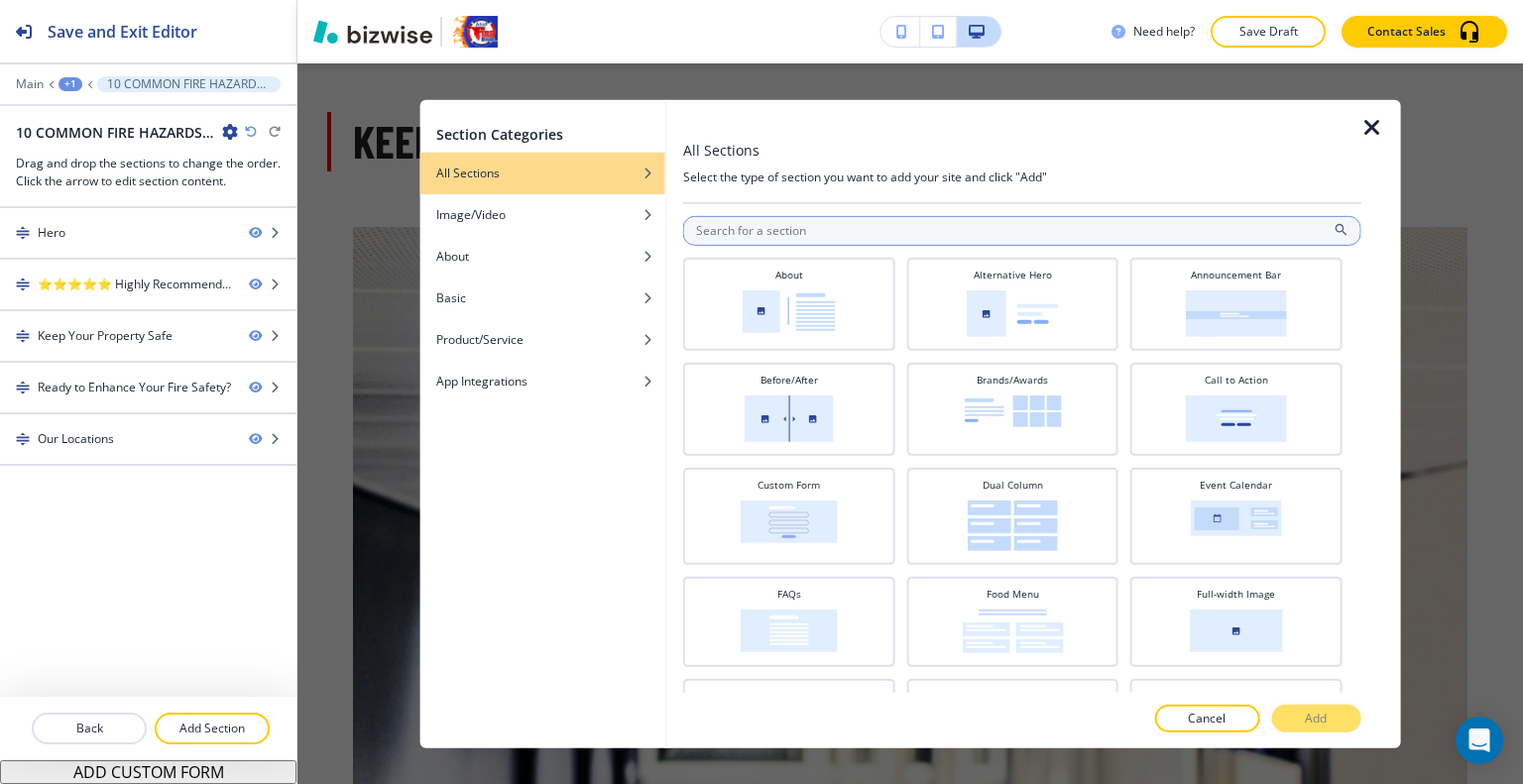 click at bounding box center [1022, 230] 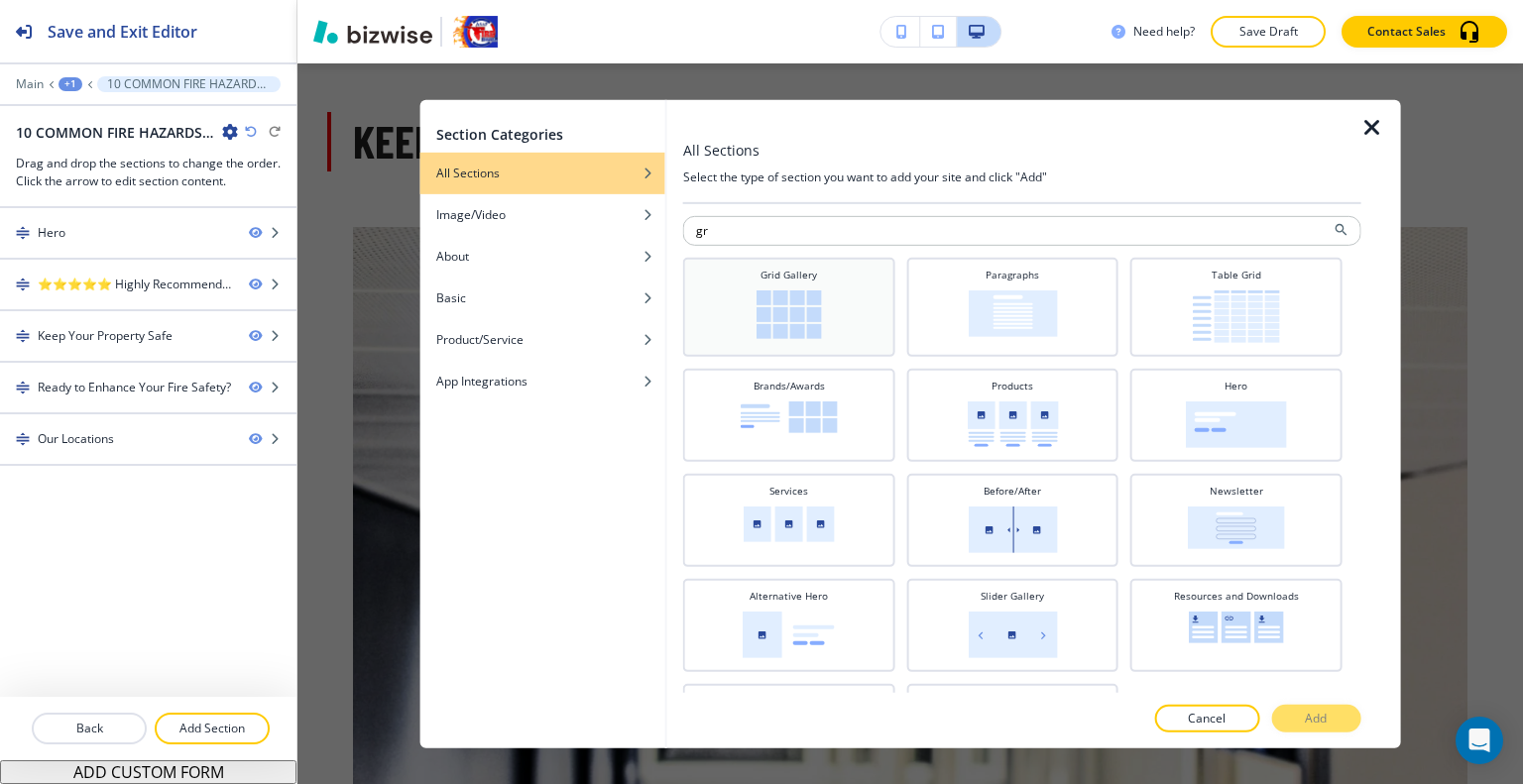 type on "gr" 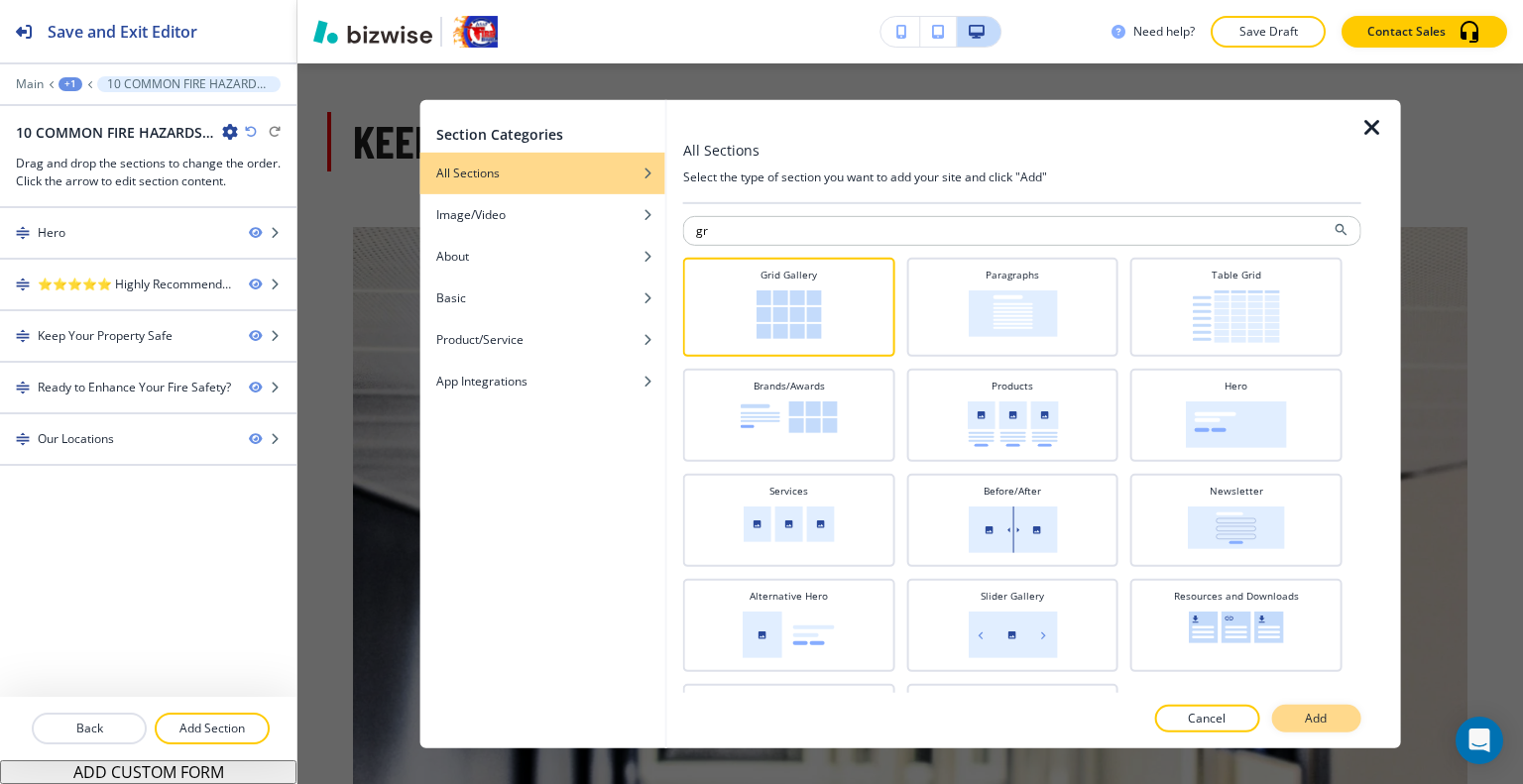 click on "Add" at bounding box center [1316, 719] 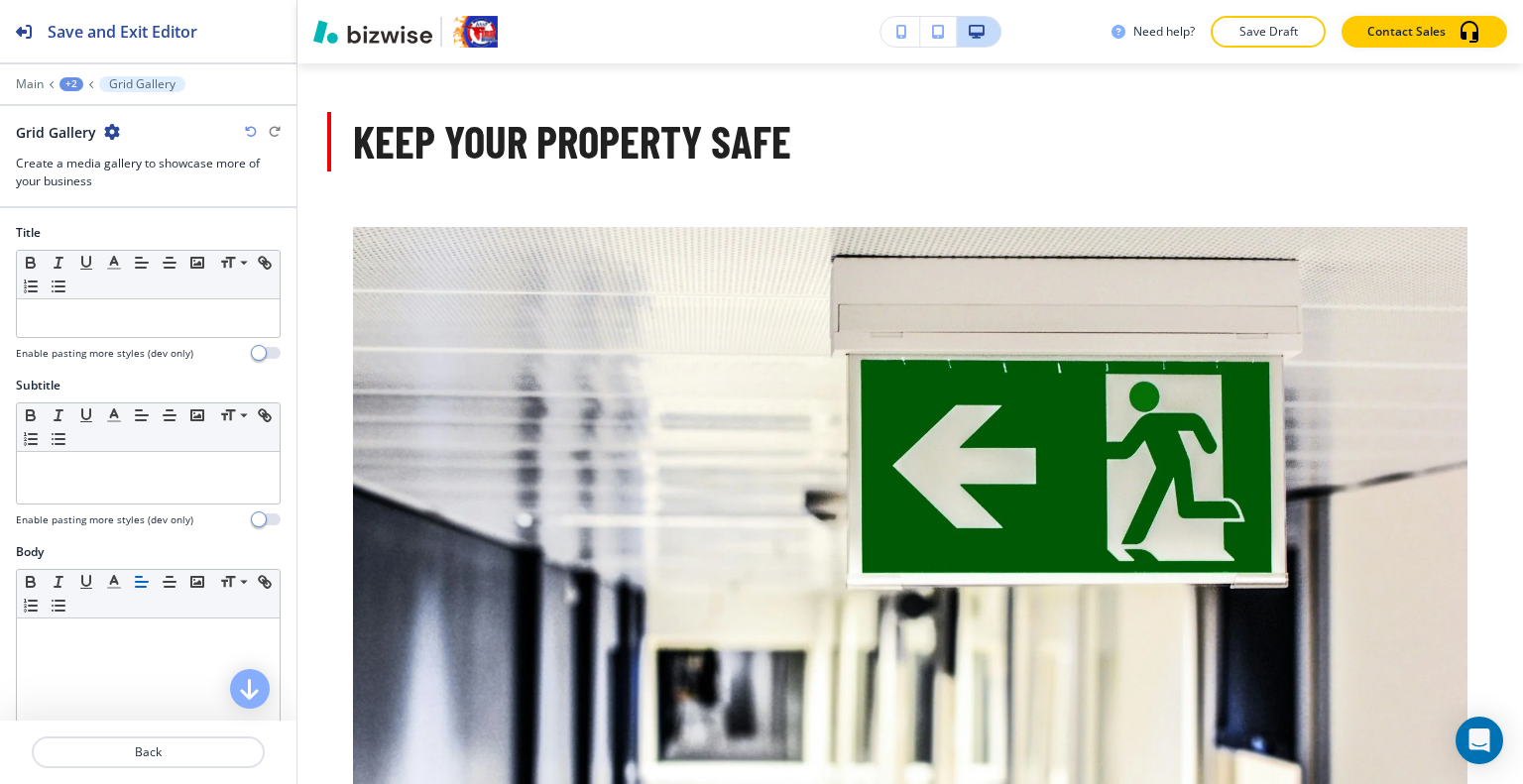 scroll, scrollTop: 8457, scrollLeft: 0, axis: vertical 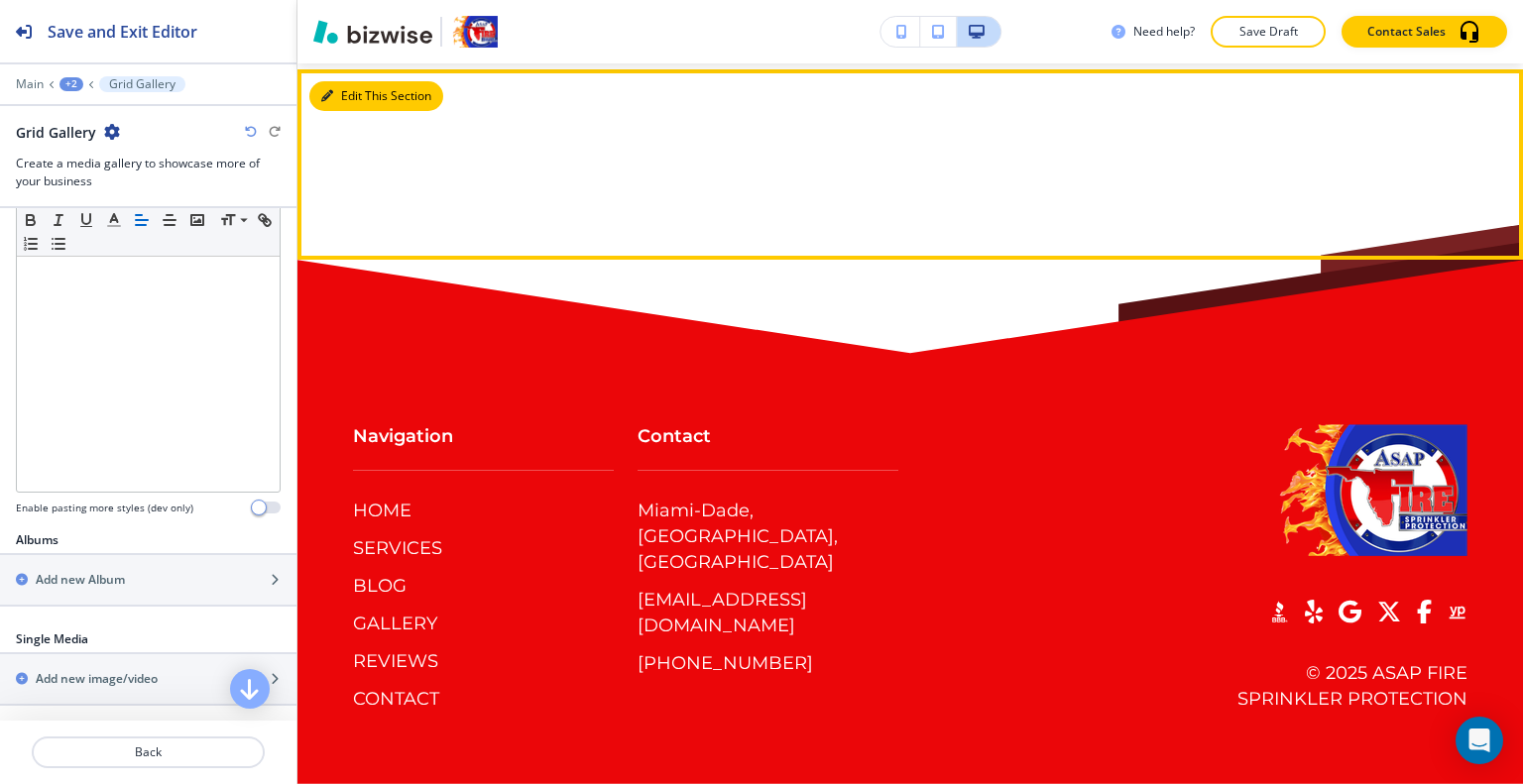 click on "Edit This Section" at bounding box center (376, 96) 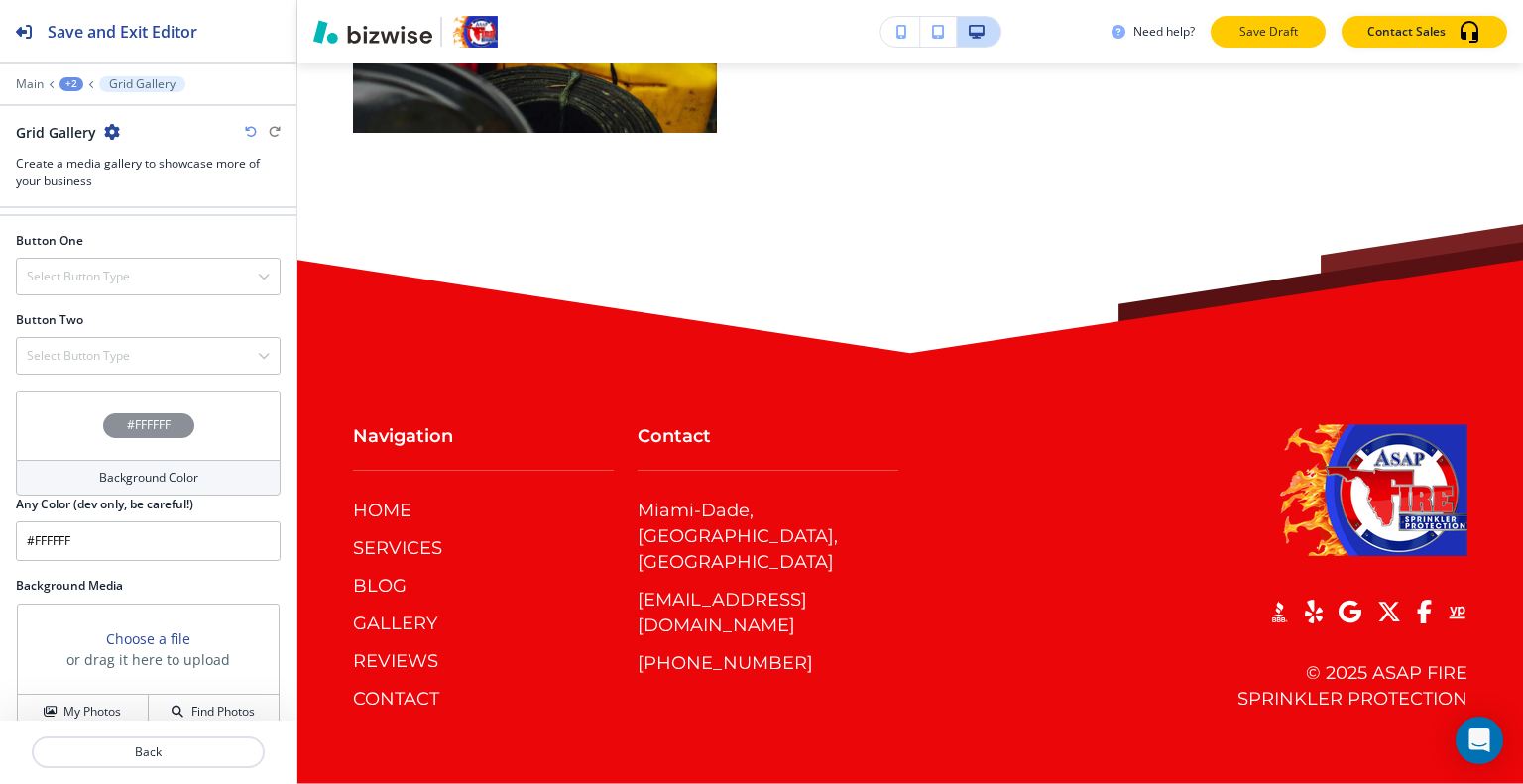 scroll, scrollTop: 1676, scrollLeft: 0, axis: vertical 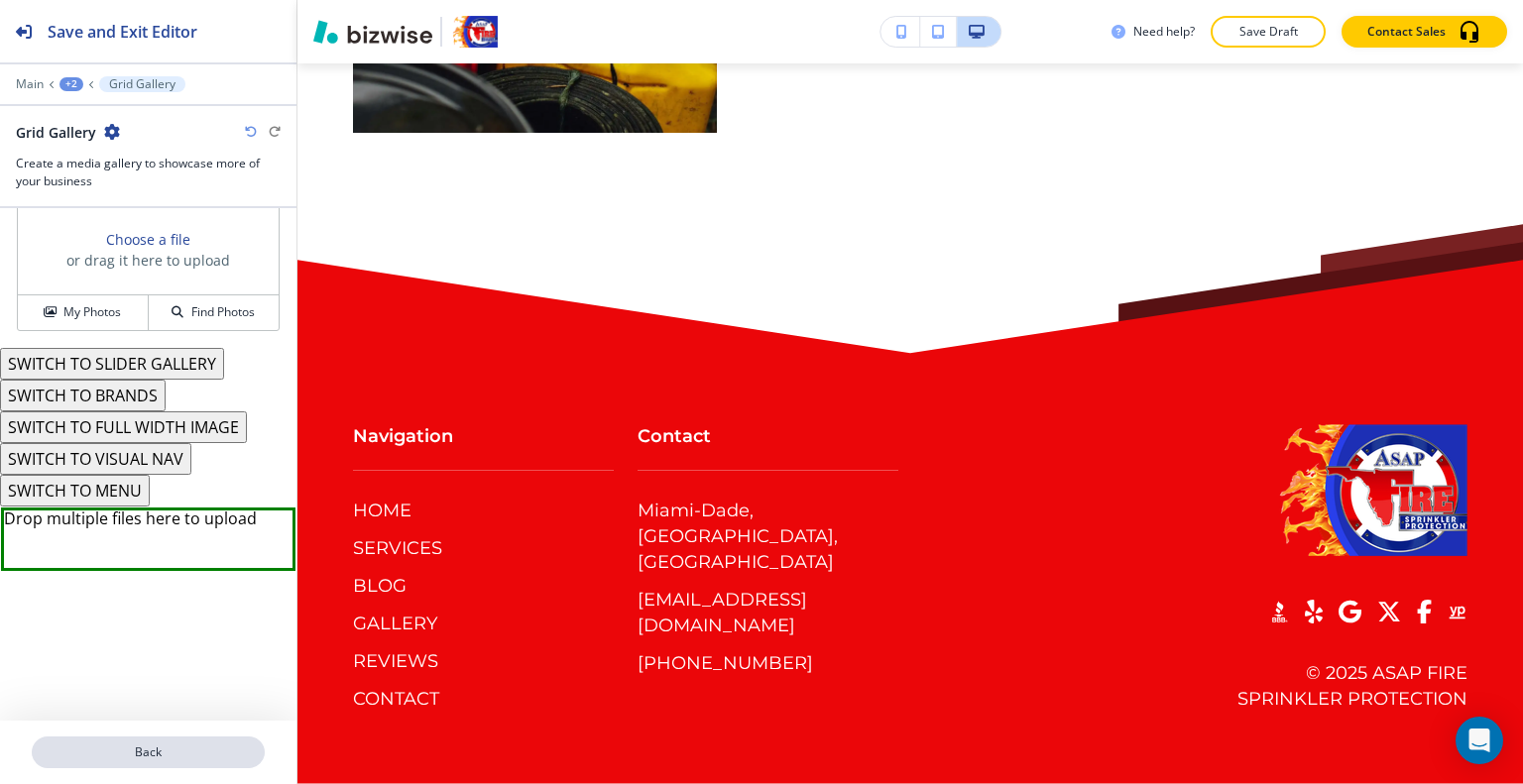 click on "Back" at bounding box center (148, 752) 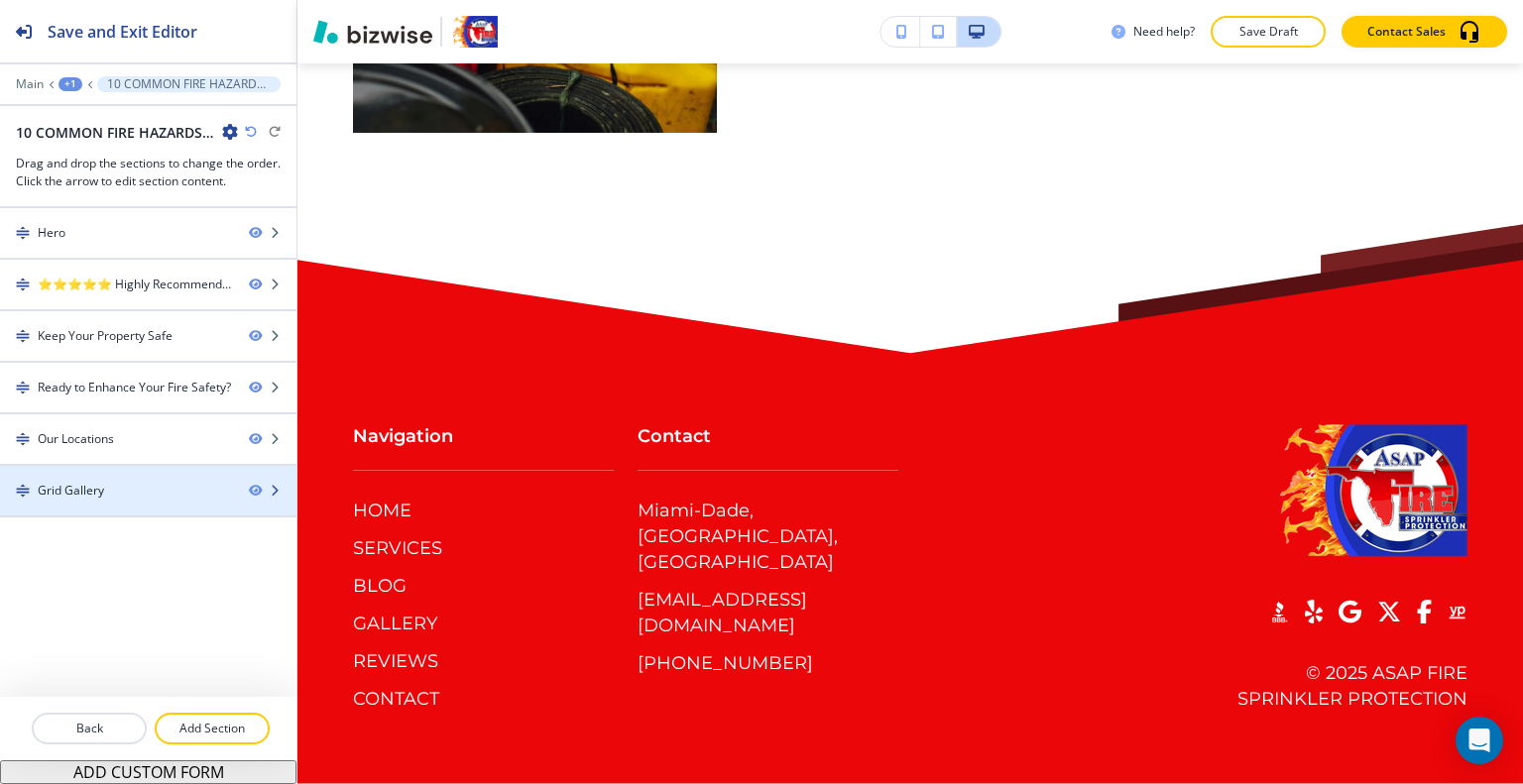type 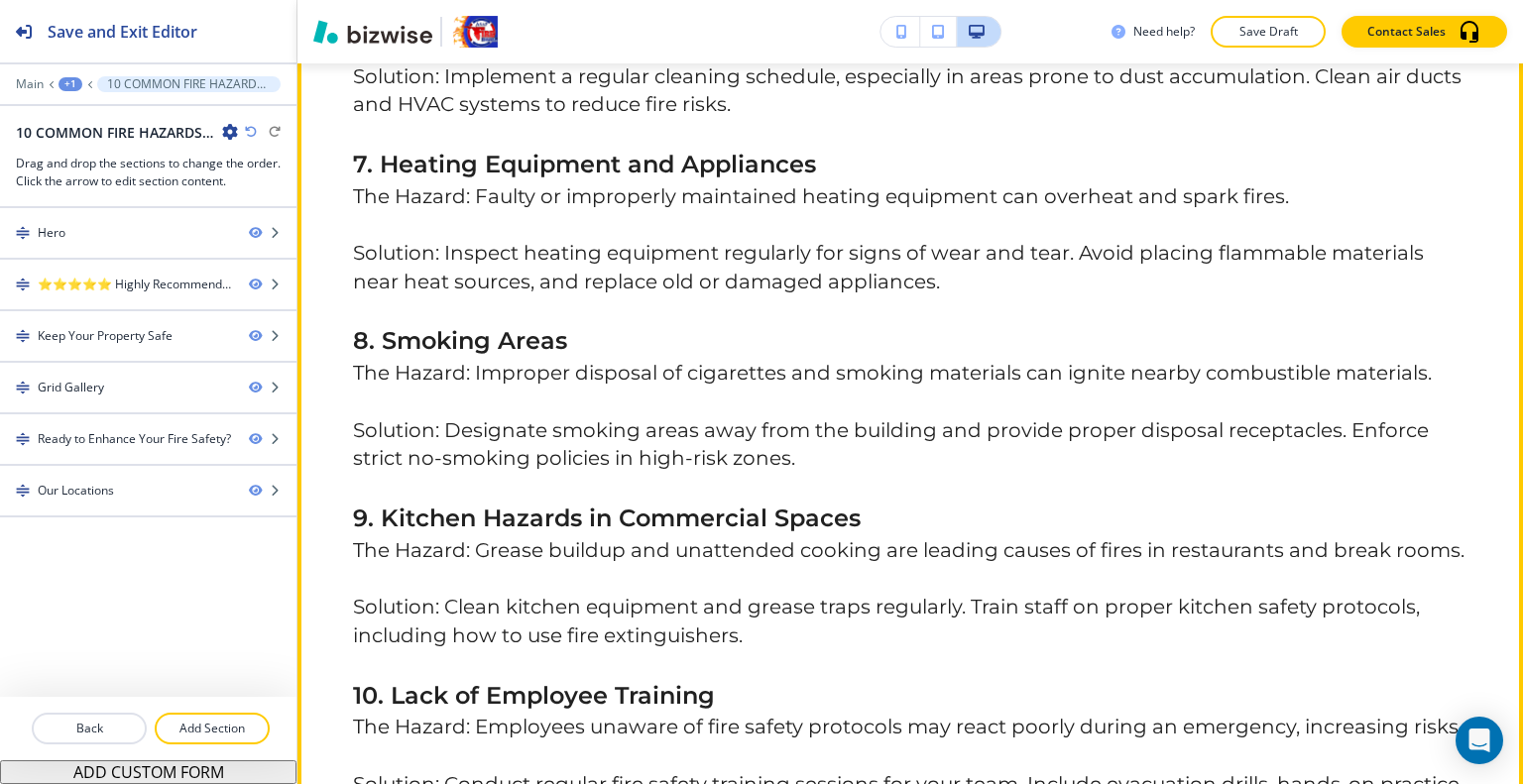scroll, scrollTop: 3132, scrollLeft: 0, axis: vertical 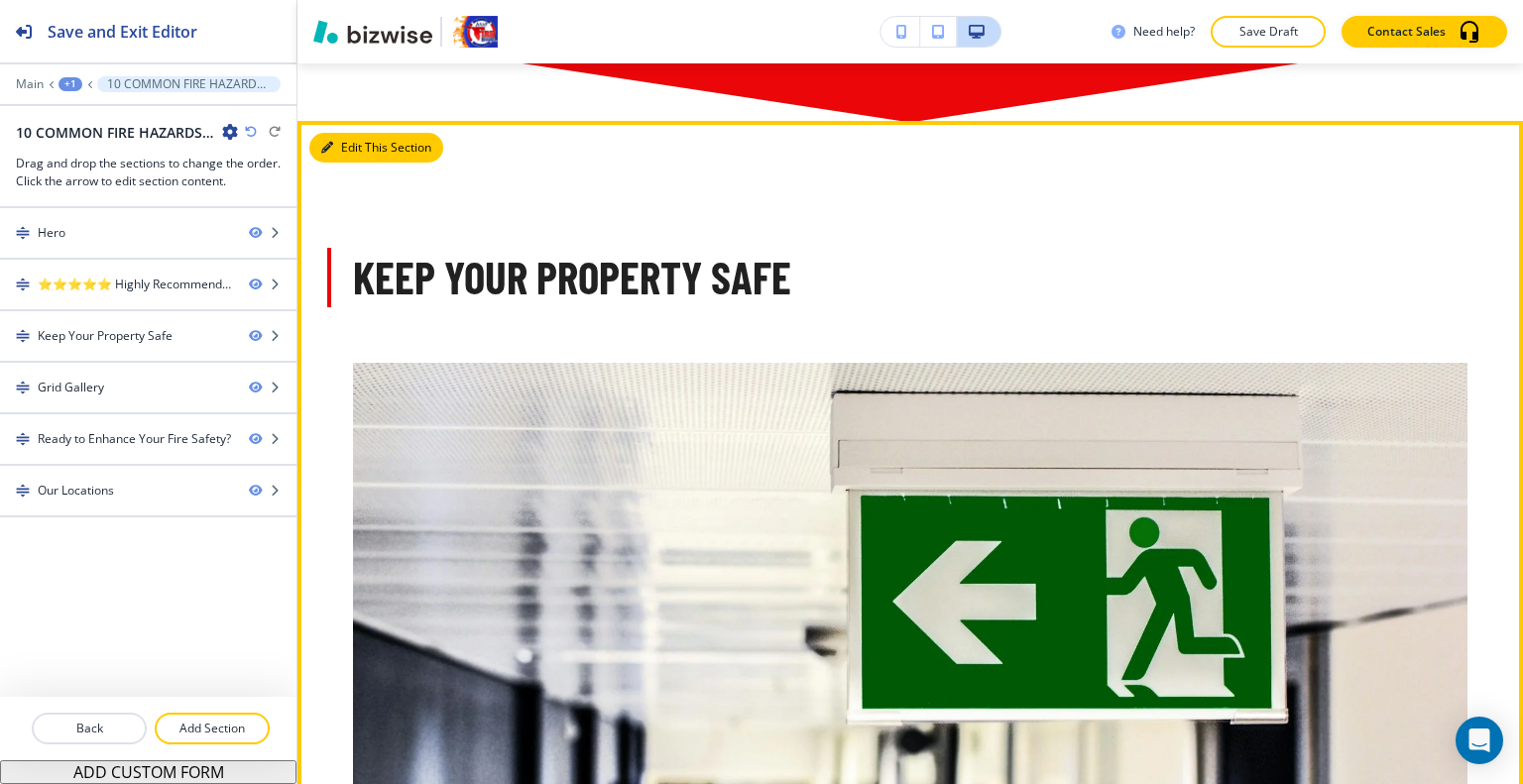 click on "Edit This Section" at bounding box center [376, 148] 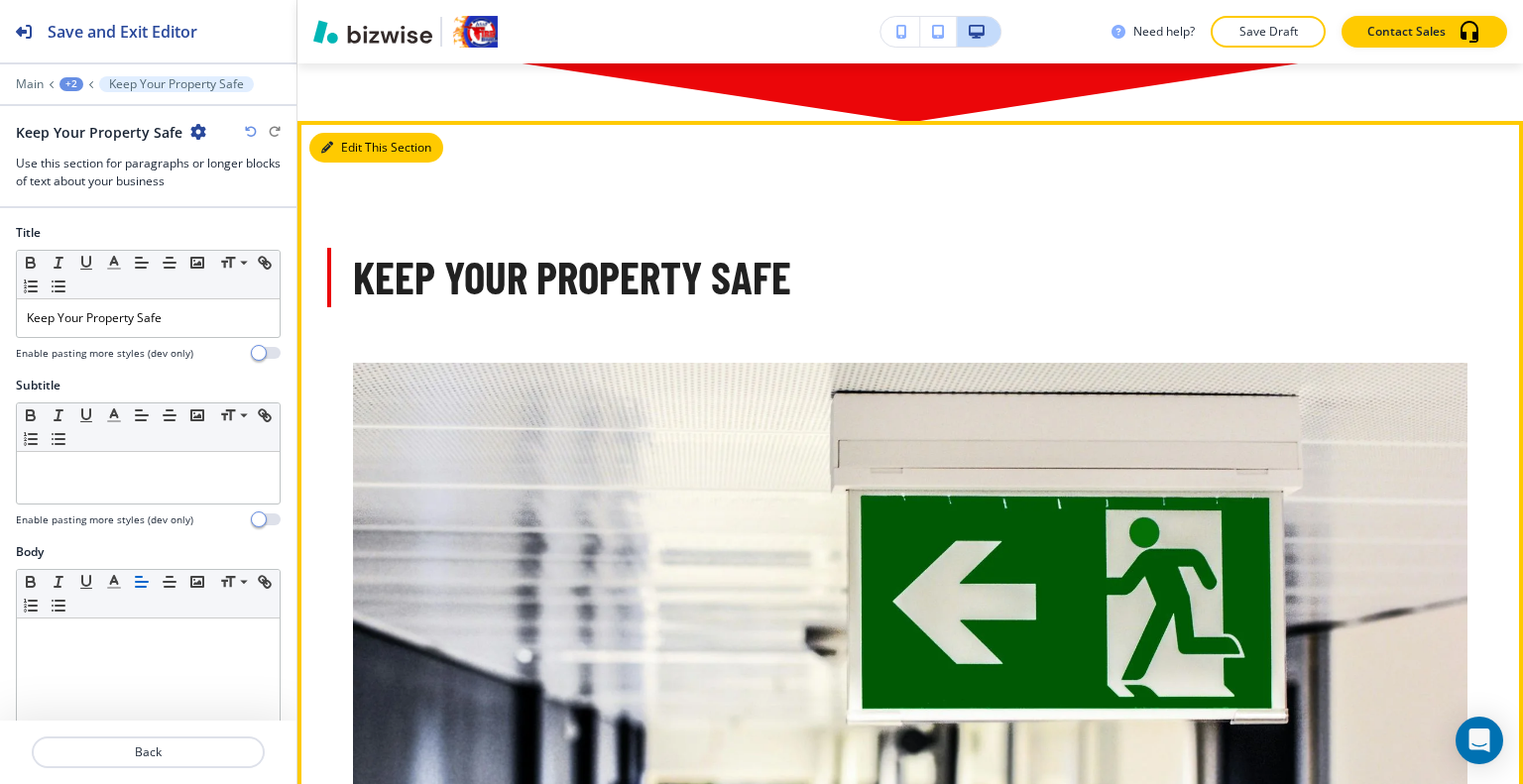 scroll, scrollTop: 1424, scrollLeft: 0, axis: vertical 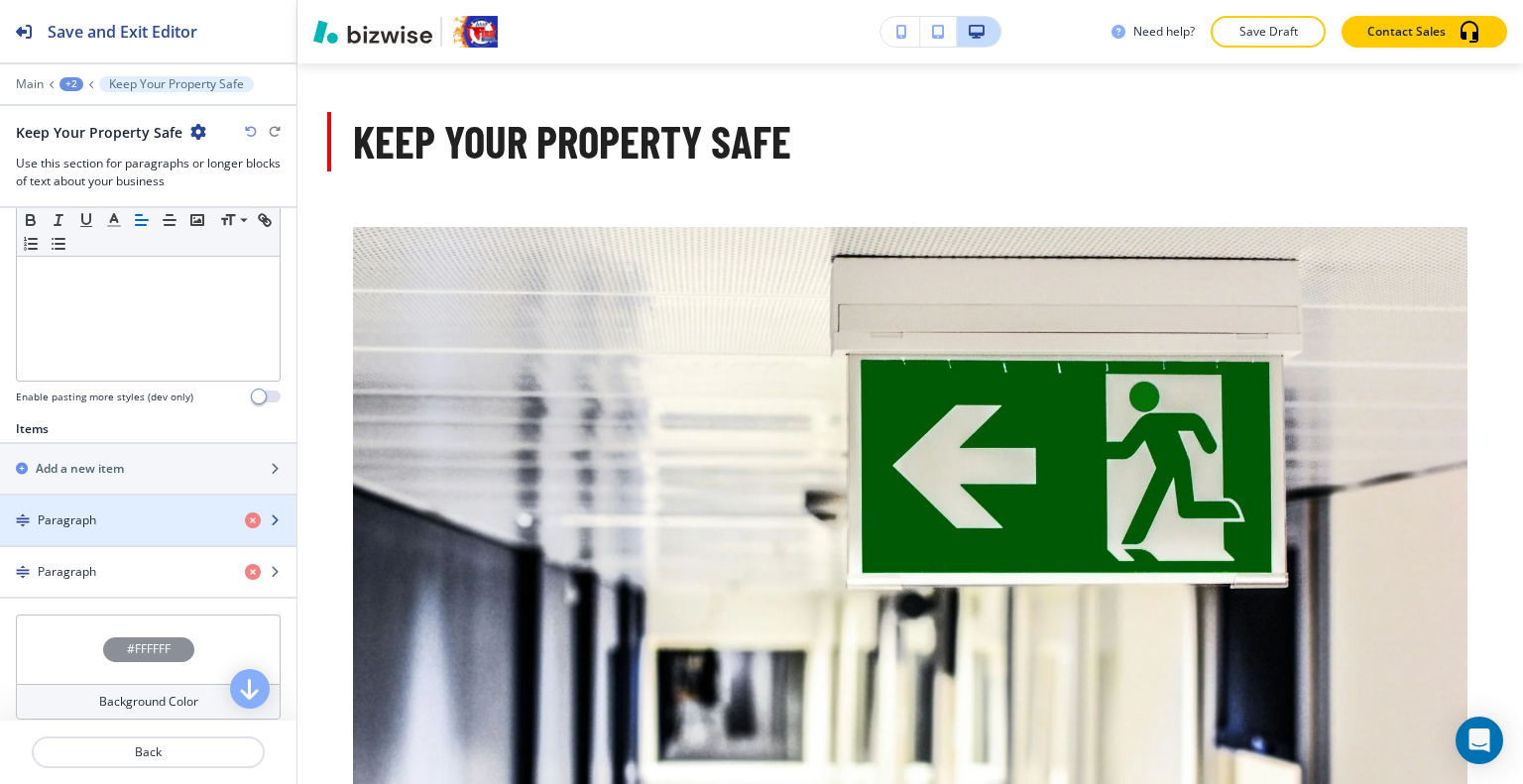 click at bounding box center (148, 537) 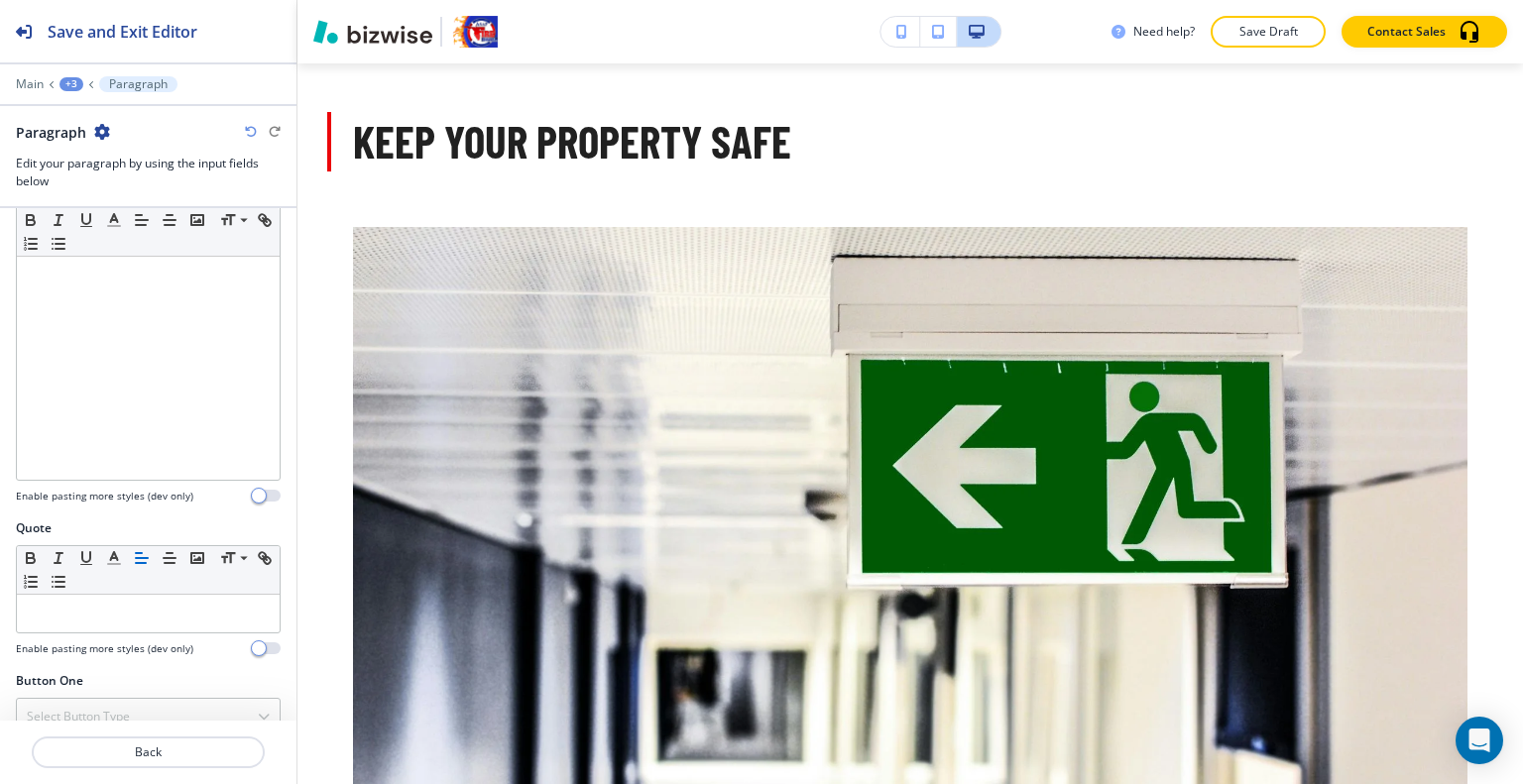 scroll, scrollTop: 671, scrollLeft: 0, axis: vertical 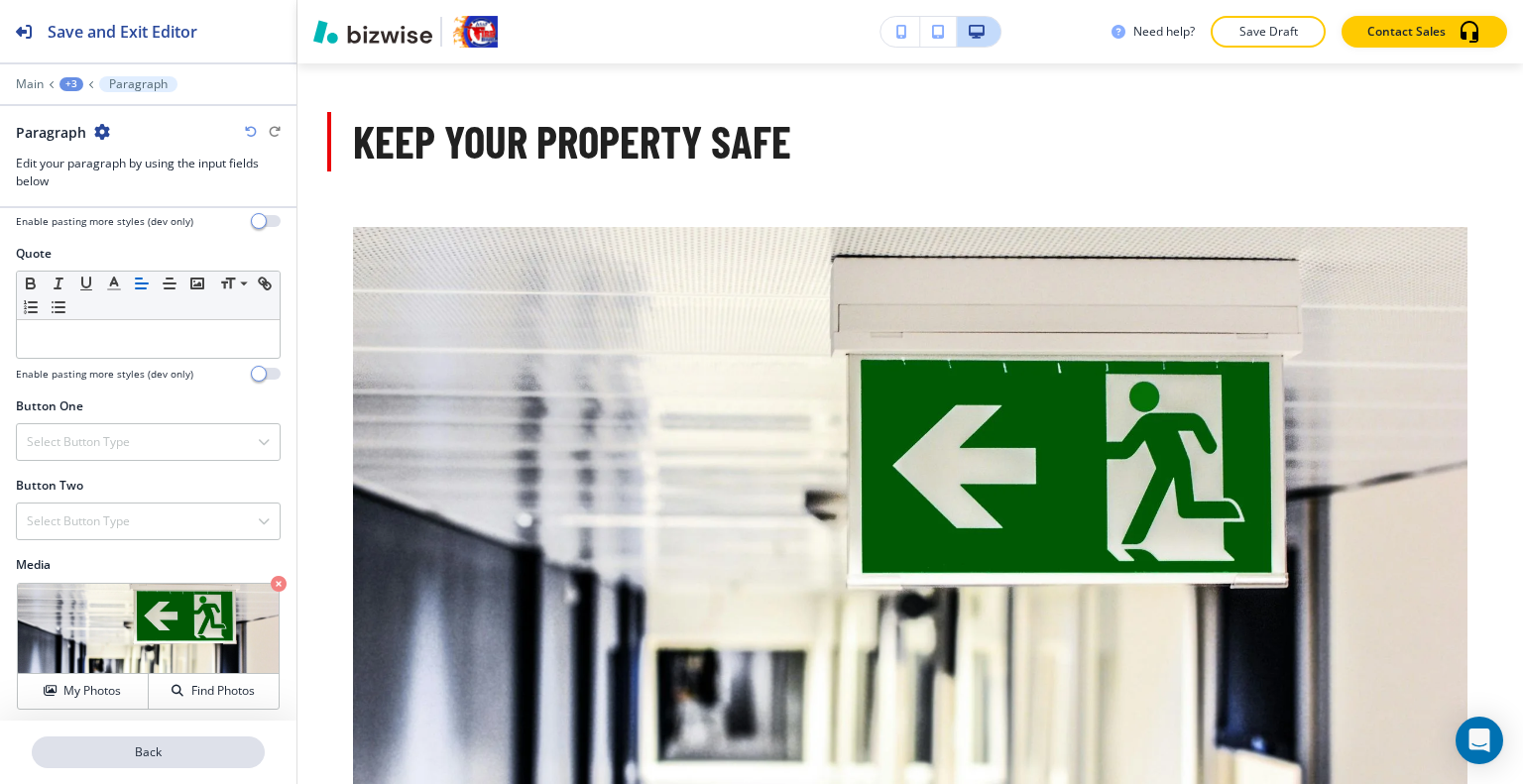 click on "Back" at bounding box center [148, 752] 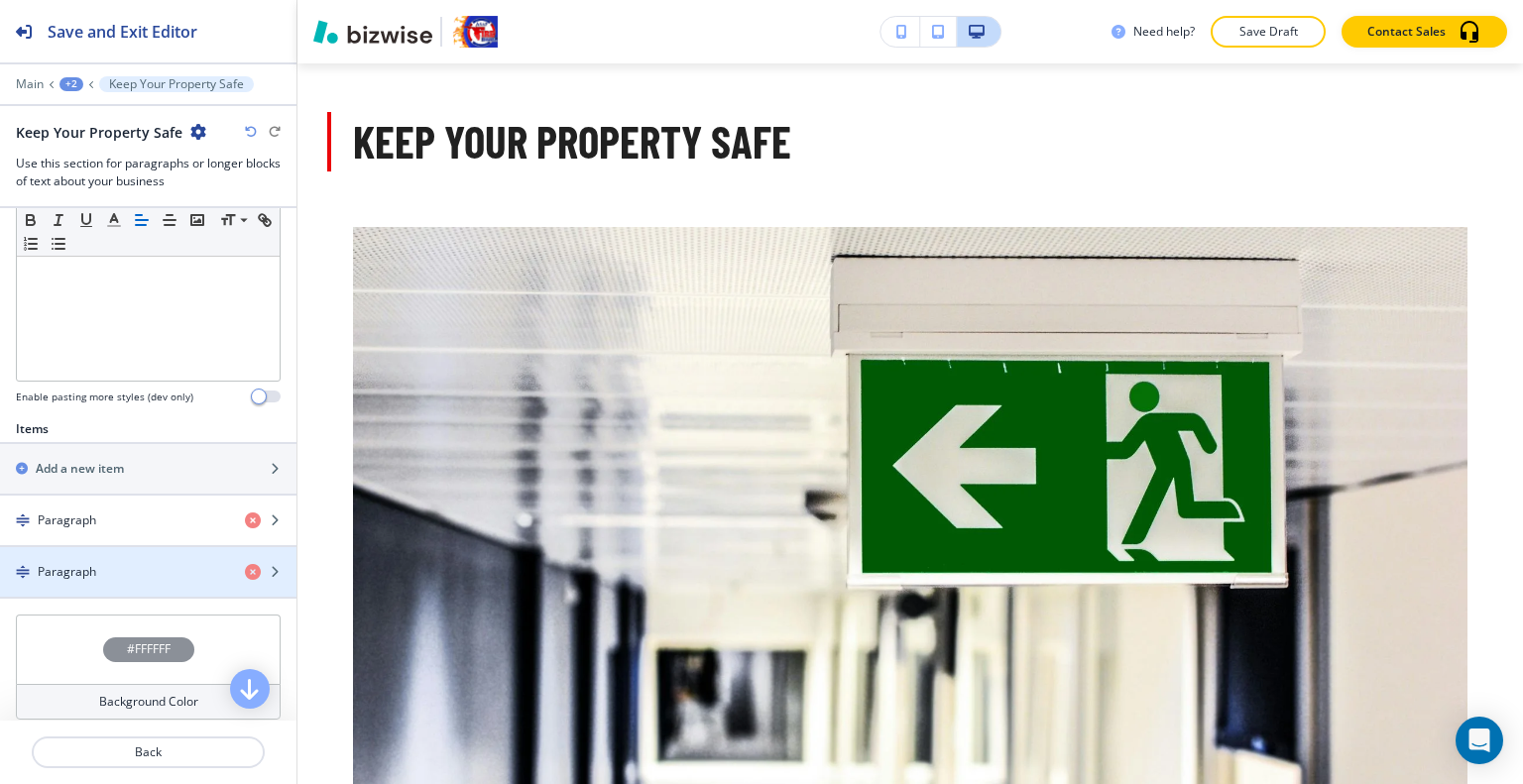 scroll, scrollTop: 694, scrollLeft: 0, axis: vertical 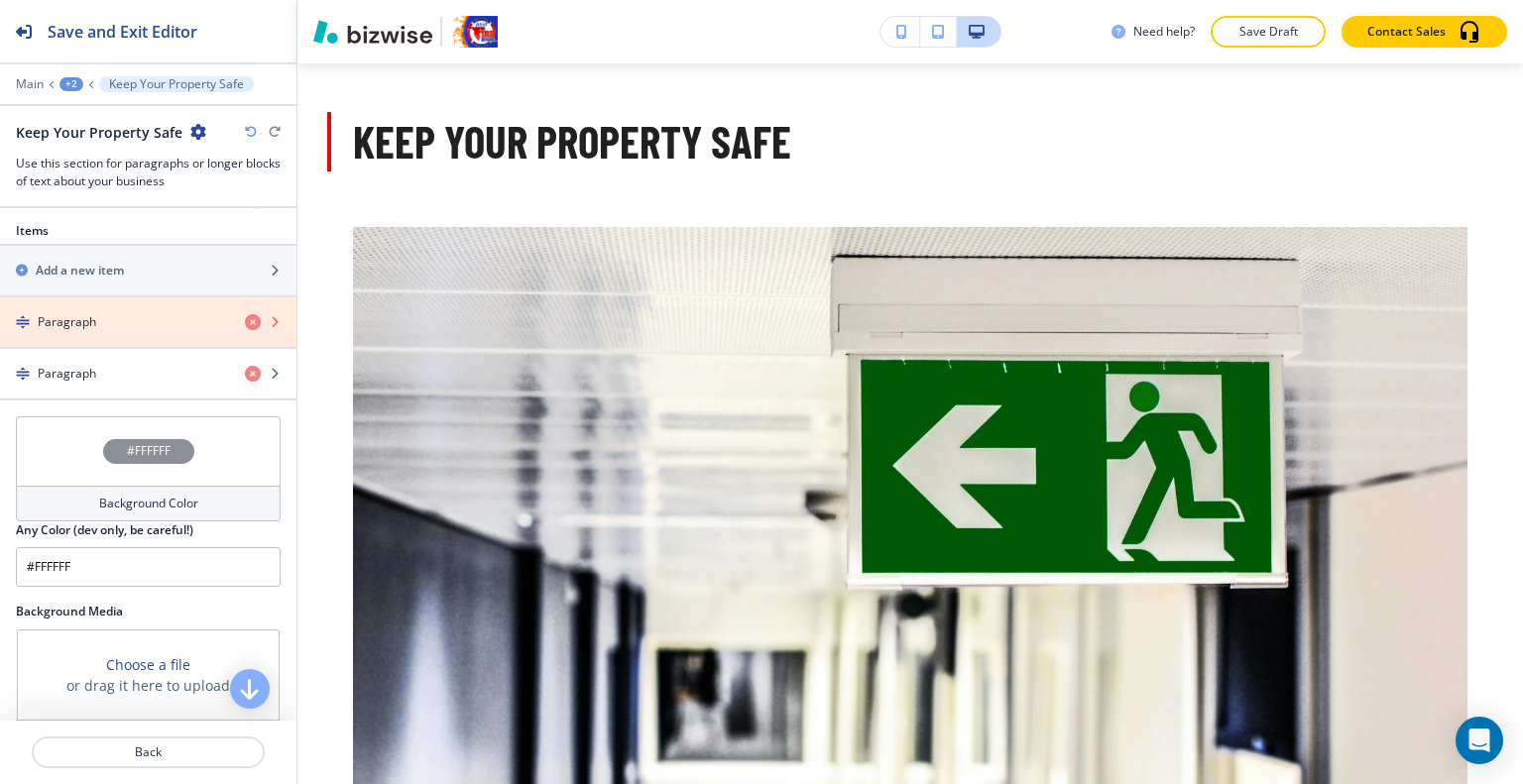 click at bounding box center (253, 322) 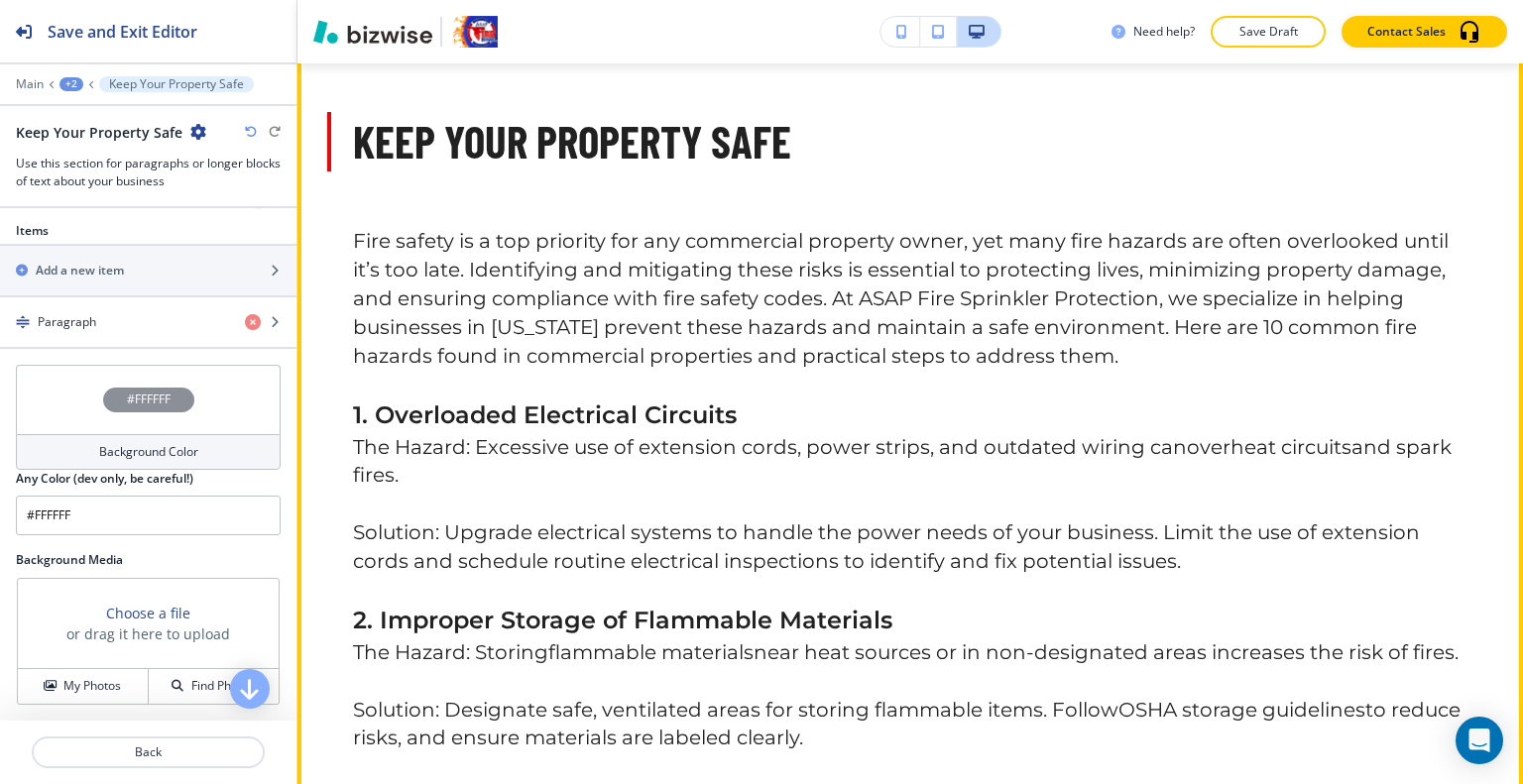 scroll, scrollTop: 1127, scrollLeft: 0, axis: vertical 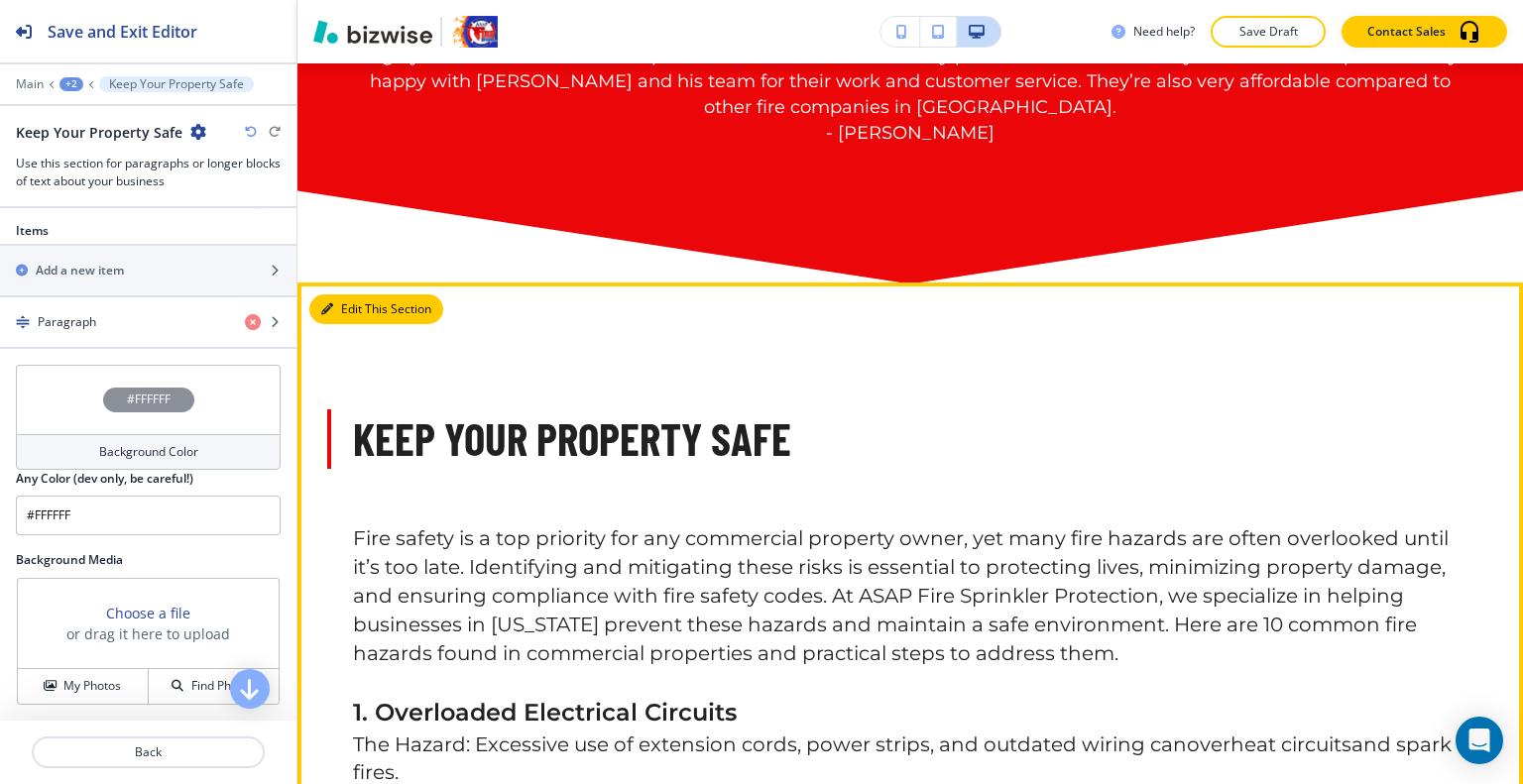 click on "Edit This Section" at bounding box center (376, 309) 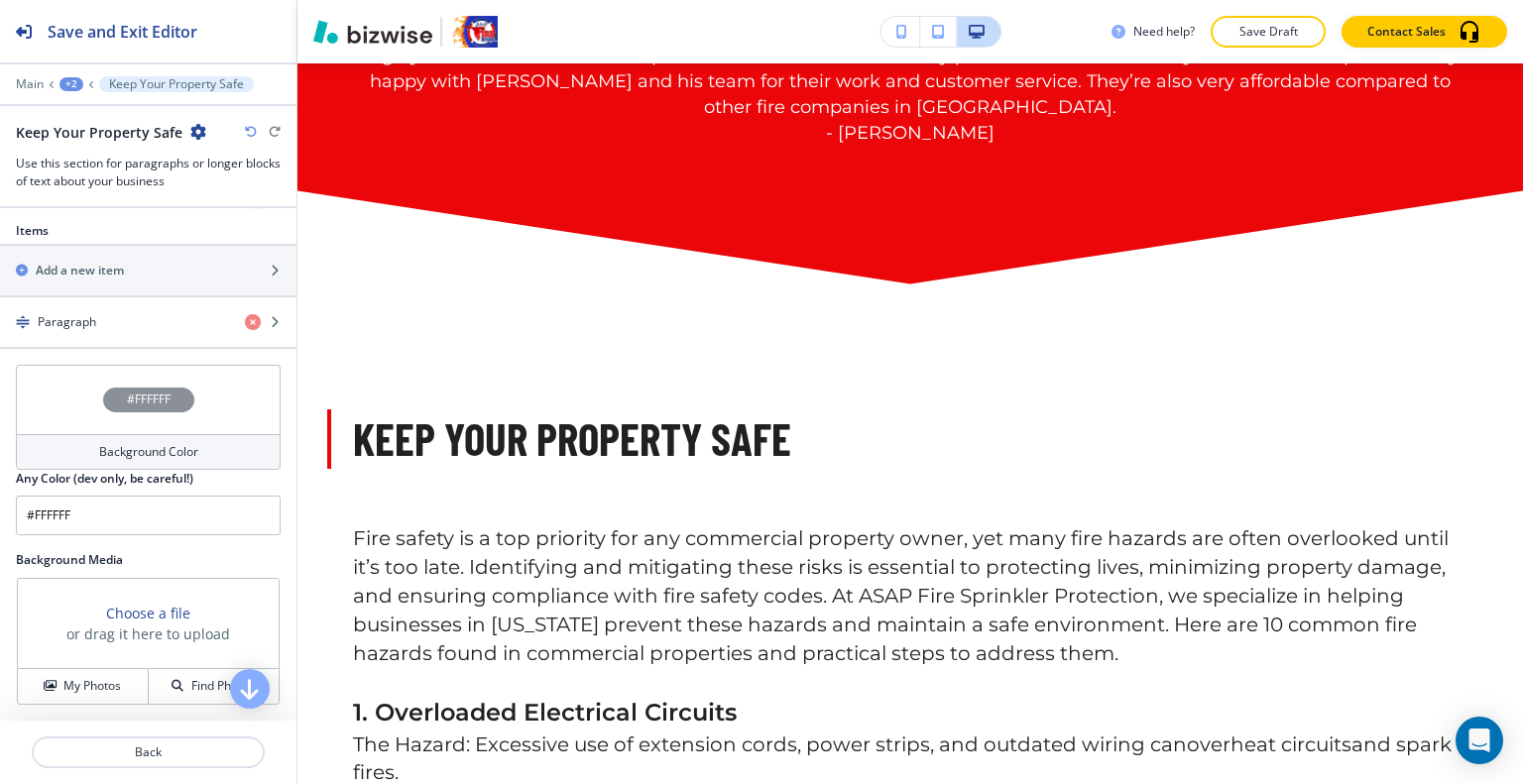 scroll, scrollTop: 817, scrollLeft: 0, axis: vertical 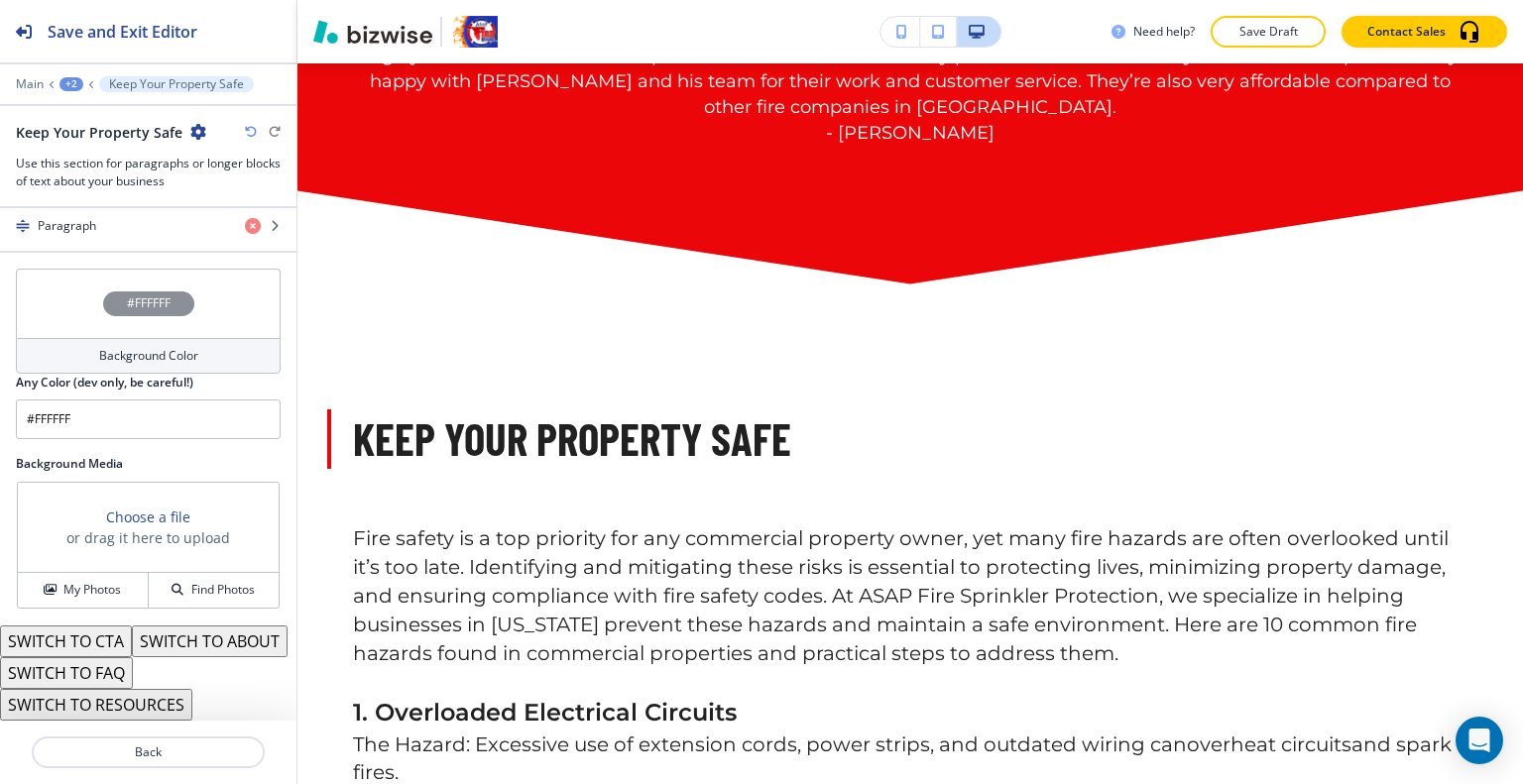 click on "SWITCH TO RESOURCES" at bounding box center [96, 705] 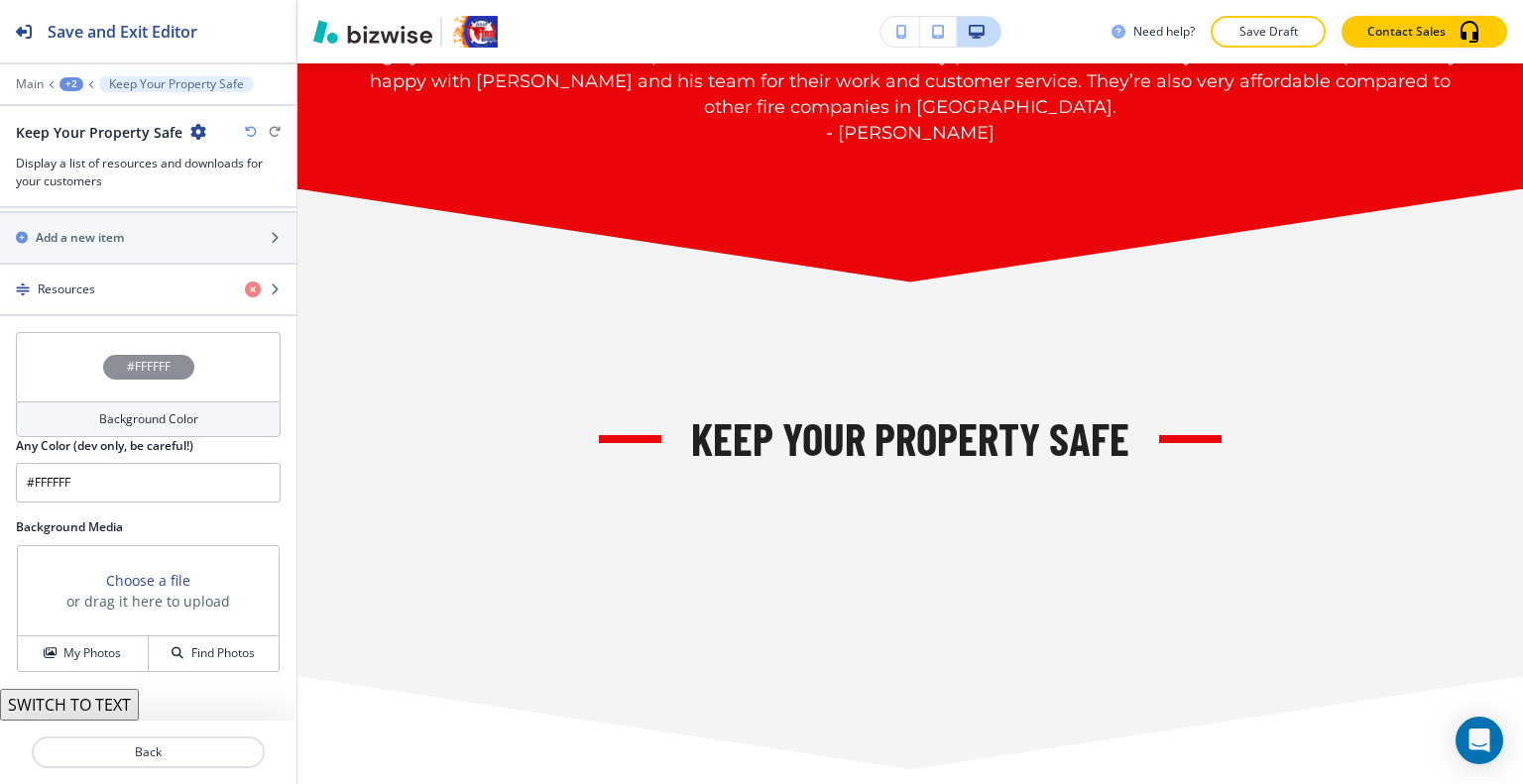 scroll, scrollTop: 722, scrollLeft: 0, axis: vertical 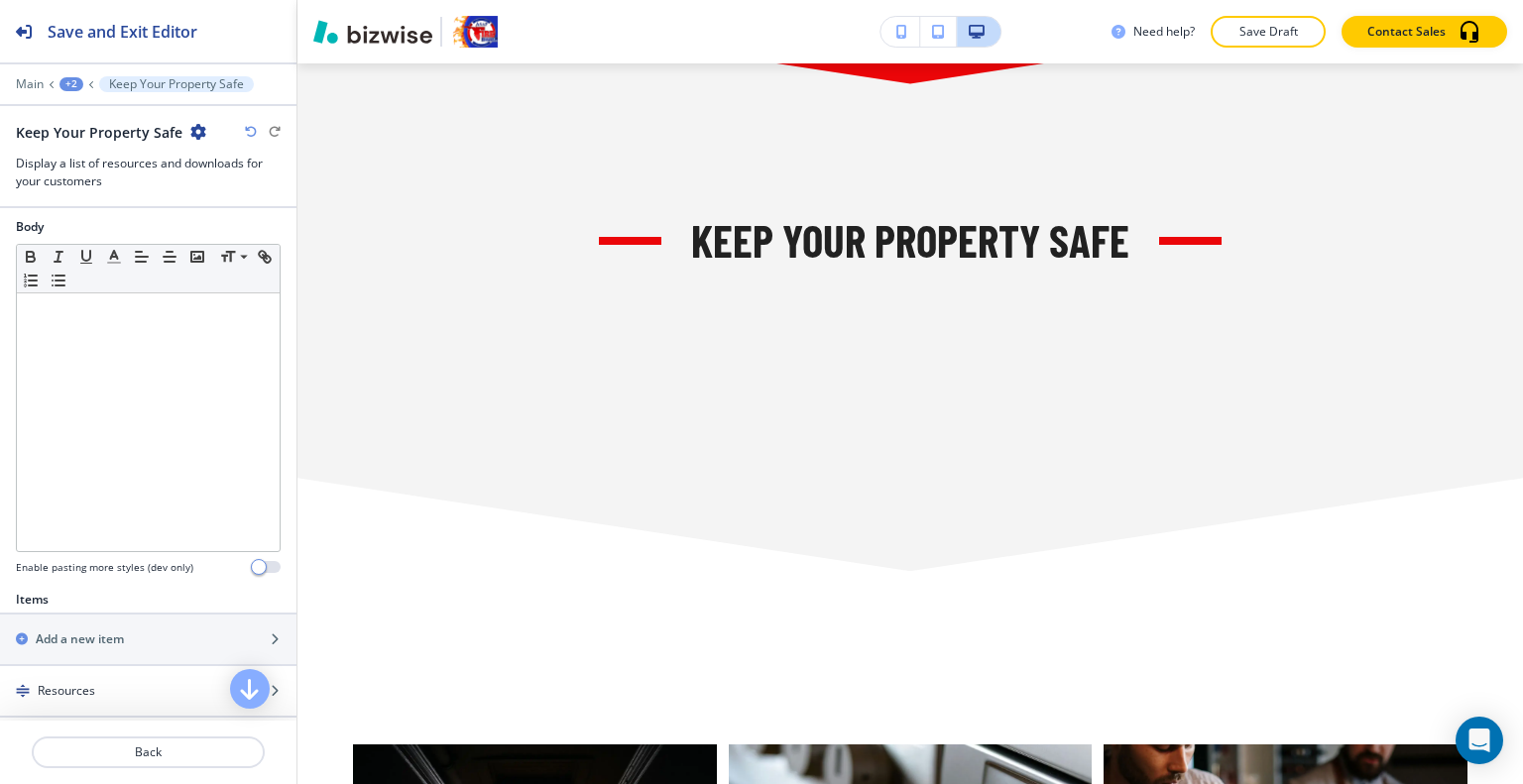 click at bounding box center (251, 132) 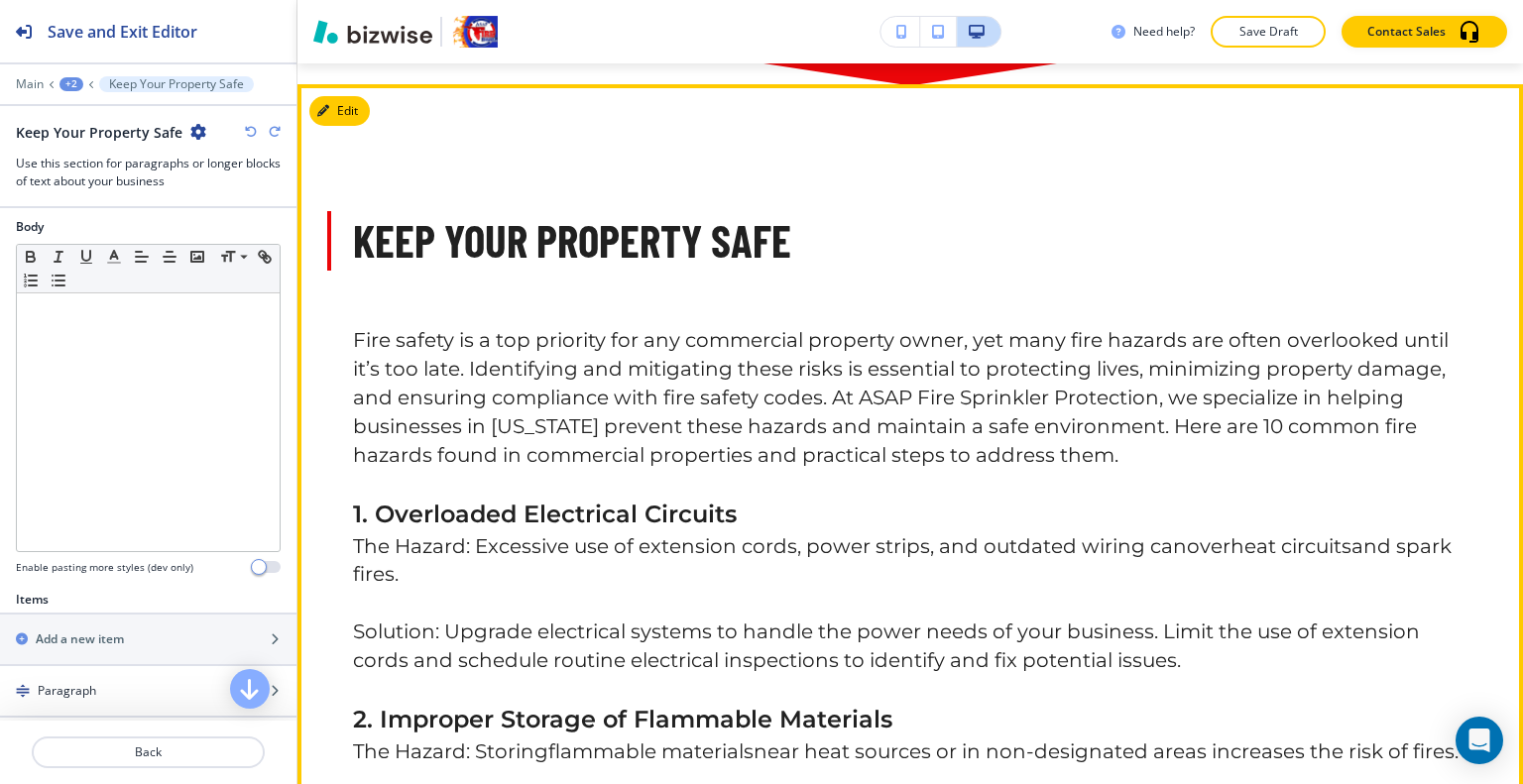 scroll, scrollTop: 1722, scrollLeft: 0, axis: vertical 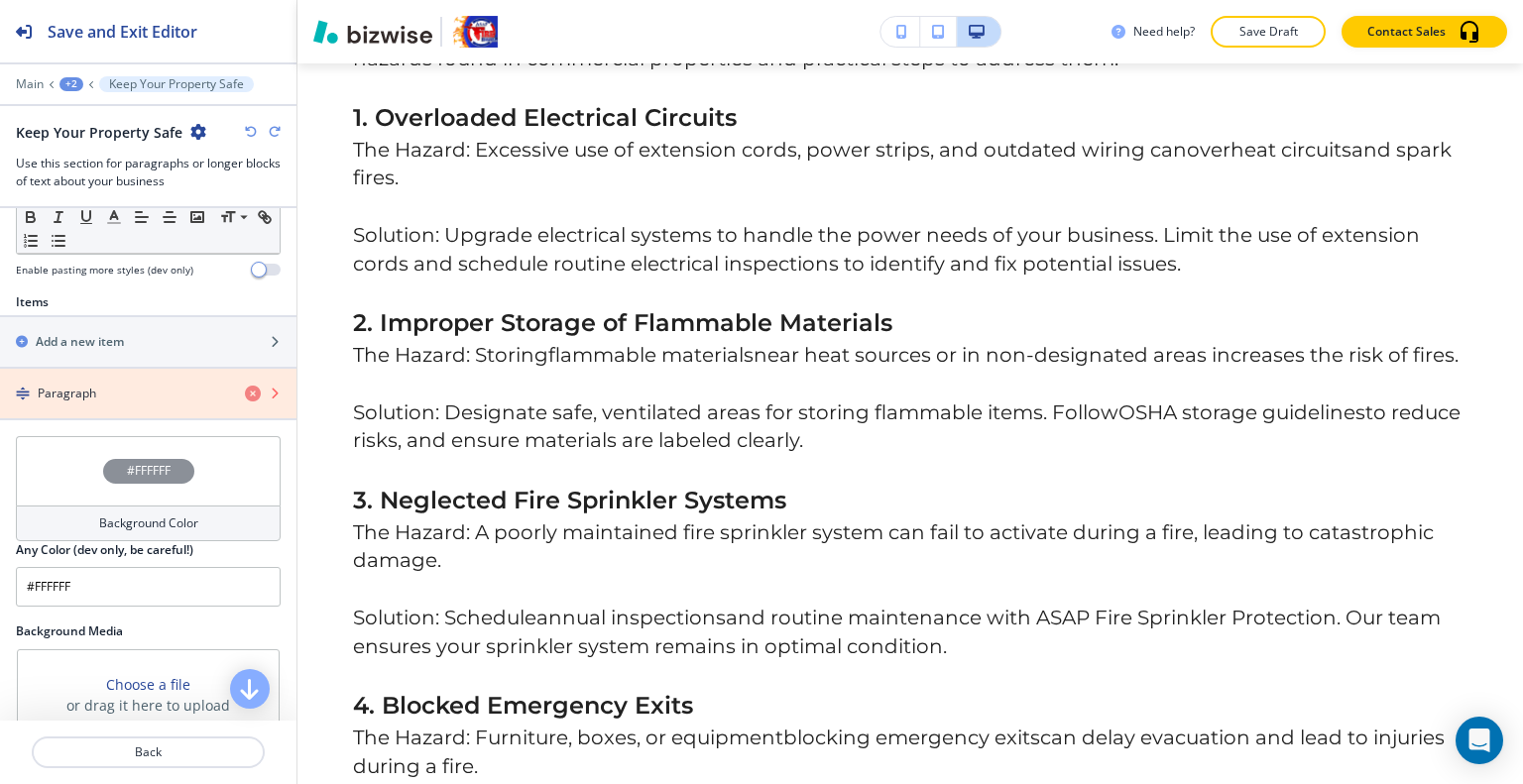 click at bounding box center [253, 393] 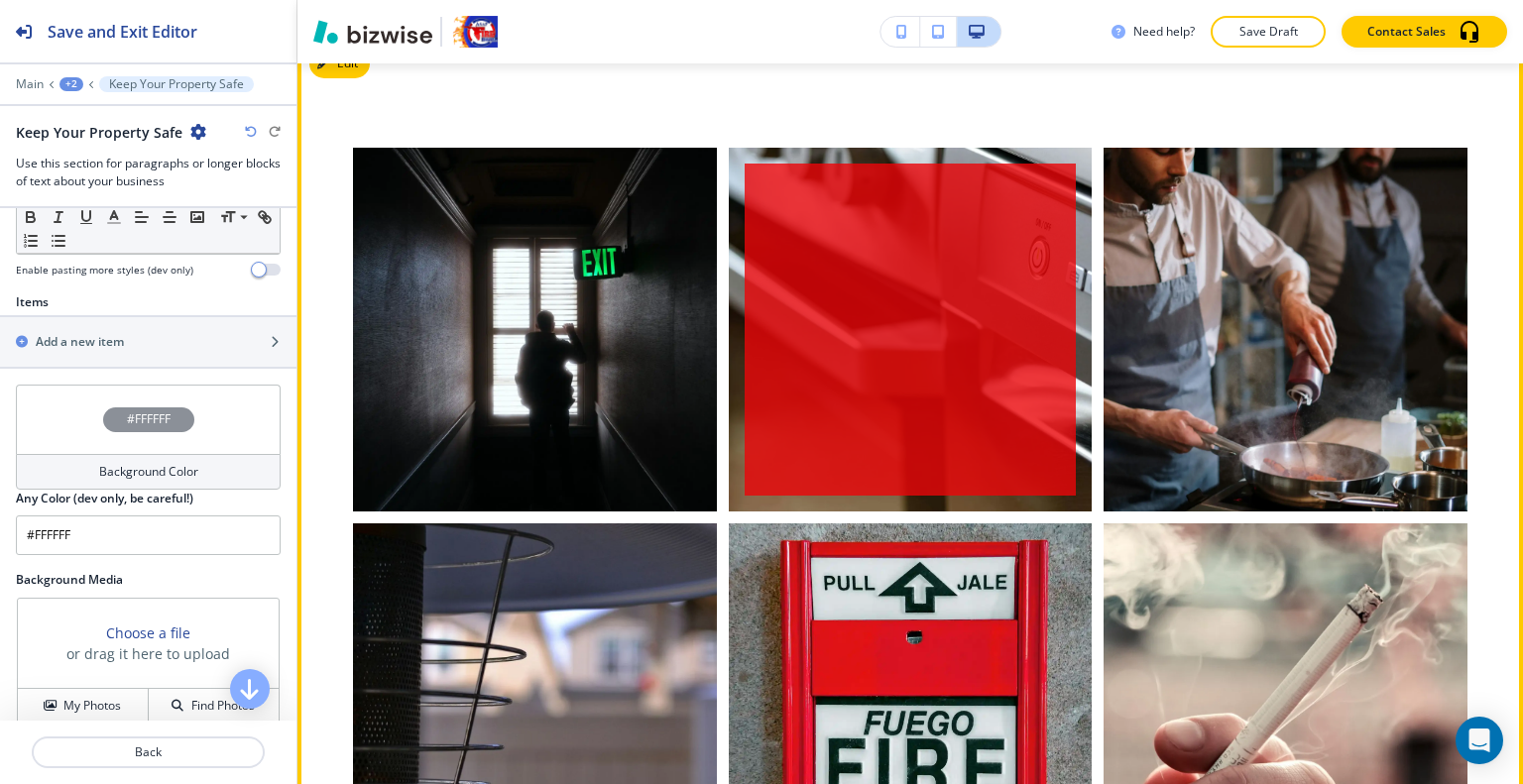 scroll, scrollTop: 1028, scrollLeft: 0, axis: vertical 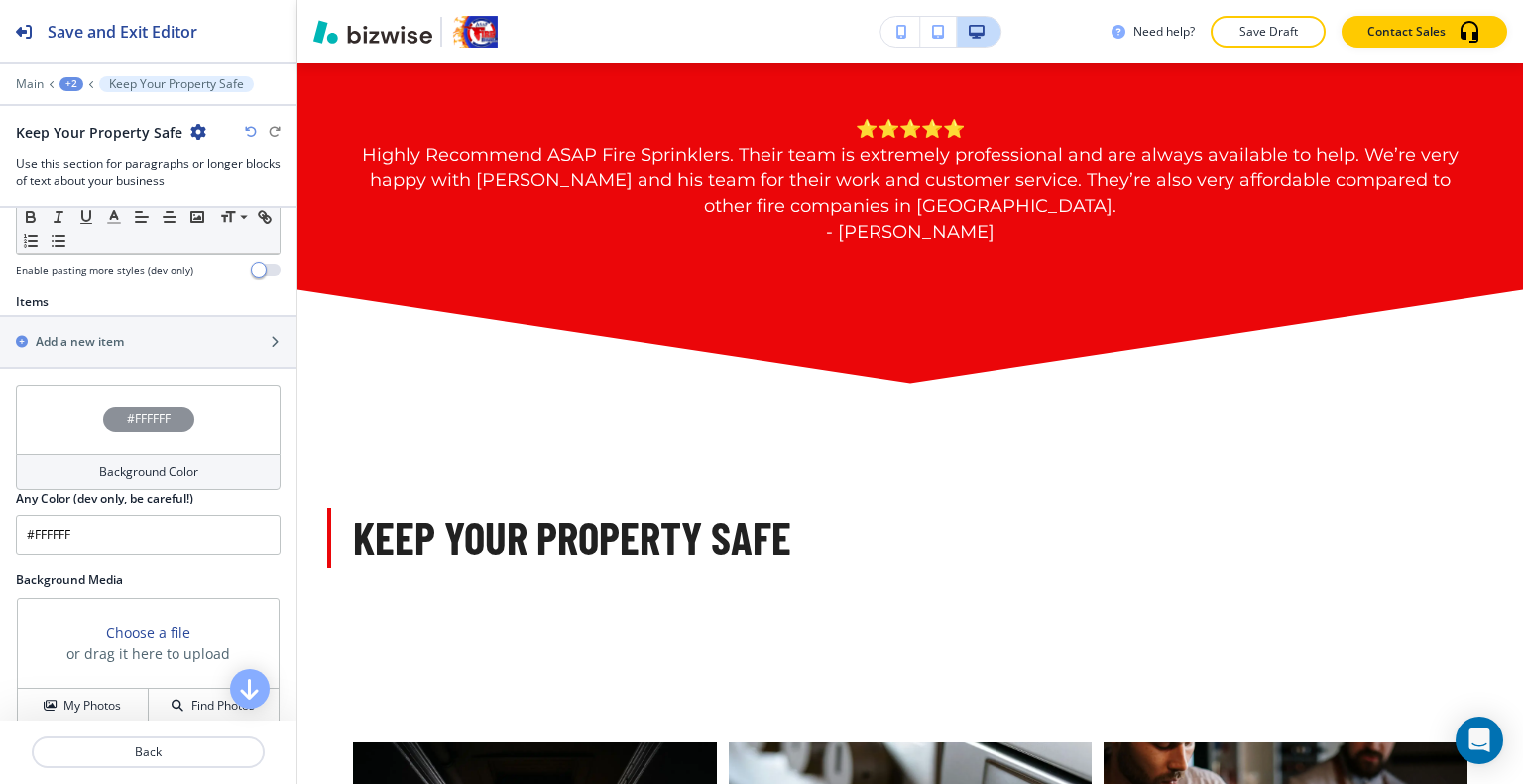 click at bounding box center [251, 132] 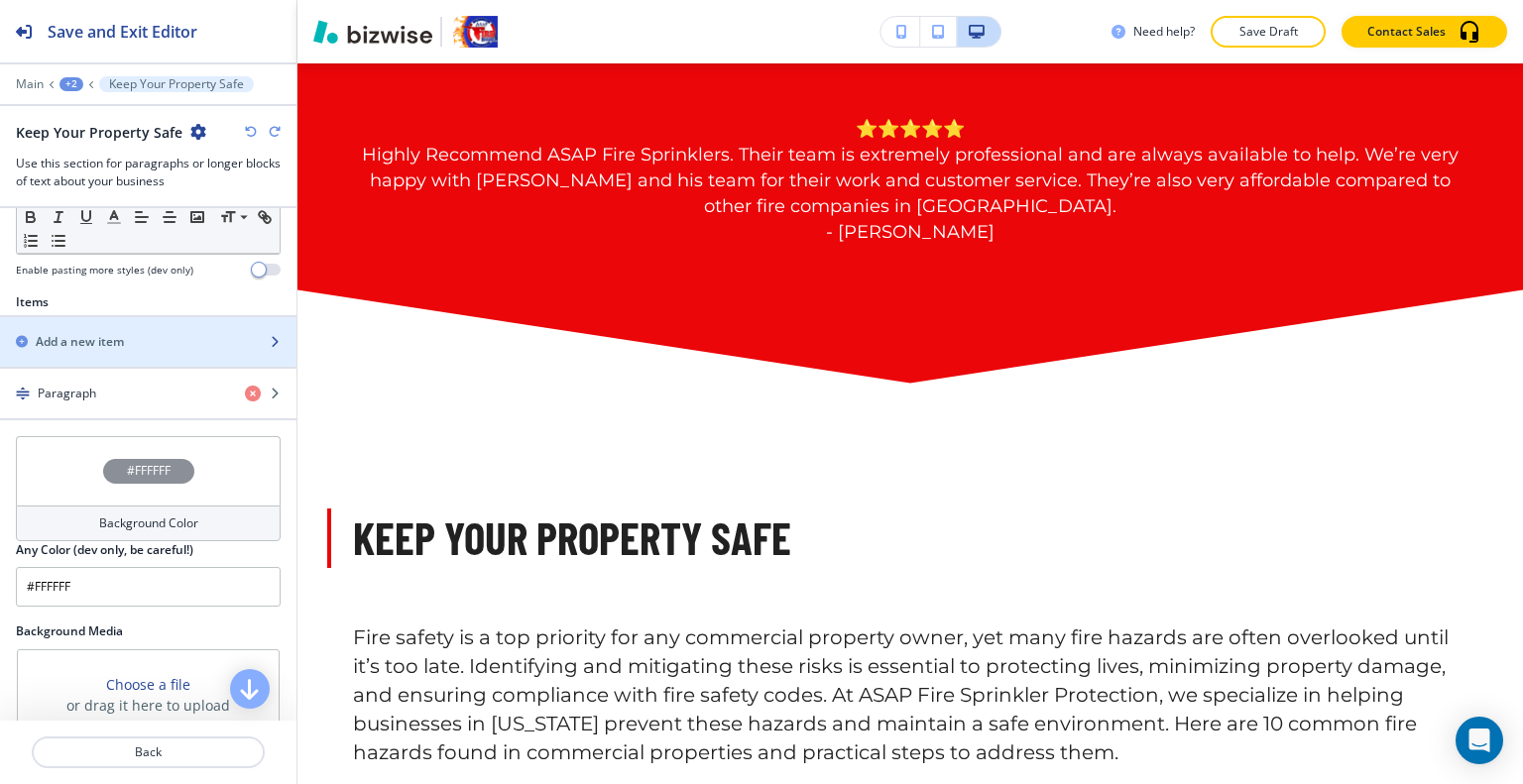 click on "Add a new item" at bounding box center [126, 342] 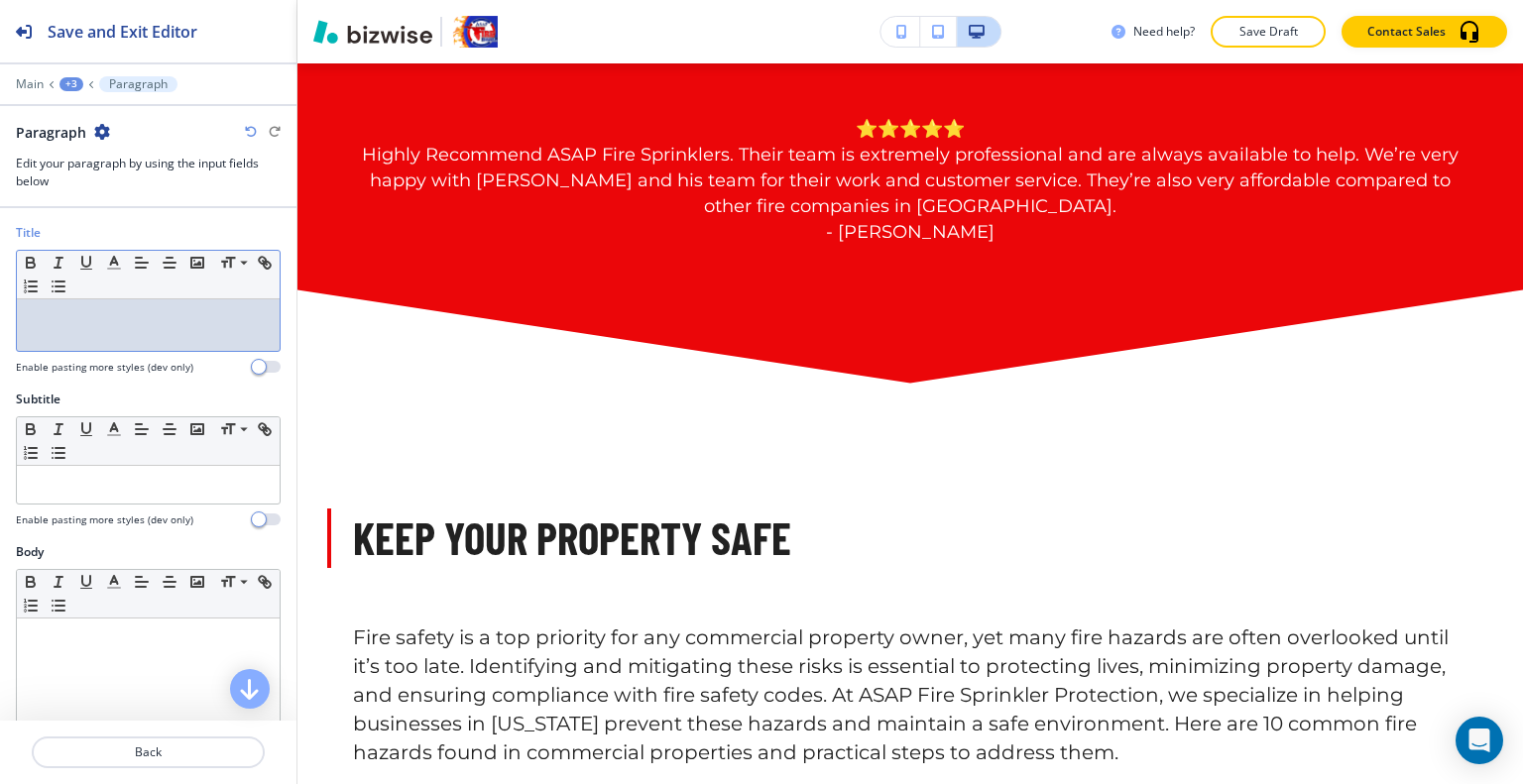 click at bounding box center (148, 325) 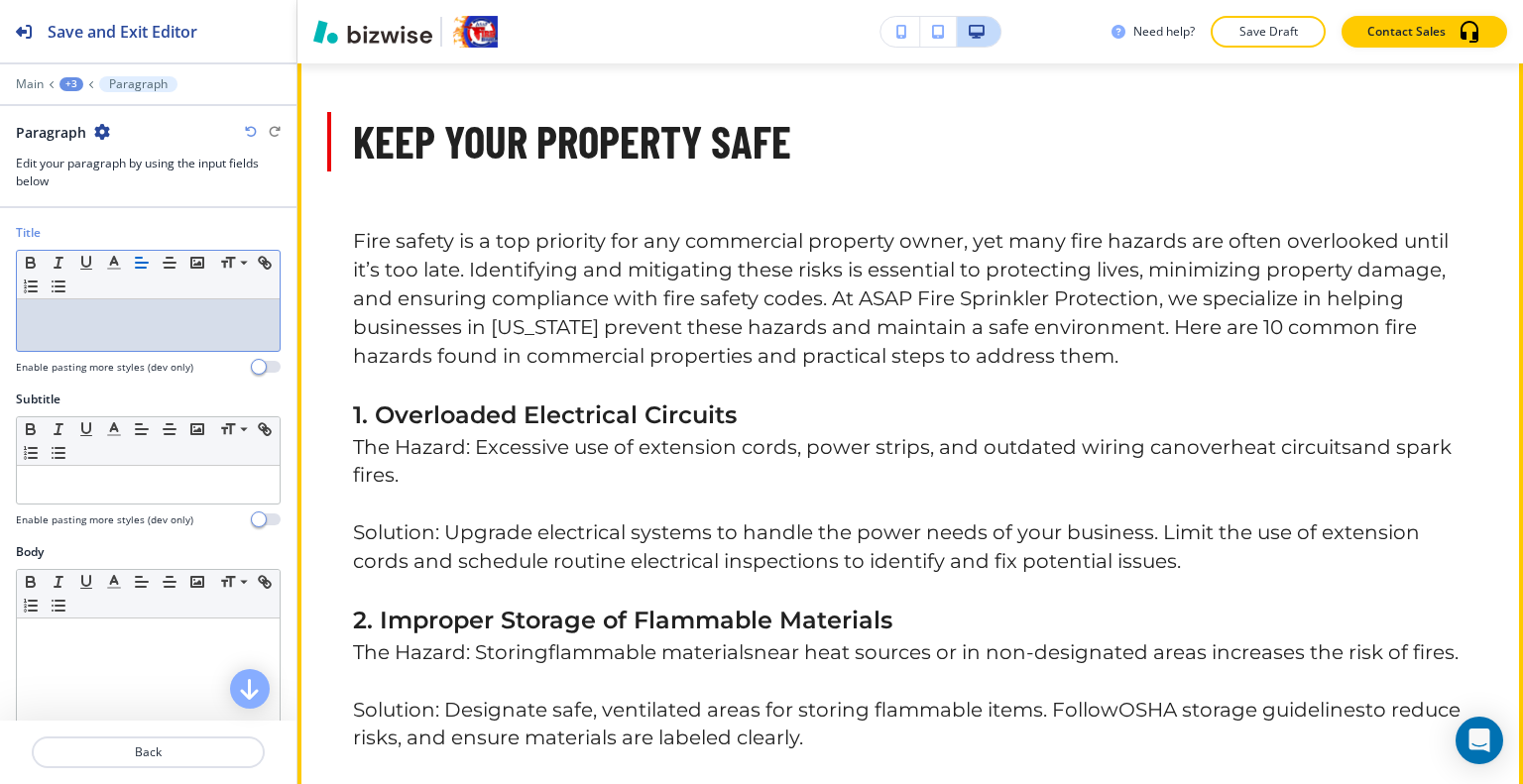 scroll, scrollTop: 1821, scrollLeft: 0, axis: vertical 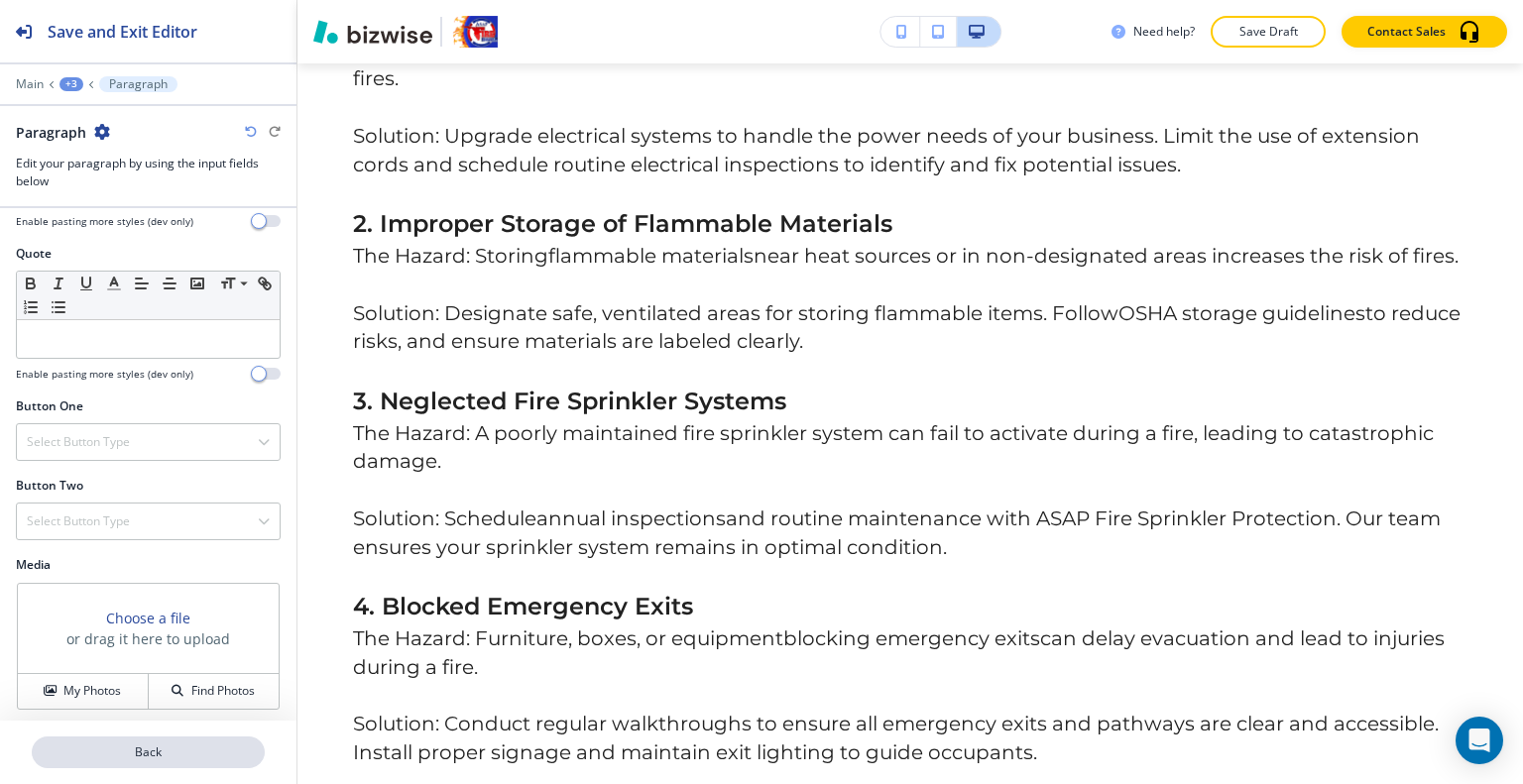 click on "Back" at bounding box center (148, 752) 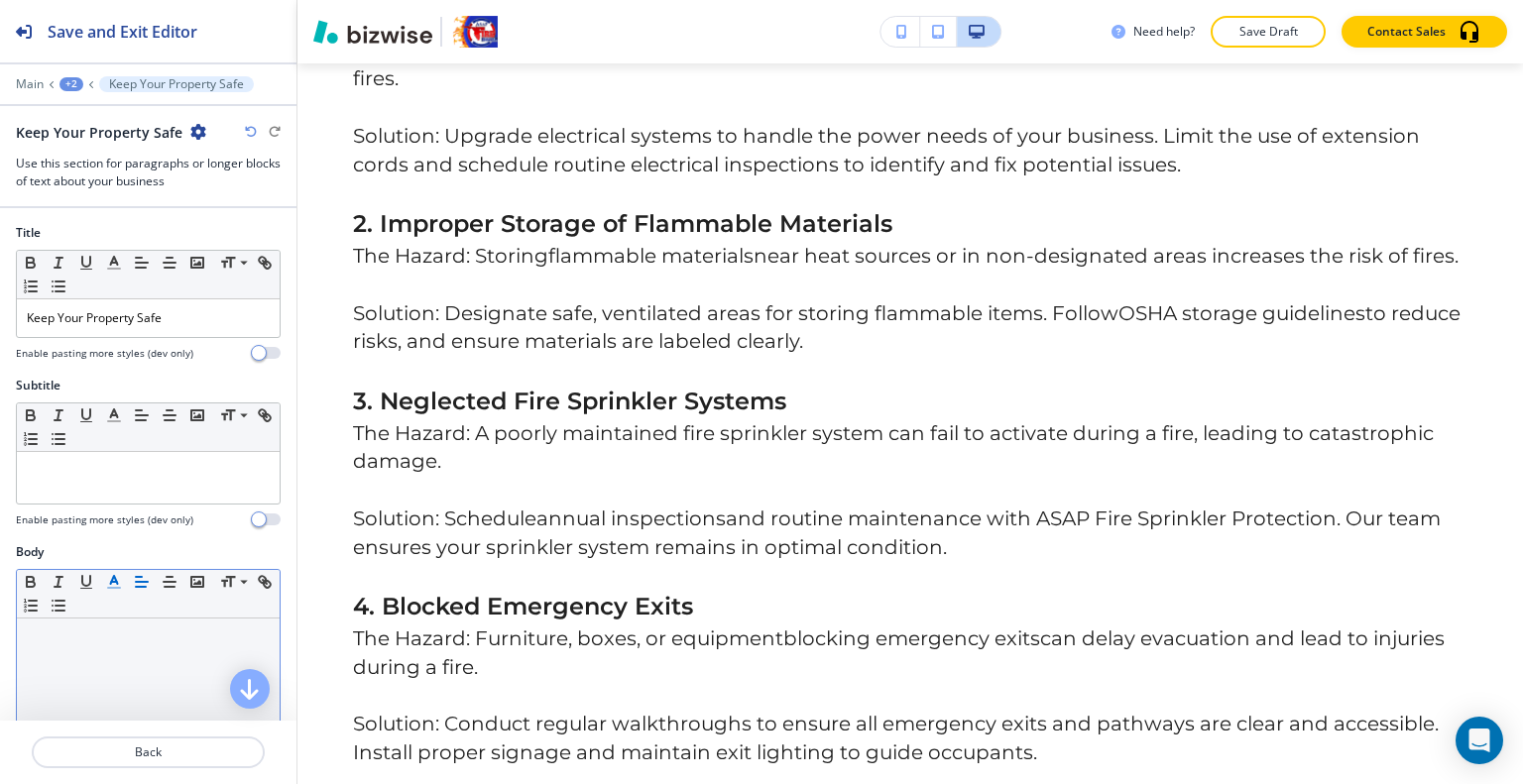 scroll, scrollTop: 1424, scrollLeft: 0, axis: vertical 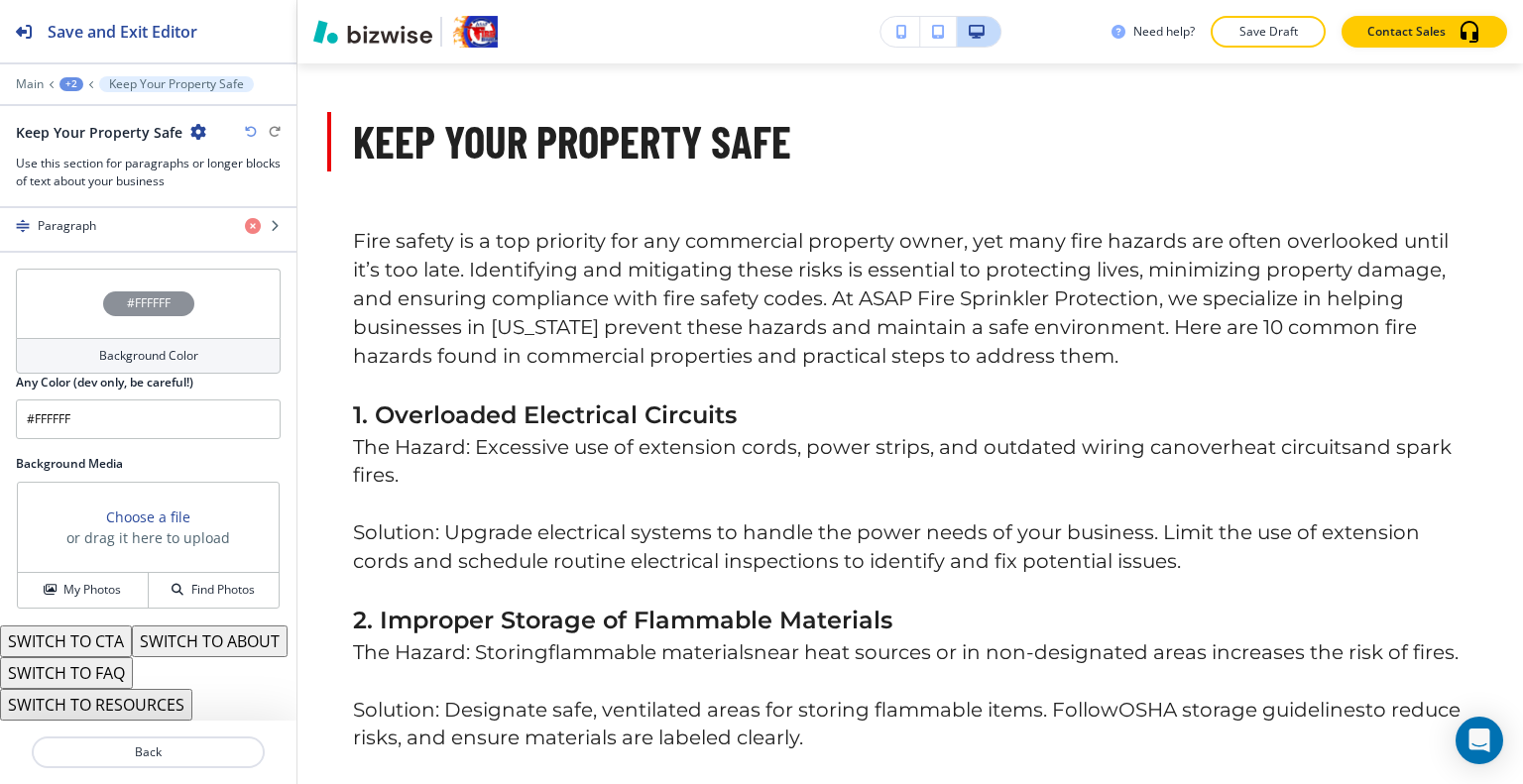 drag, startPoint x: 75, startPoint y: 76, endPoint x: 69, endPoint y: 86, distance: 11.661904 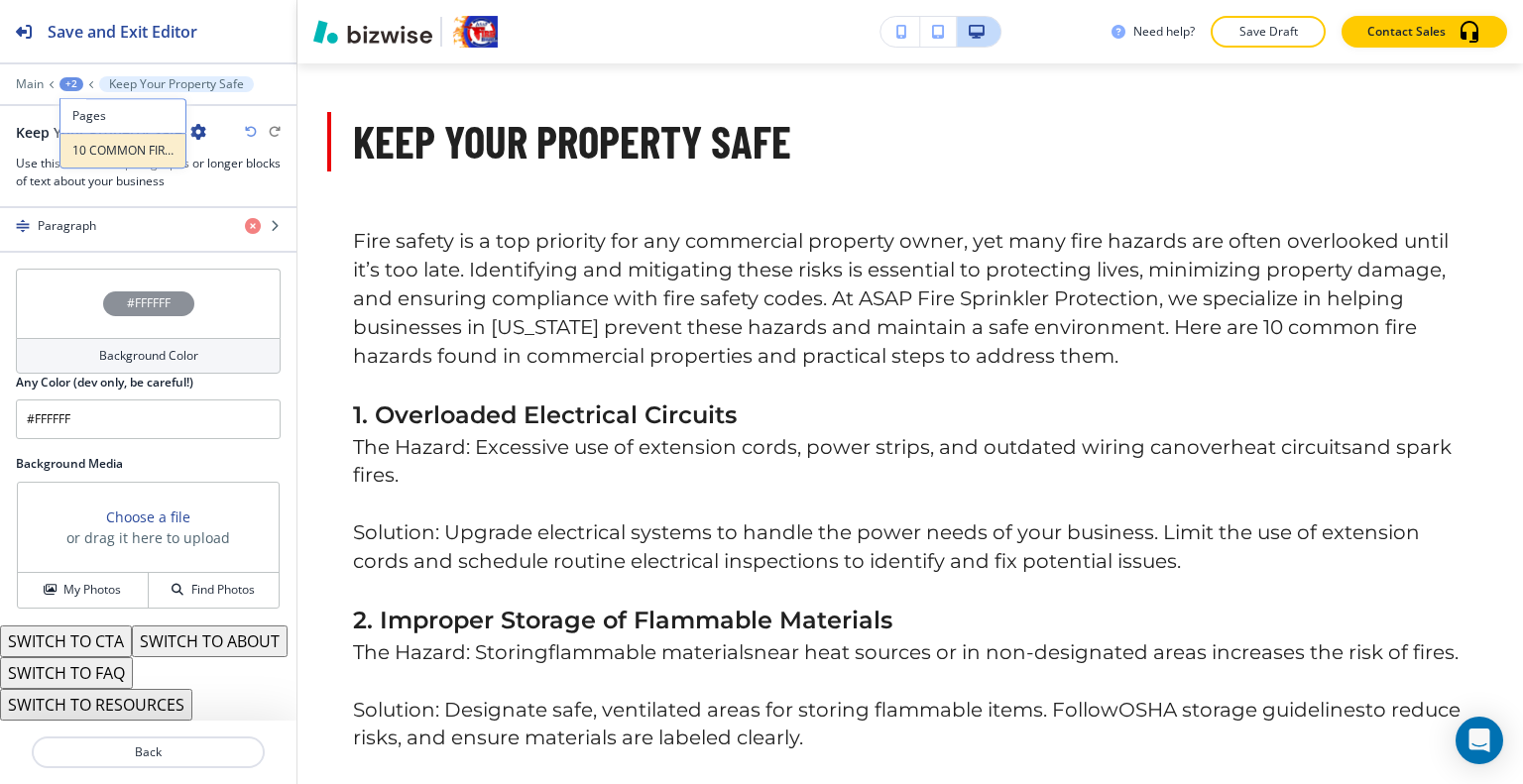 click on "10 COMMON FIRE HAZARDS IN COMMERCIAL PROPERTIES AND HOW TO ADDRESS THEM" at bounding box center (123, 151) 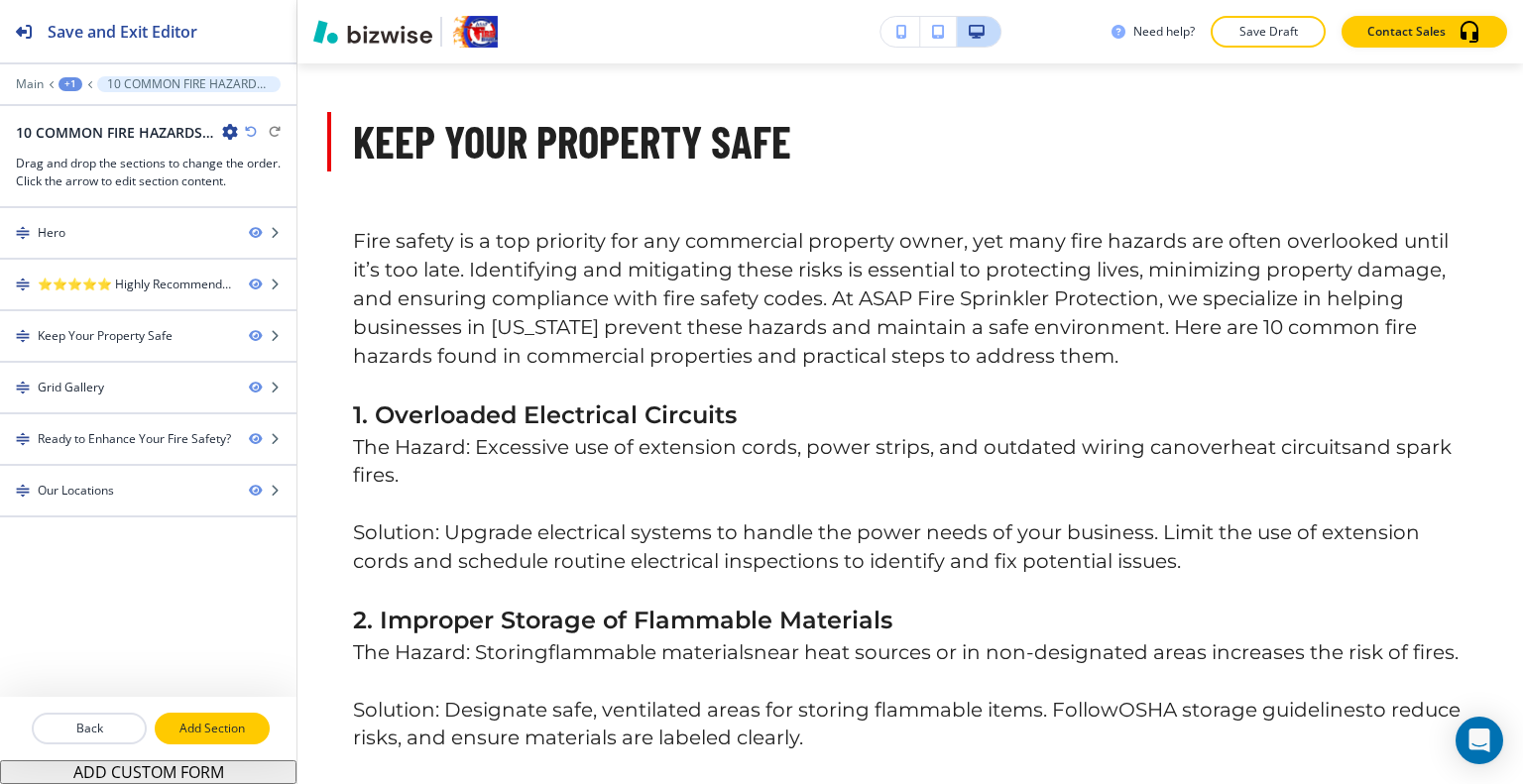 click on "Add Section" at bounding box center (212, 728) 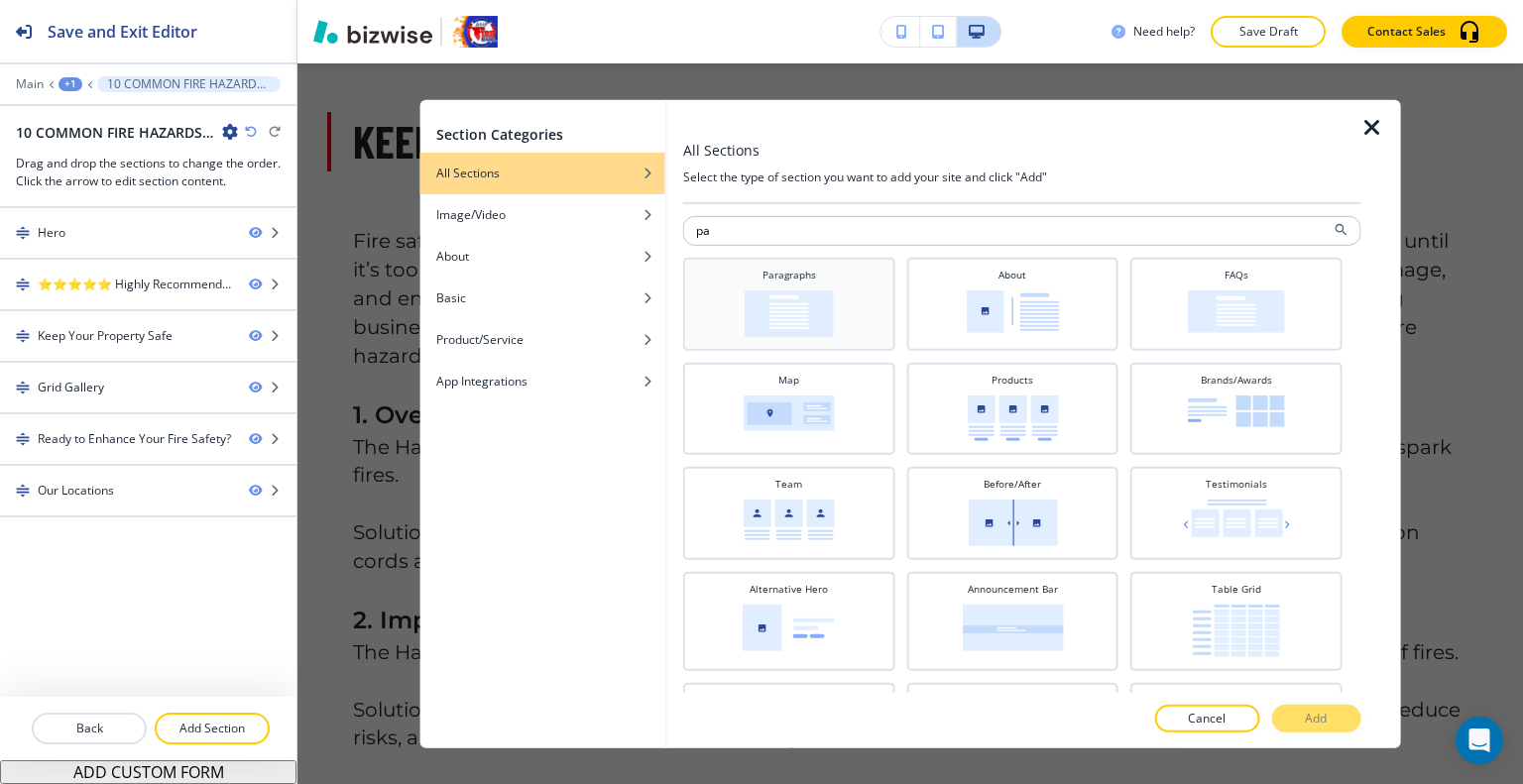 type on "pa" 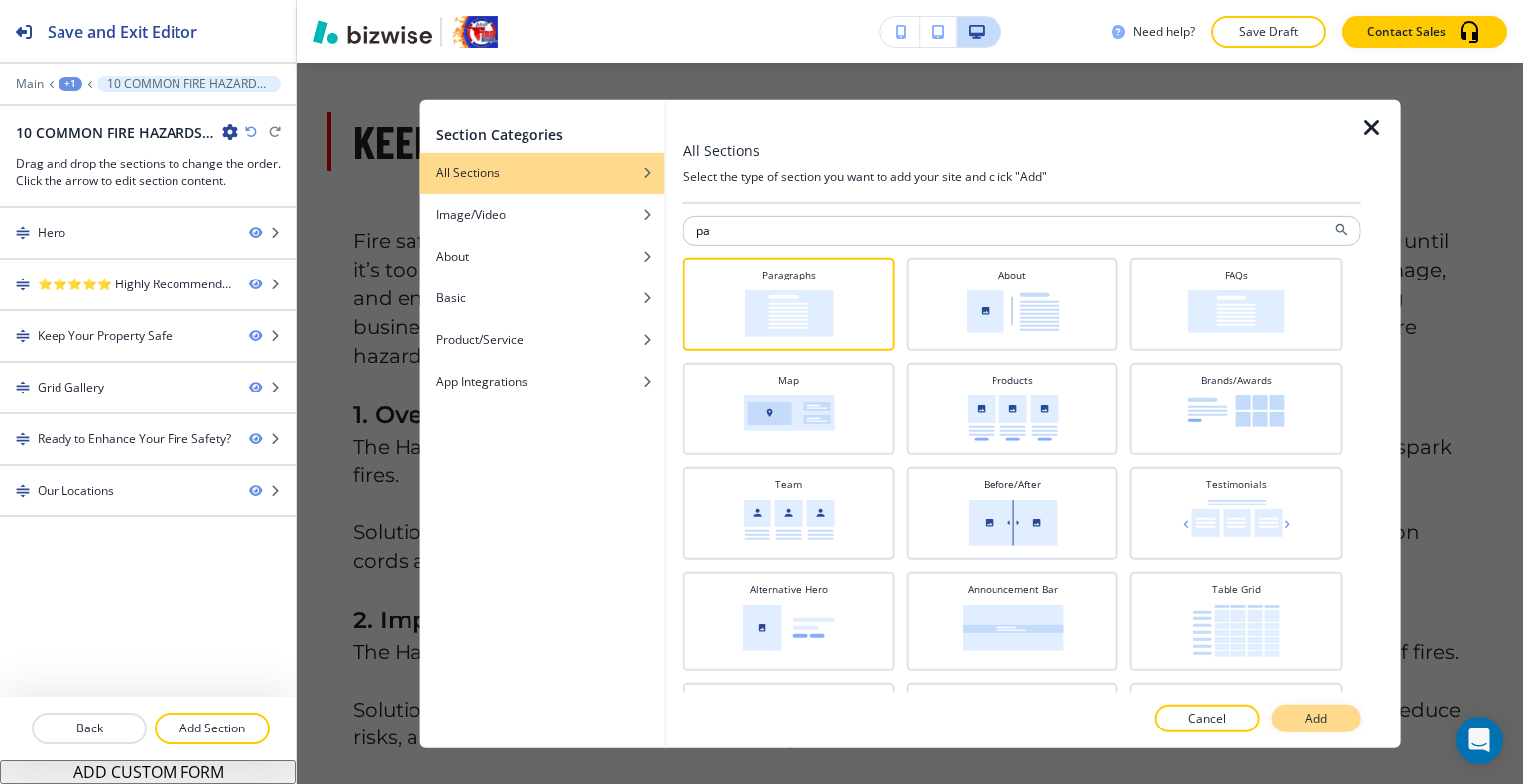 click on "Add" at bounding box center (1316, 719) 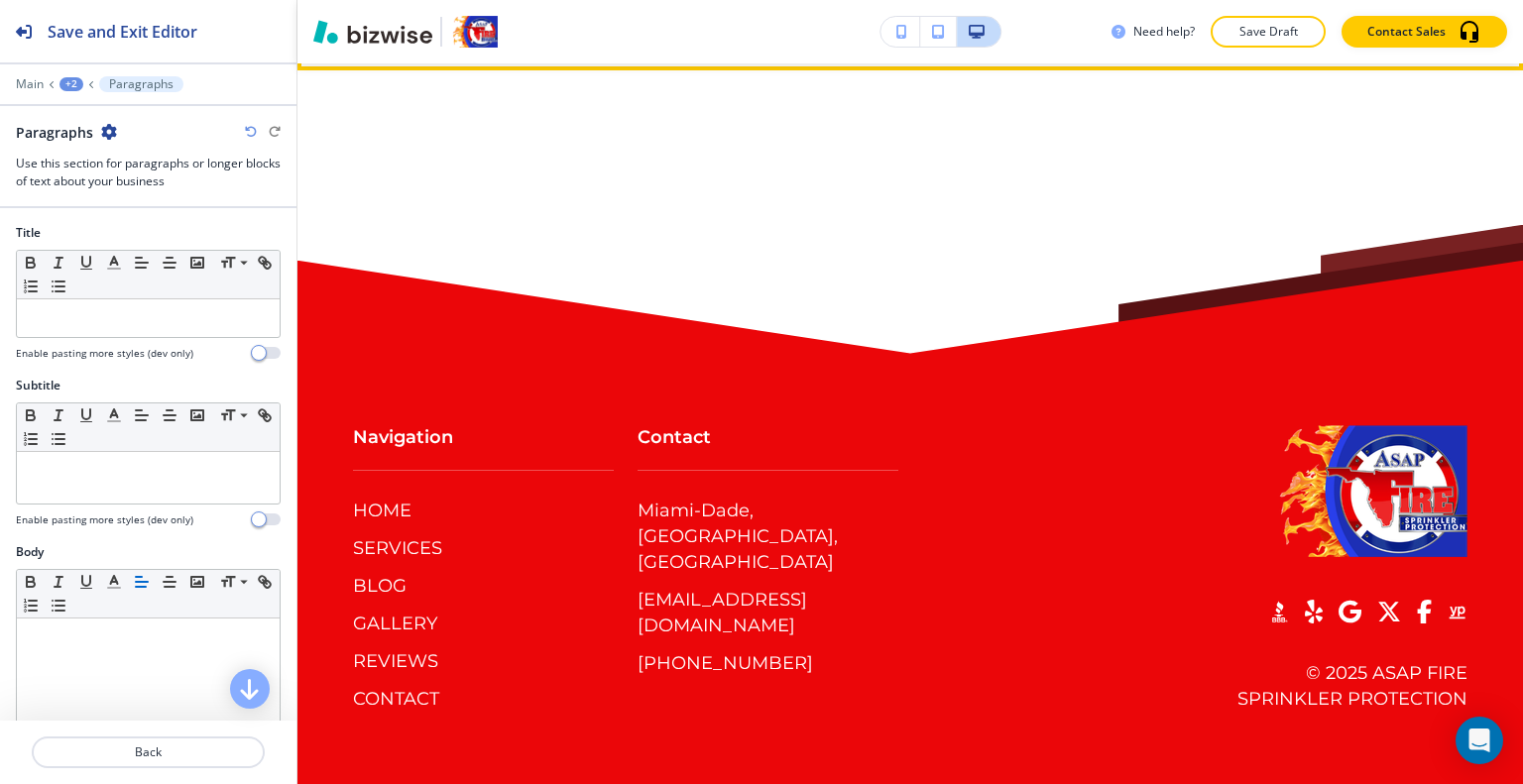 scroll, scrollTop: 8857, scrollLeft: 0, axis: vertical 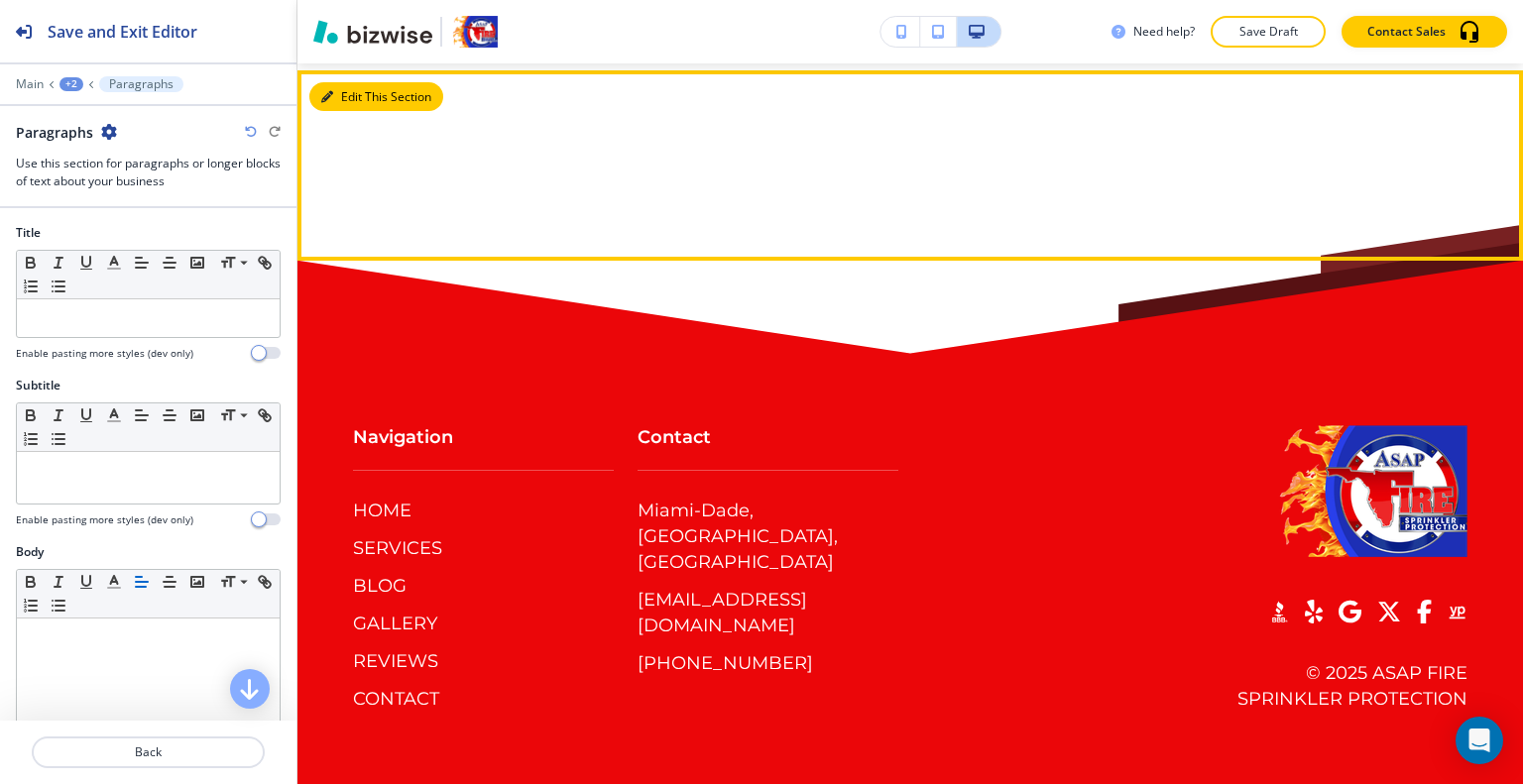 click on "Edit This Section" at bounding box center [376, 97] 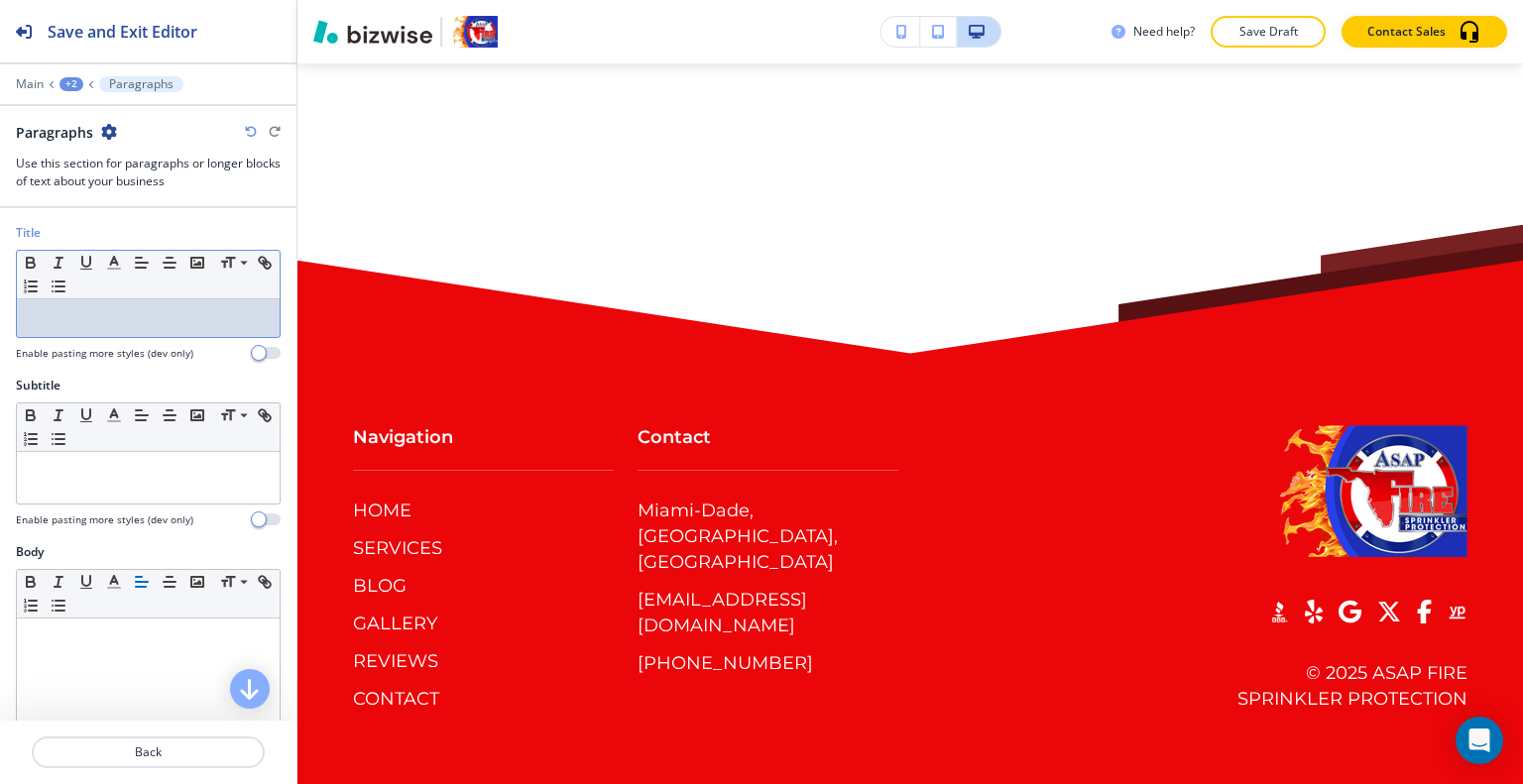click at bounding box center [148, 318] 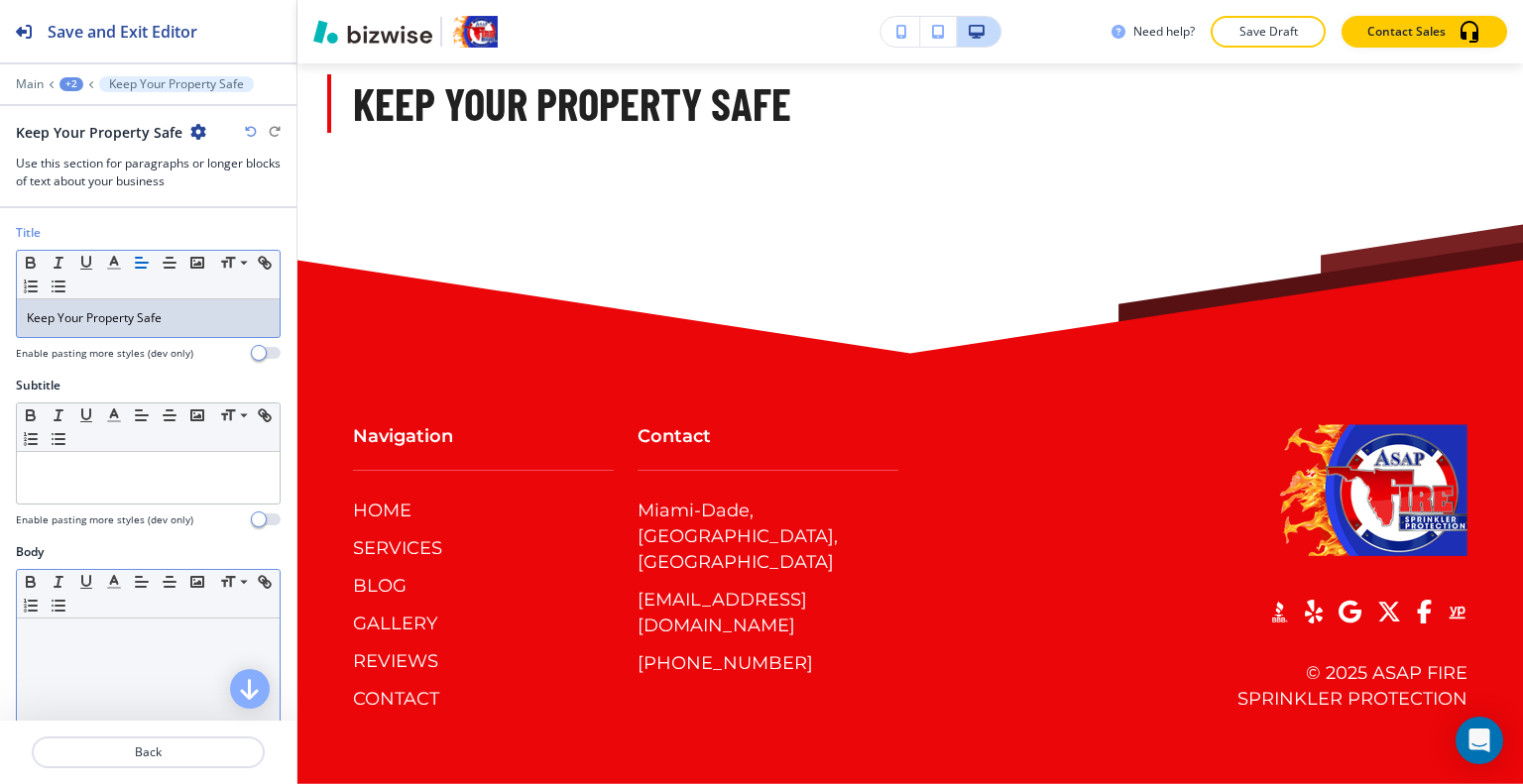 scroll, scrollTop: 198, scrollLeft: 0, axis: vertical 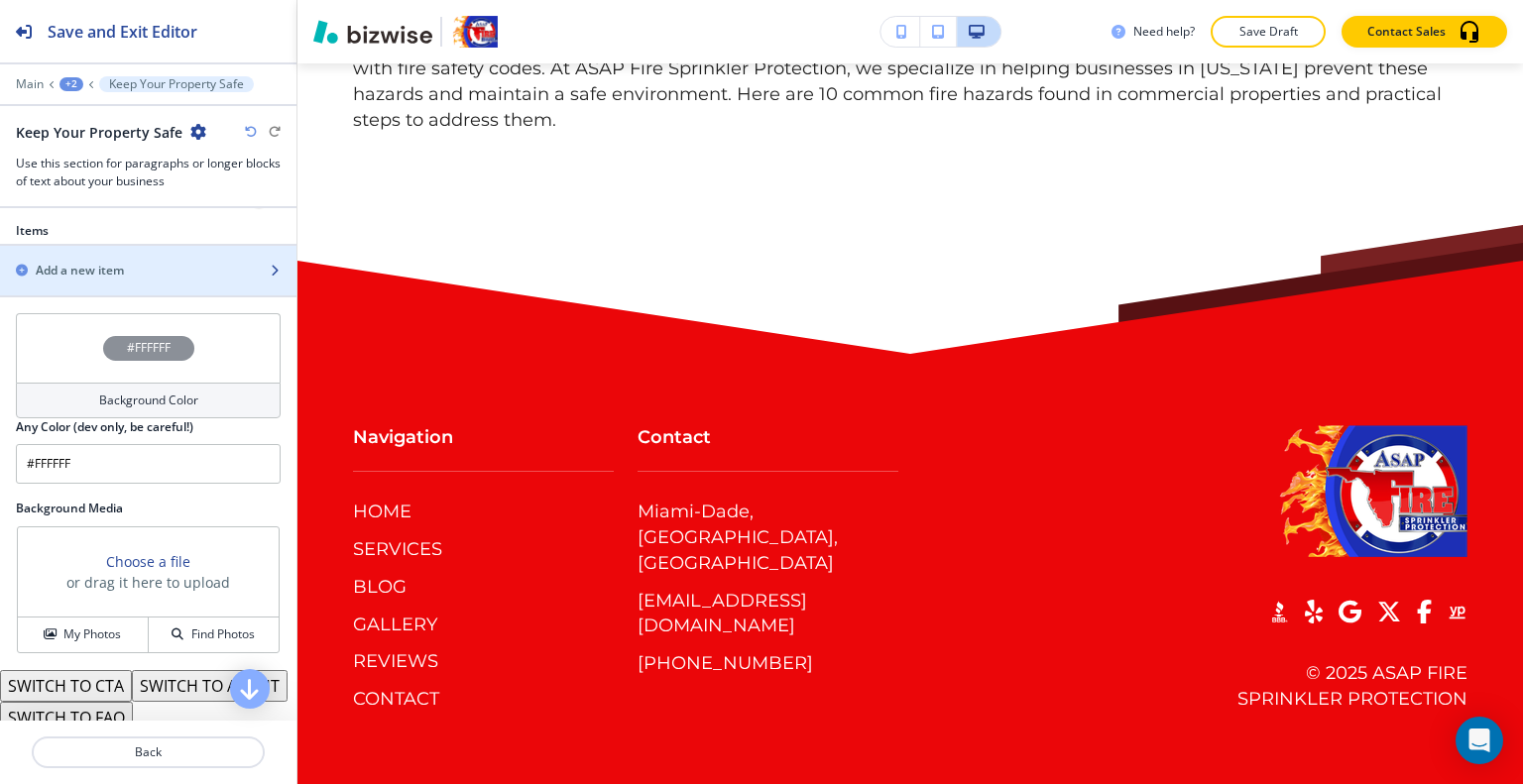 click at bounding box center (148, 287) 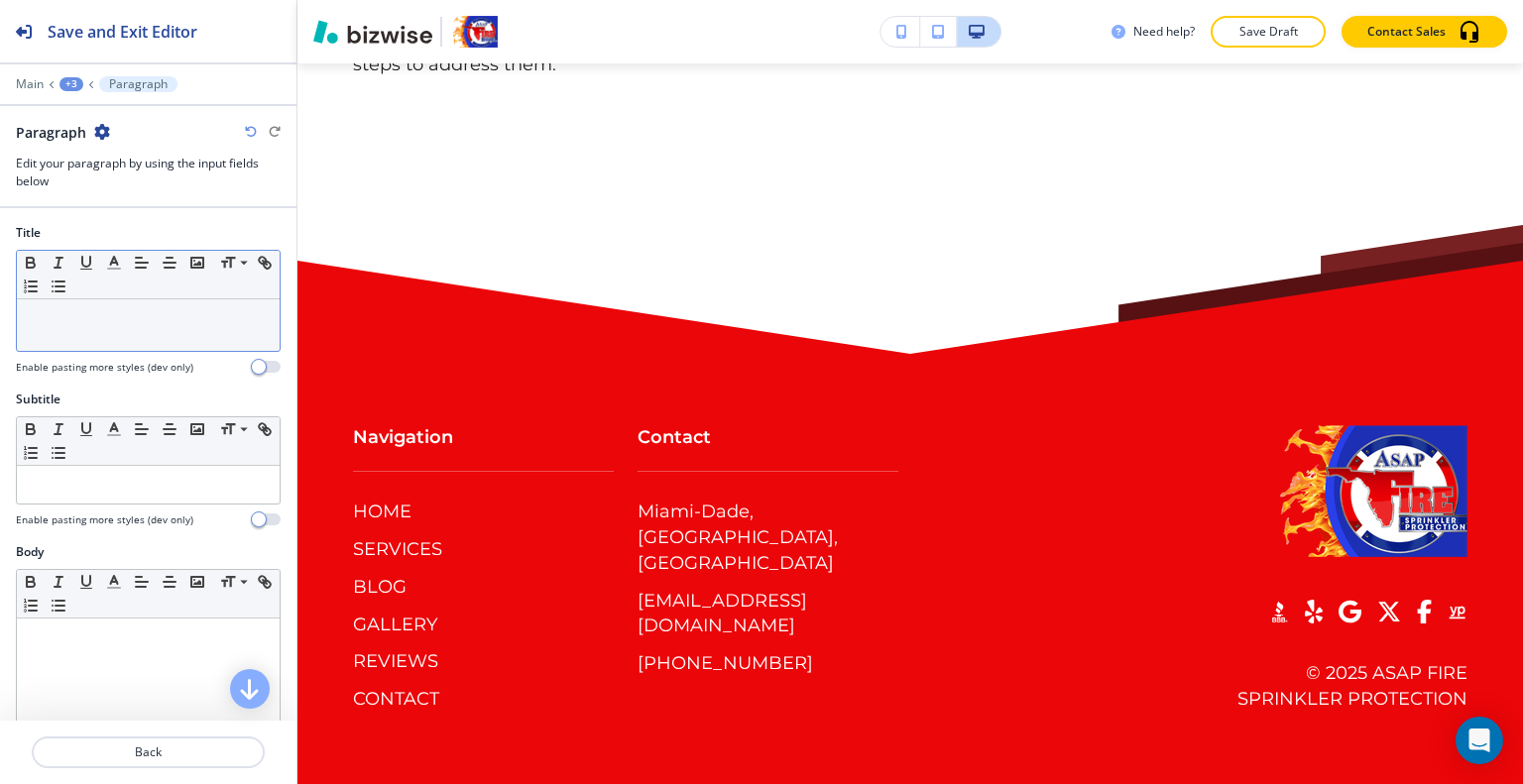 drag, startPoint x: 114, startPoint y: 311, endPoint x: 127, endPoint y: 308, distance: 13.341664 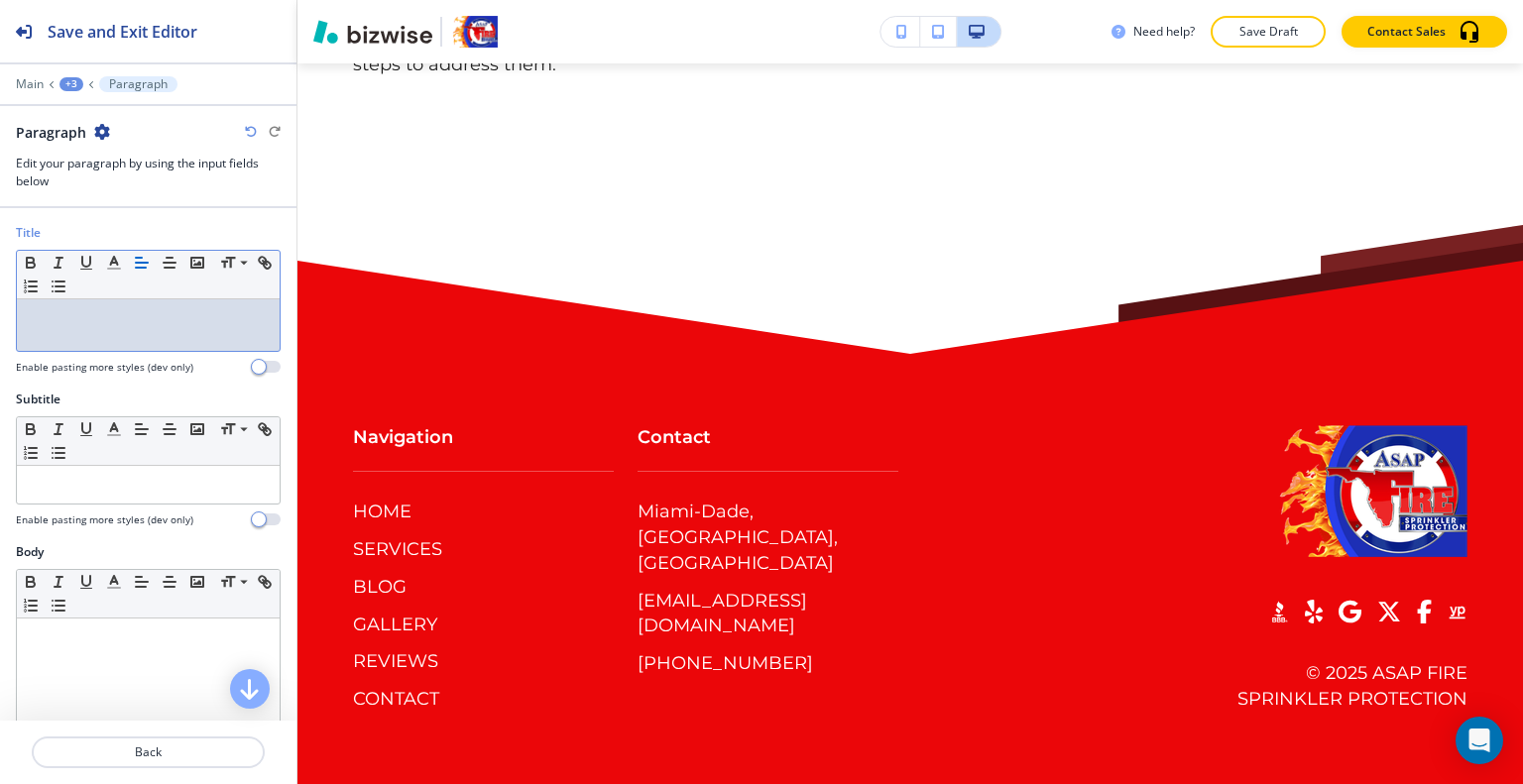 drag, startPoint x: 123, startPoint y: 286, endPoint x: 37, endPoint y: 313, distance: 90.13878 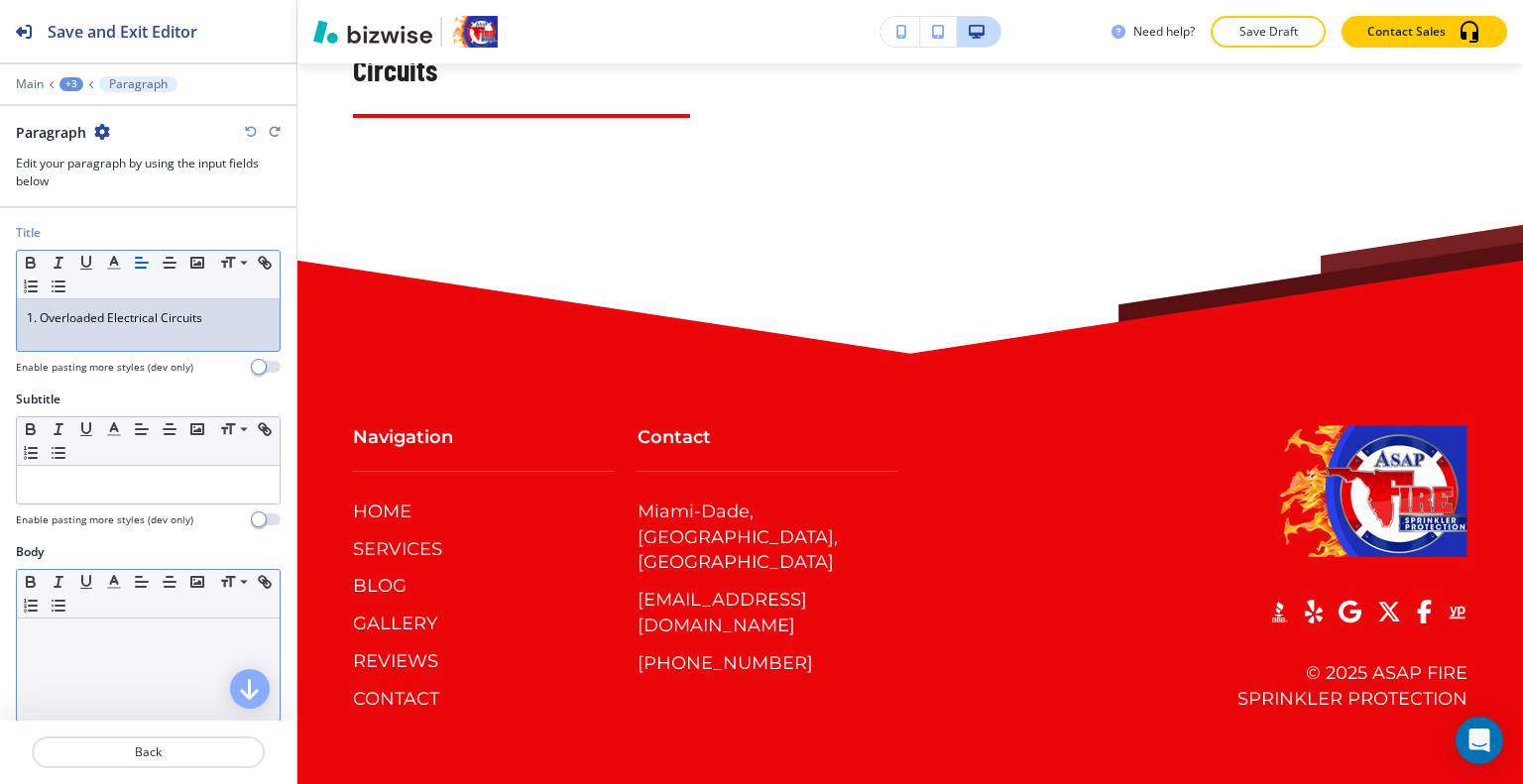 scroll, scrollTop: 198, scrollLeft: 0, axis: vertical 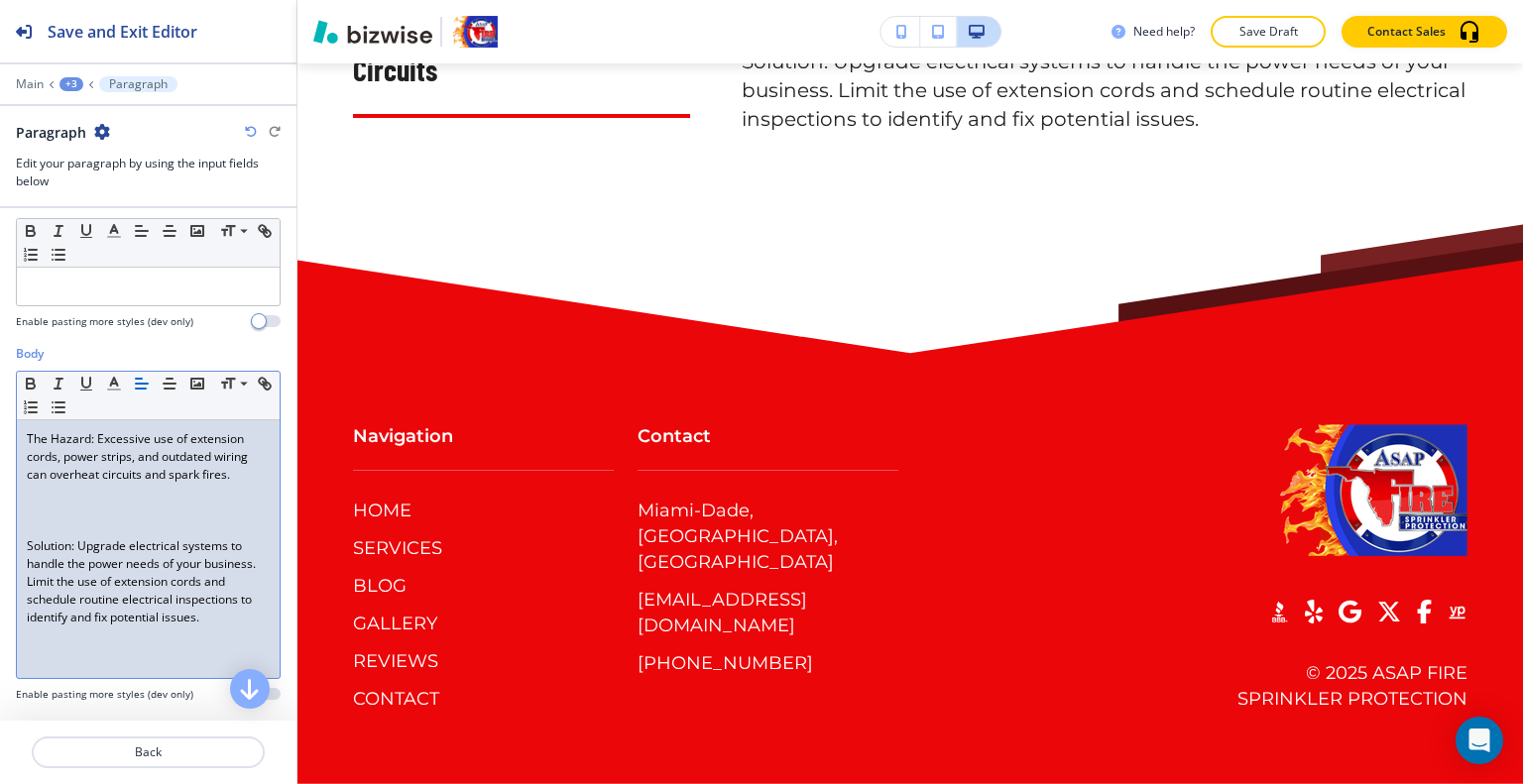 click at bounding box center [148, 510] 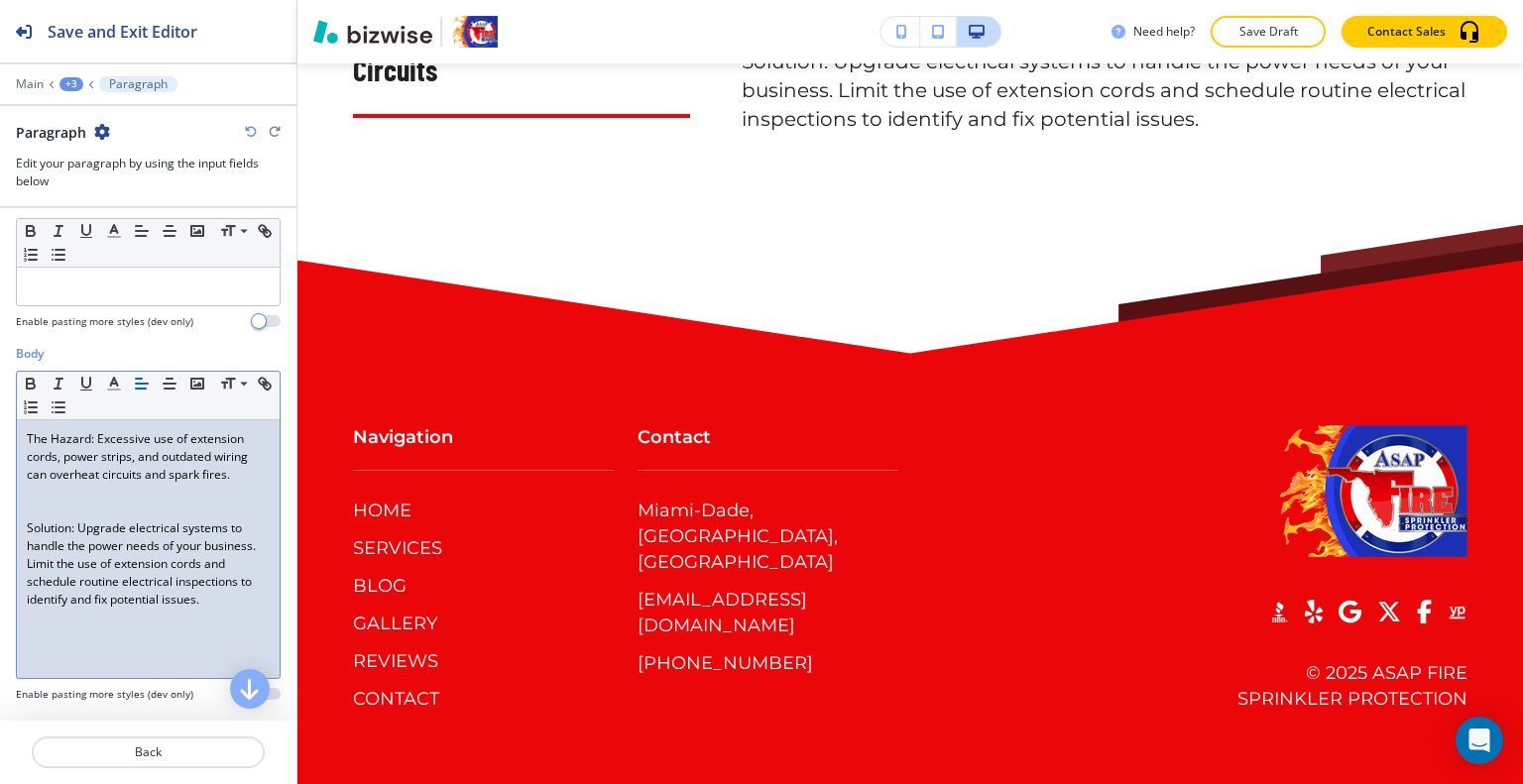 click on "The Hazard: Excessive use of extension cords, power strips, and outdated wiring can overheat circuits and spark fires. Solution: Upgrade electrical systems to handle the power needs of your business. Limit the use of extension cords and schedule routine electrical inspections to identify and fix potential issues." at bounding box center (148, 549) 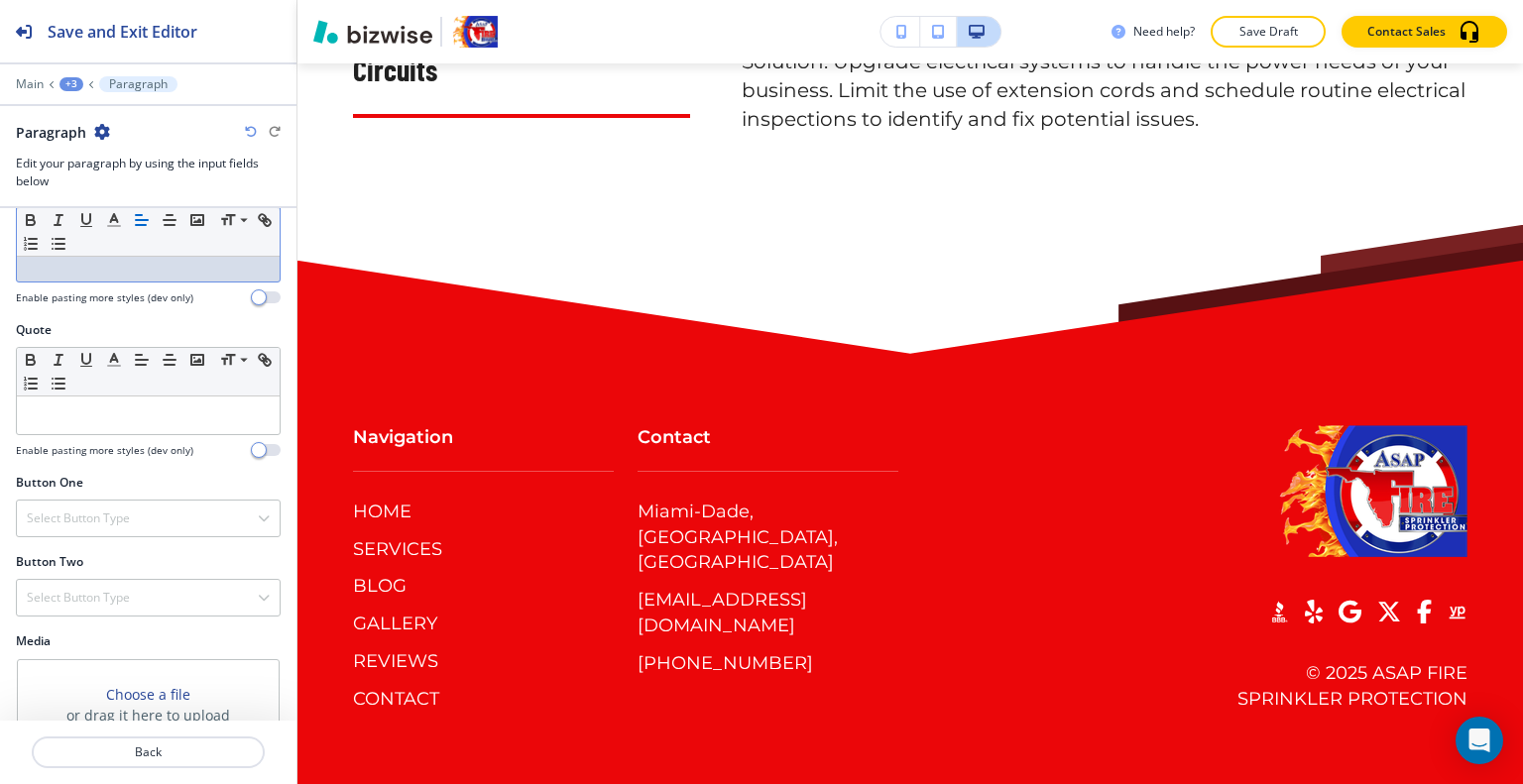 scroll, scrollTop: 671, scrollLeft: 0, axis: vertical 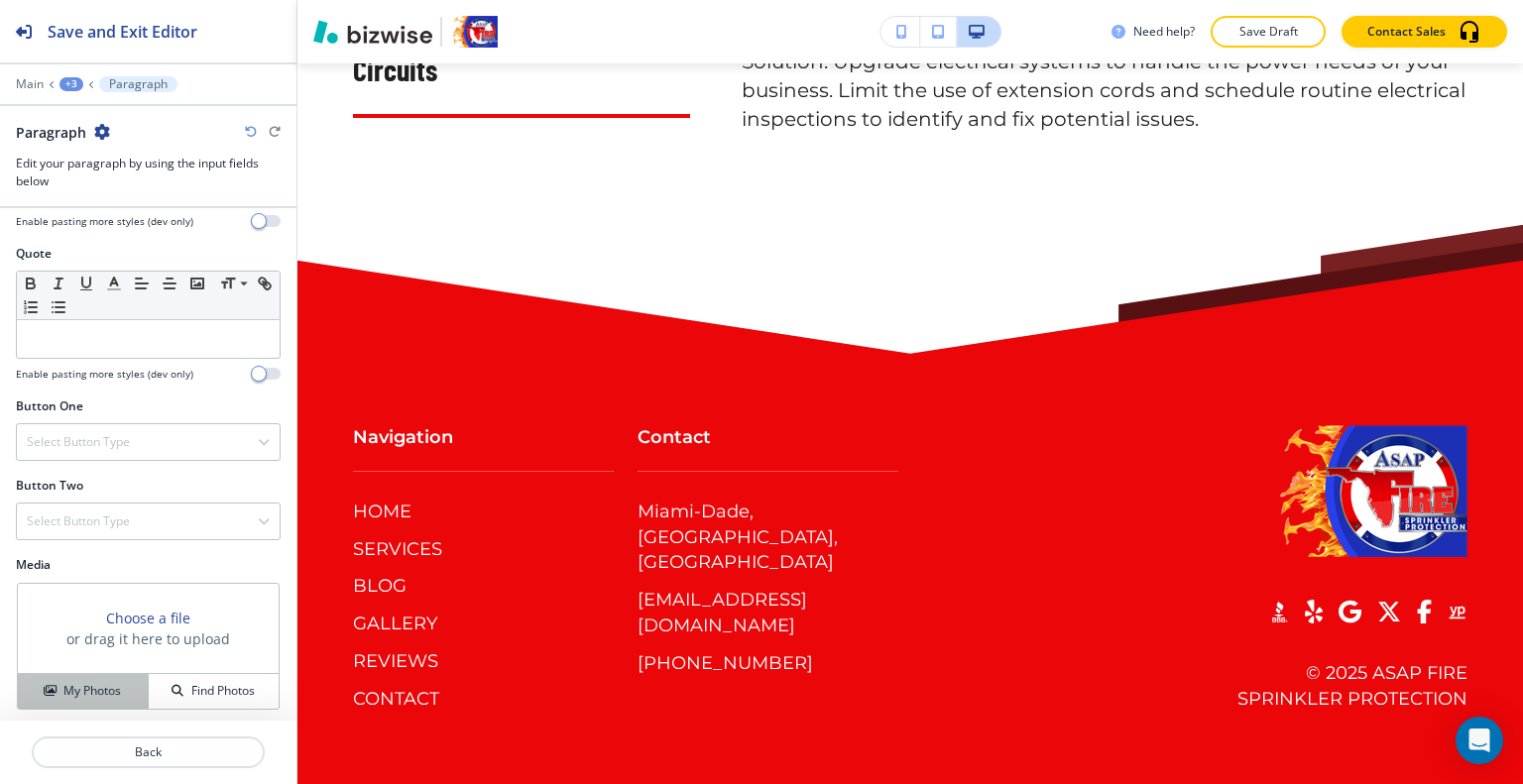 click on "My Photos" at bounding box center [92, 691] 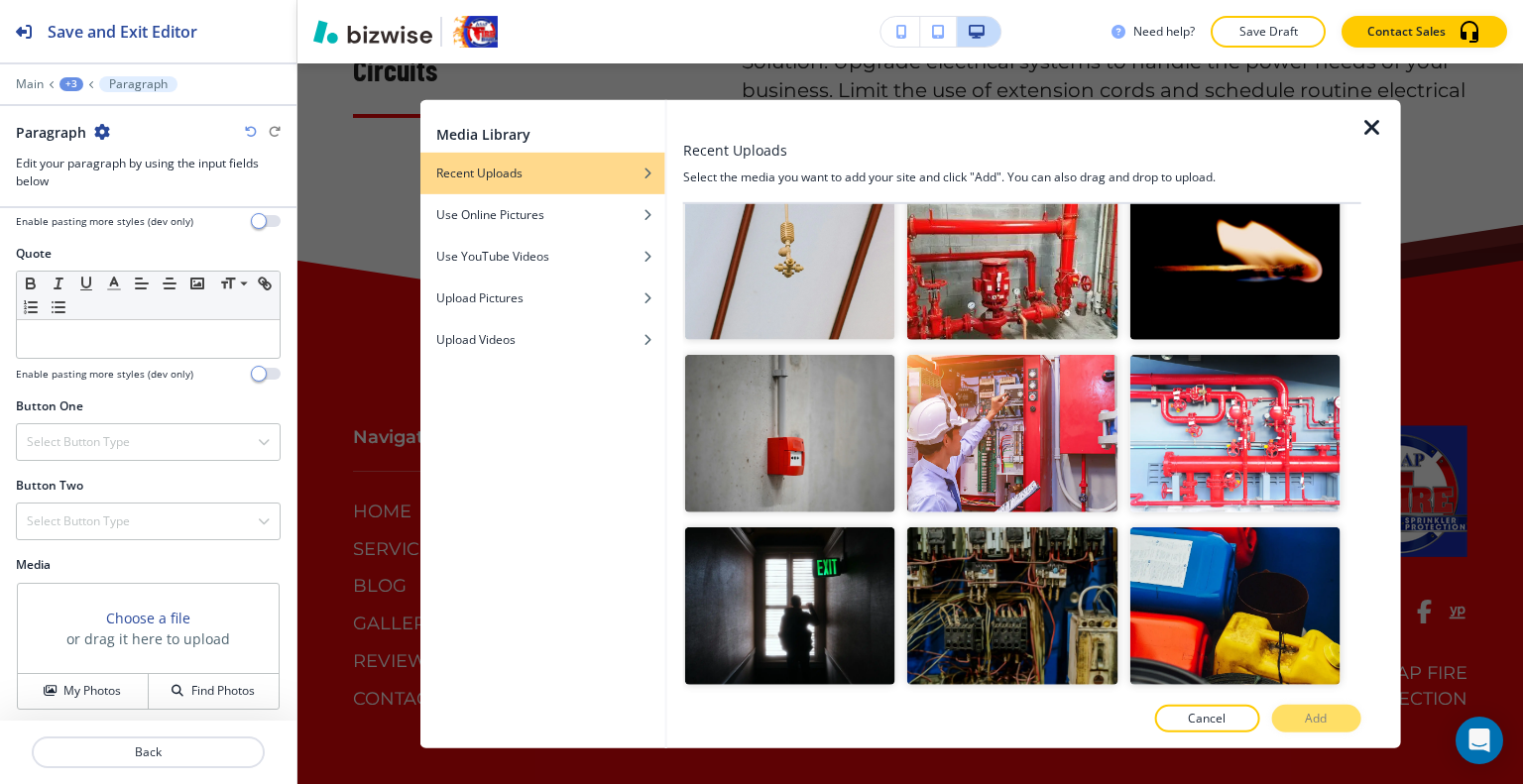 scroll, scrollTop: 8127, scrollLeft: 0, axis: vertical 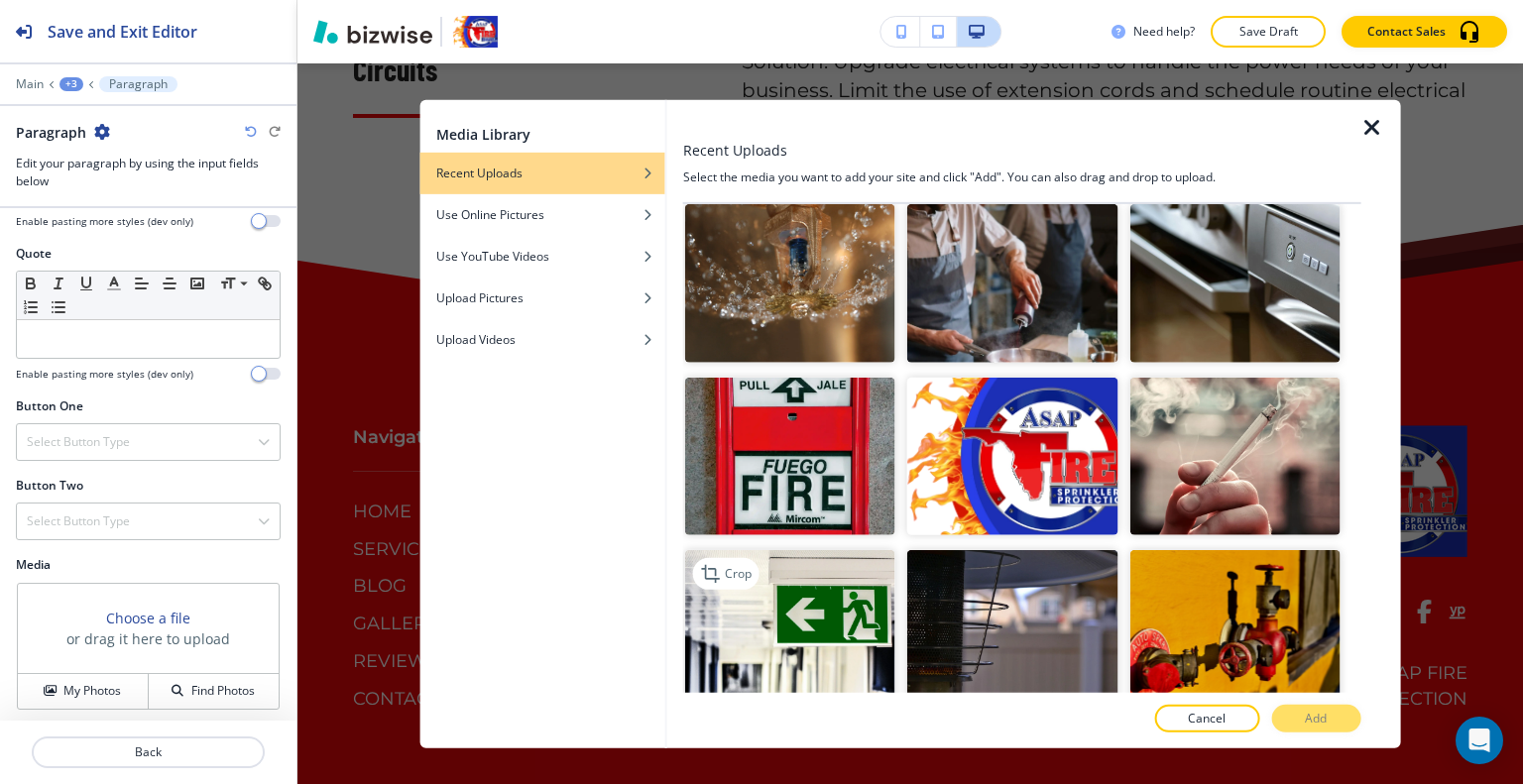 click at bounding box center [790, 628] 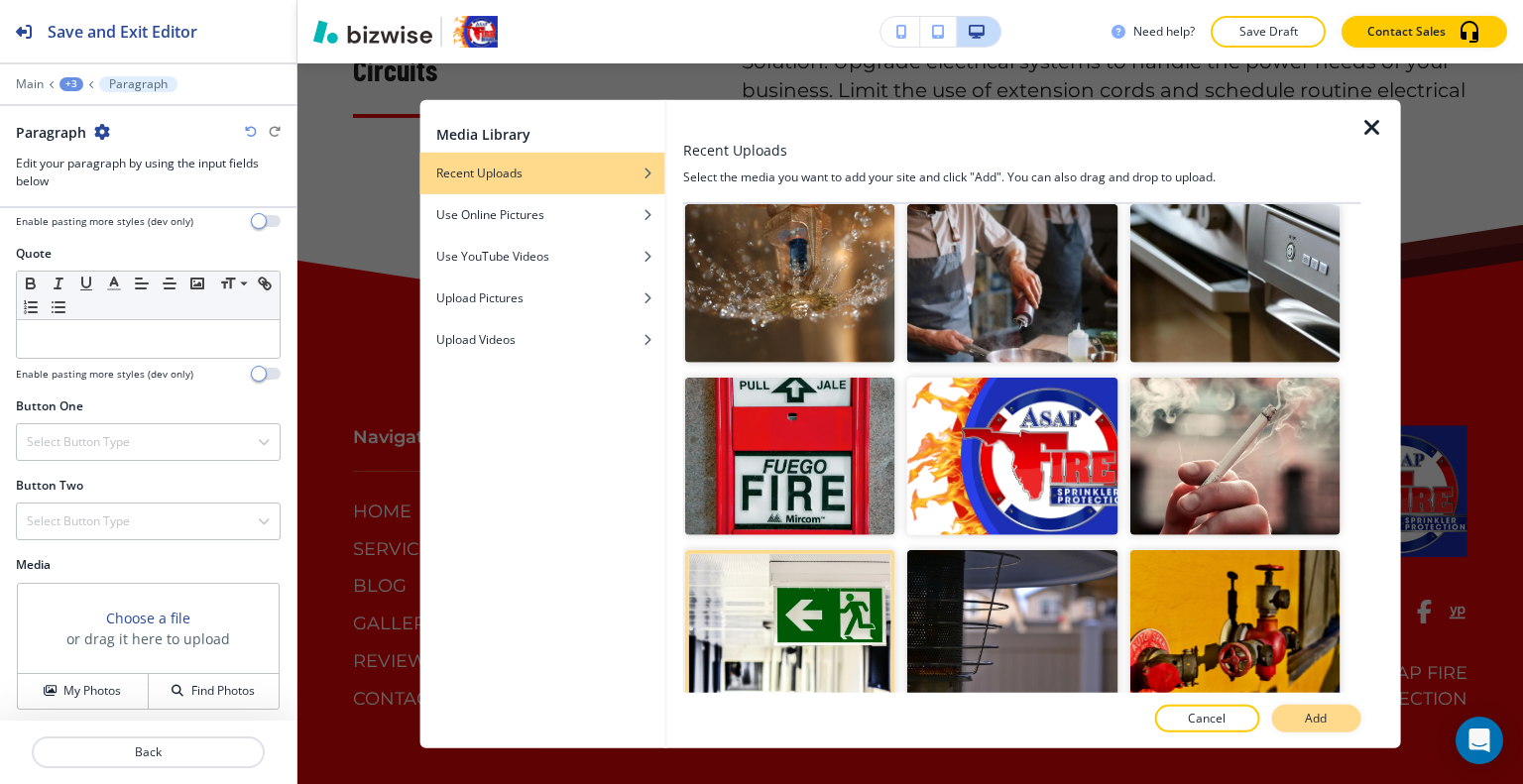 click on "Add" at bounding box center (1316, 719) 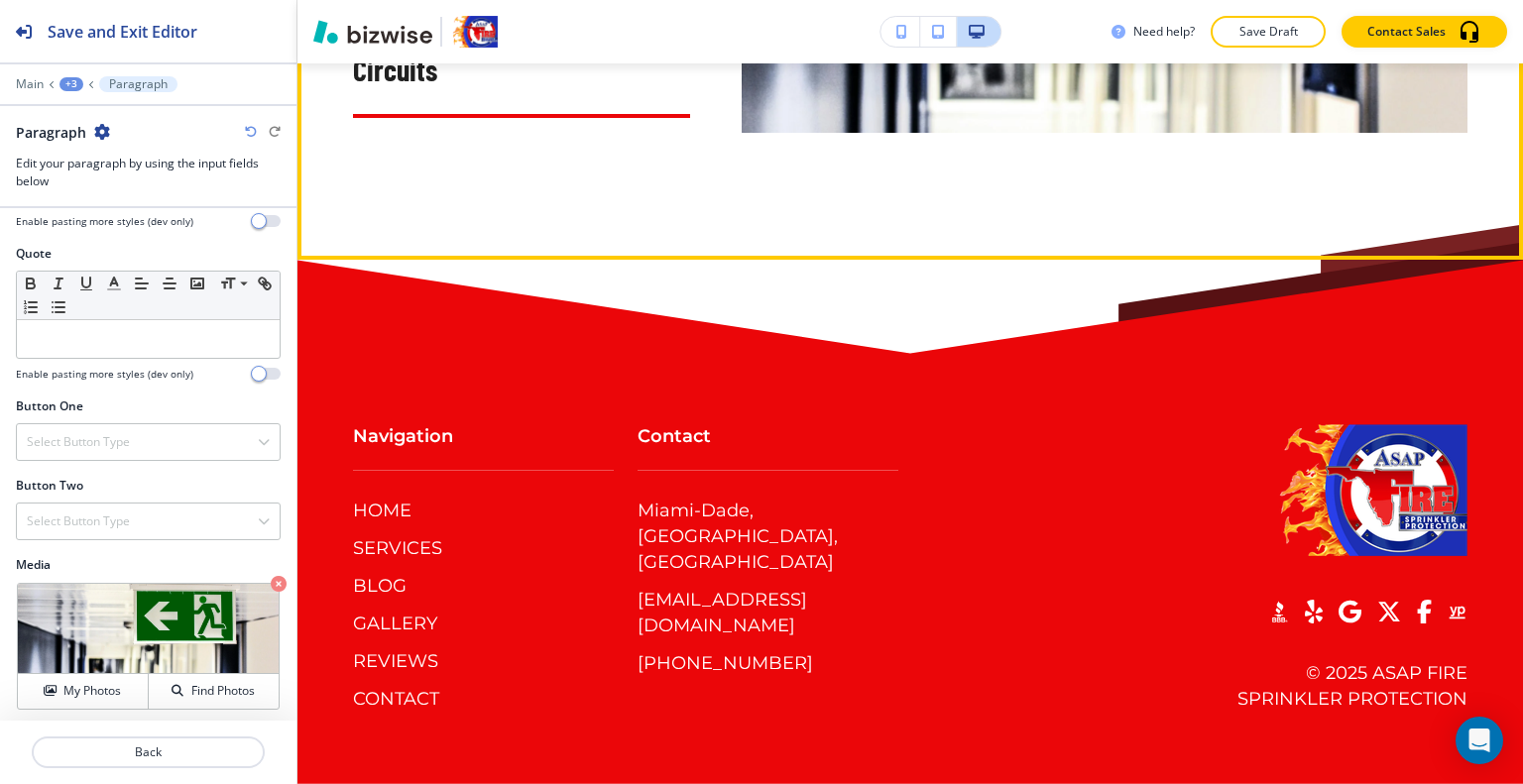 scroll, scrollTop: 9253, scrollLeft: 0, axis: vertical 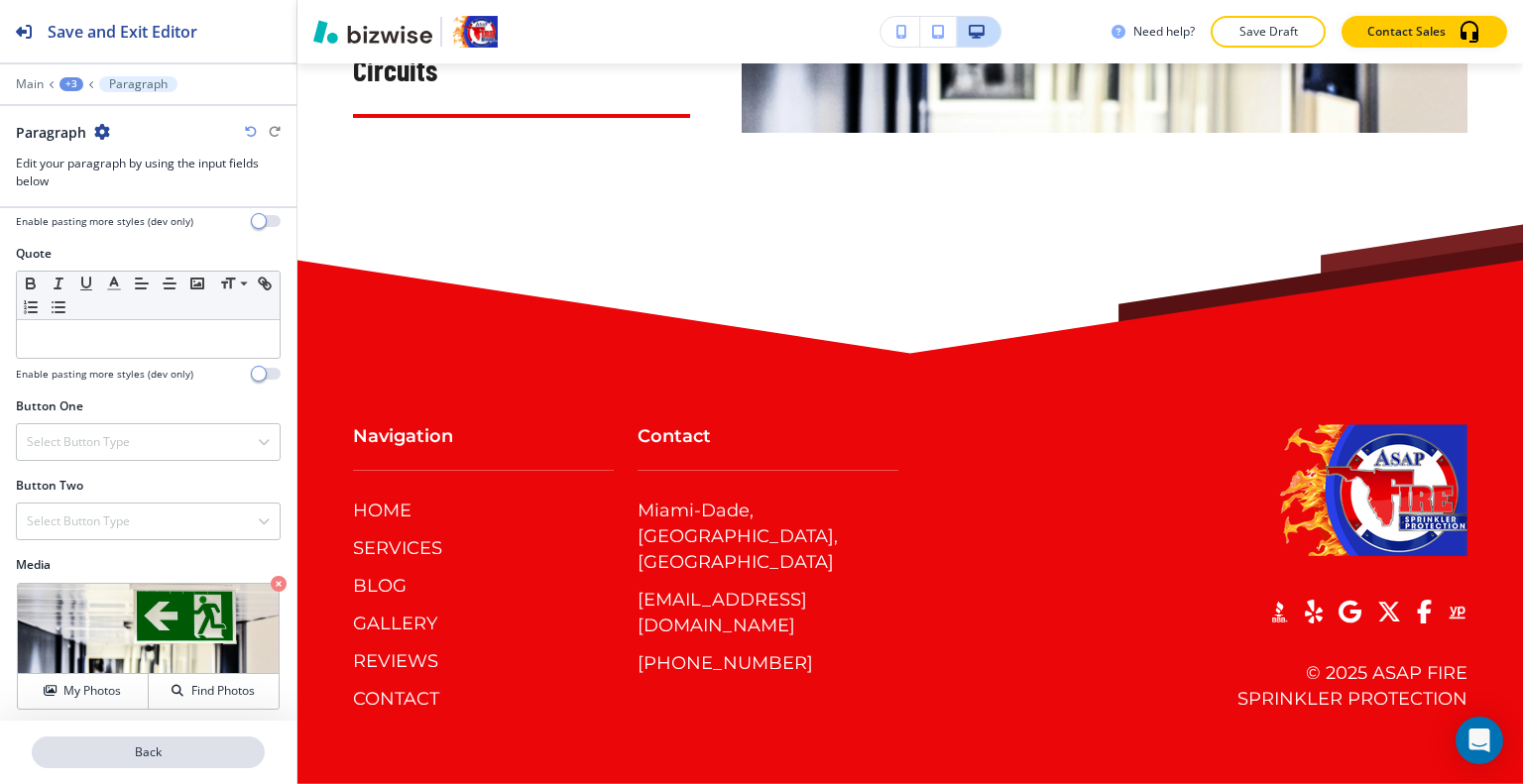 click on "Back" at bounding box center (148, 752) 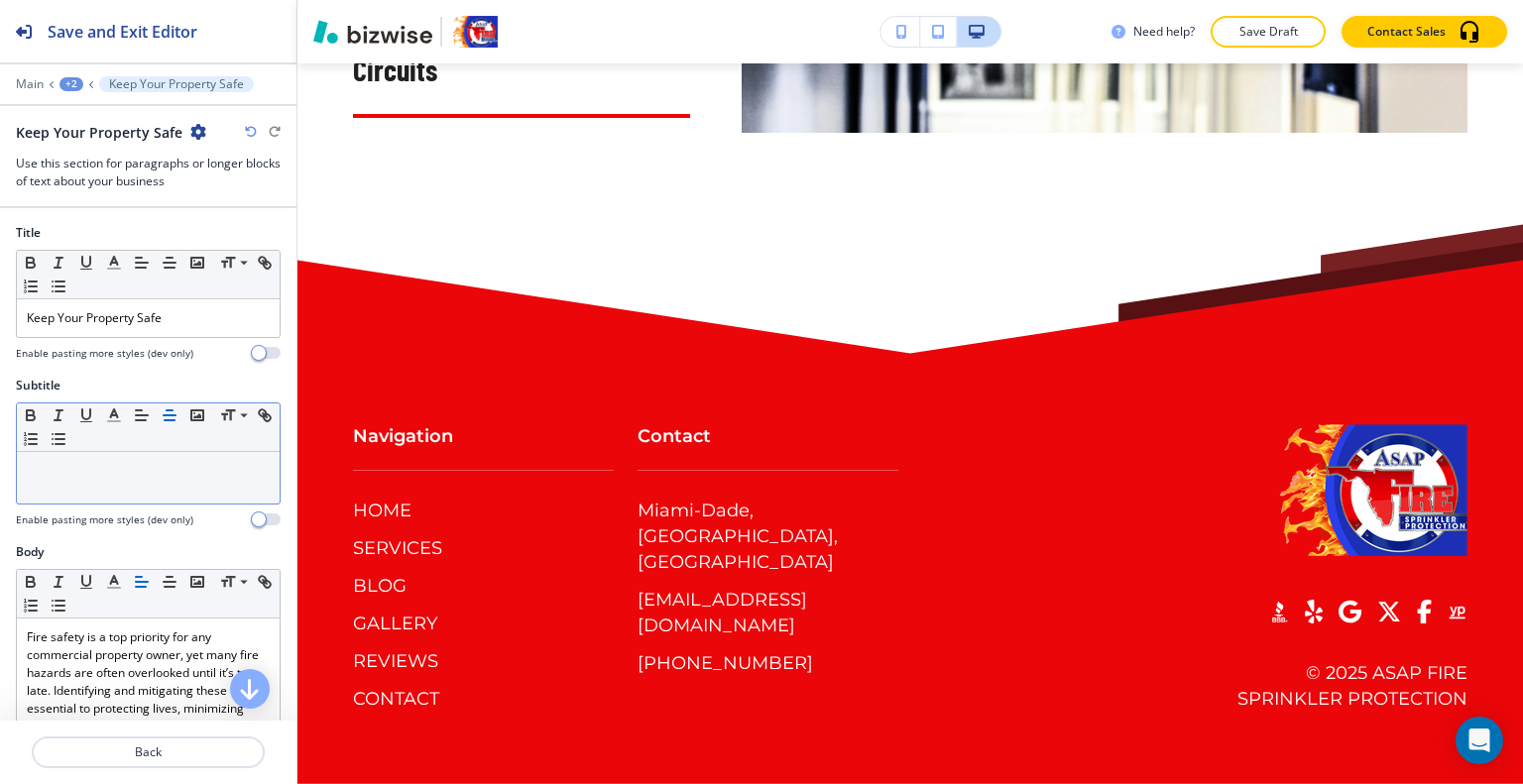 scroll, scrollTop: 9161, scrollLeft: 0, axis: vertical 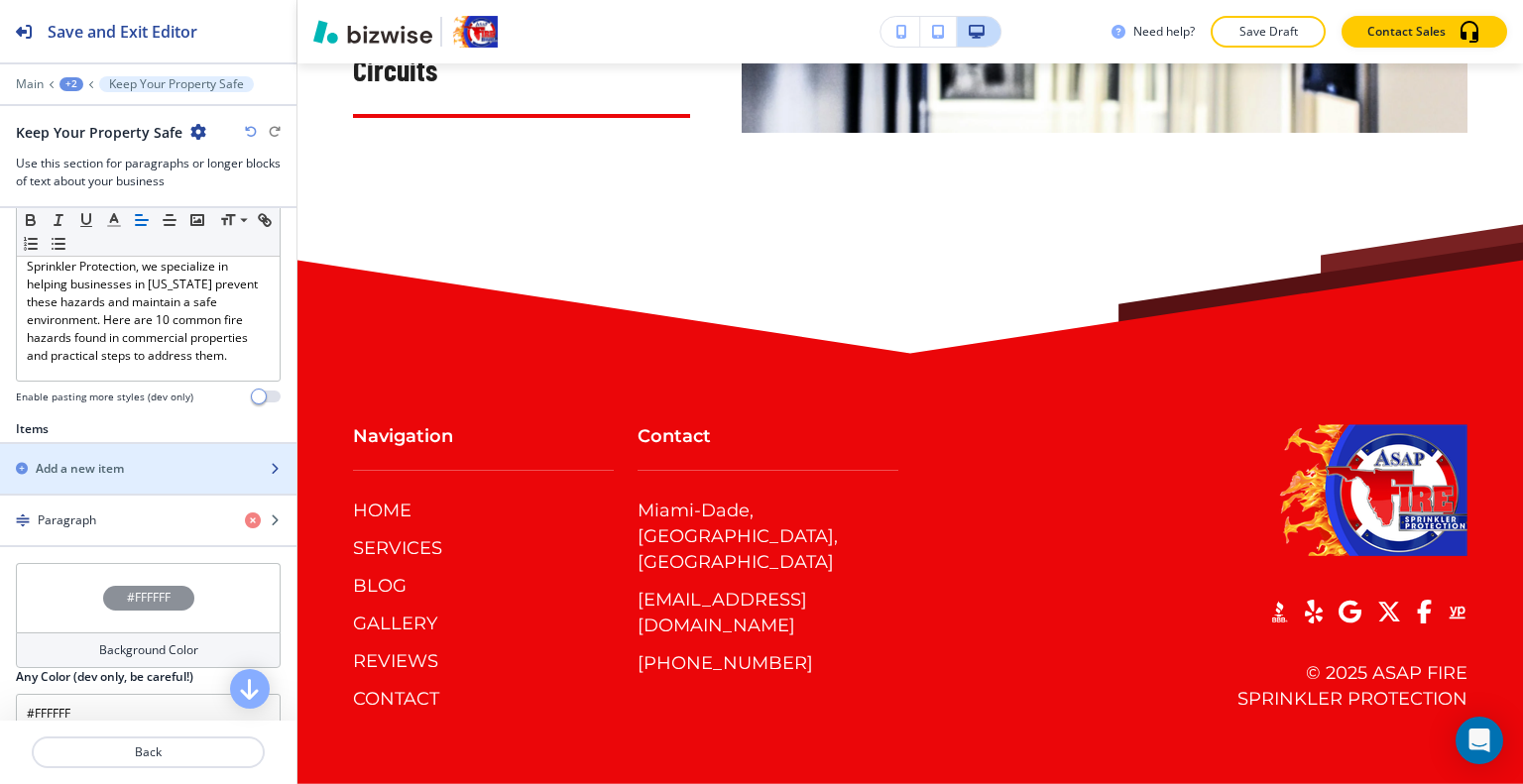 click on "Add a new item" at bounding box center [79, 469] 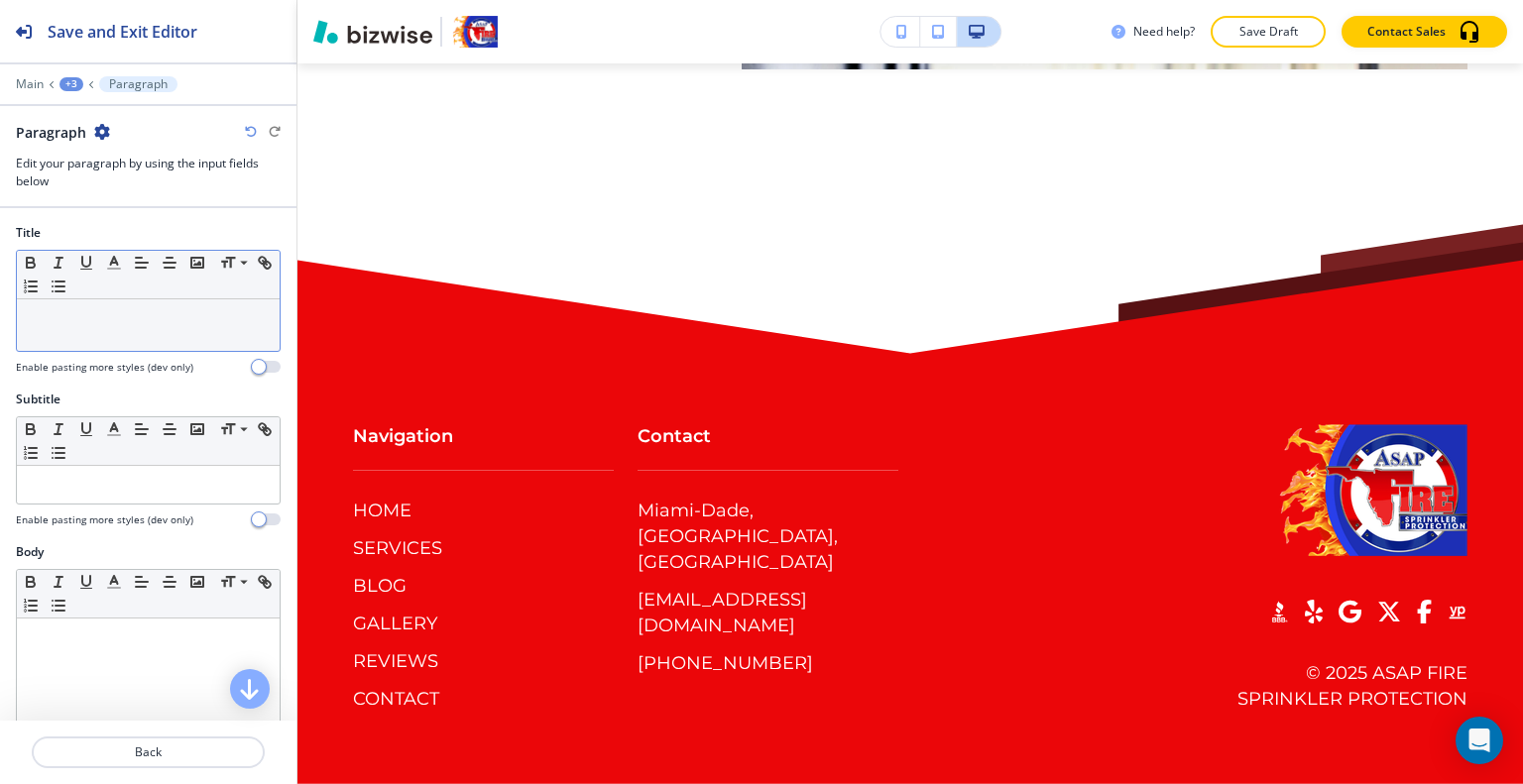 drag, startPoint x: 129, startPoint y: 277, endPoint x: 57, endPoint y: 313, distance: 80.49845 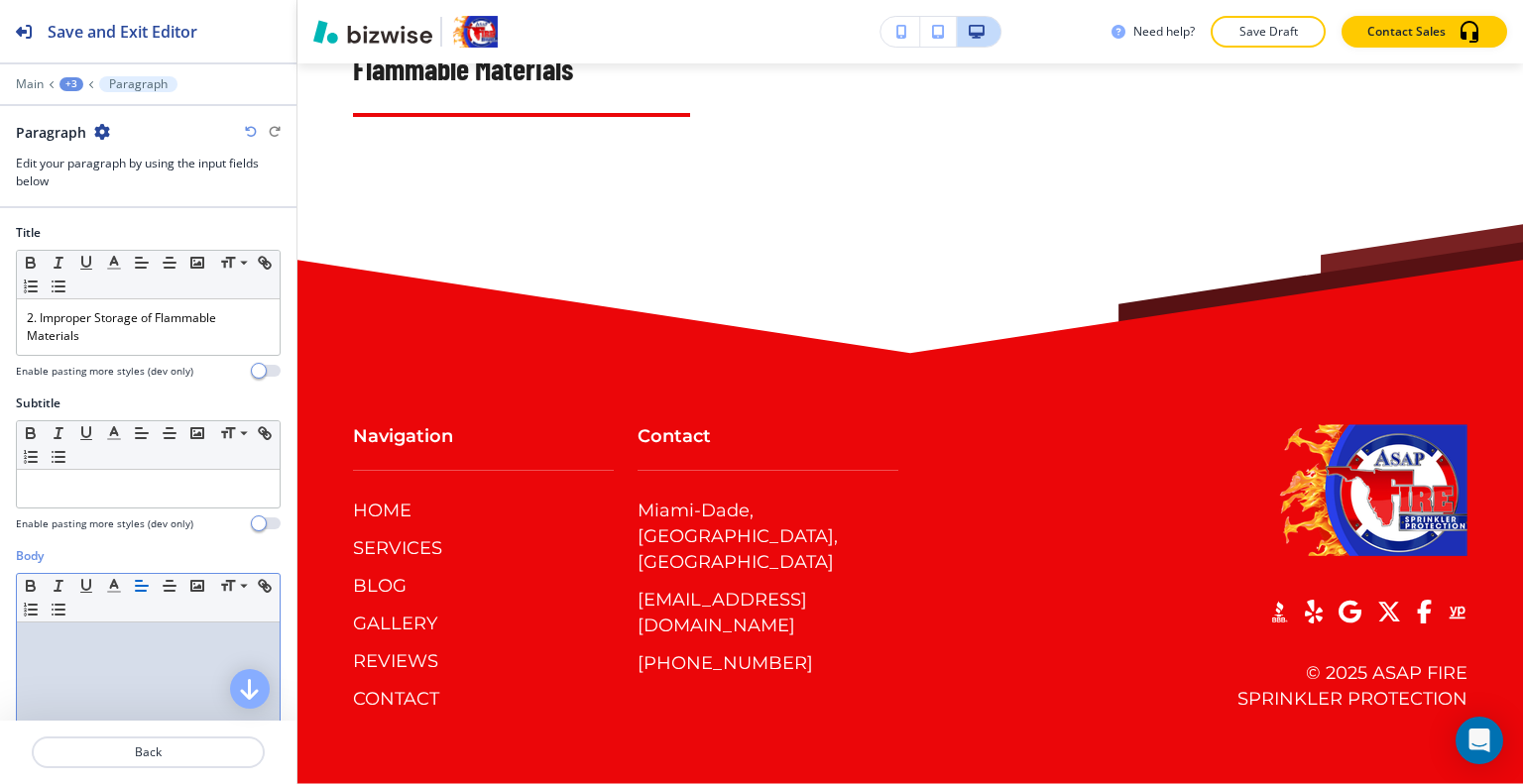 scroll, scrollTop: 284, scrollLeft: 0, axis: vertical 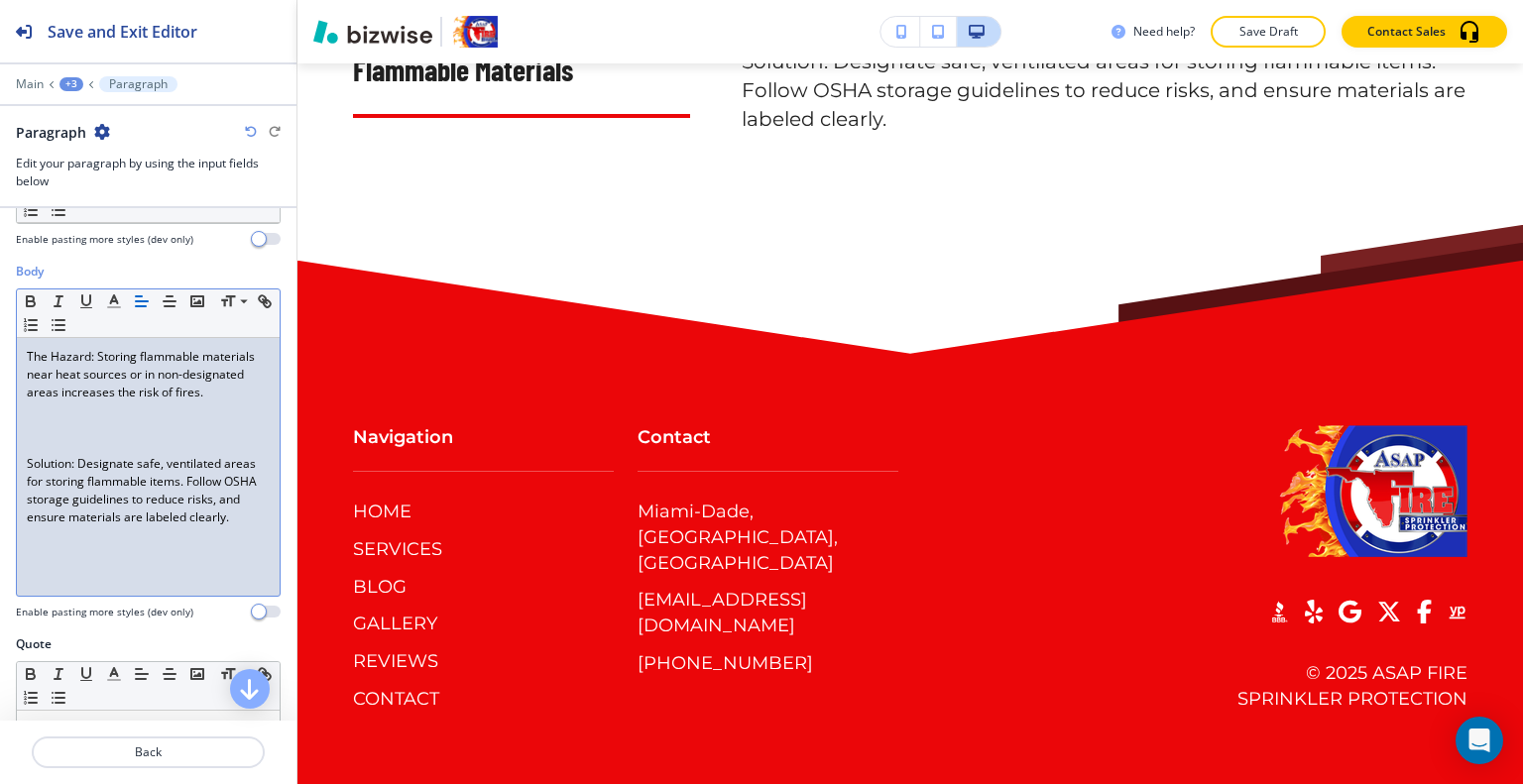 click at bounding box center (148, 428) 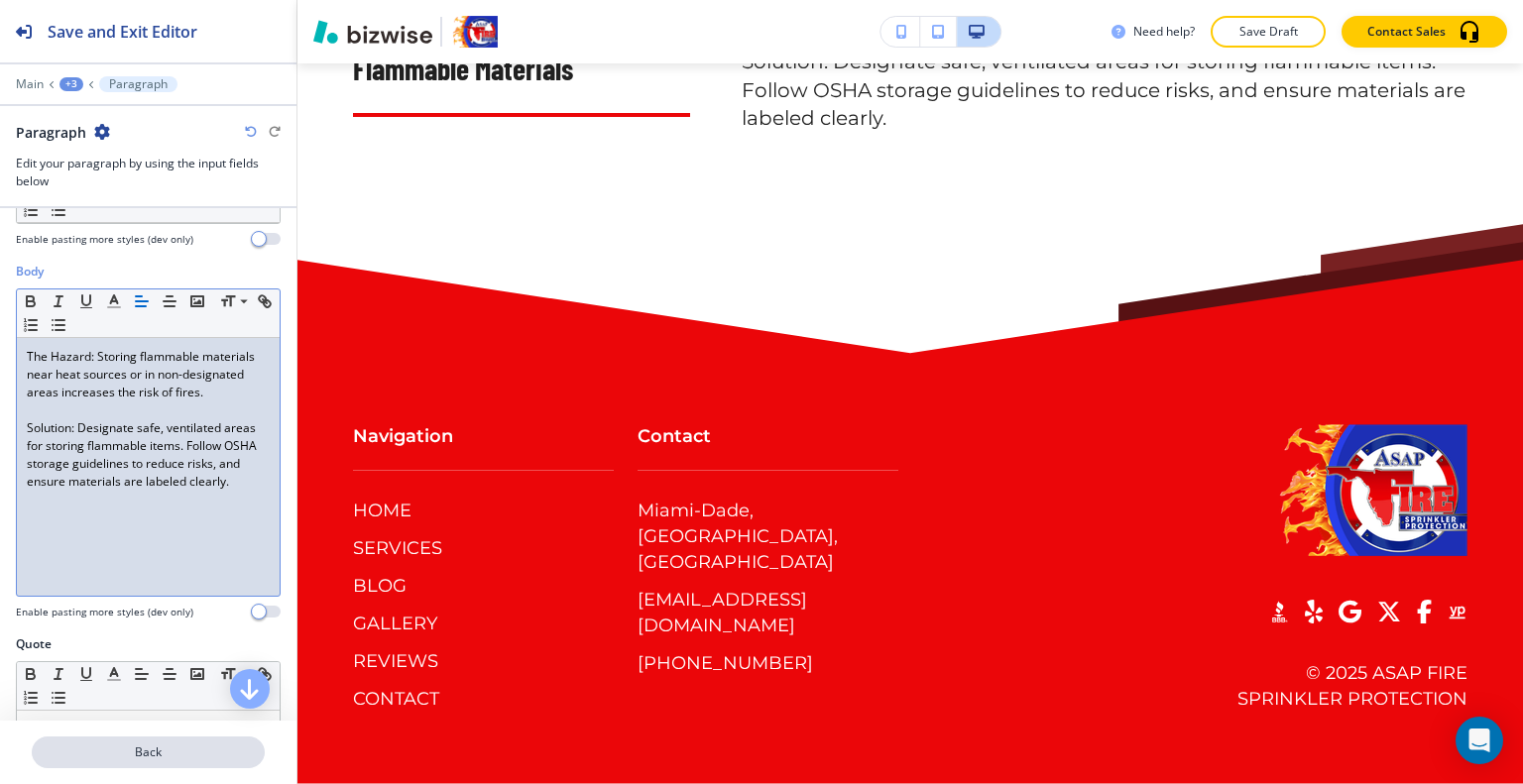click on "Back" at bounding box center (148, 752) 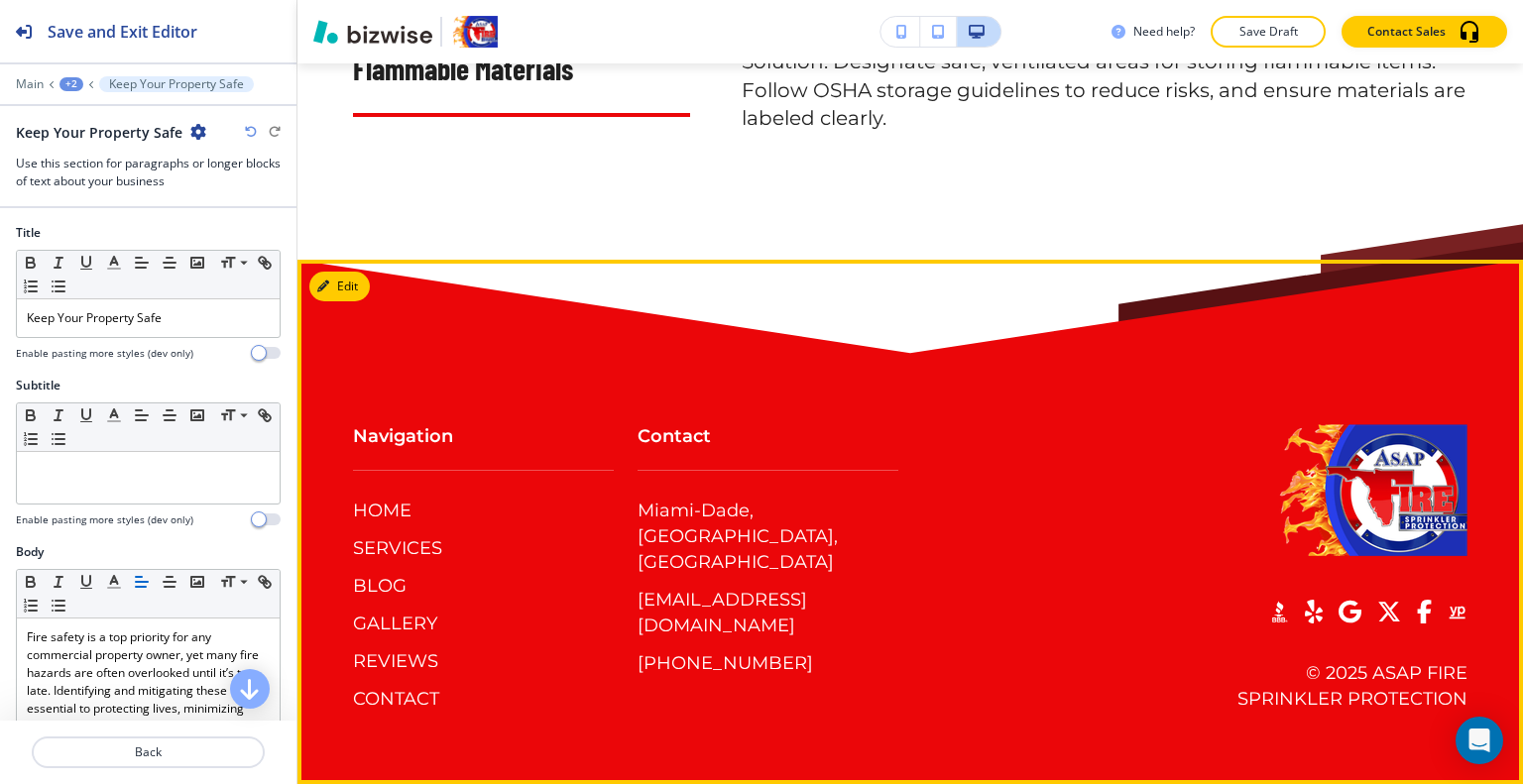 scroll, scrollTop: 9954, scrollLeft: 0, axis: vertical 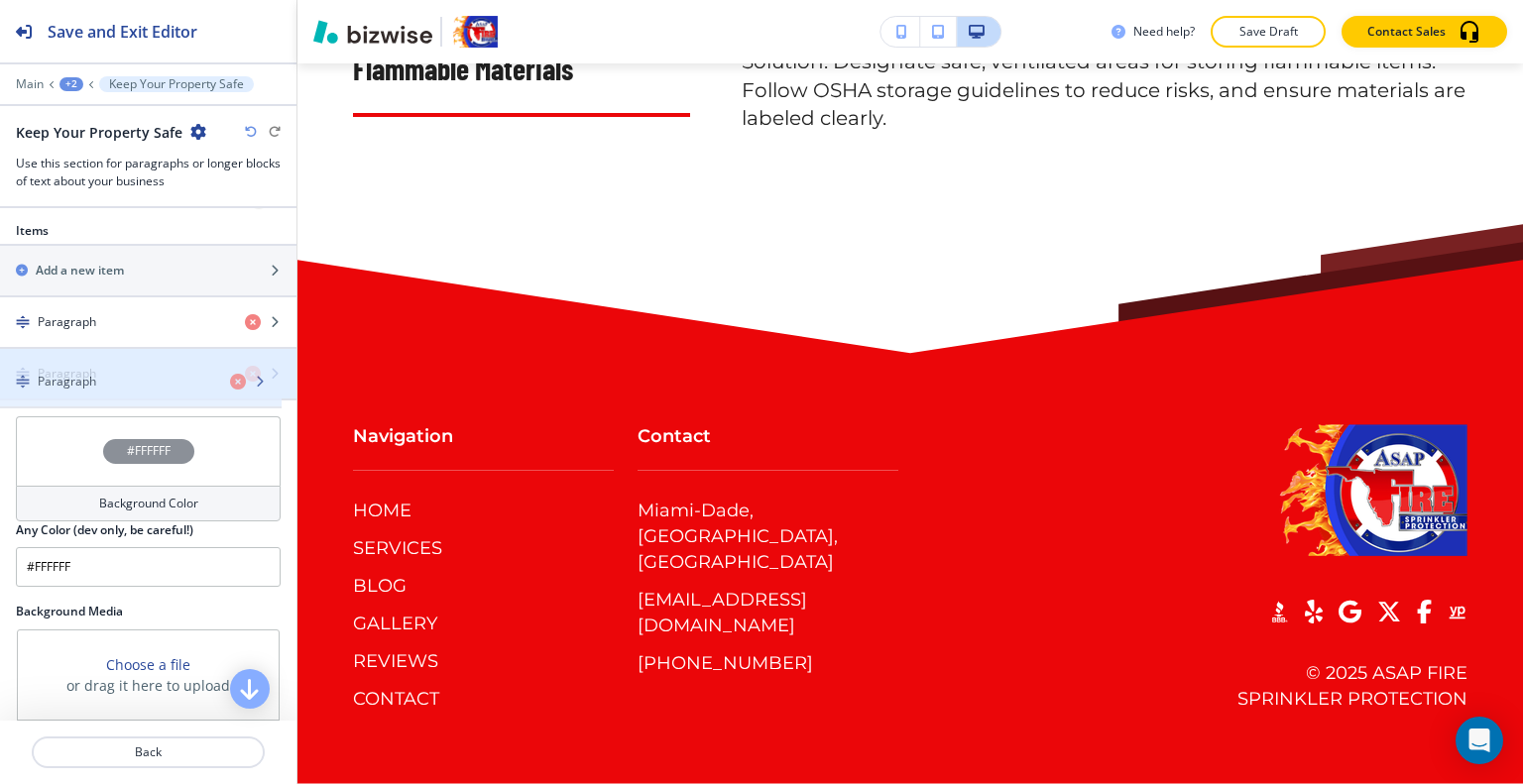 click at bounding box center [148, 391] 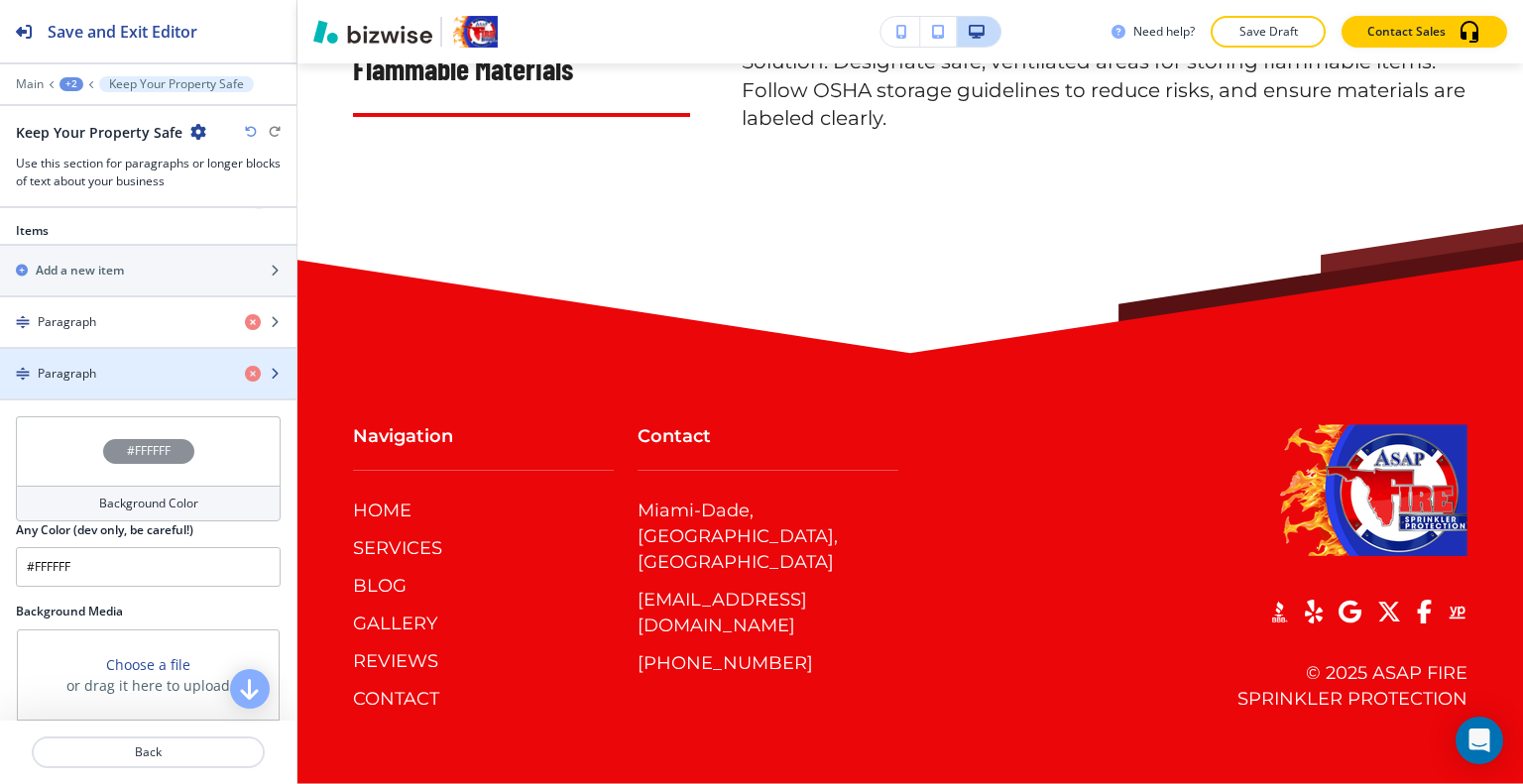 click at bounding box center (148, 391) 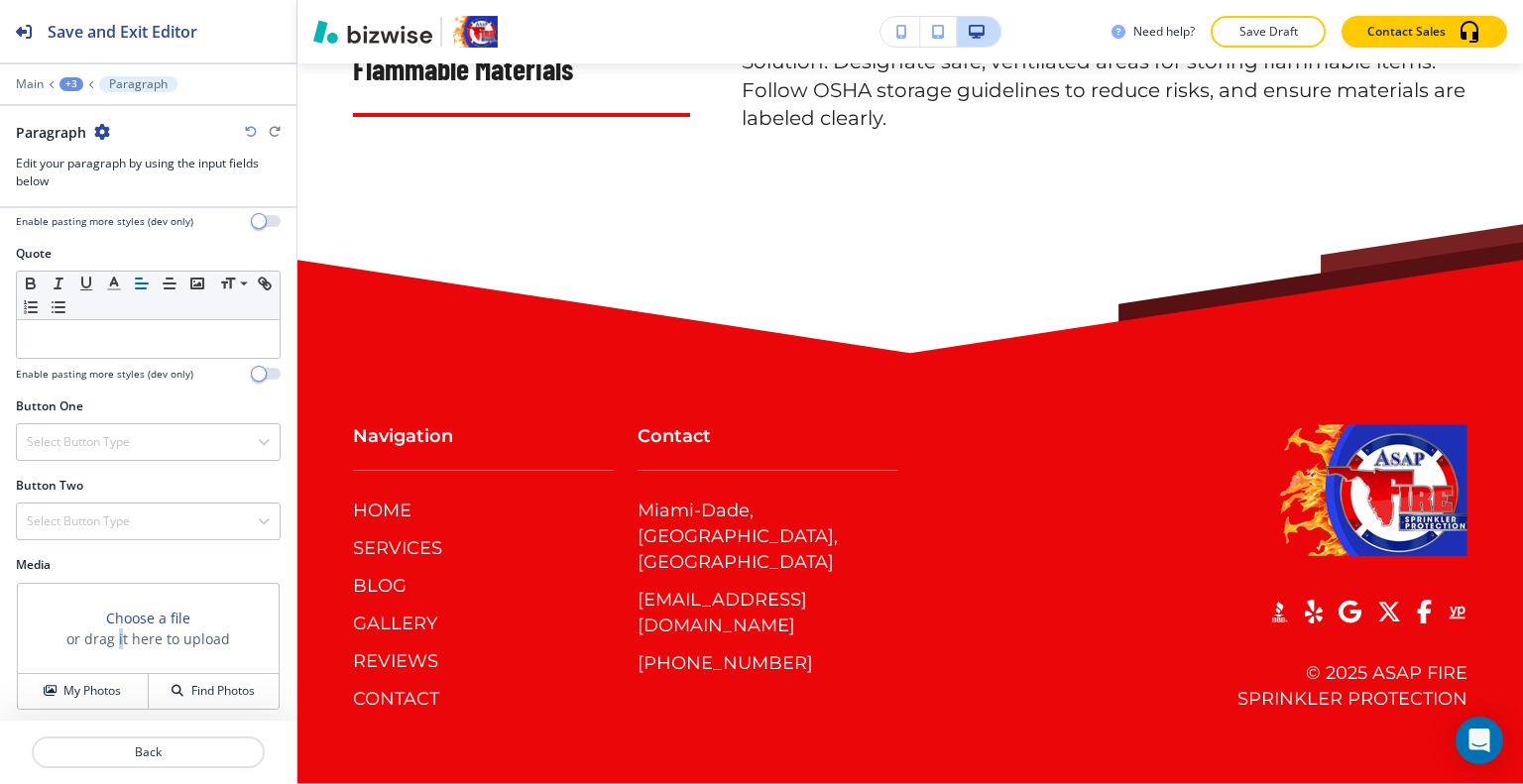 click on "Media Choose a file or drag it here to upload My Photos Find Photos" at bounding box center [148, 641] 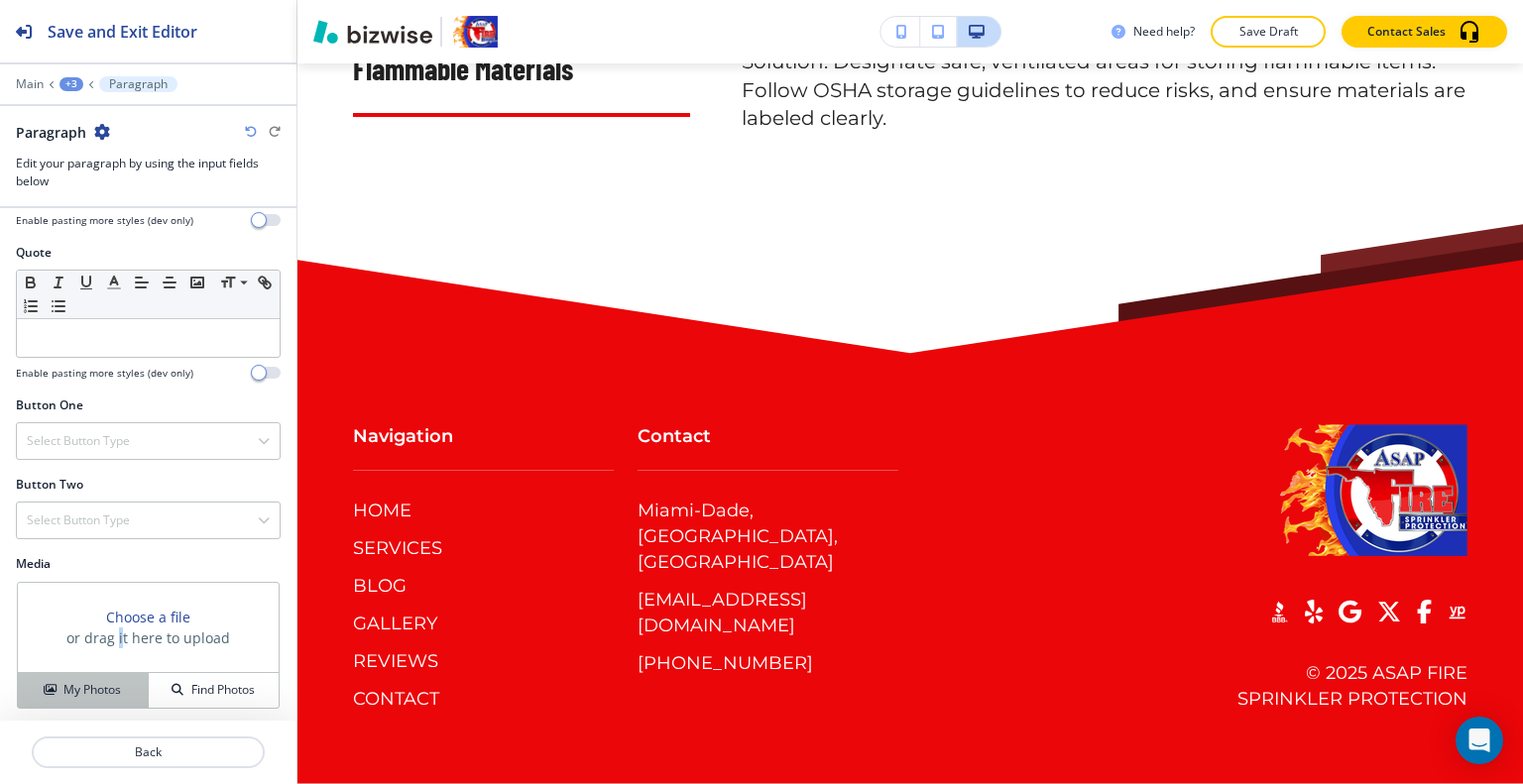 click on "My Photos" at bounding box center (83, 690) 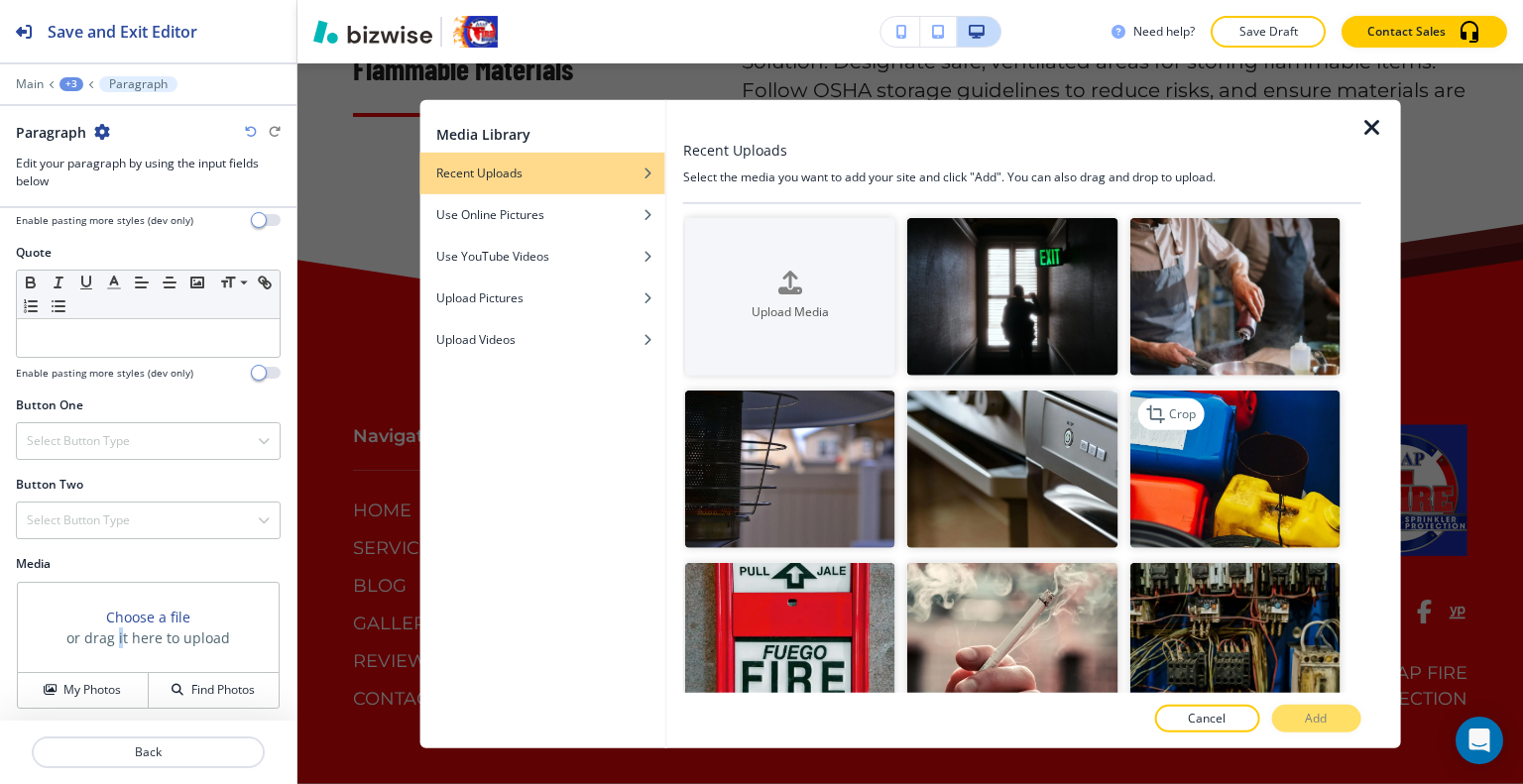 click at bounding box center (1234, 469) 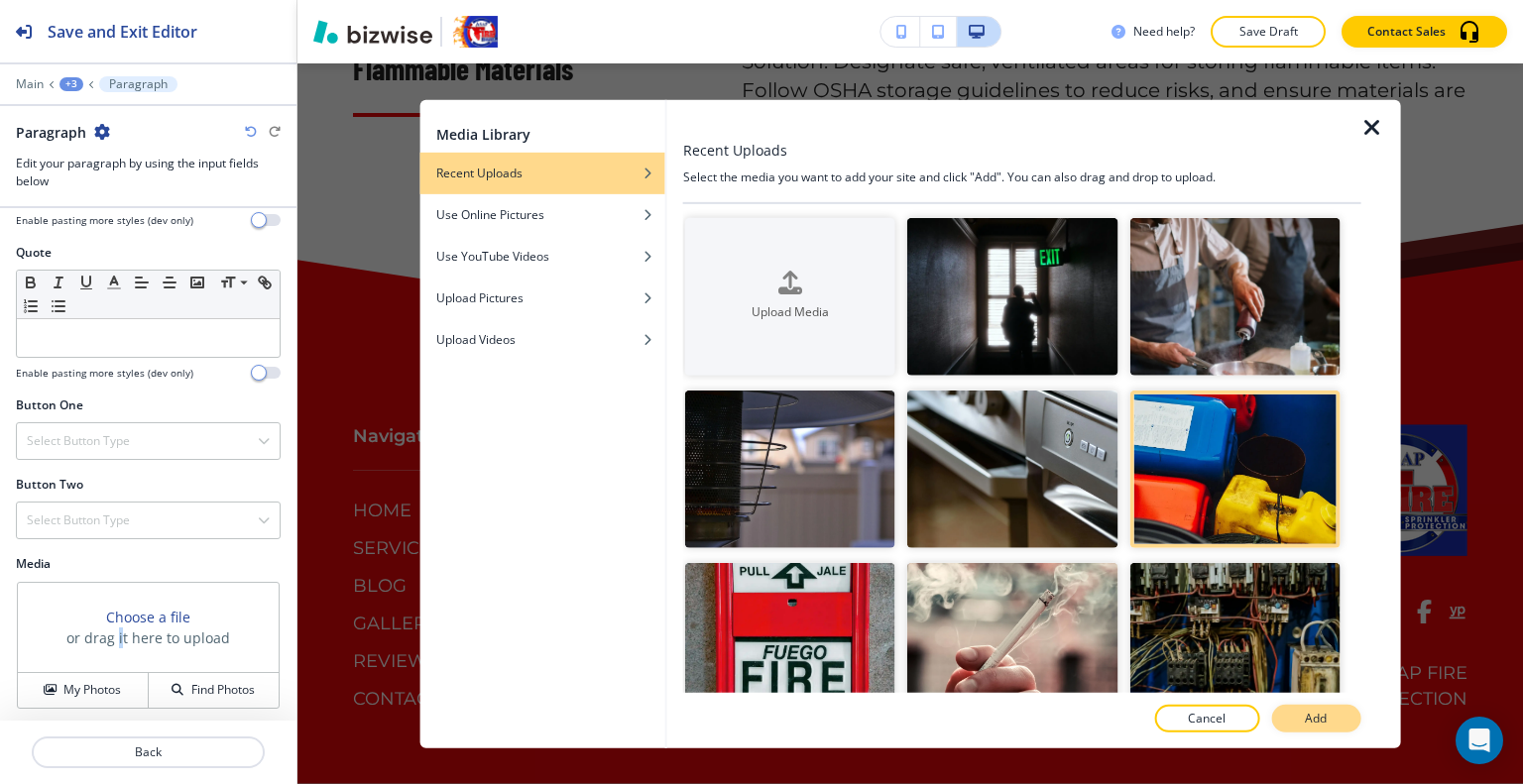 click on "Add" at bounding box center (1316, 719) 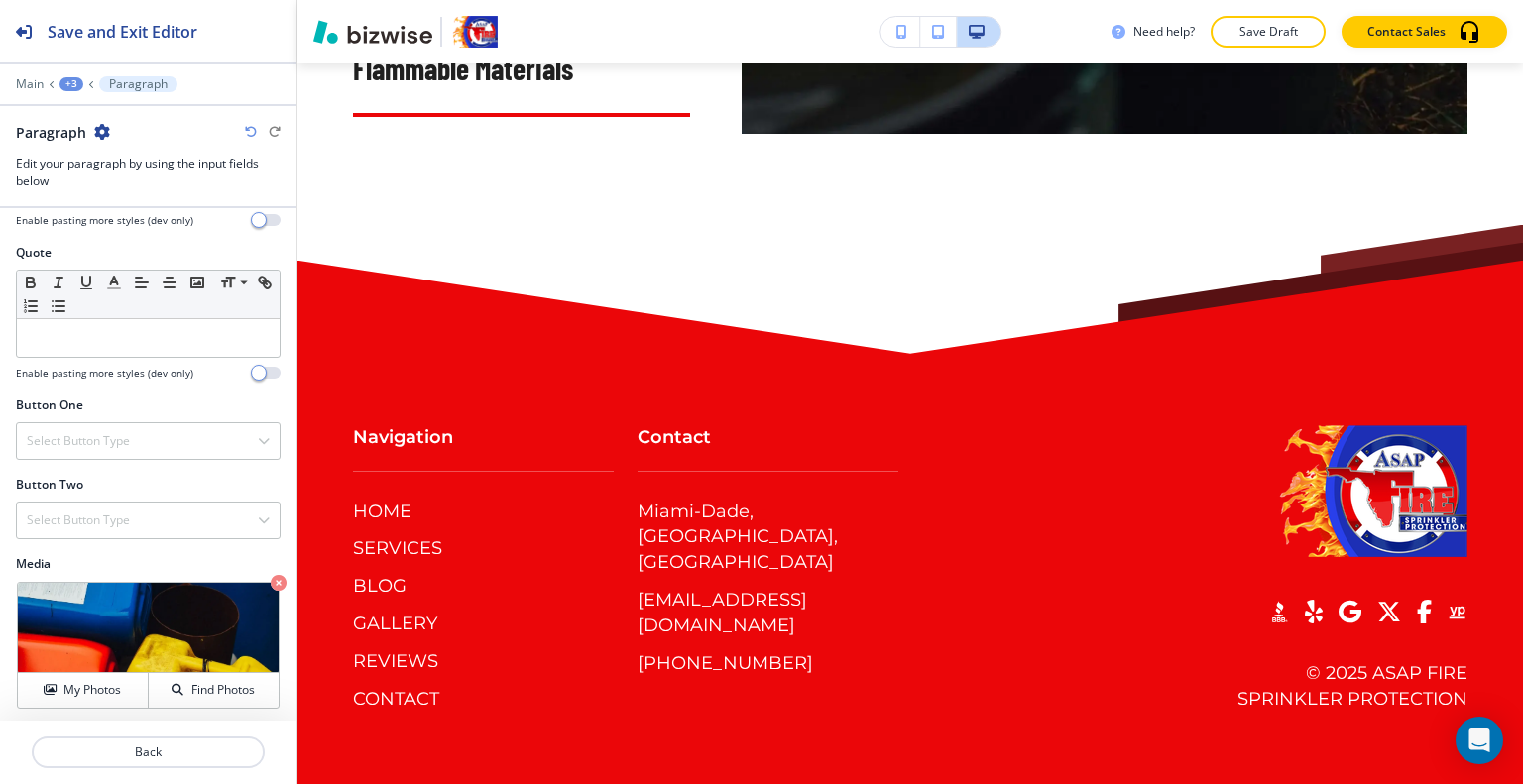 scroll, scrollTop: 11243, scrollLeft: 0, axis: vertical 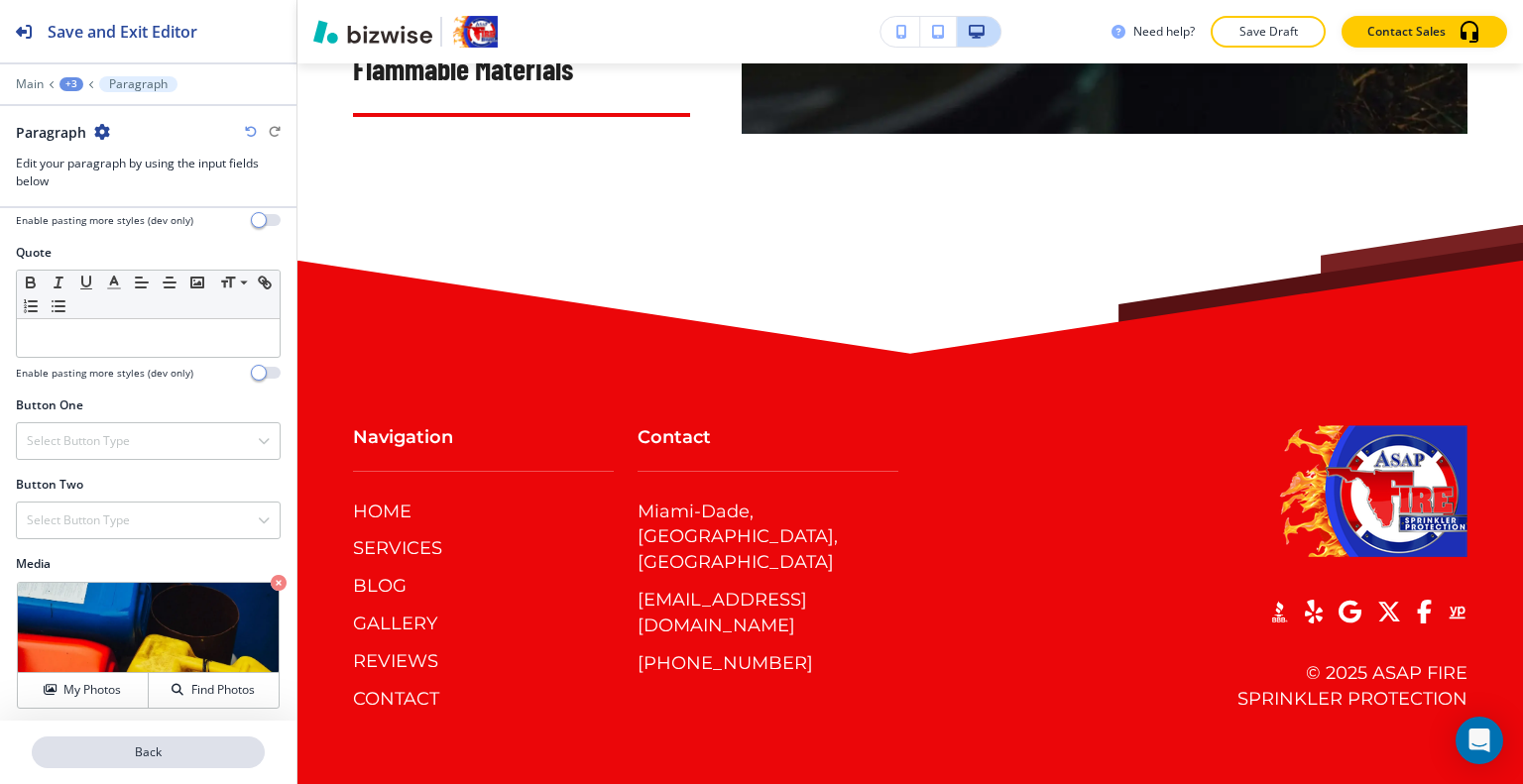 click on "Back" at bounding box center [148, 752] 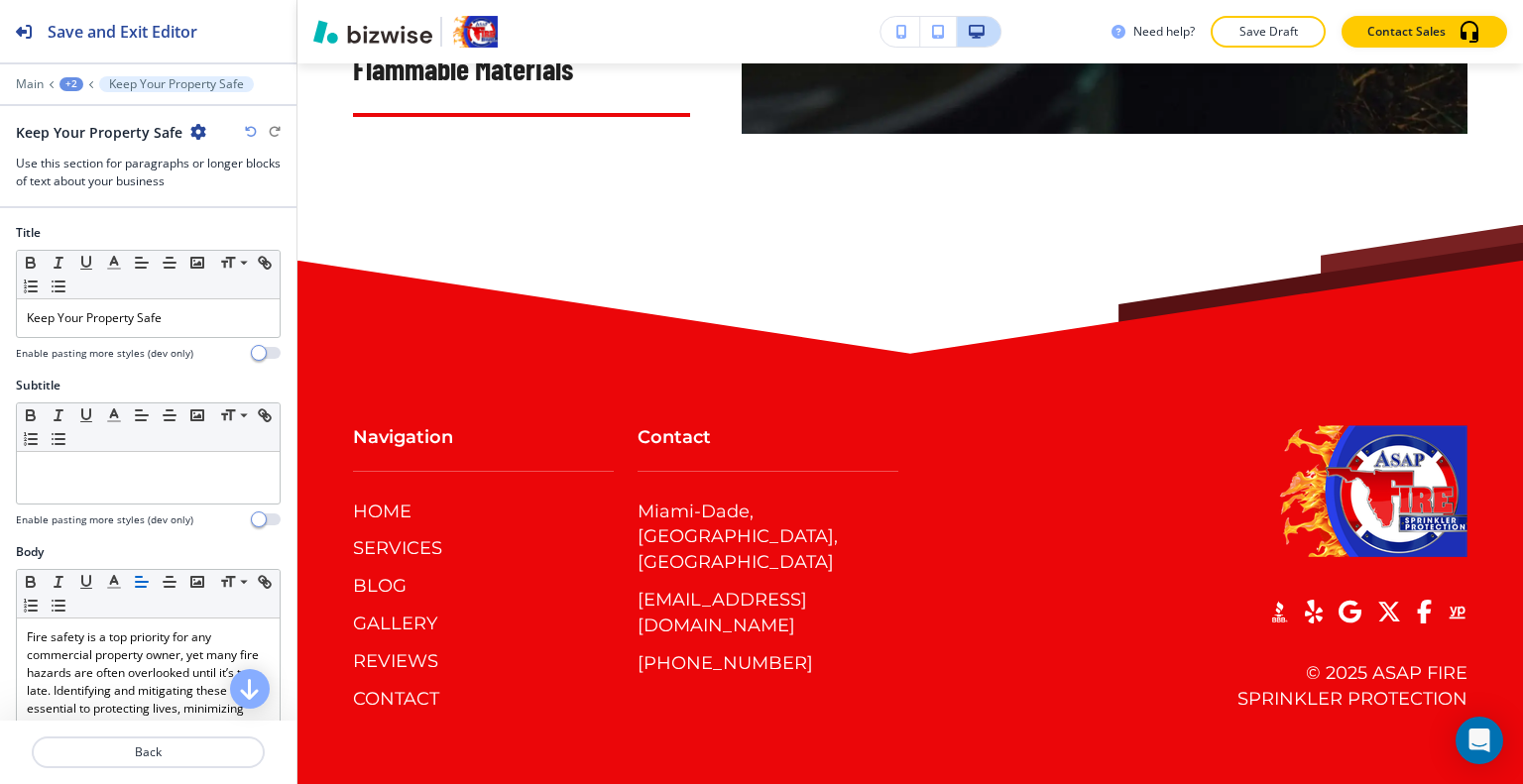 scroll, scrollTop: 9161, scrollLeft: 0, axis: vertical 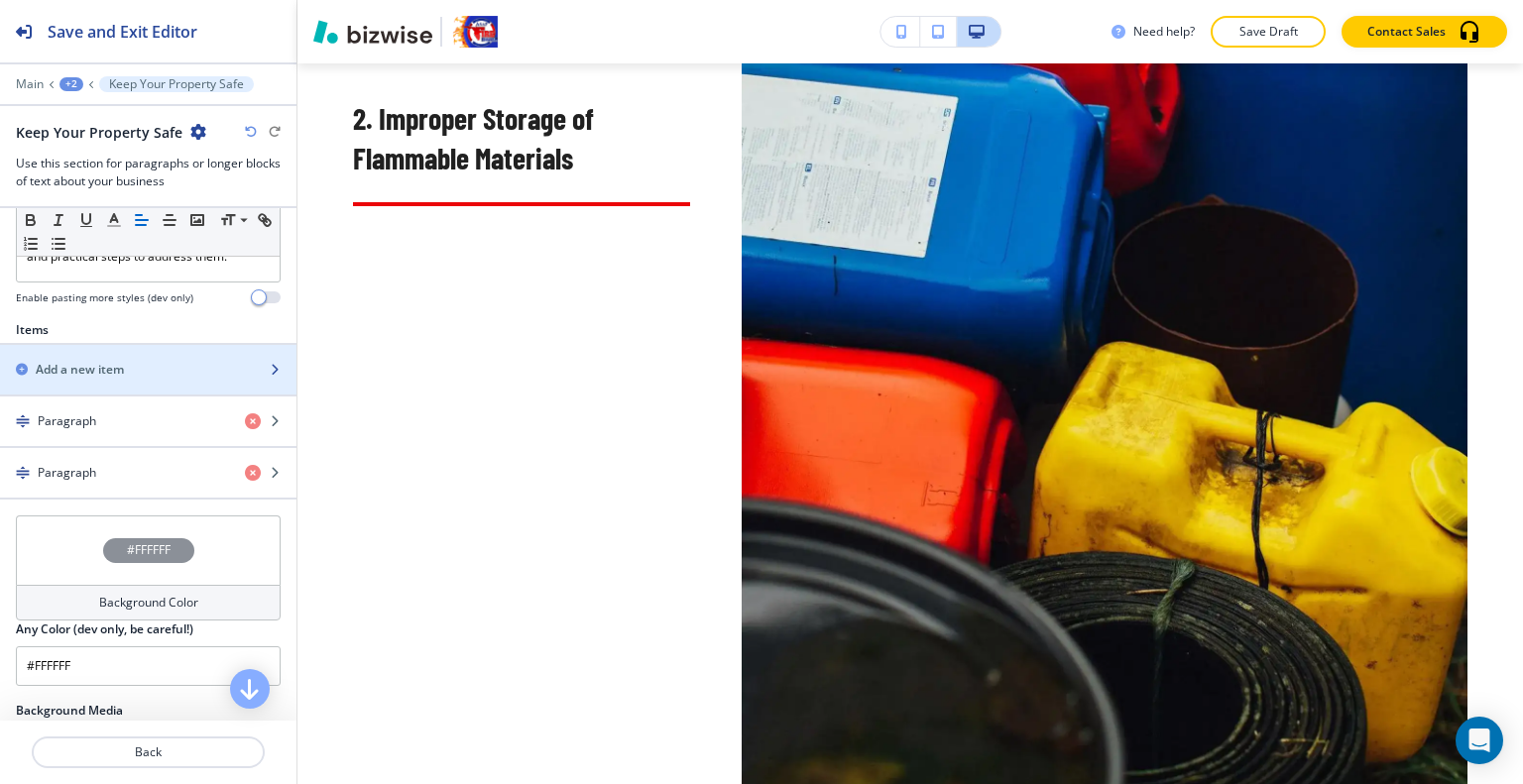 click at bounding box center [148, 387] 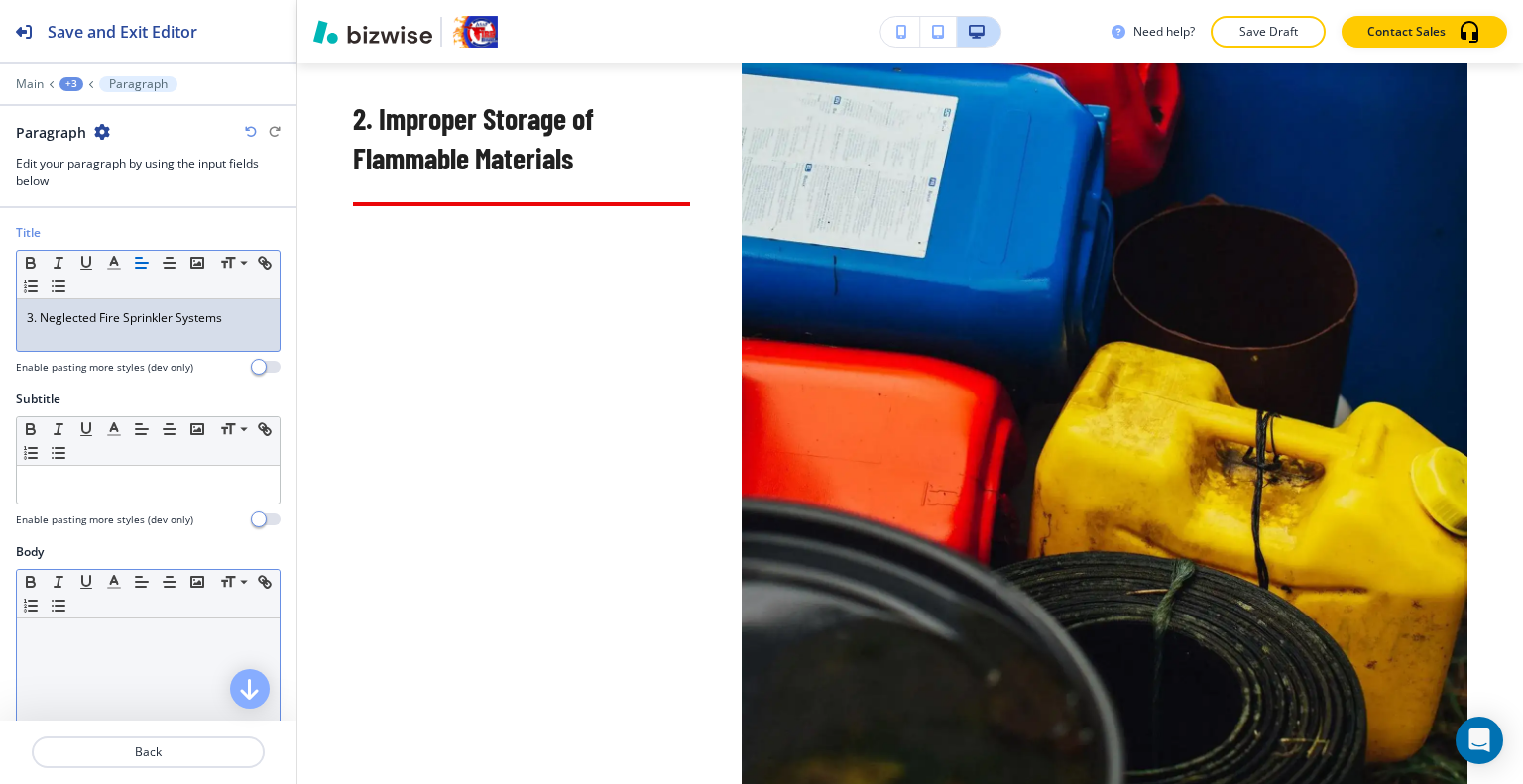 scroll, scrollTop: 99, scrollLeft: 0, axis: vertical 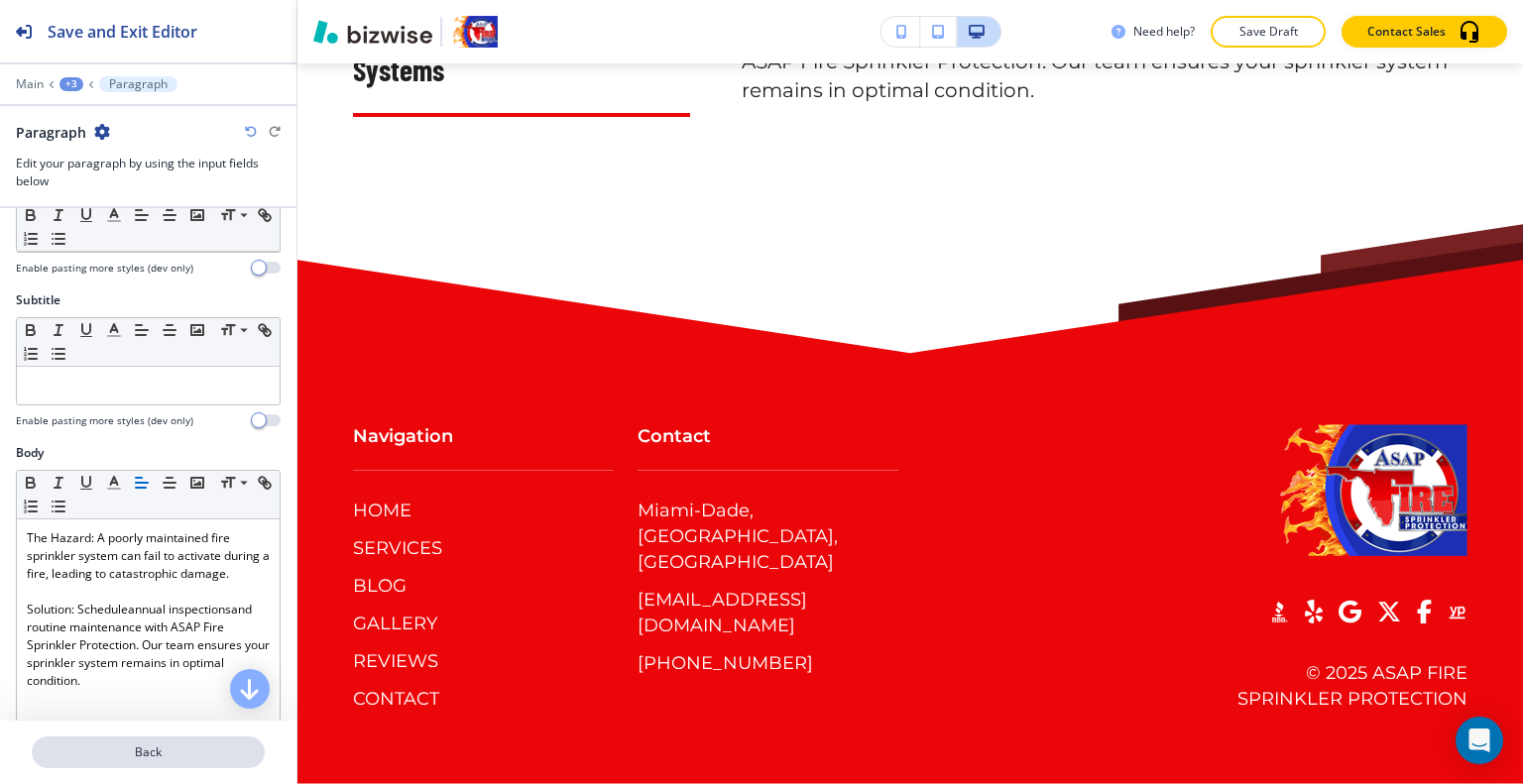 click on "Back" at bounding box center (148, 752) 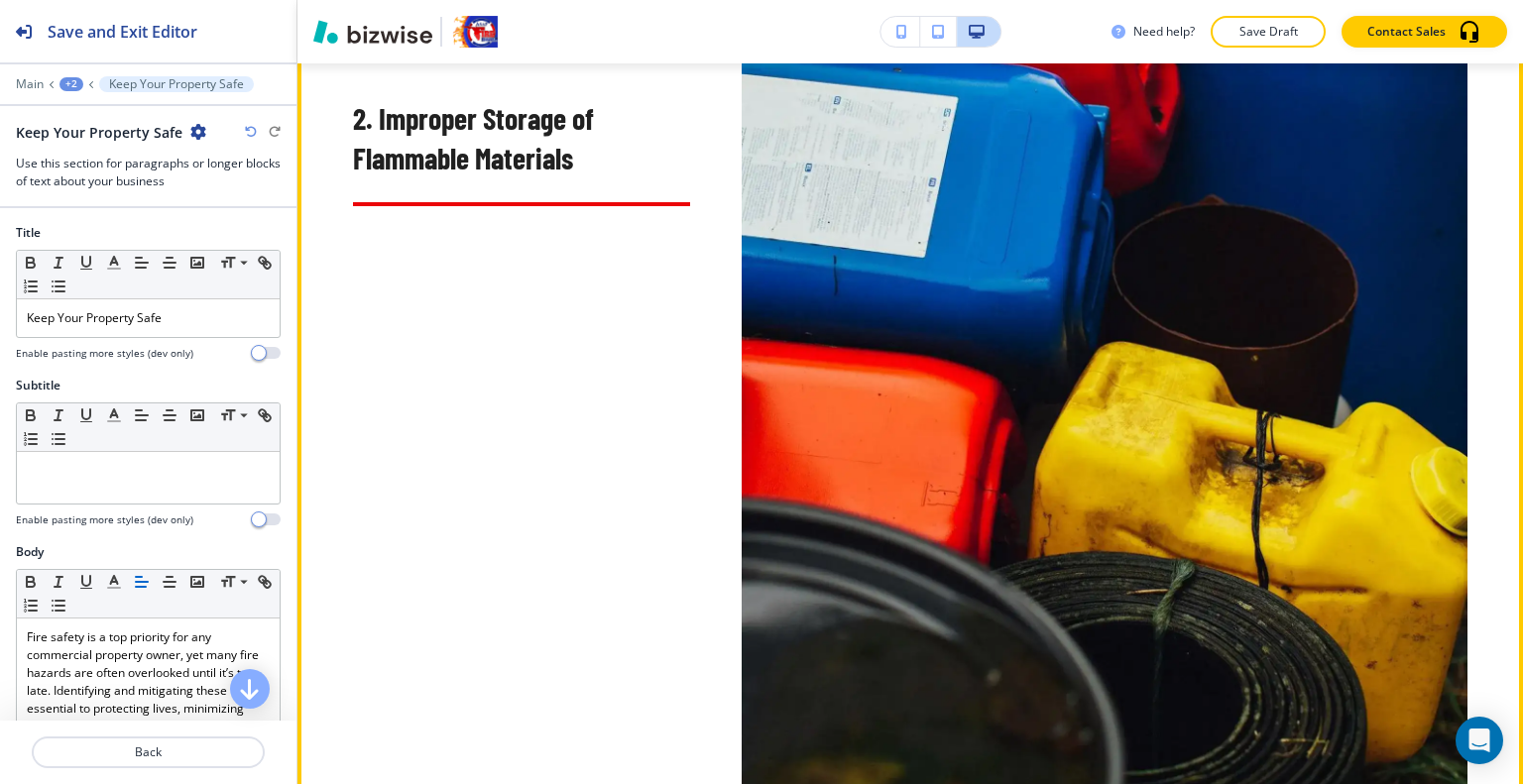 scroll, scrollTop: 8963, scrollLeft: 0, axis: vertical 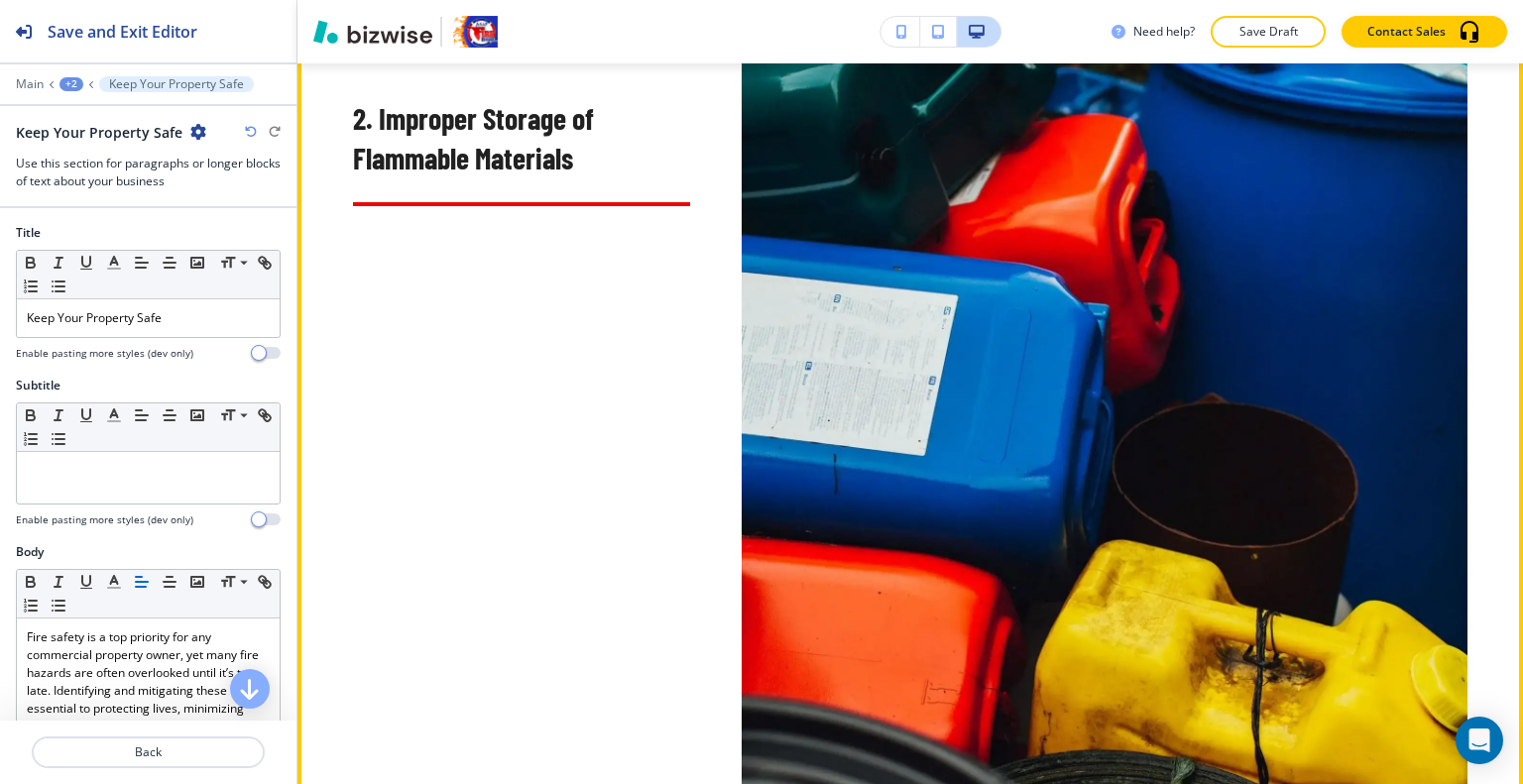 click on "Edit This Section" at bounding box center [376, -1347] 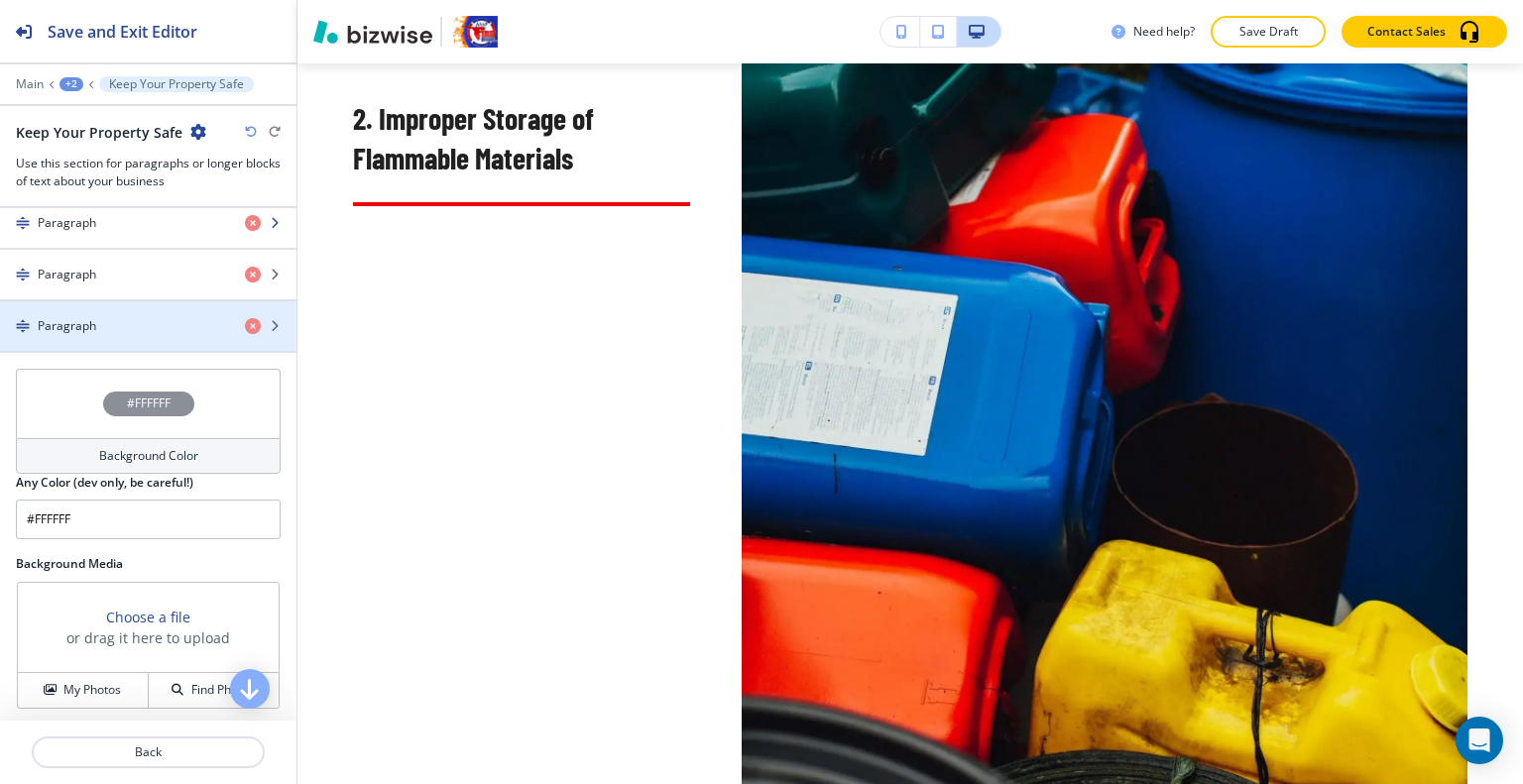 scroll, scrollTop: 694, scrollLeft: 0, axis: vertical 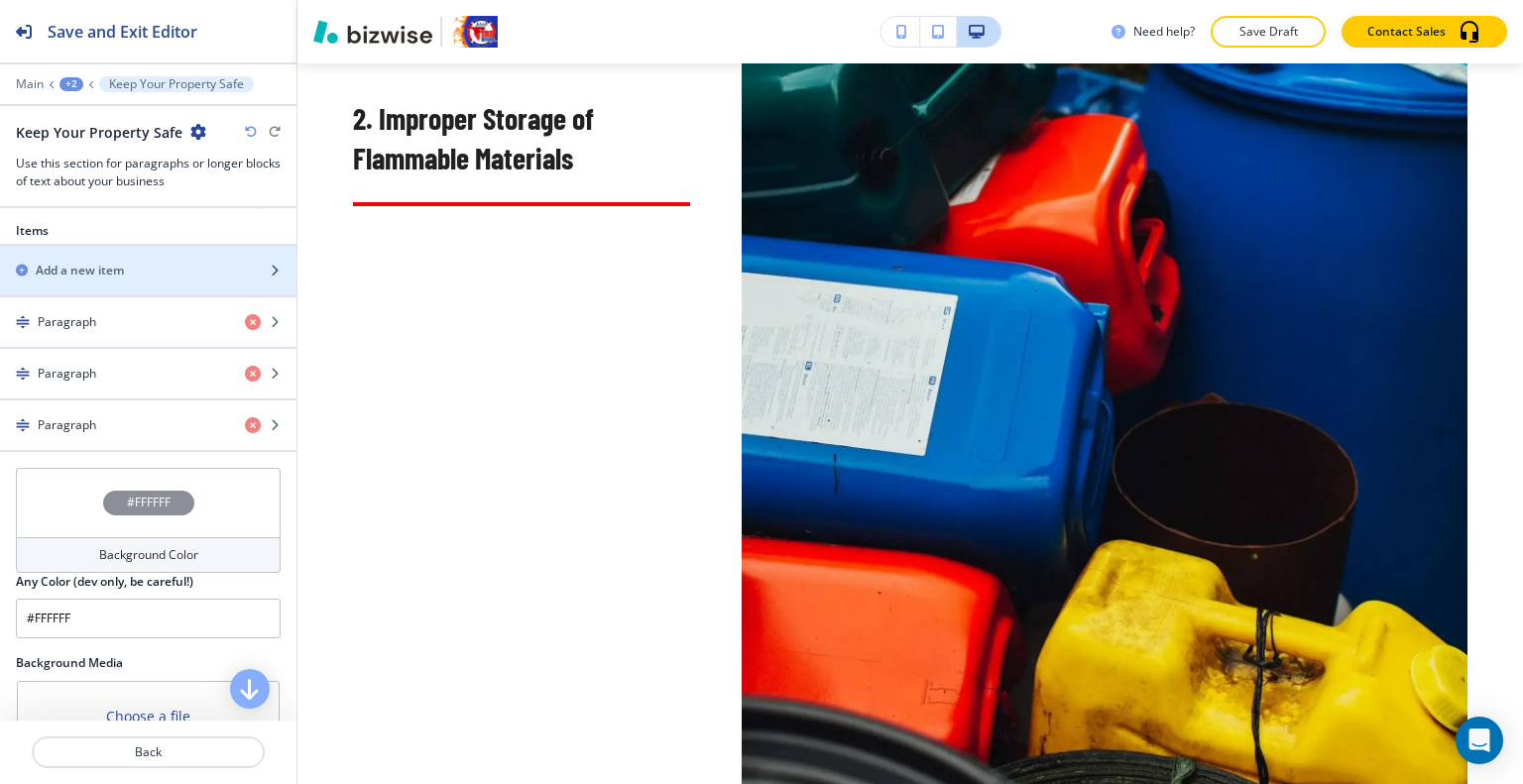 click at bounding box center [148, 287] 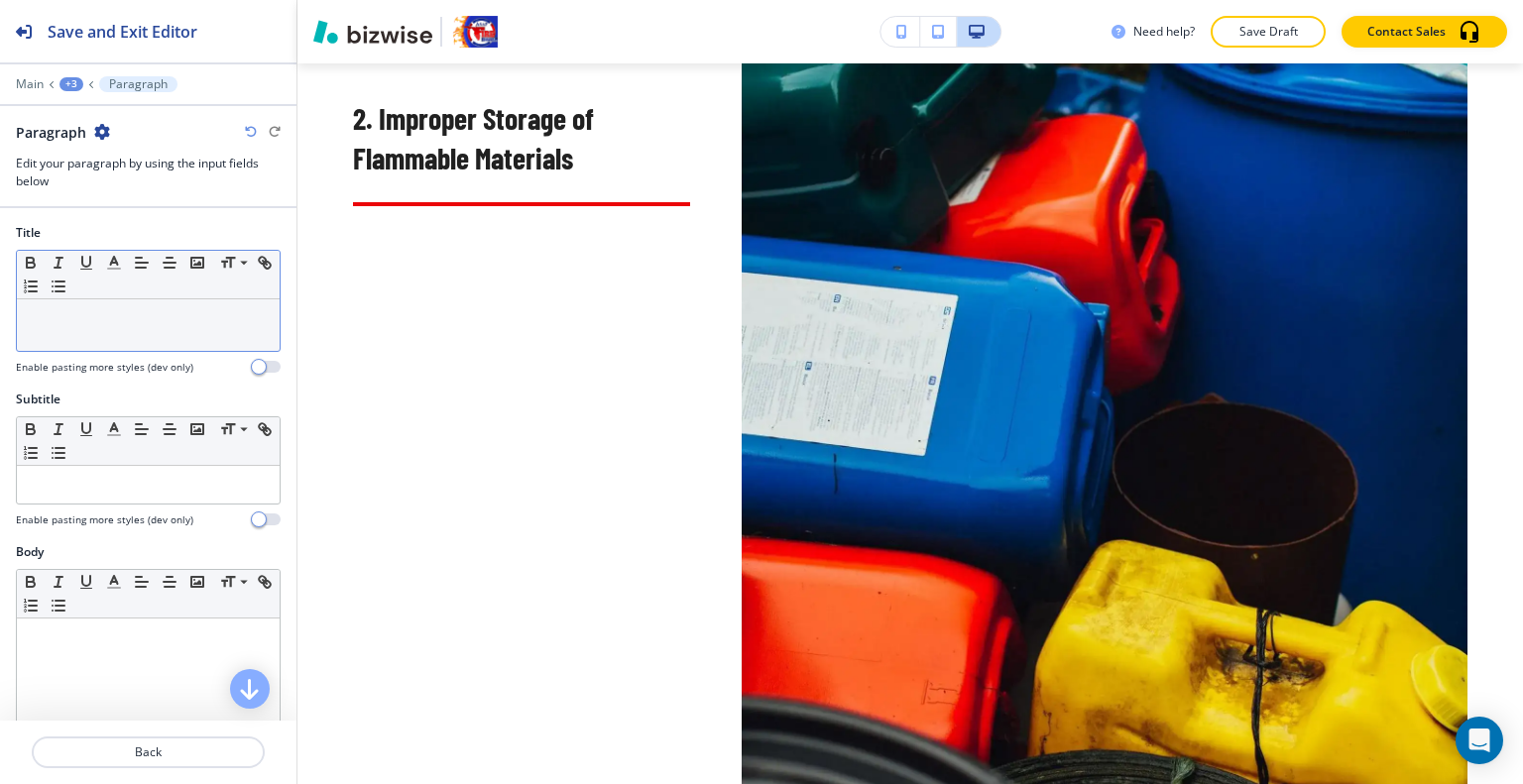 click at bounding box center (148, 325) 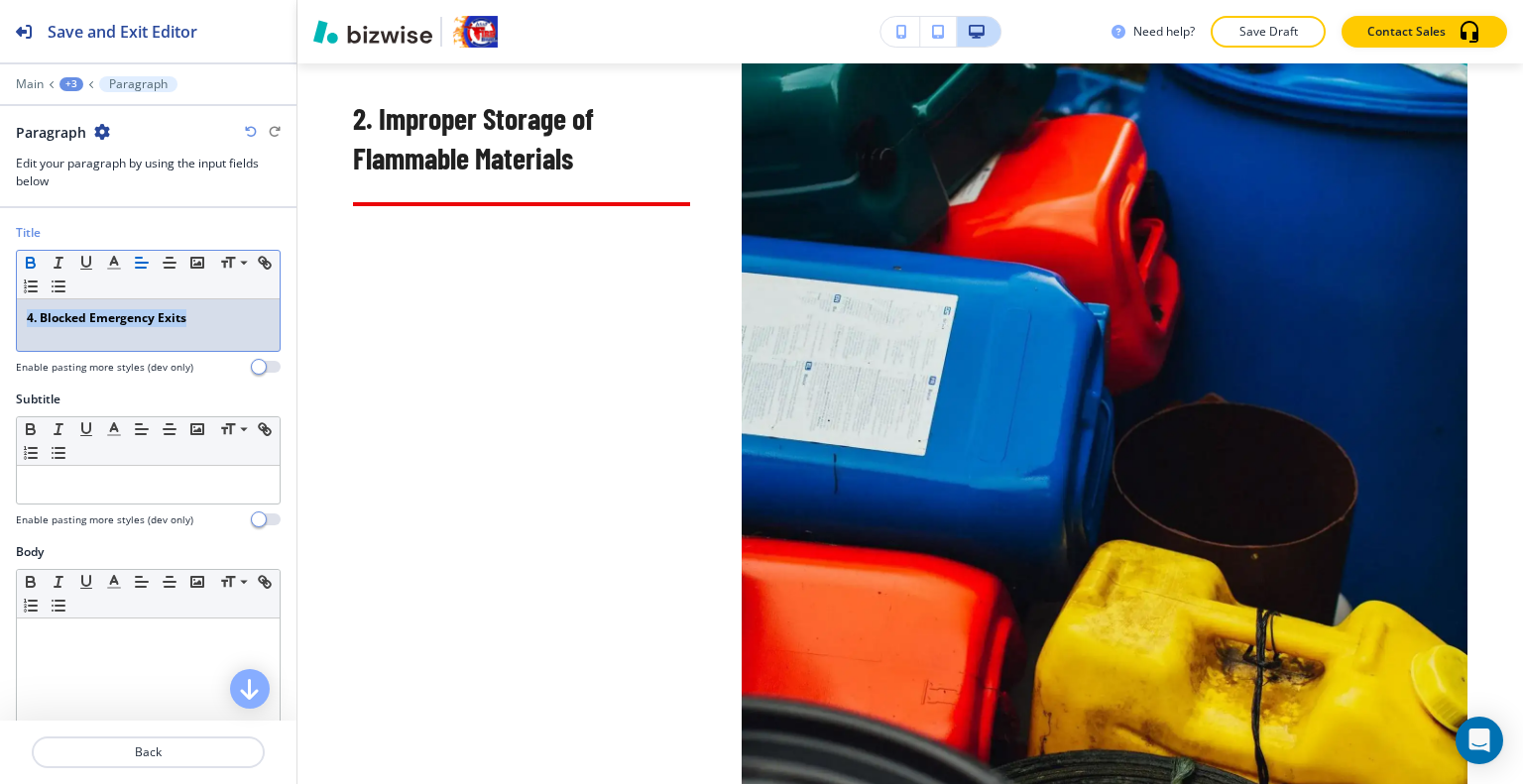 drag, startPoint x: 233, startPoint y: 314, endPoint x: 0, endPoint y: 316, distance: 233.00858 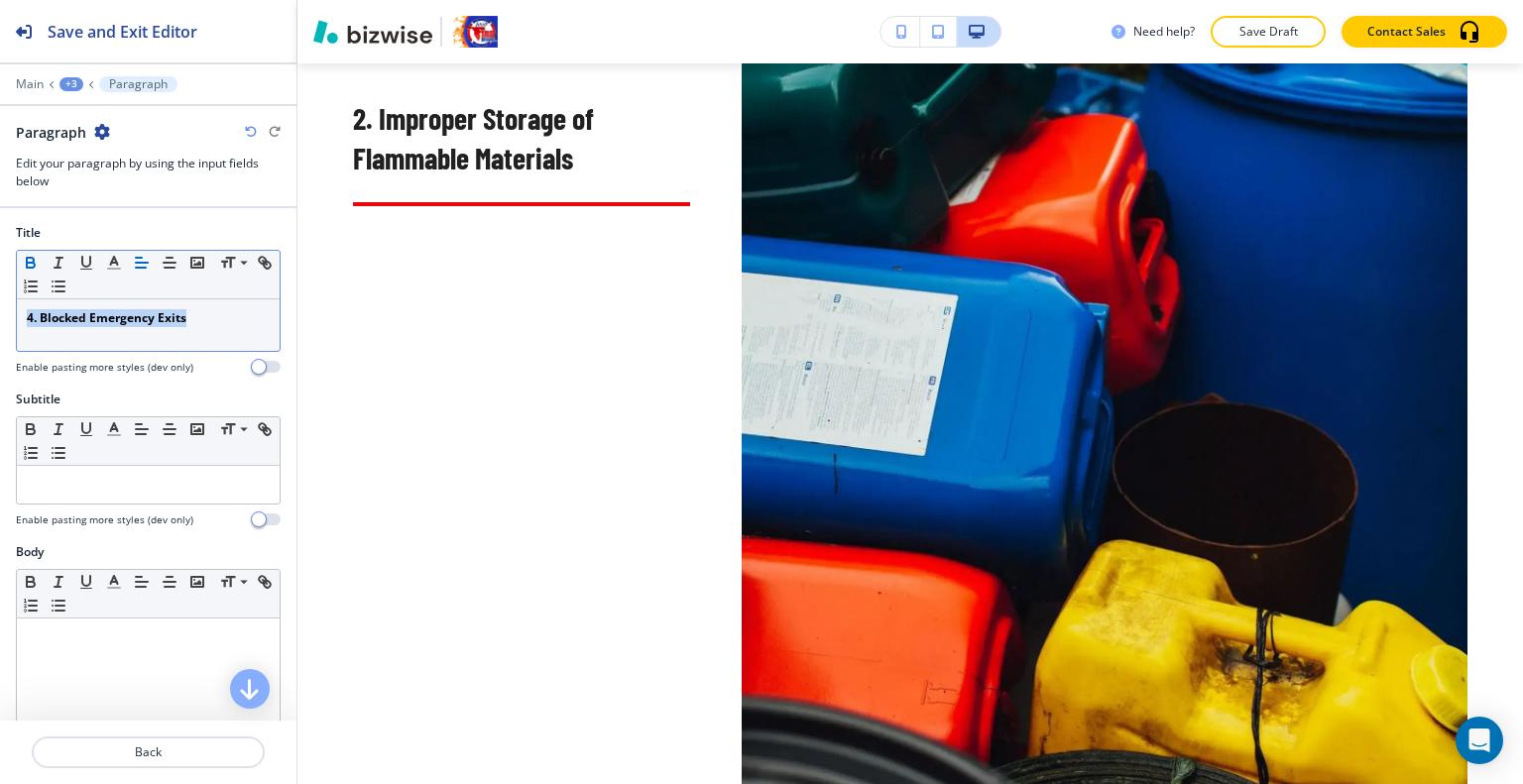 click at bounding box center [31, 263] 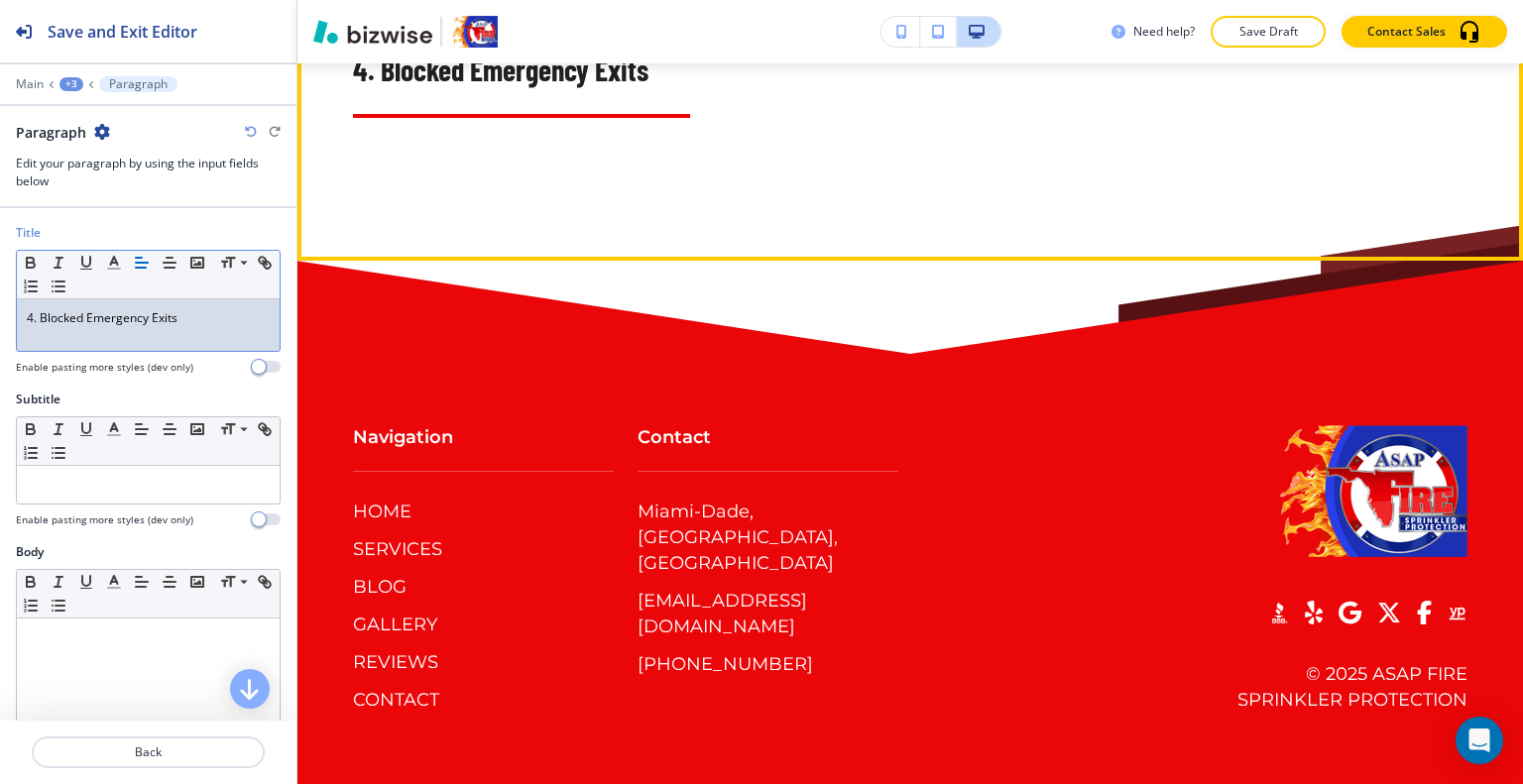 scroll, scrollTop: 11540, scrollLeft: 0, axis: vertical 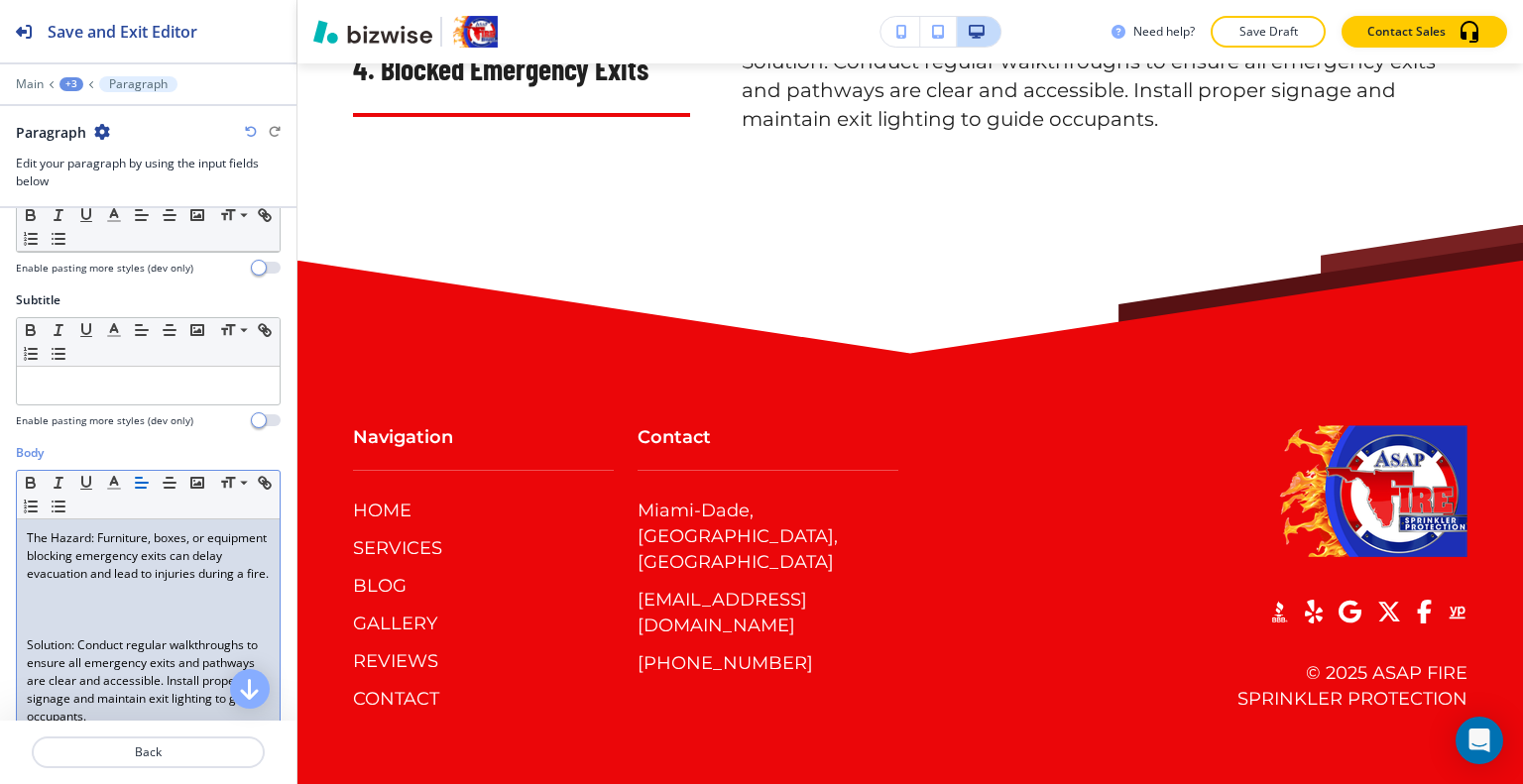 click at bounding box center (148, 627) 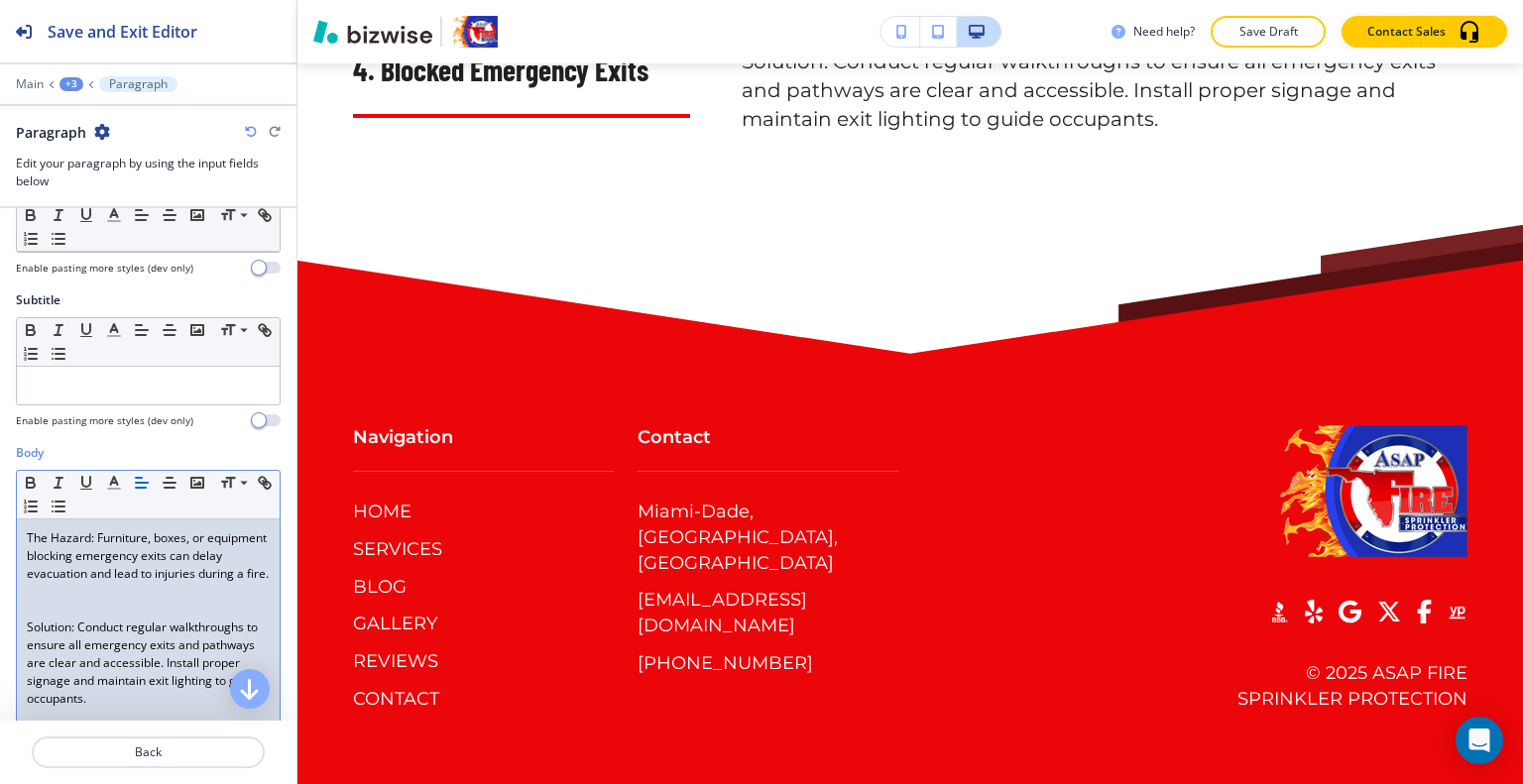 click at bounding box center [148, 610] 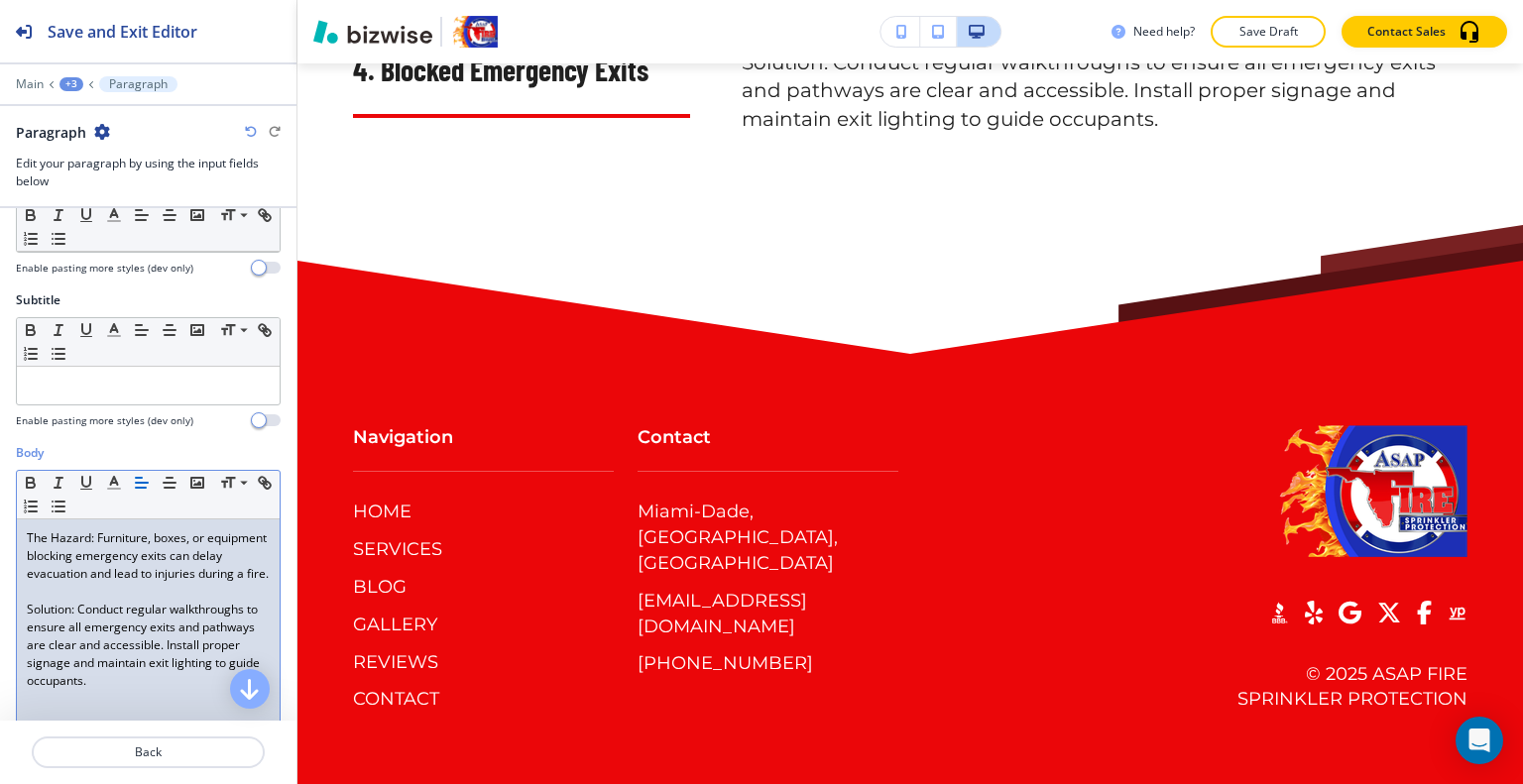 scroll, scrollTop: 496, scrollLeft: 0, axis: vertical 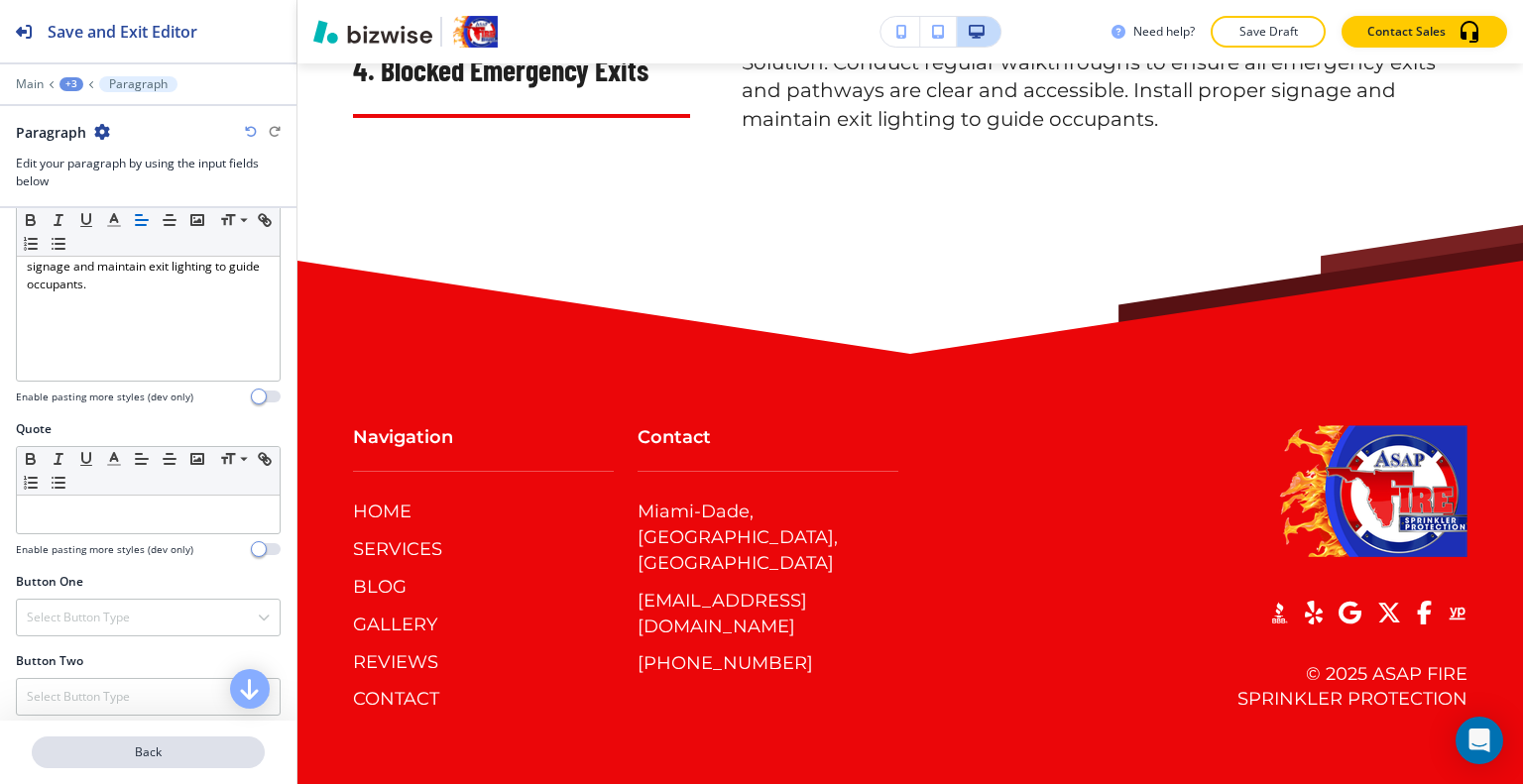 click on "Back" at bounding box center [148, 752] 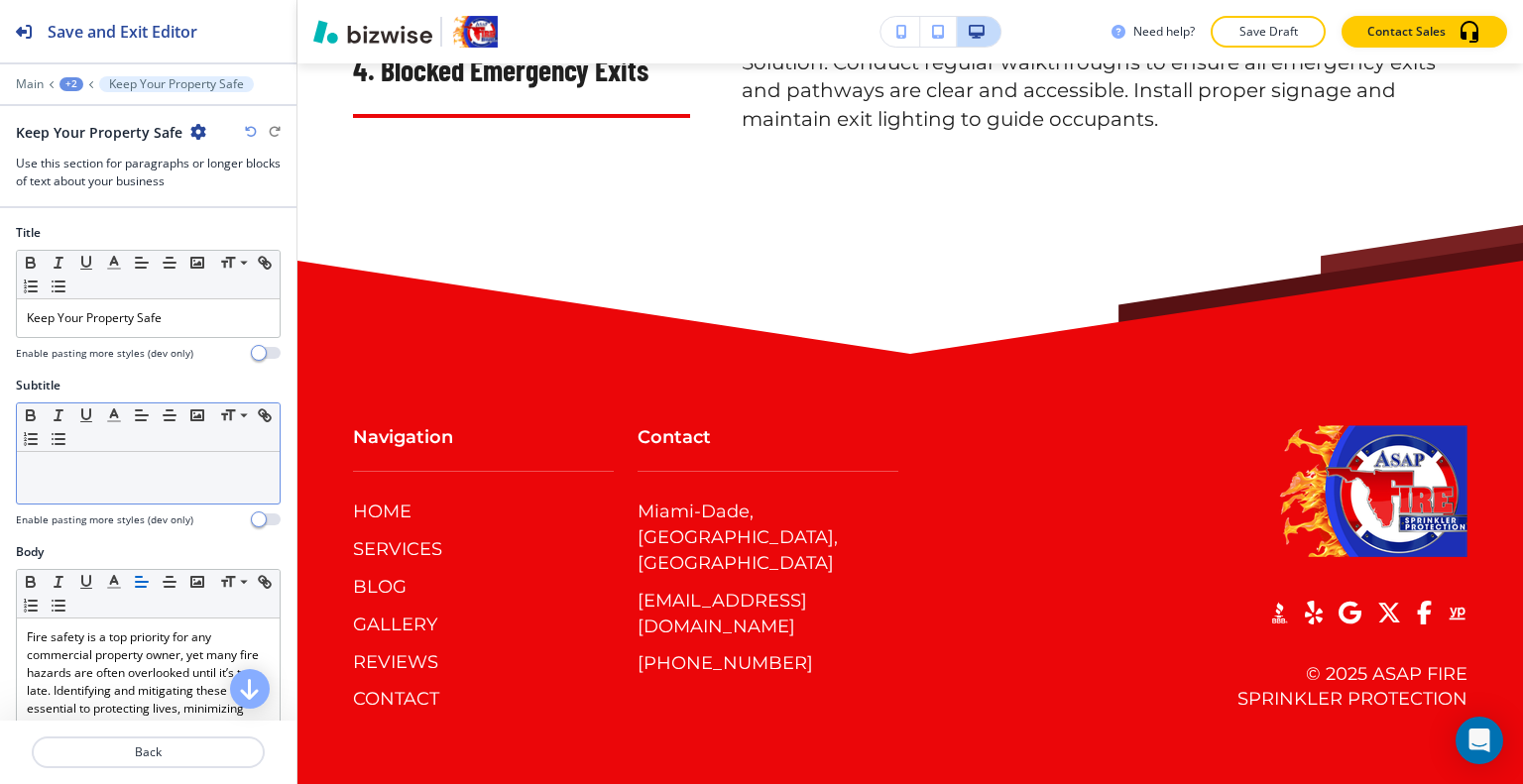 scroll, scrollTop: 9161, scrollLeft: 0, axis: vertical 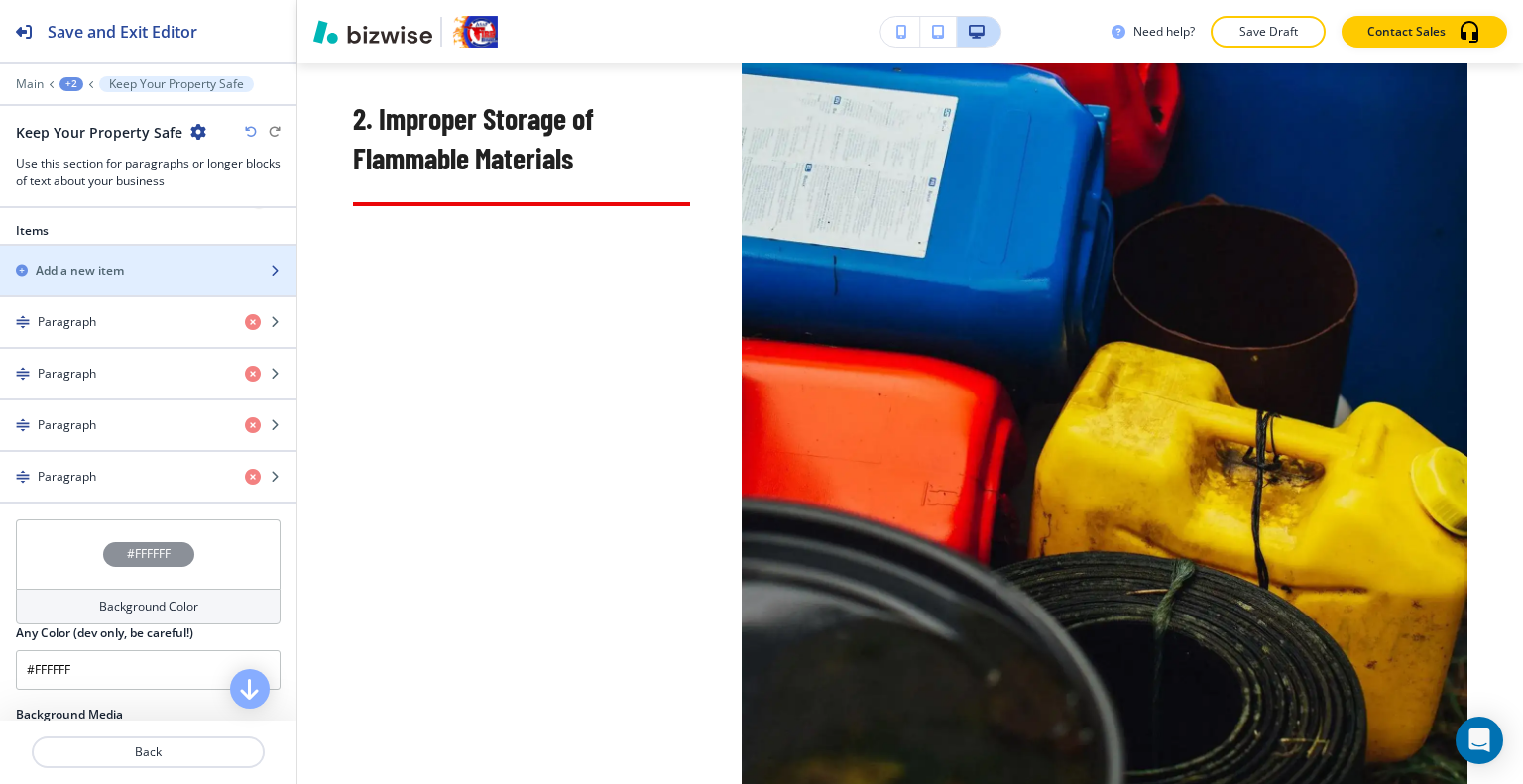 click at bounding box center (148, 287) 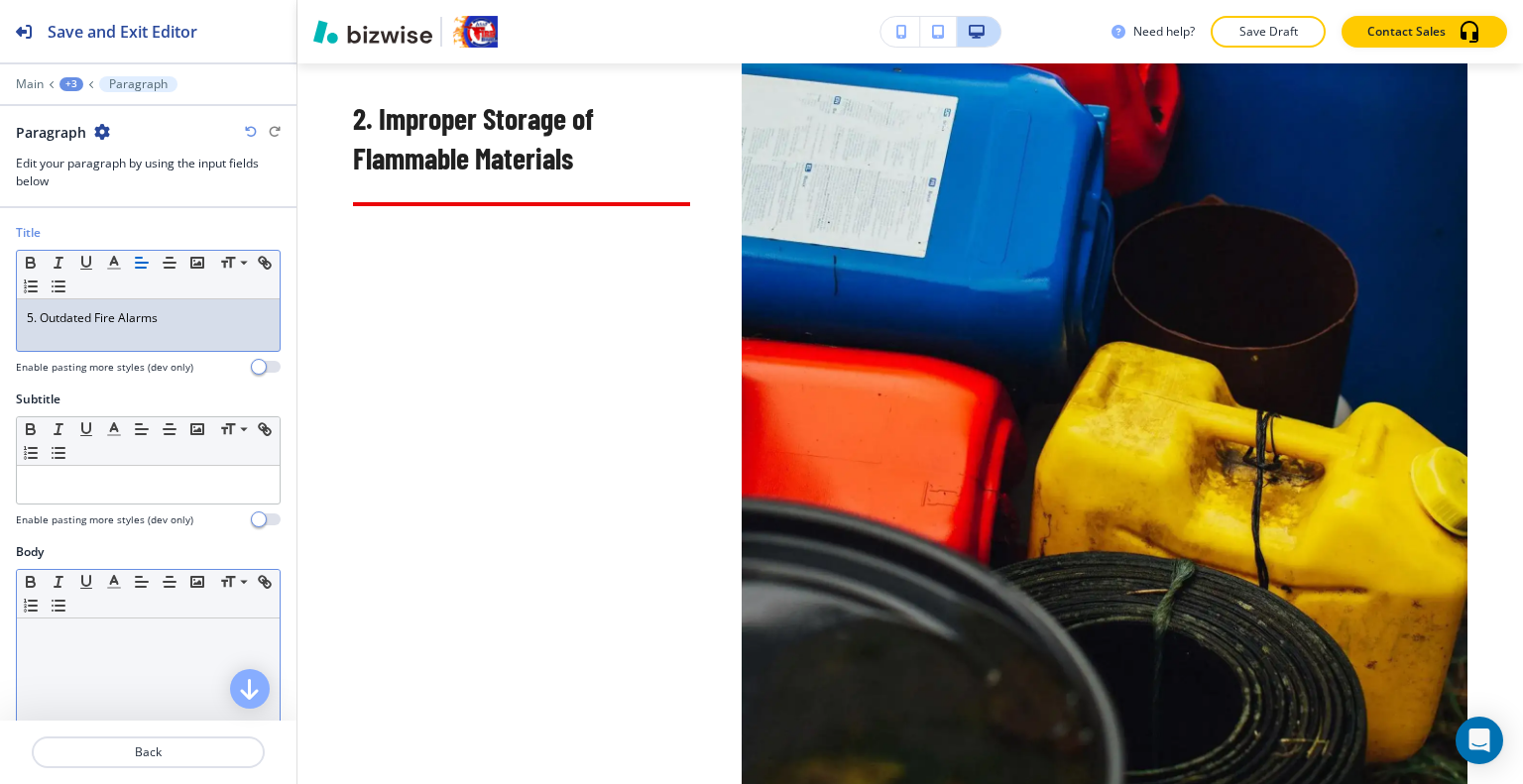 scroll, scrollTop: 99, scrollLeft: 0, axis: vertical 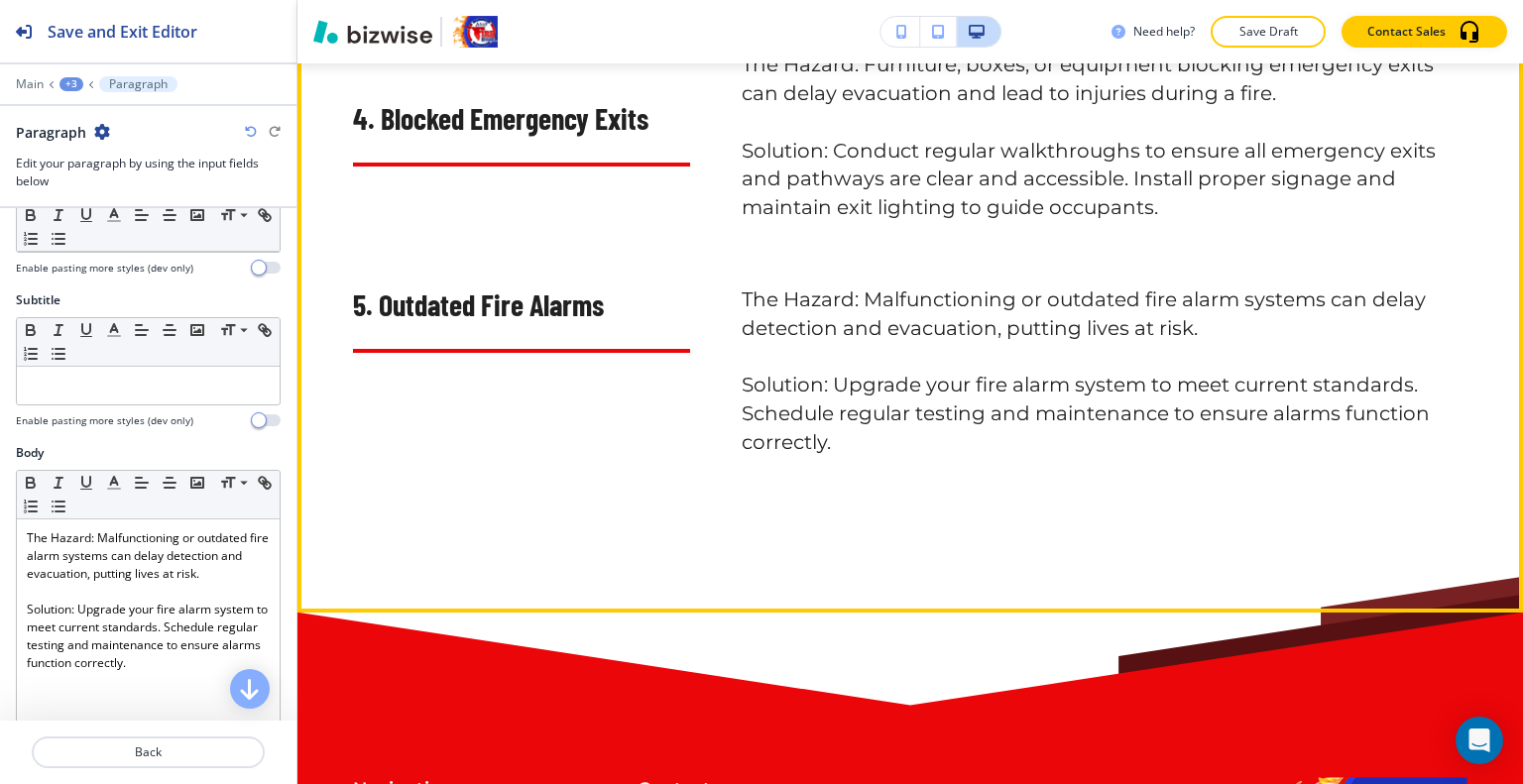 drag, startPoint x: 682, startPoint y: 608, endPoint x: 468, endPoint y: 546, distance: 222.80036 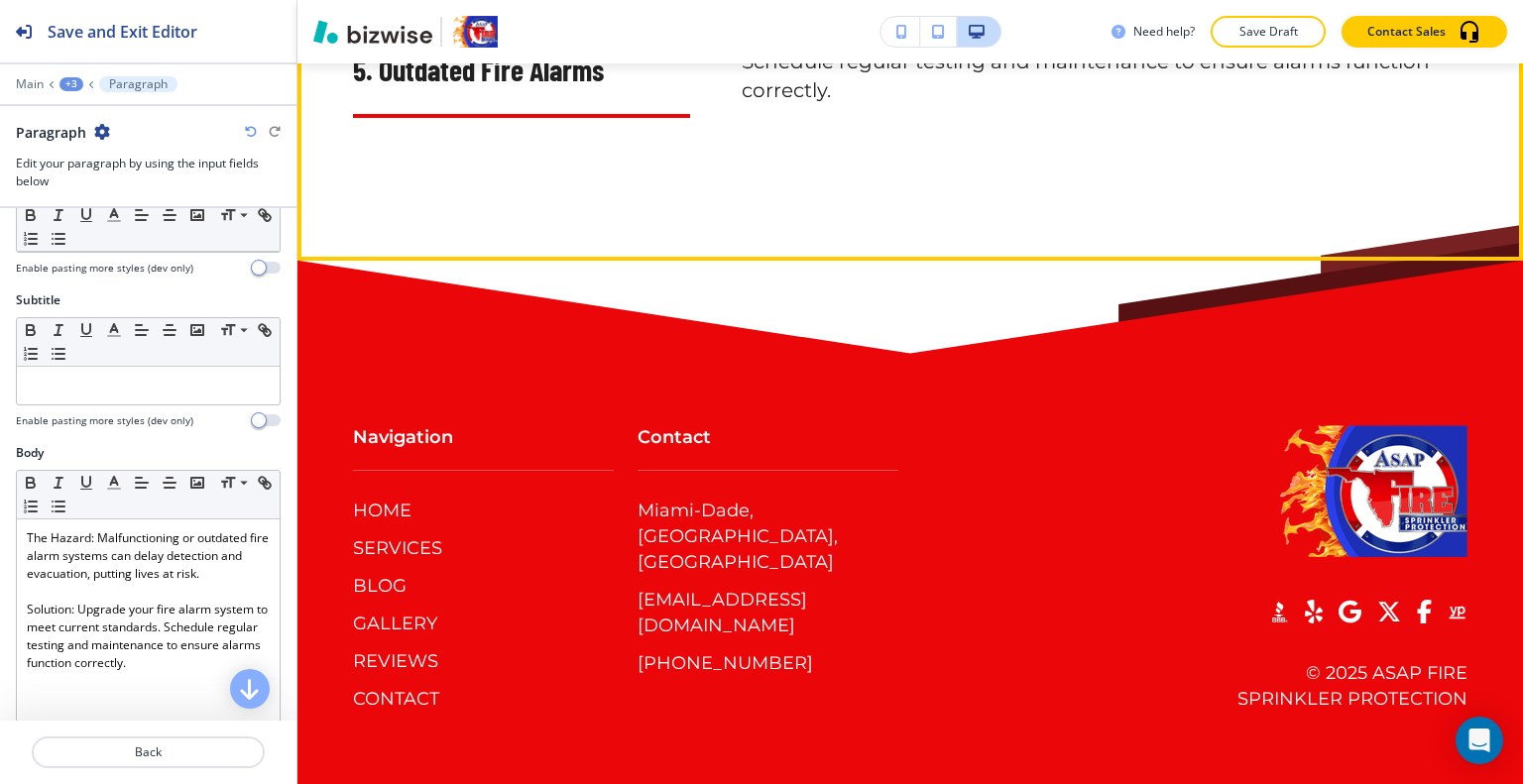 scroll, scrollTop: 11936, scrollLeft: 0, axis: vertical 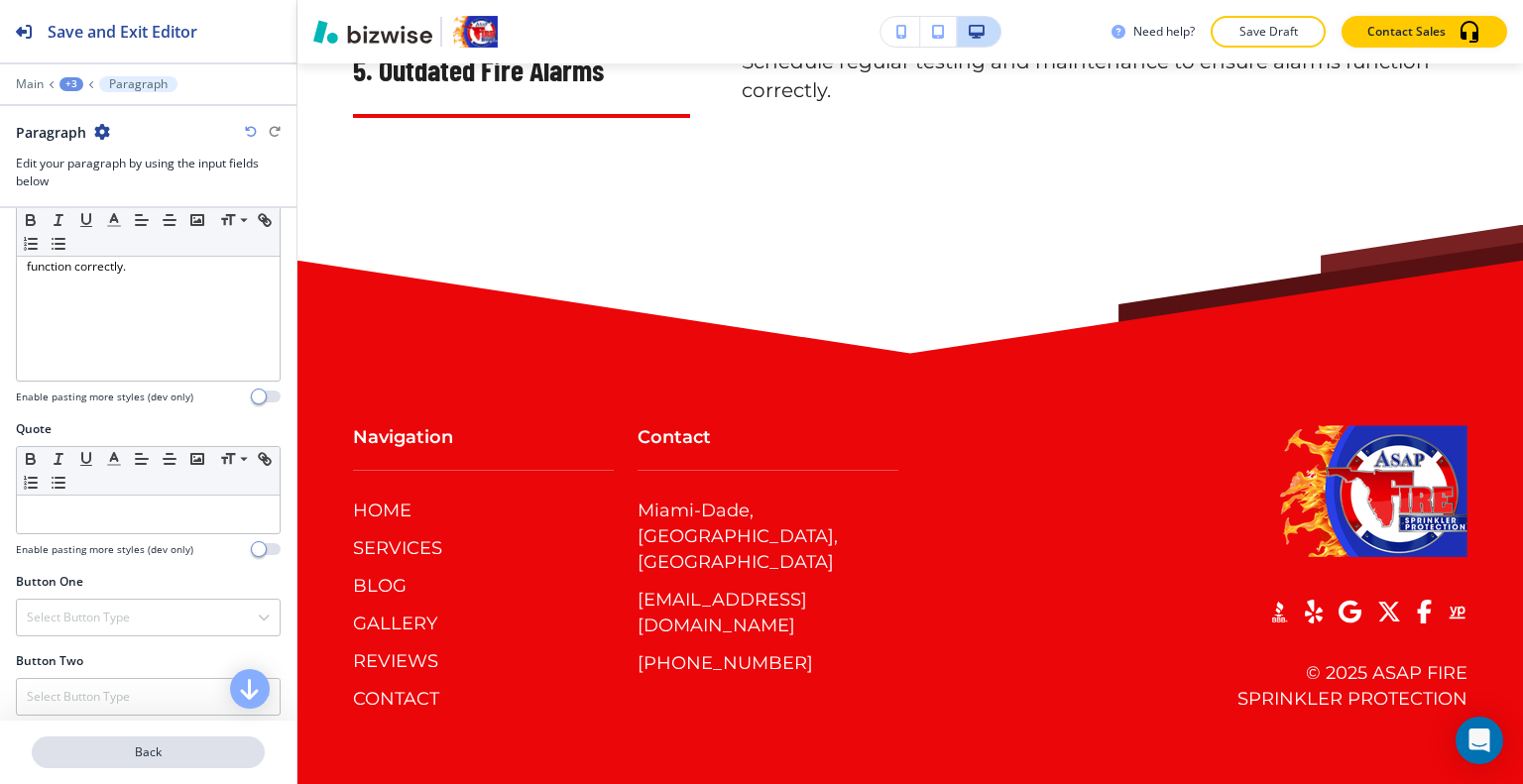click on "Back" at bounding box center [148, 752] 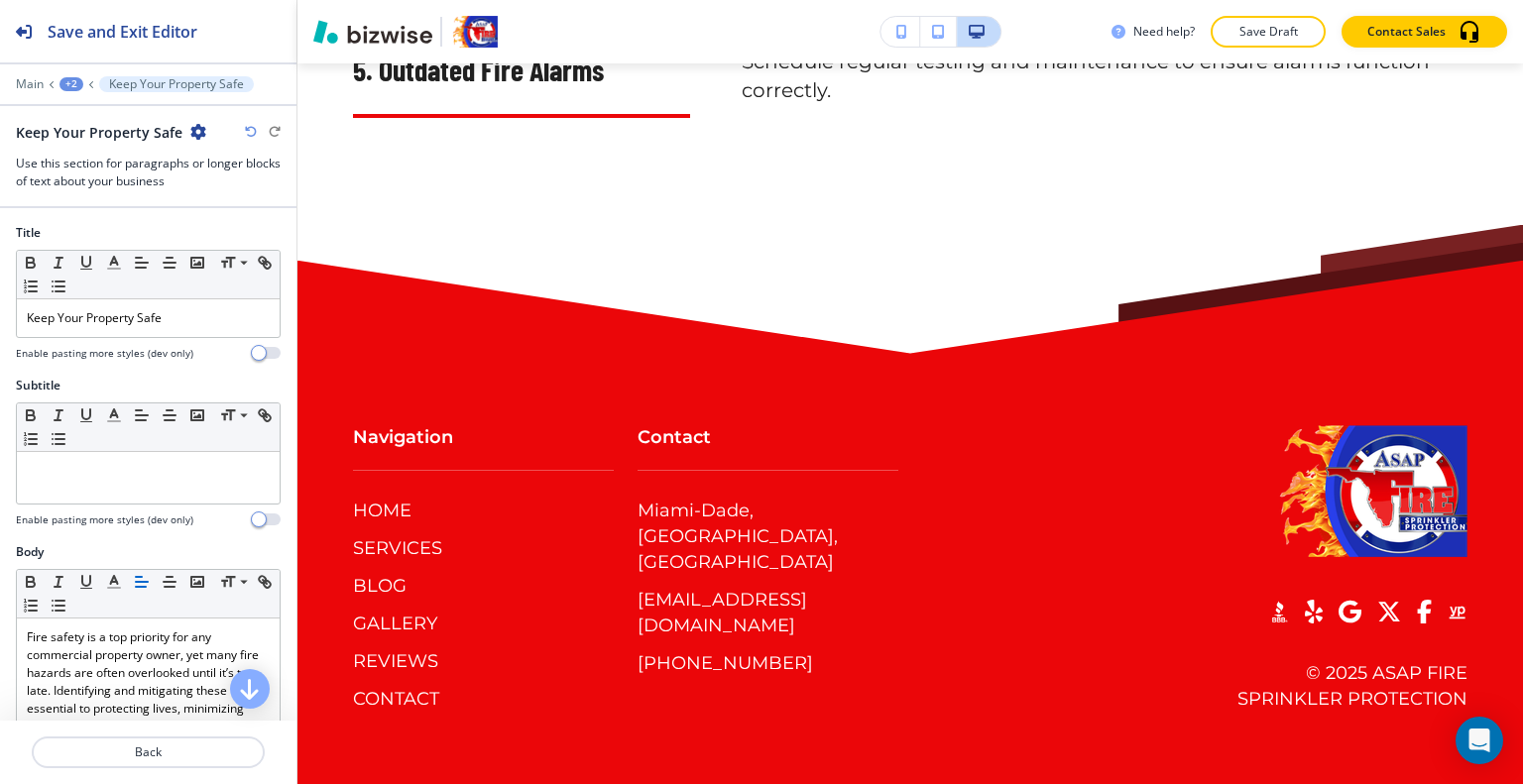 scroll, scrollTop: 9161, scrollLeft: 0, axis: vertical 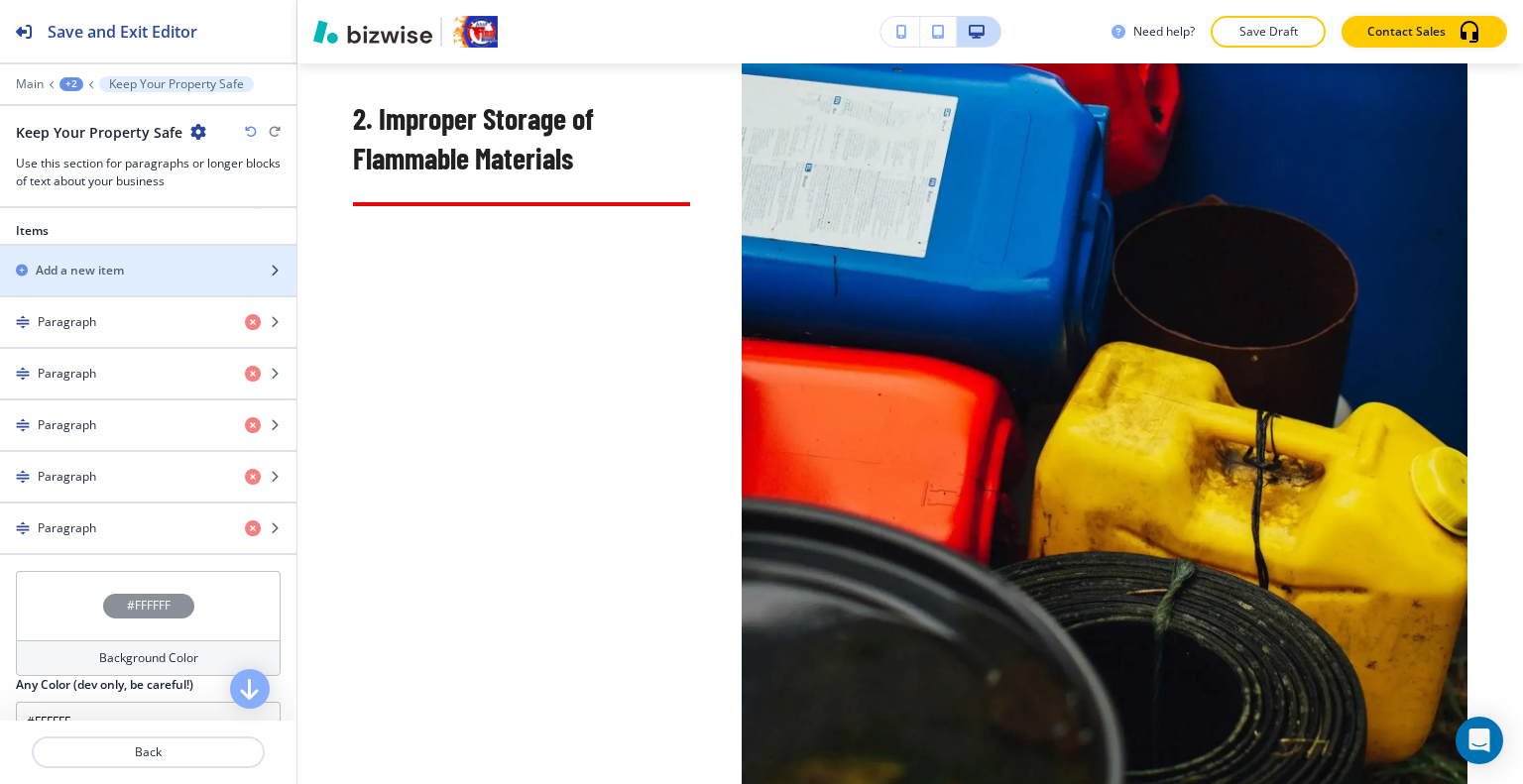 click at bounding box center [148, 287] 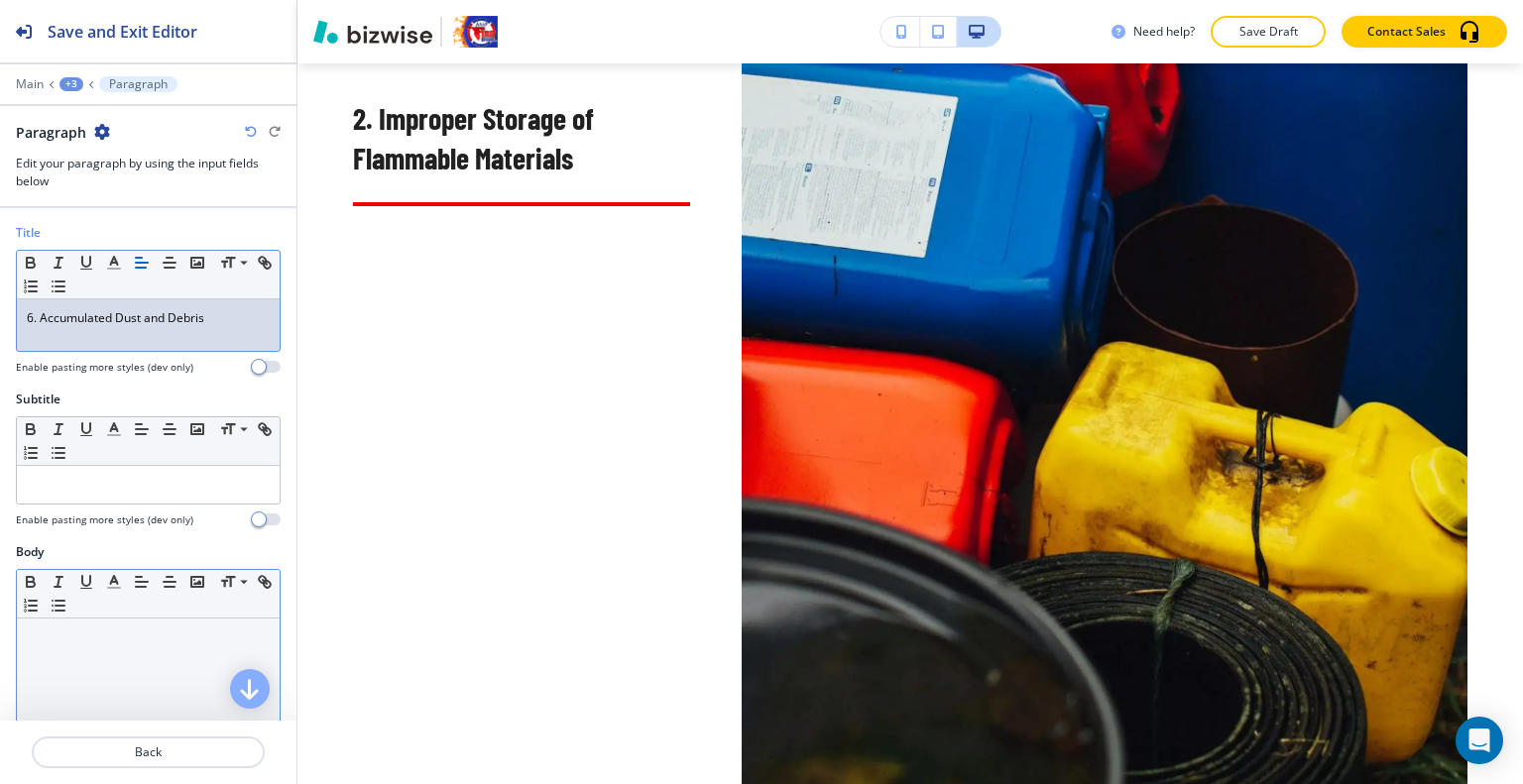 scroll, scrollTop: 198, scrollLeft: 0, axis: vertical 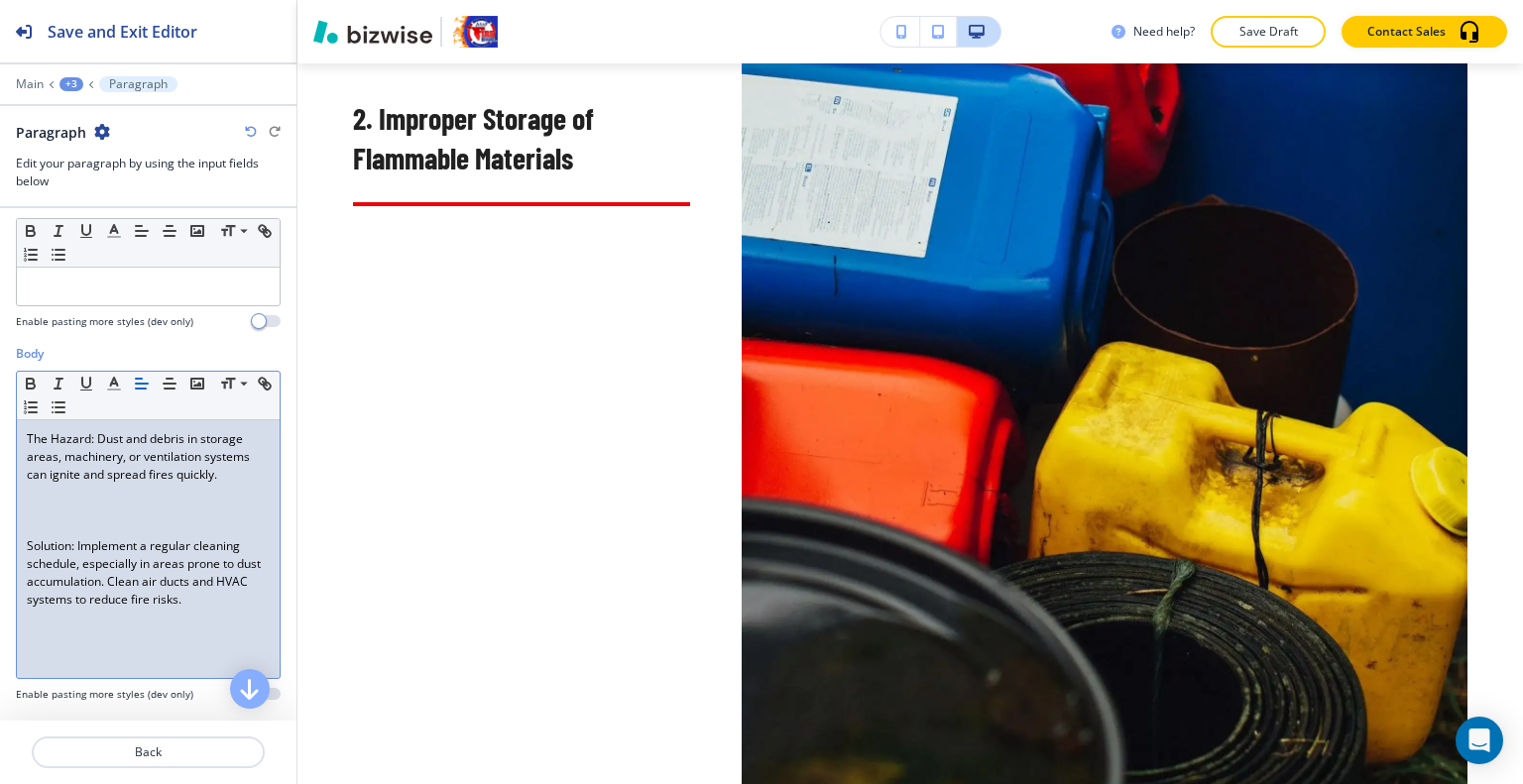 click at bounding box center (148, 510) 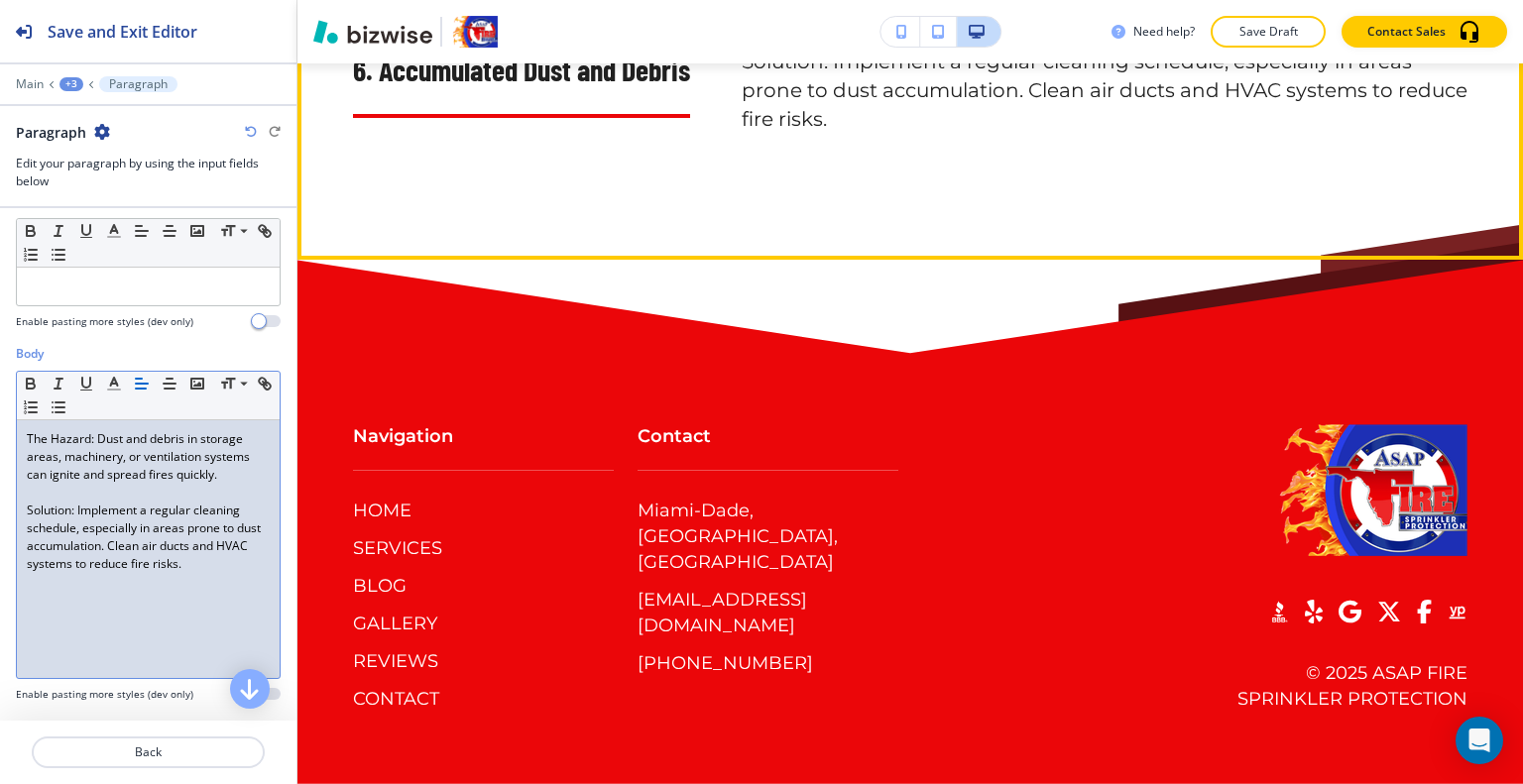 scroll, scrollTop: 12234, scrollLeft: 0, axis: vertical 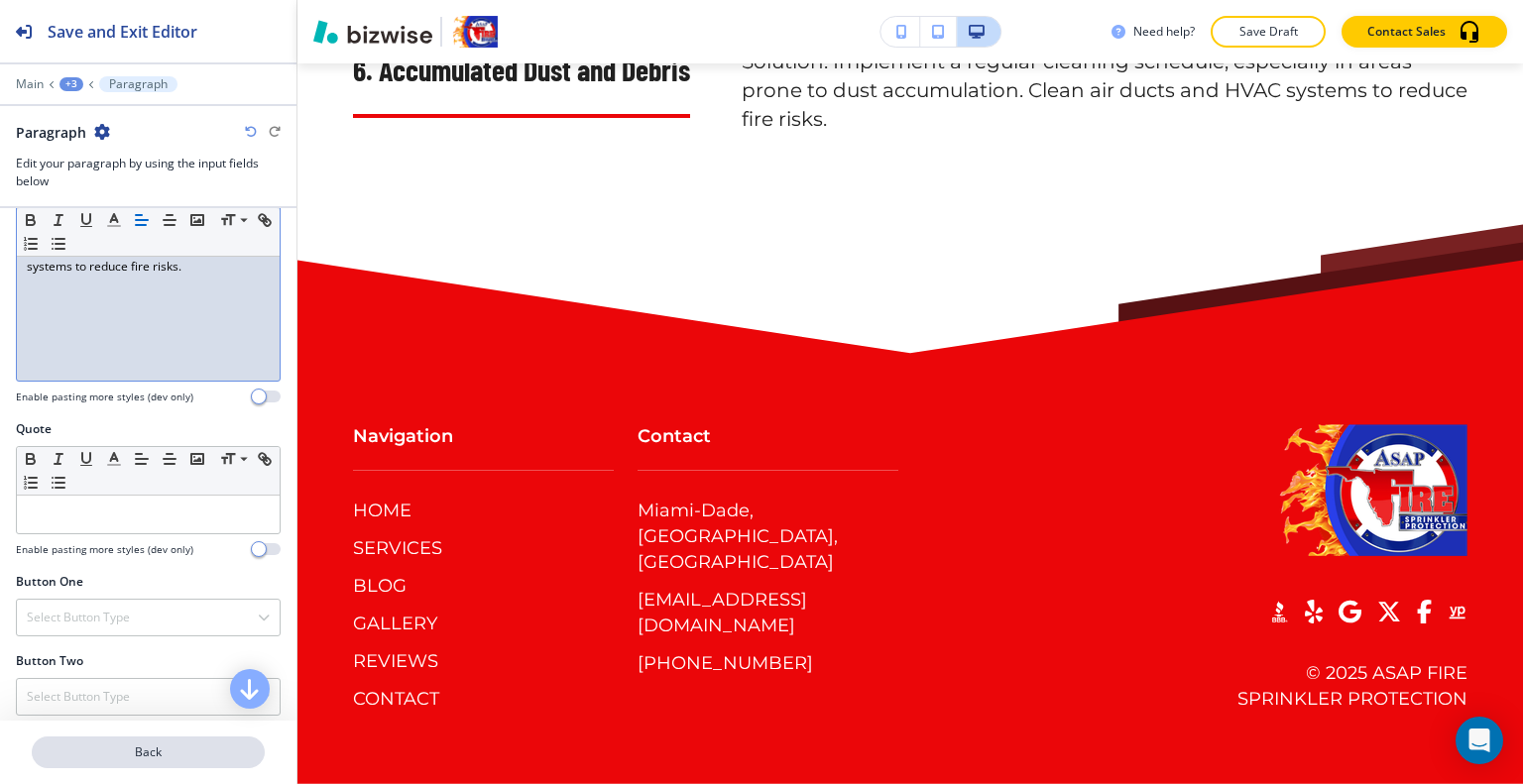 click on "Back" at bounding box center (148, 752) 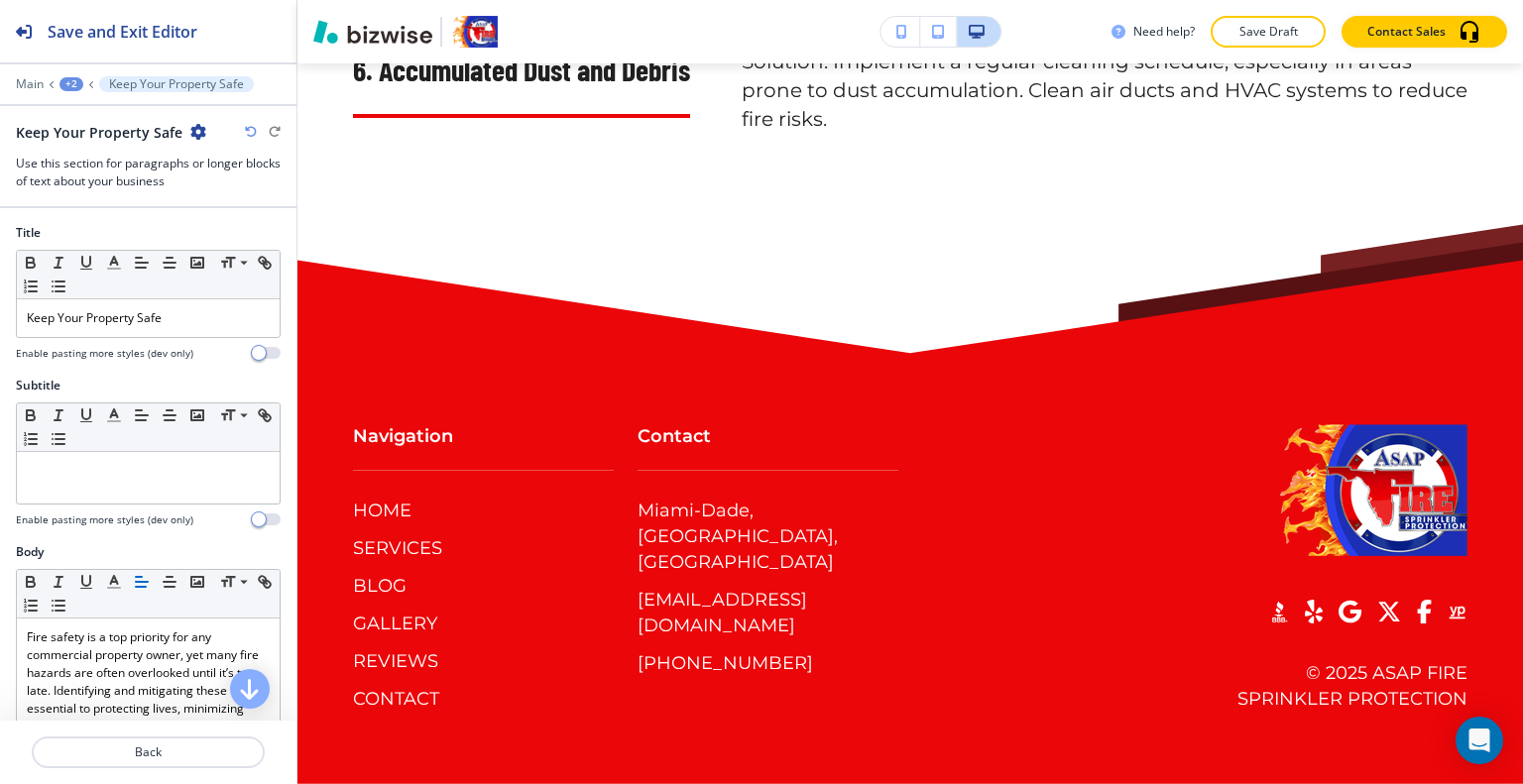 scroll, scrollTop: 9161, scrollLeft: 0, axis: vertical 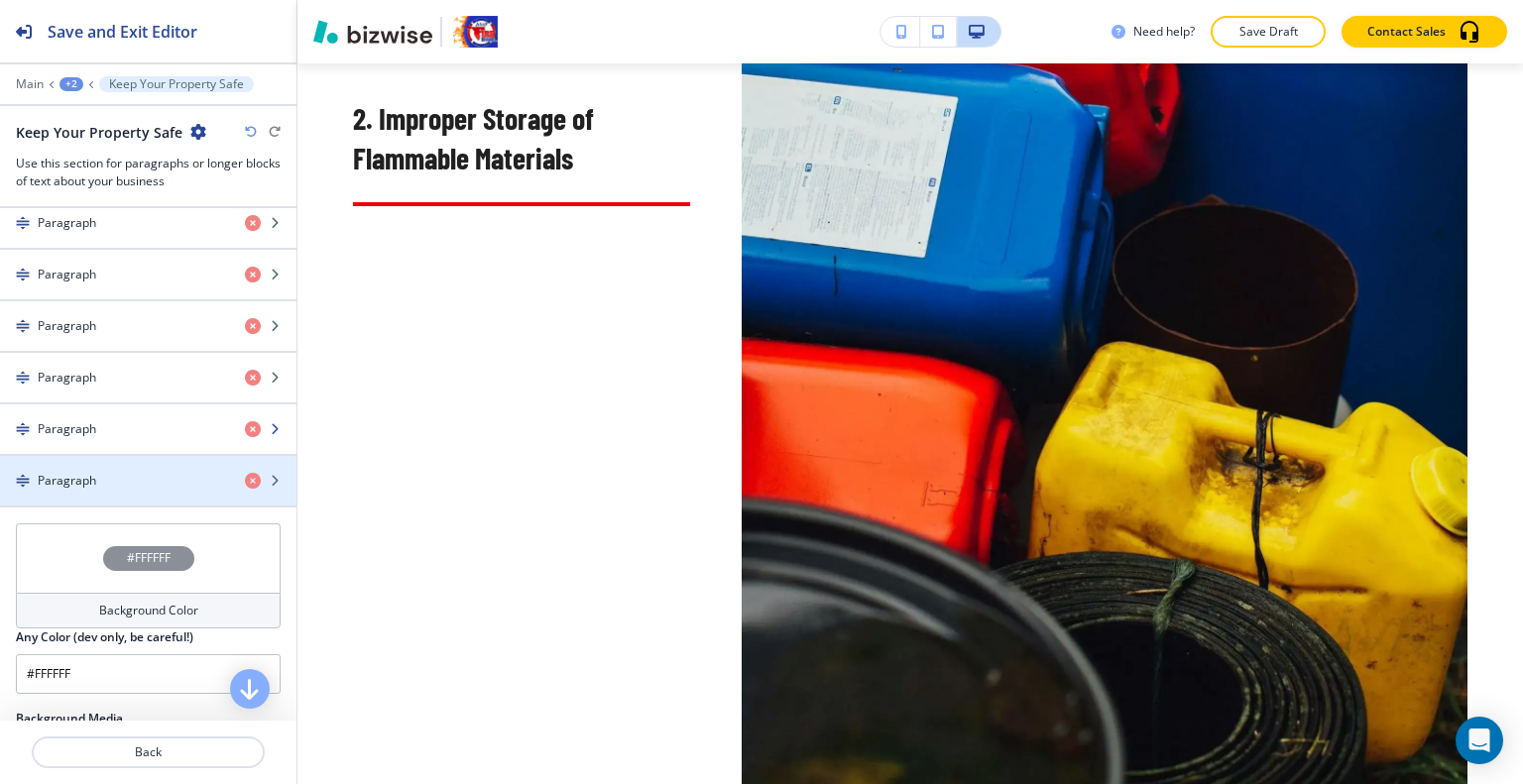 click at bounding box center (148, 446) 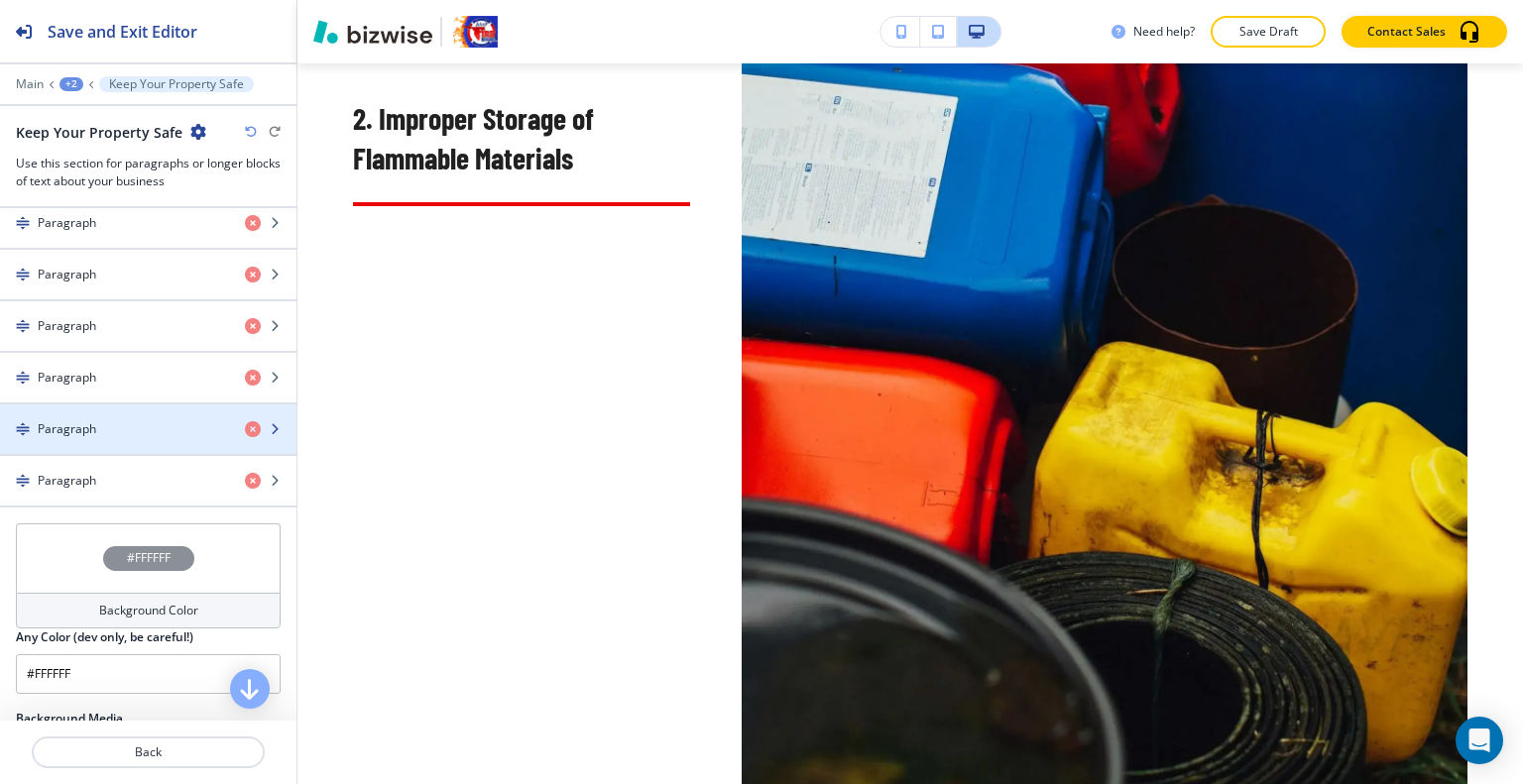 click at bounding box center [148, 446] 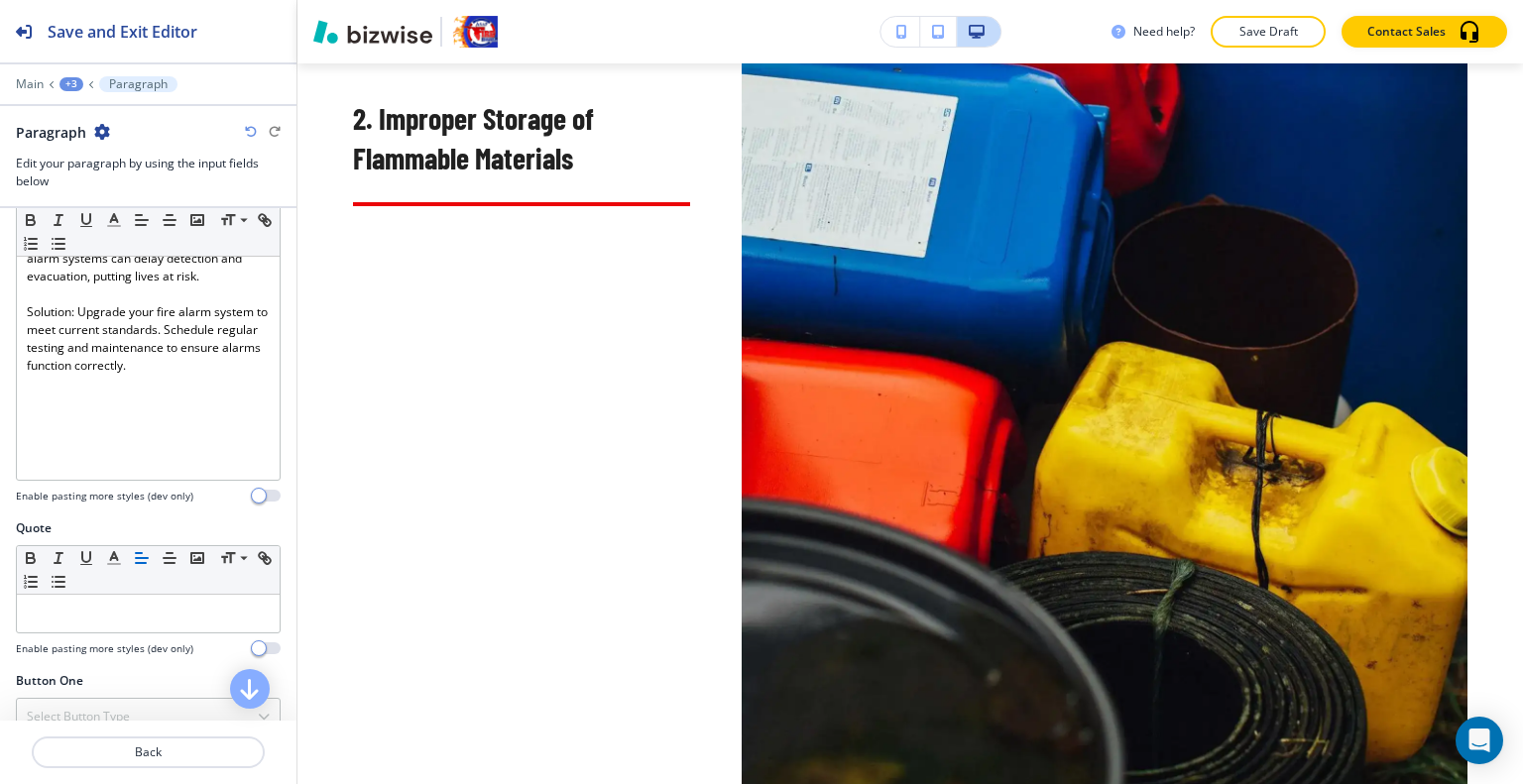 scroll, scrollTop: 671, scrollLeft: 0, axis: vertical 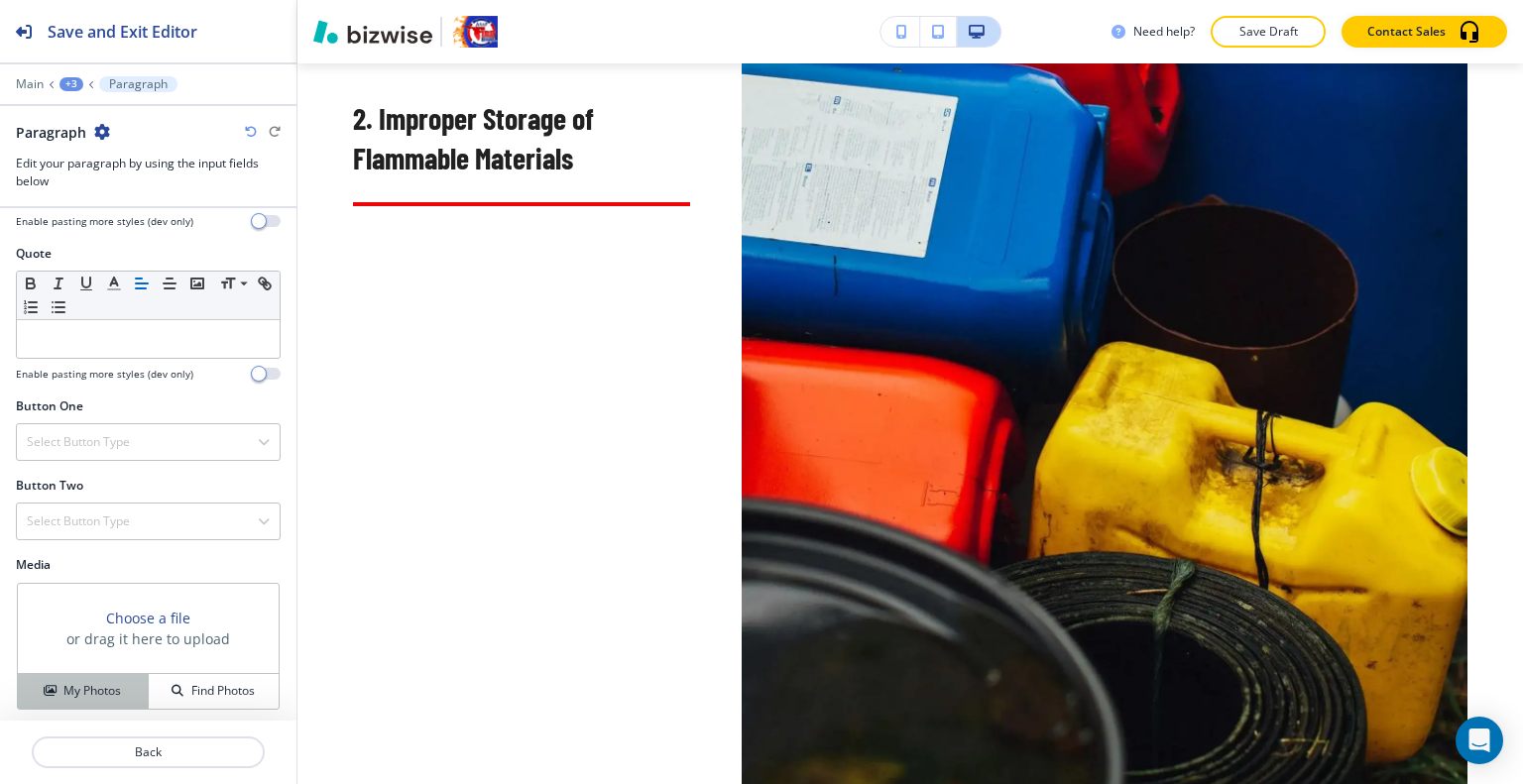 click on "My Photos" at bounding box center [92, 691] 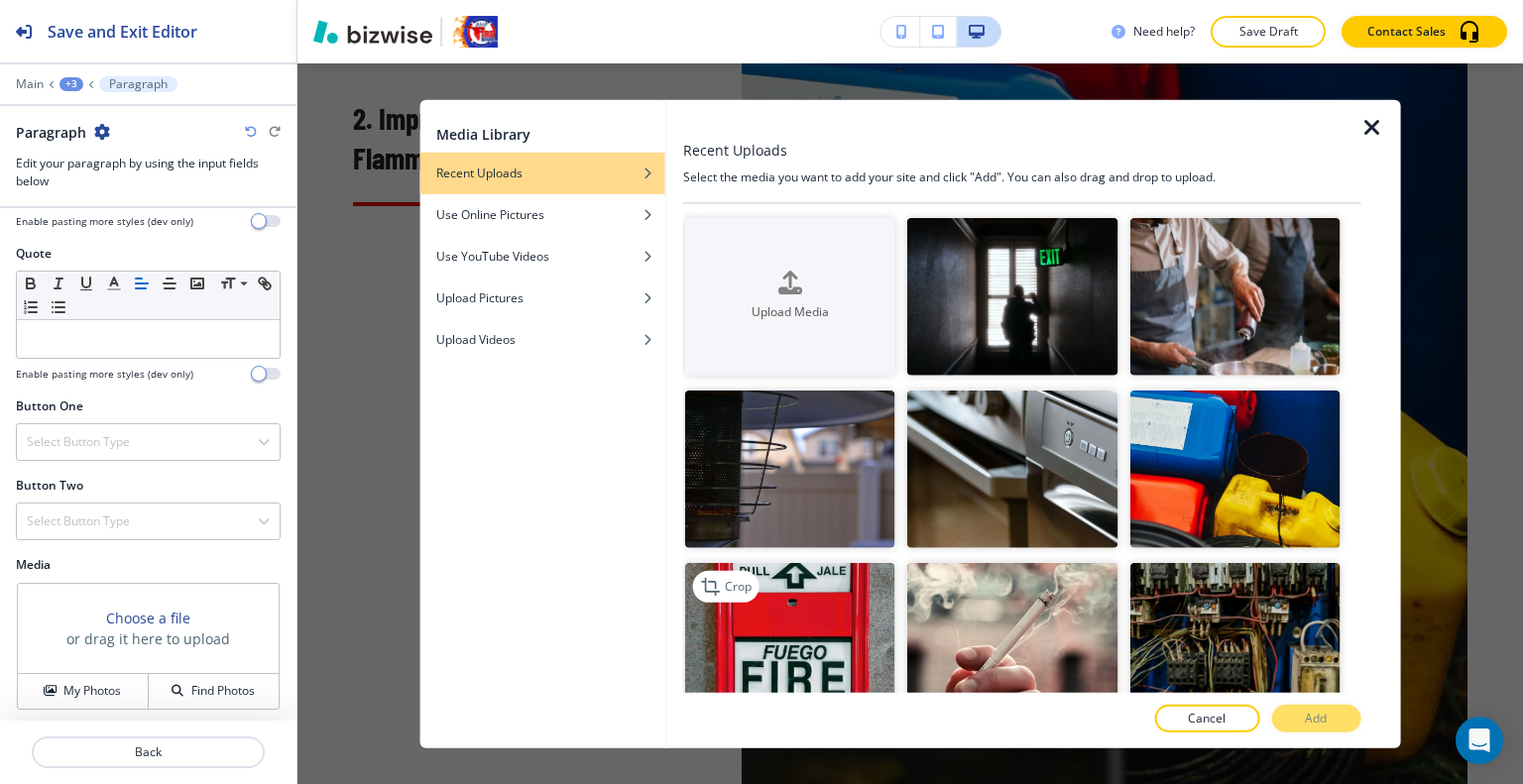click at bounding box center (790, 641) 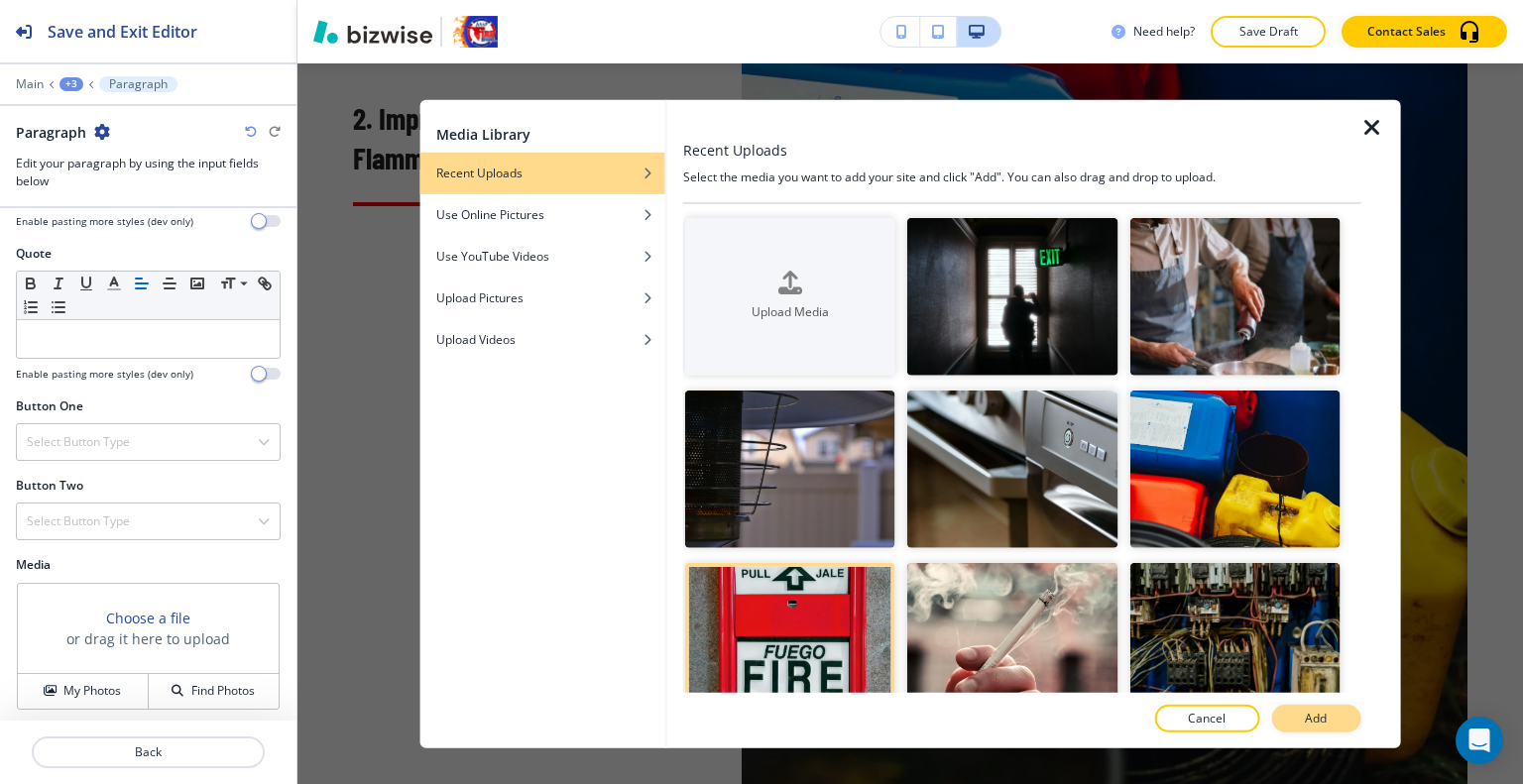 click on "Add" at bounding box center (1316, 719) 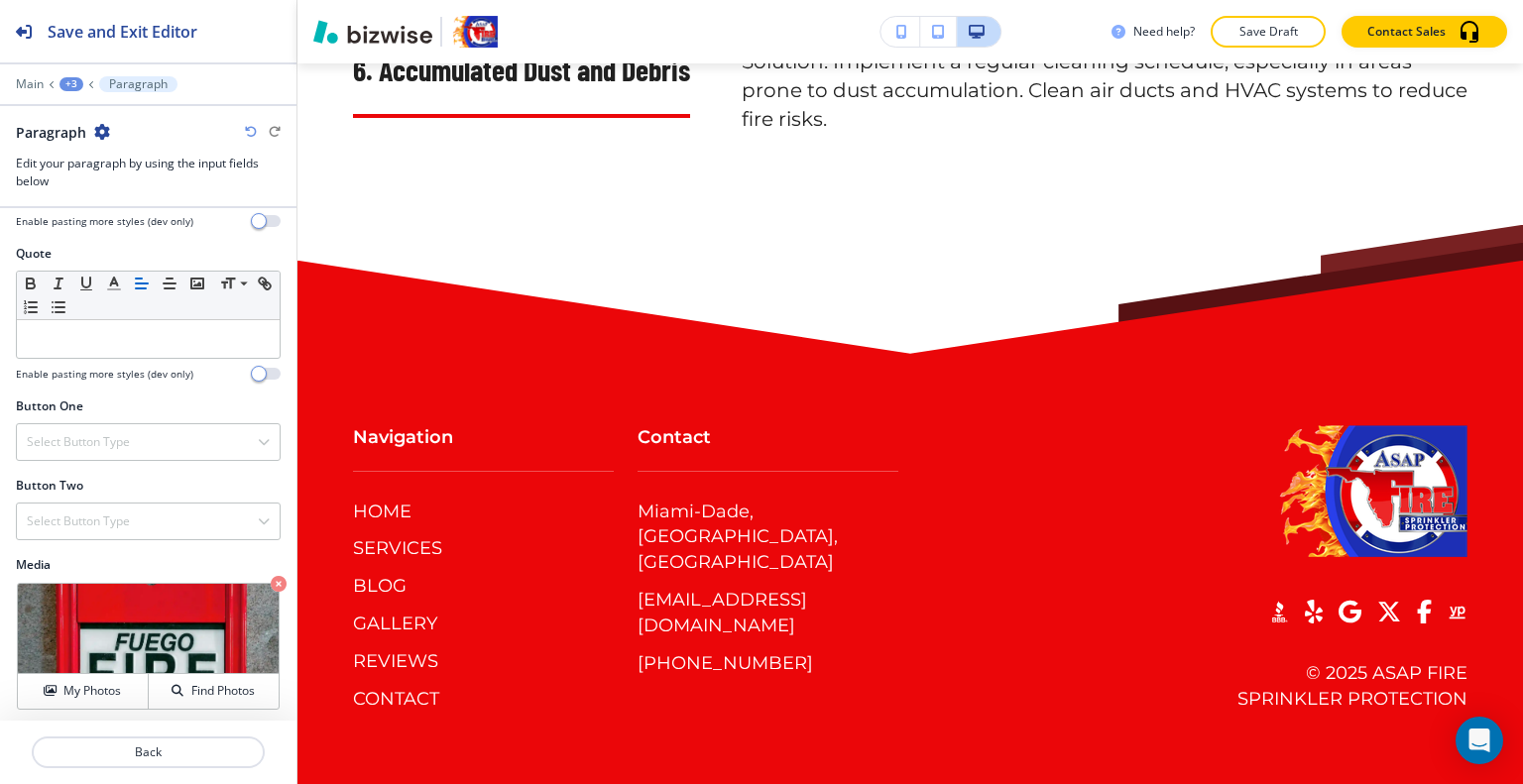scroll, scrollTop: 14018, scrollLeft: 0, axis: vertical 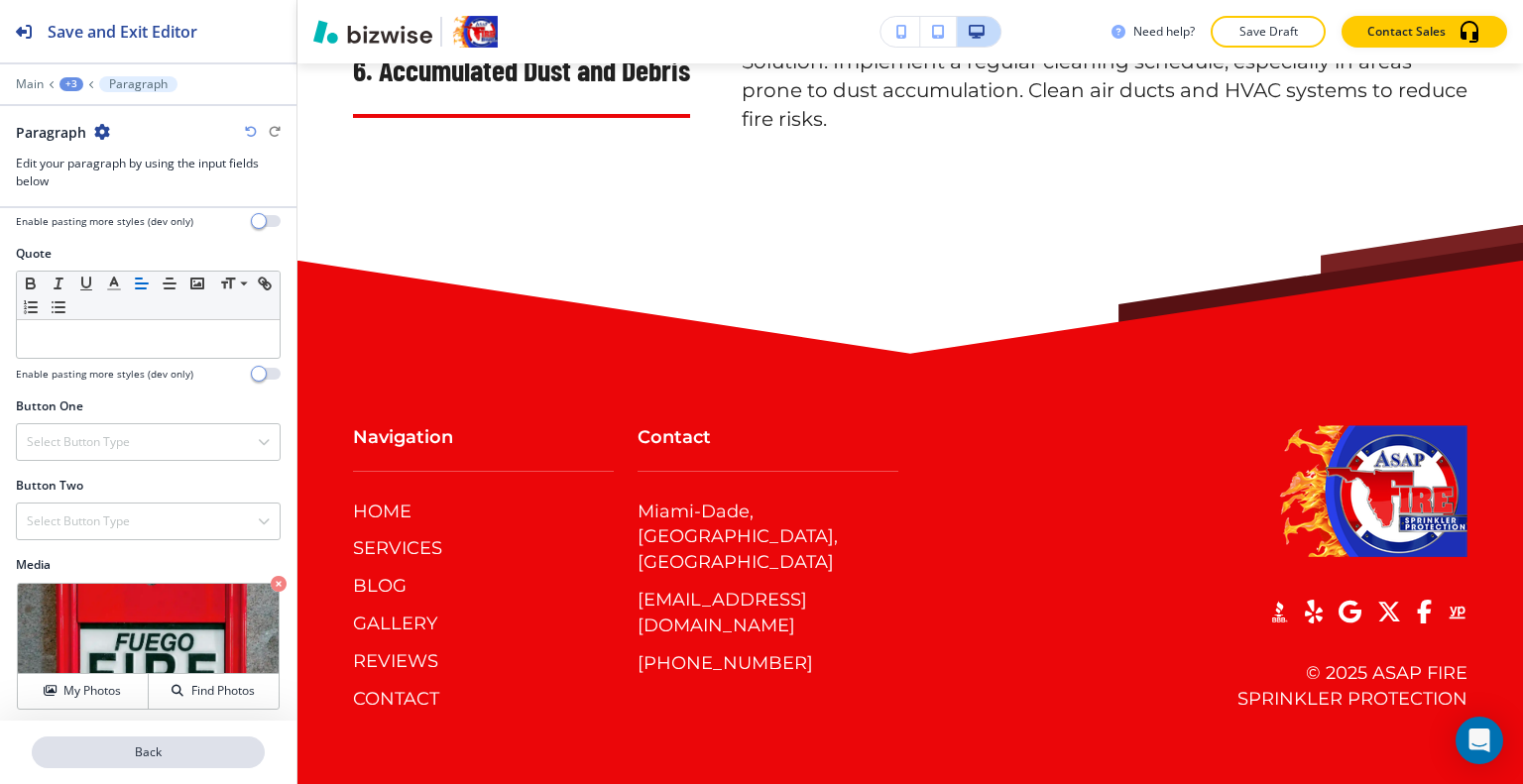 click on "Back" at bounding box center (148, 752) 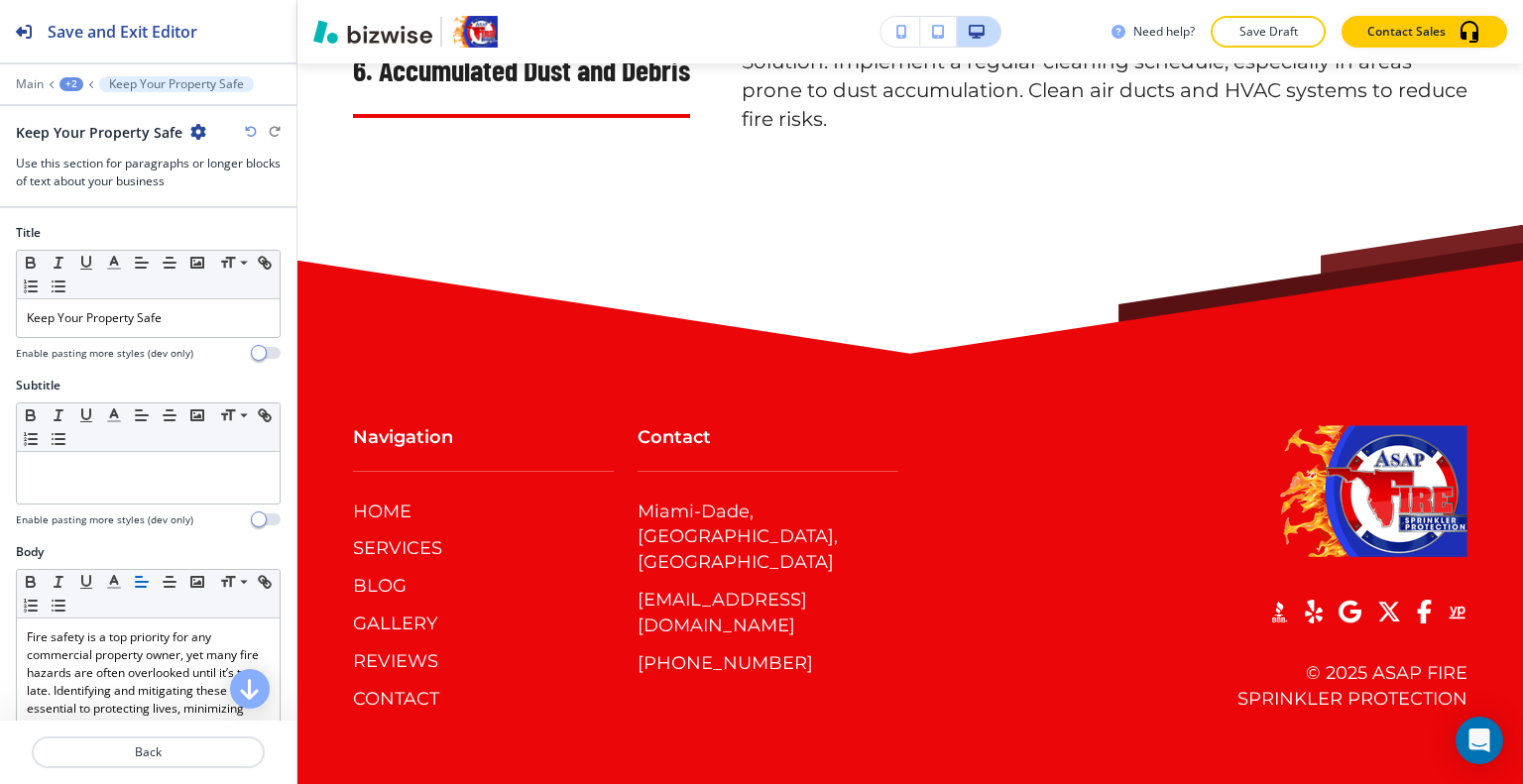 scroll, scrollTop: 9161, scrollLeft: 0, axis: vertical 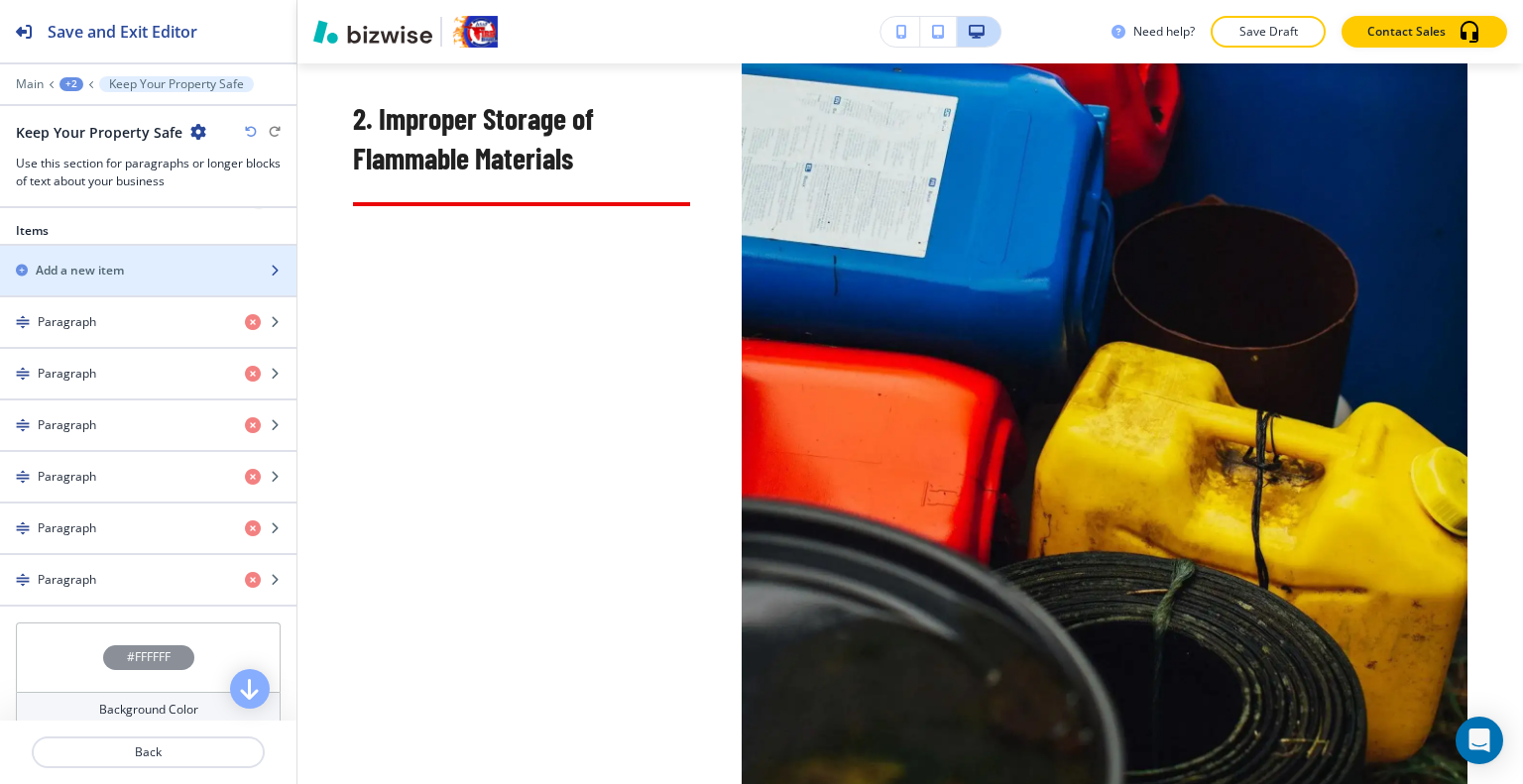 click at bounding box center [148, 254] 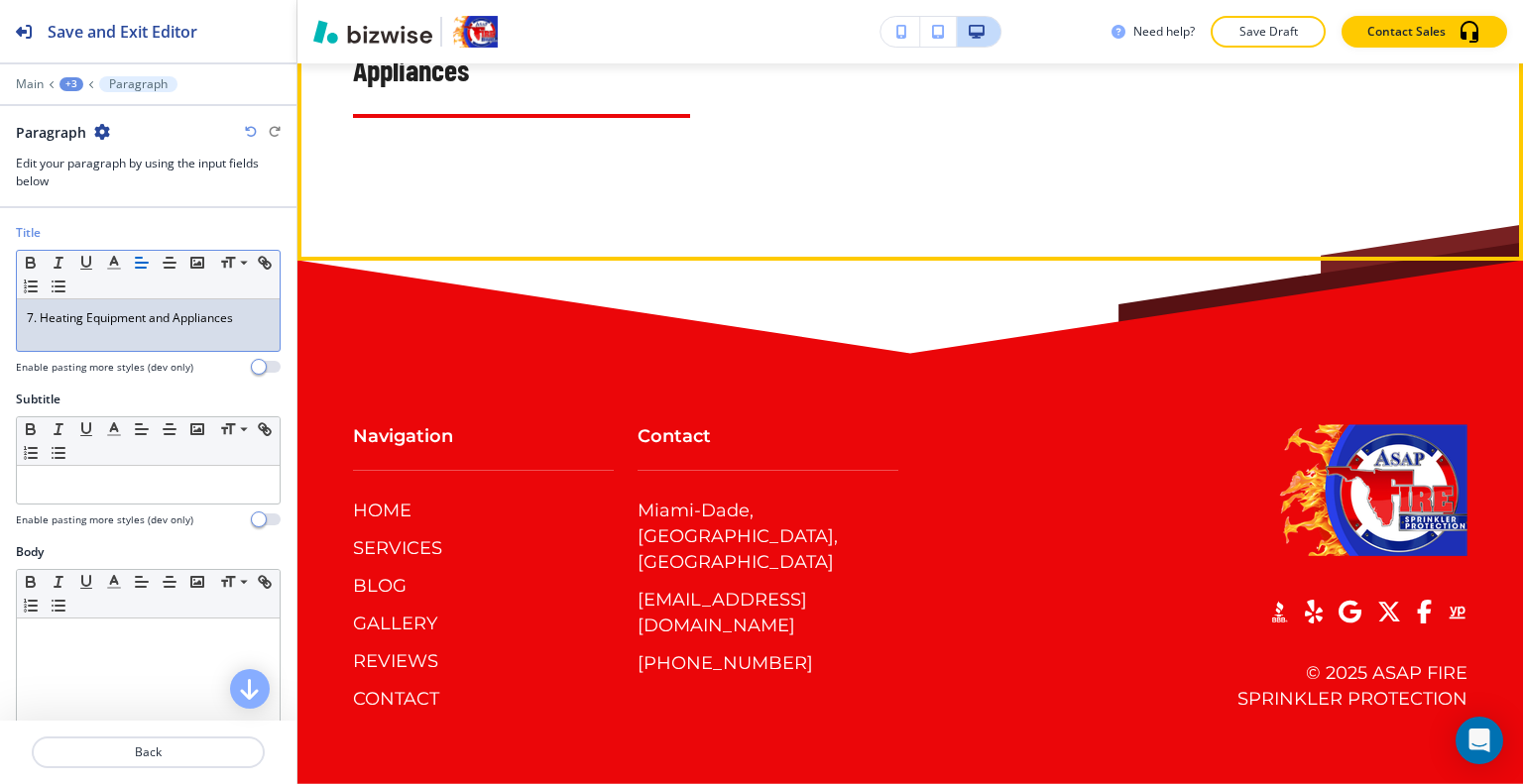 scroll, scrollTop: 13919, scrollLeft: 0, axis: vertical 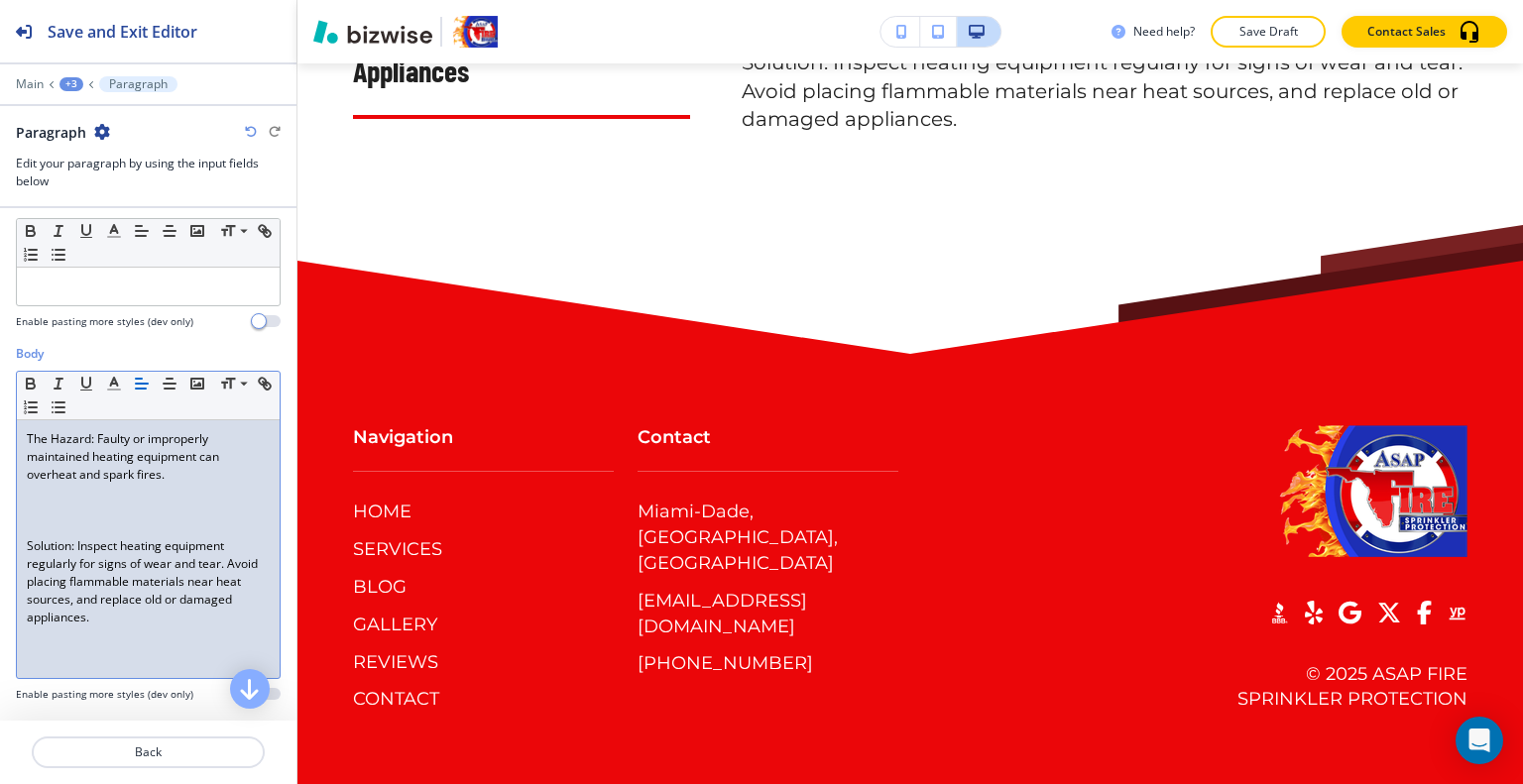 click at bounding box center [148, 528] 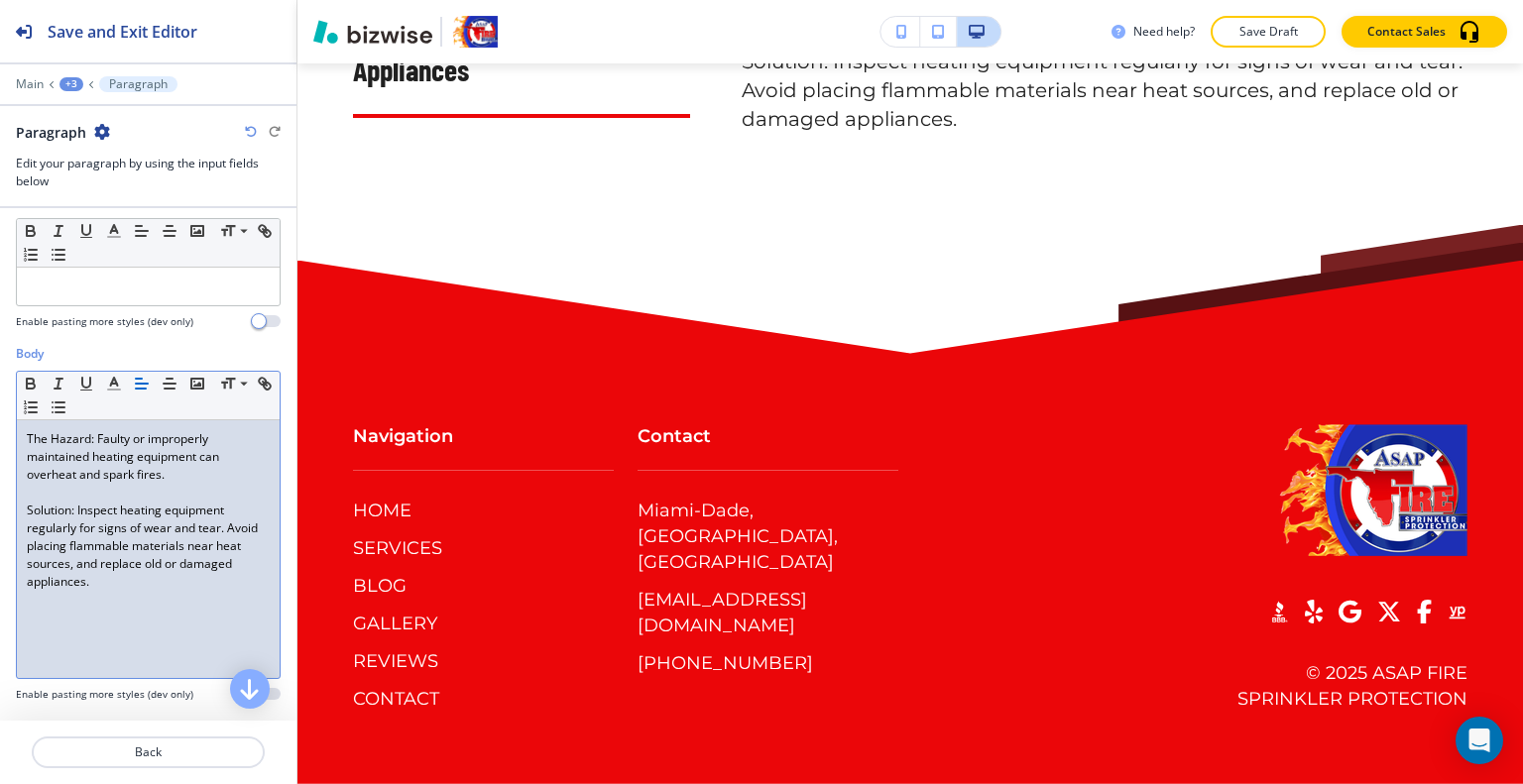 scroll, scrollTop: 671, scrollLeft: 0, axis: vertical 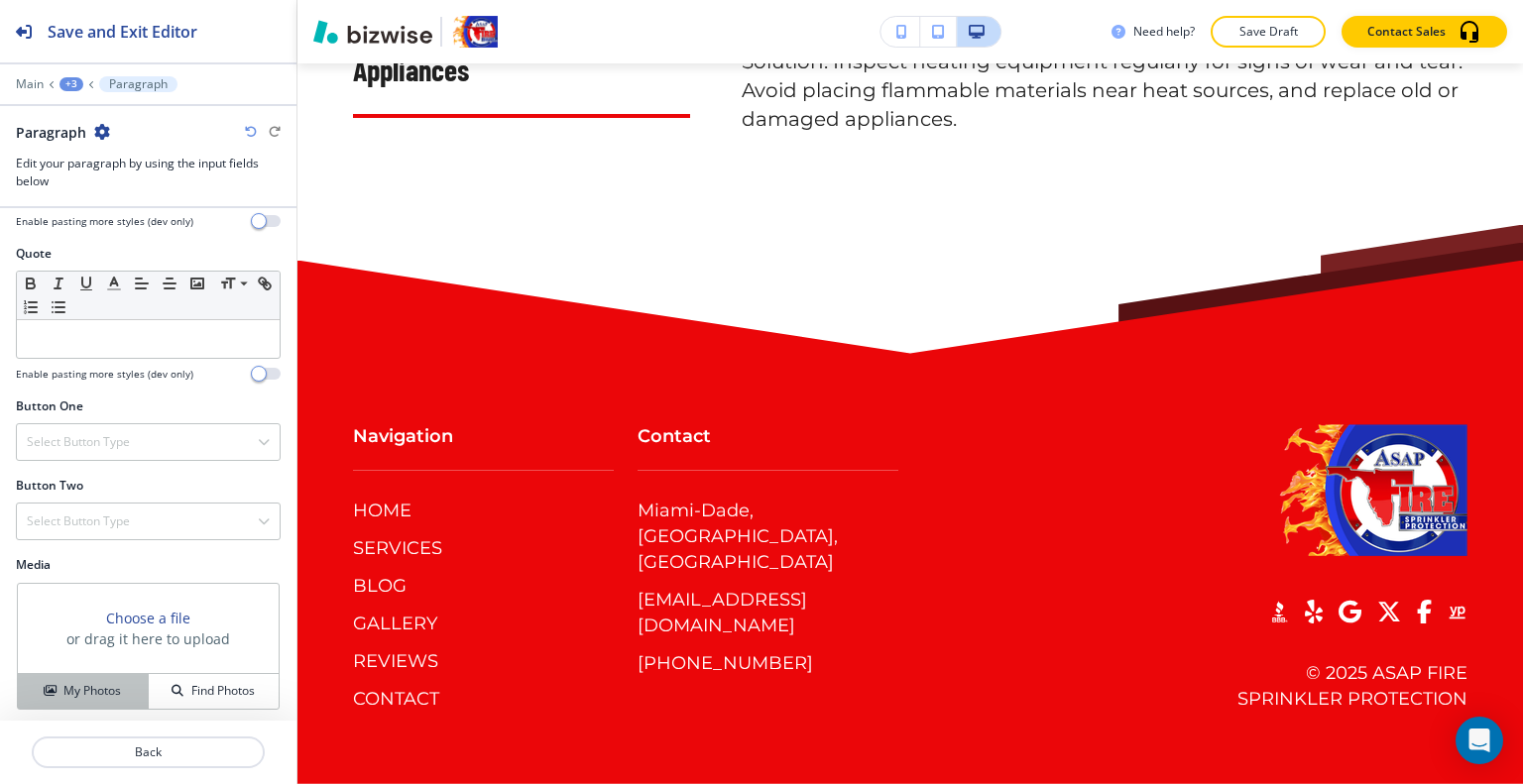 click on "My Photos" at bounding box center (92, 691) 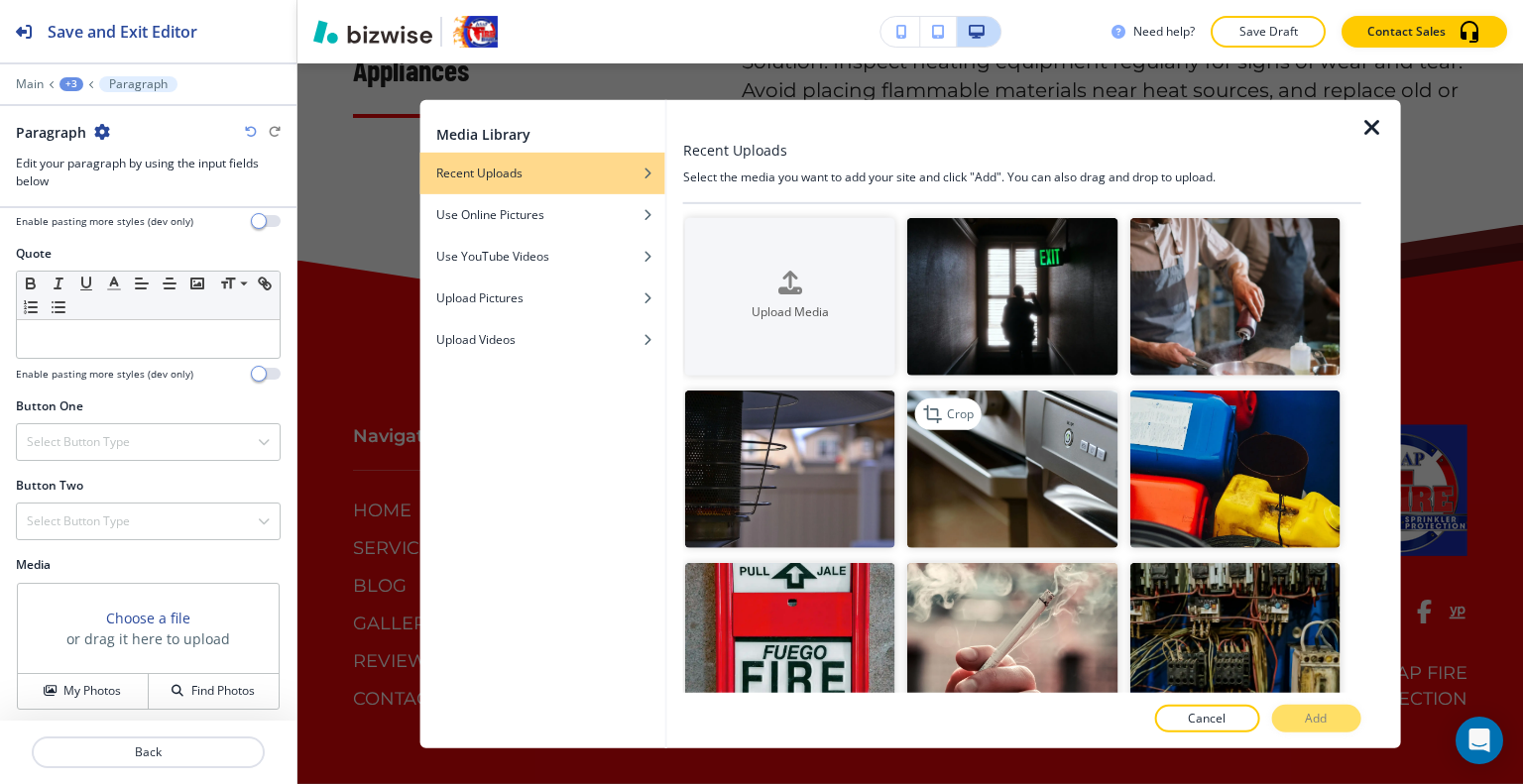 scroll, scrollTop: 99, scrollLeft: 0, axis: vertical 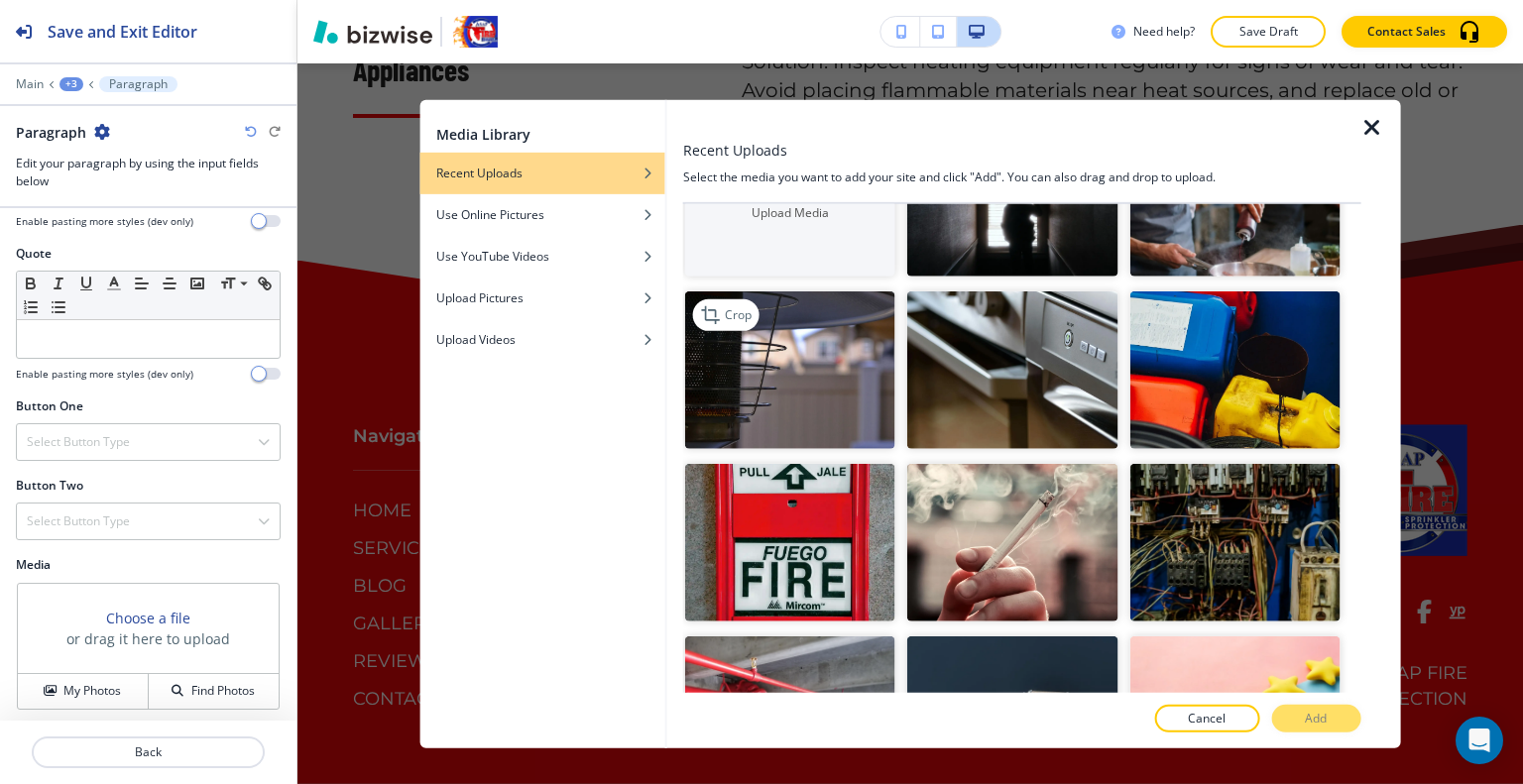 click at bounding box center (790, 370) 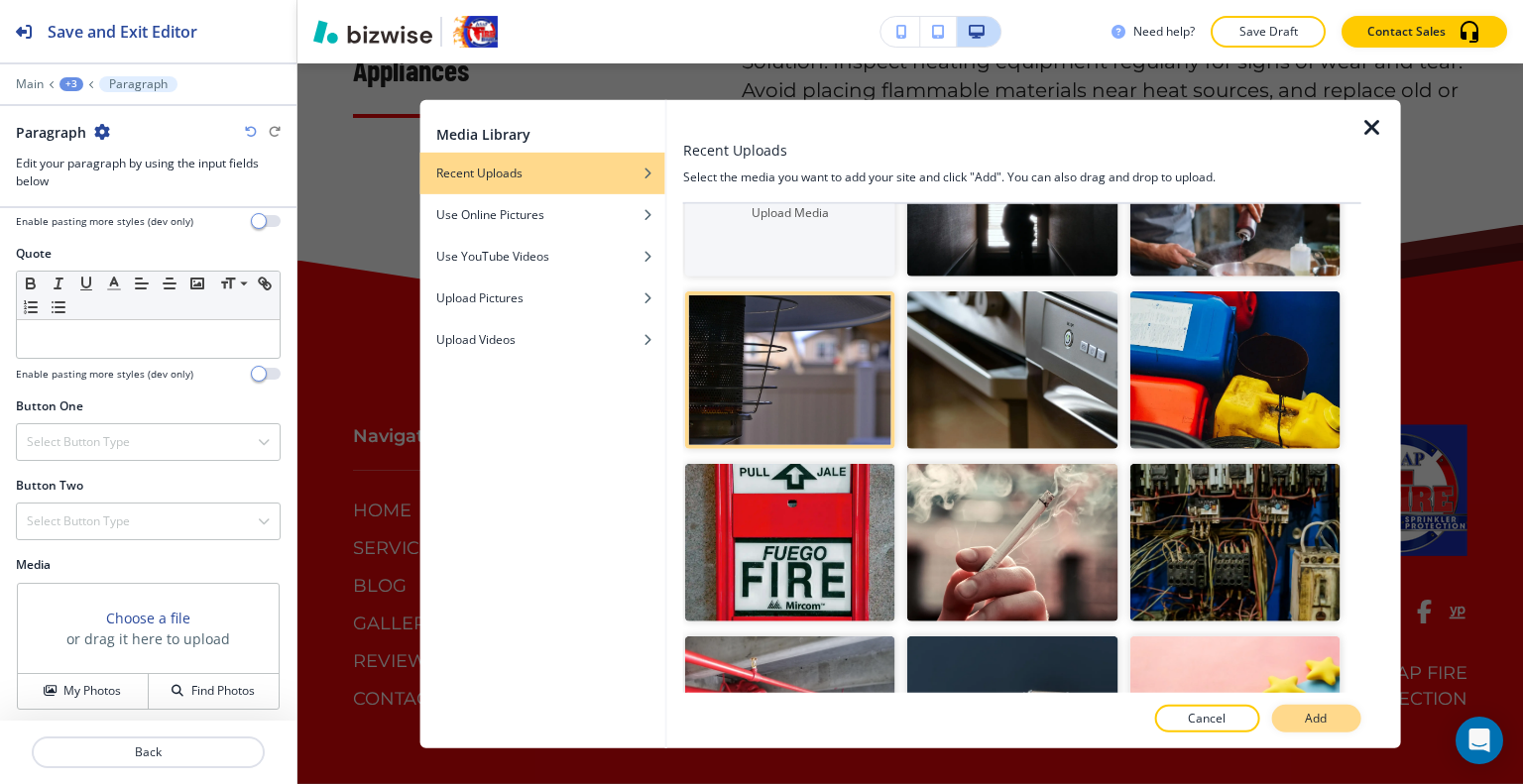 click on "Add" at bounding box center (1316, 719) 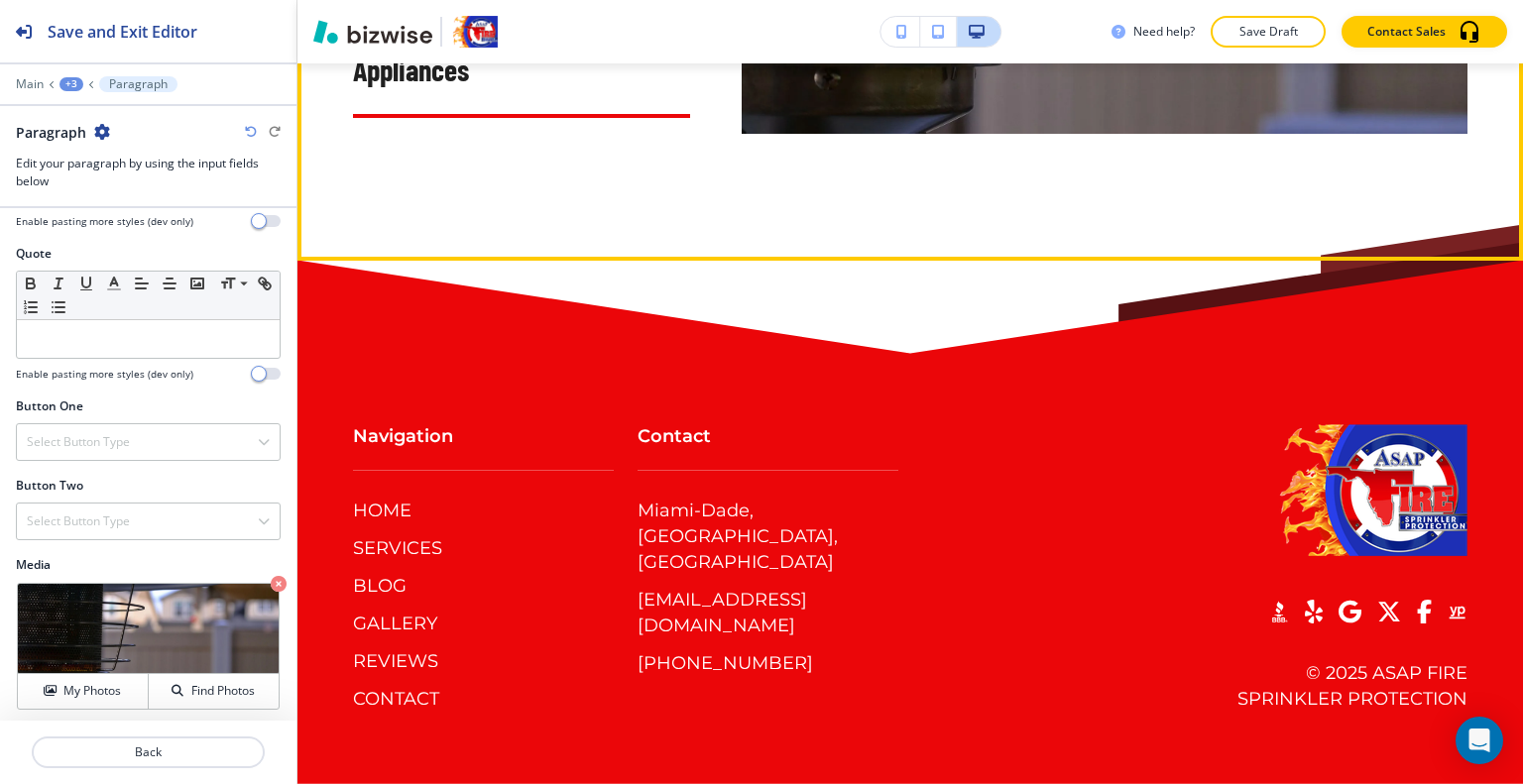 scroll, scrollTop: 14117, scrollLeft: 0, axis: vertical 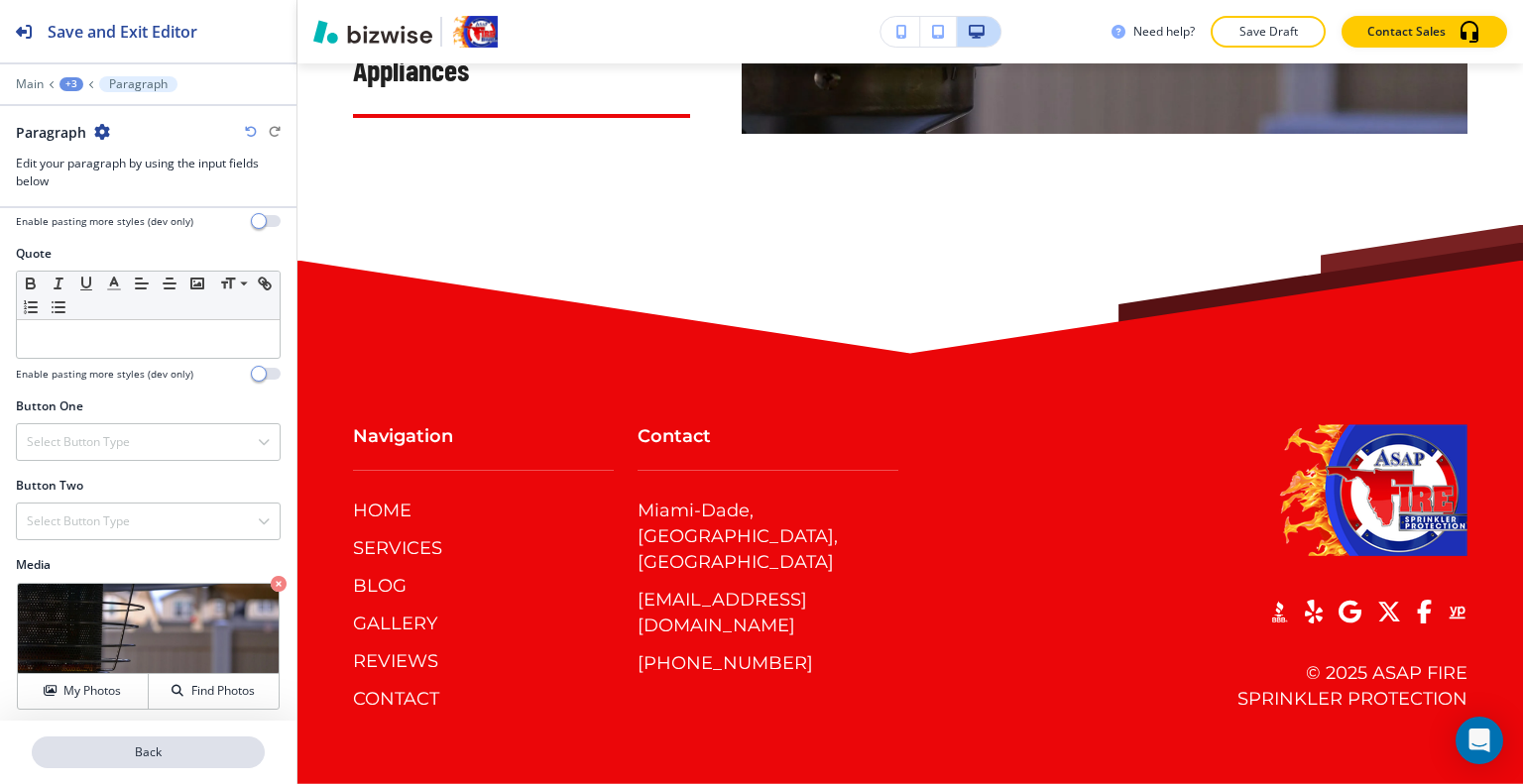click on "Back" at bounding box center [148, 752] 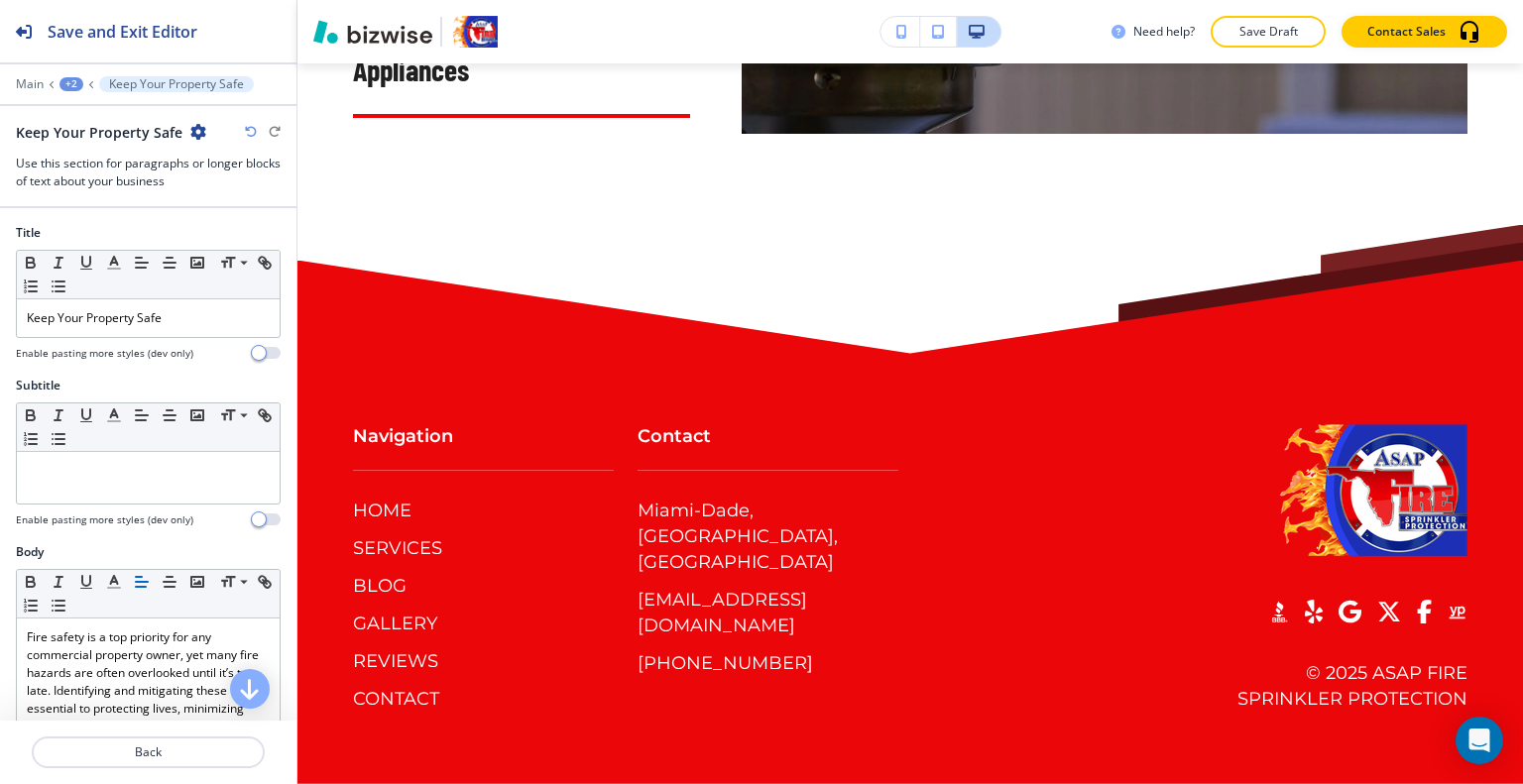 scroll, scrollTop: 9161, scrollLeft: 0, axis: vertical 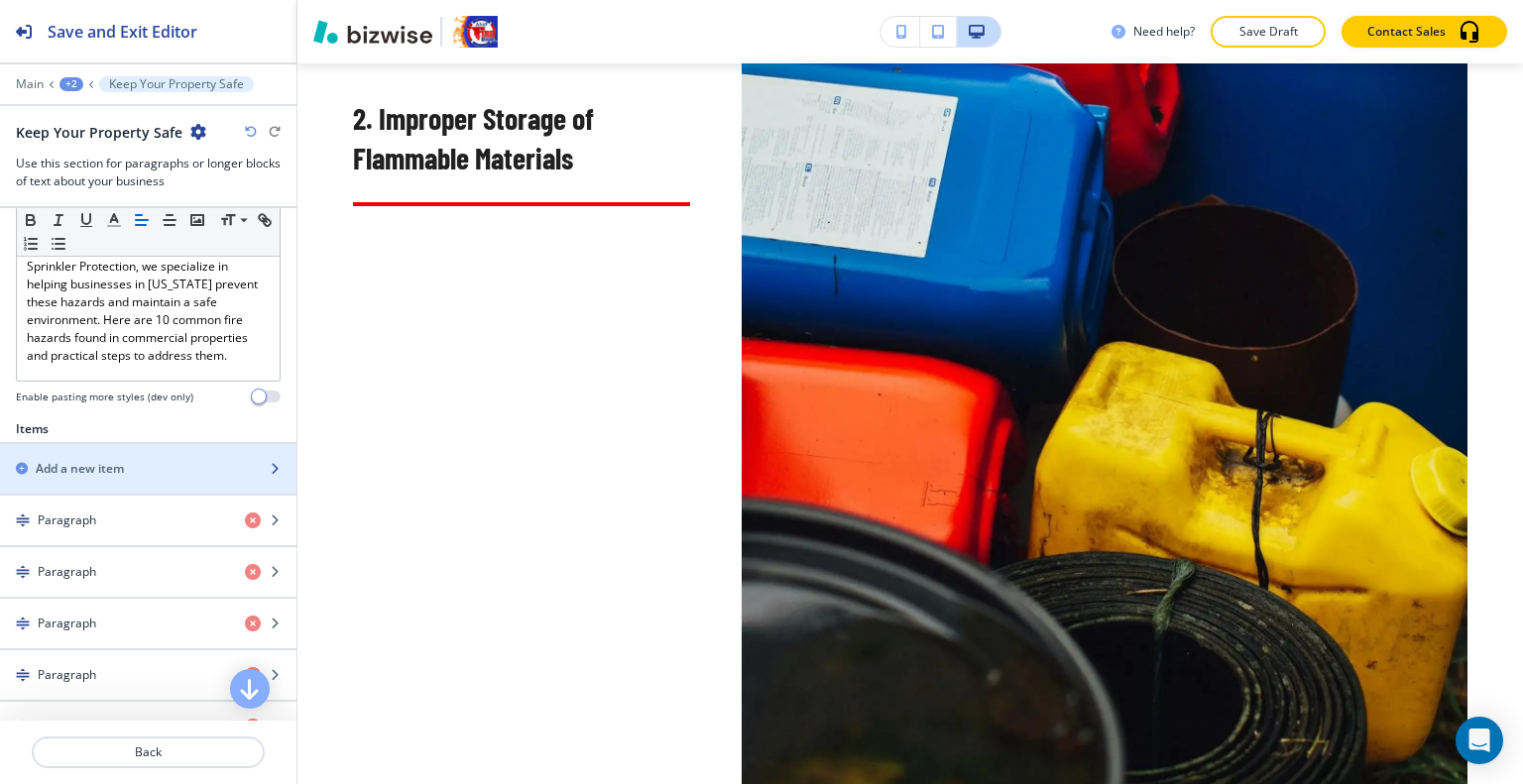 click on "Add a new item" at bounding box center (79, 469) 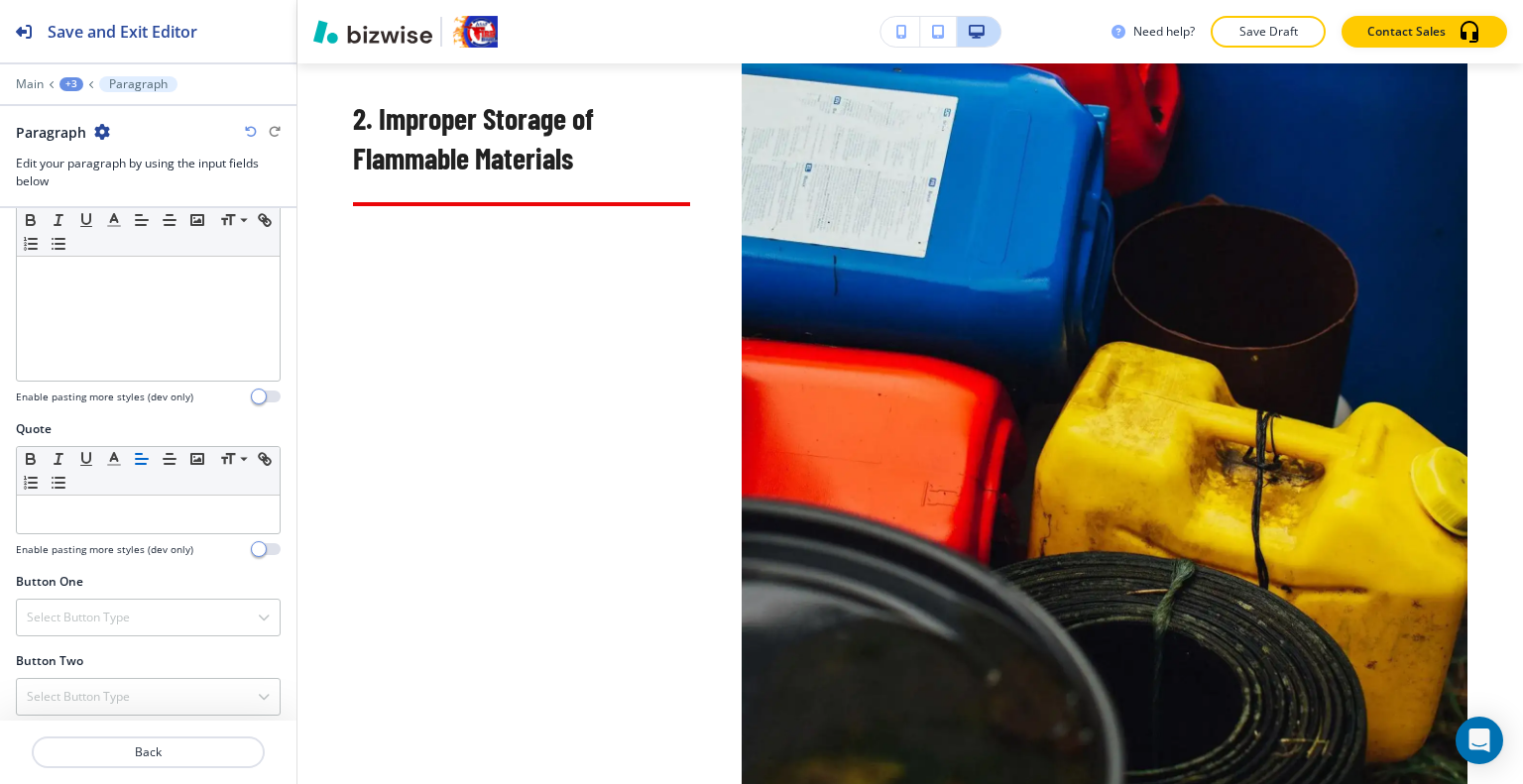 scroll, scrollTop: 671, scrollLeft: 0, axis: vertical 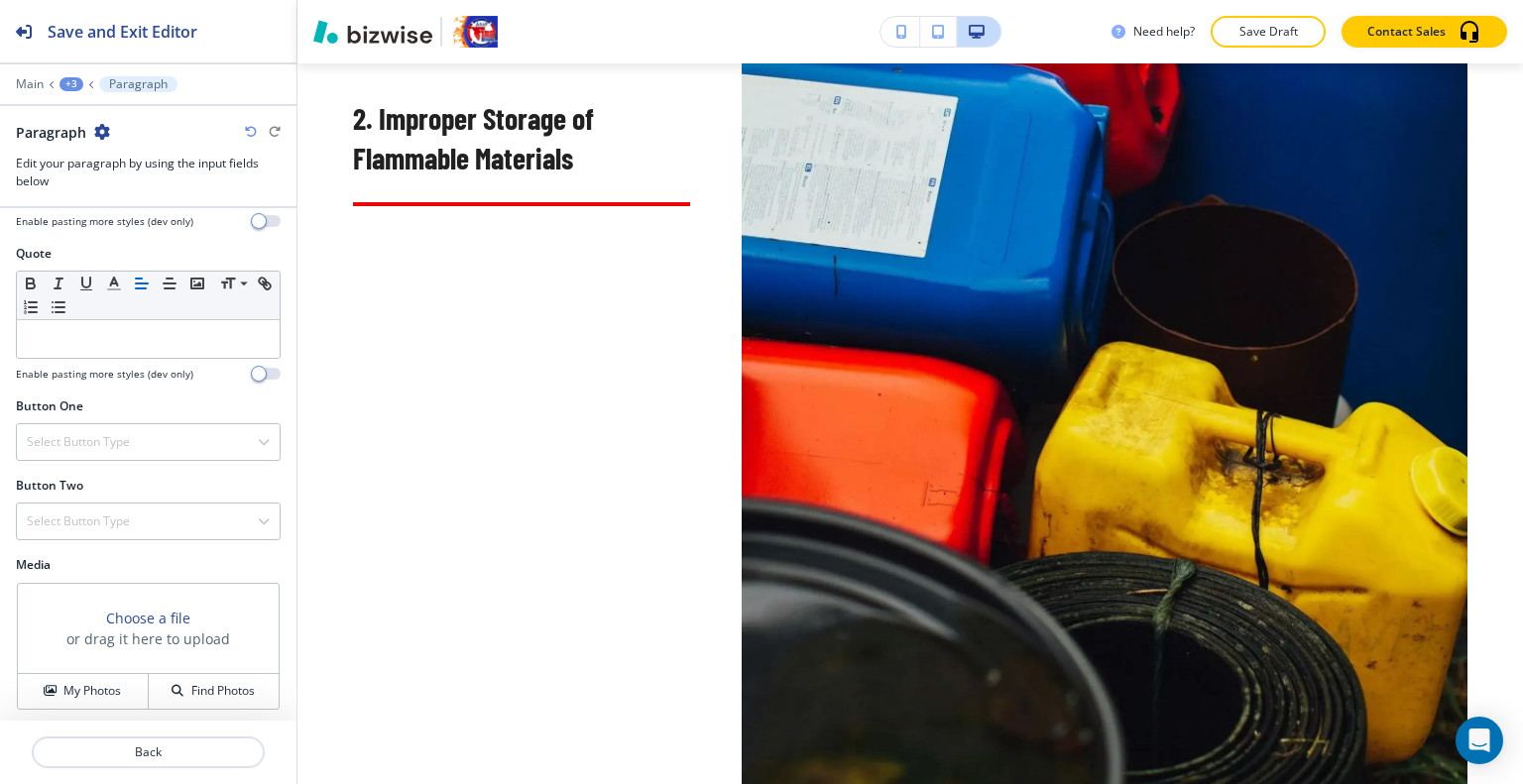 click at bounding box center (148, 728) 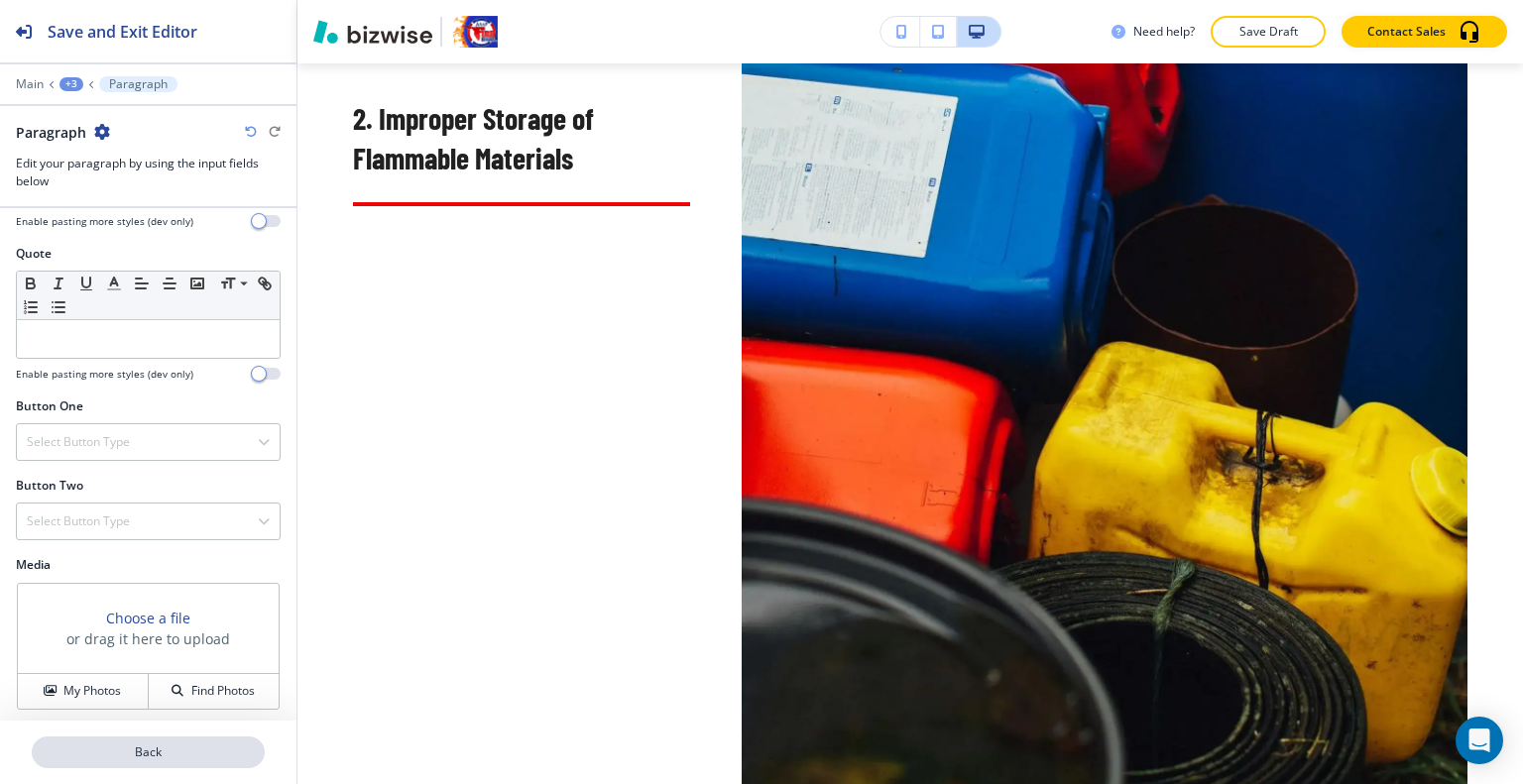 click on "Back" at bounding box center [148, 752] 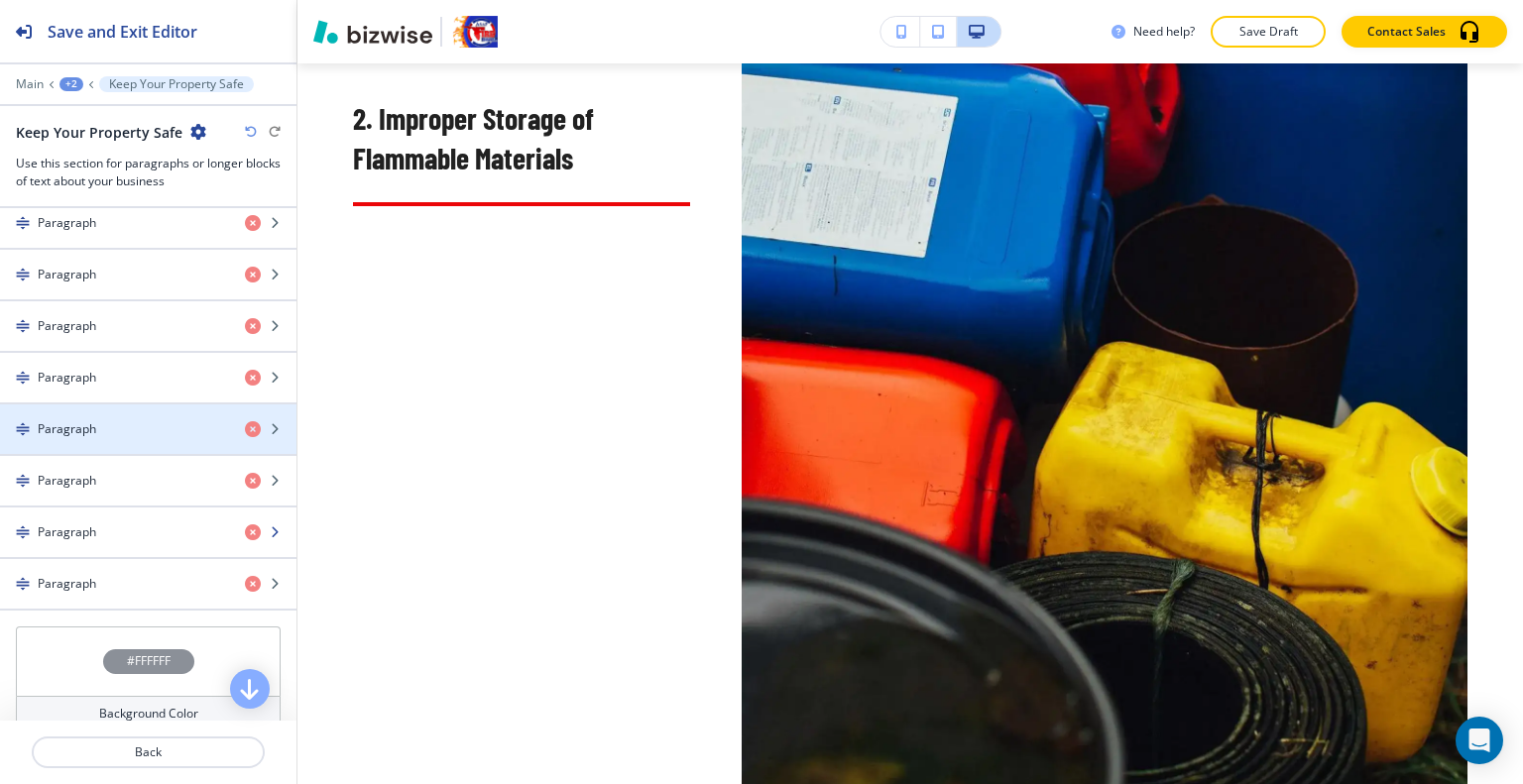 scroll, scrollTop: 595, scrollLeft: 0, axis: vertical 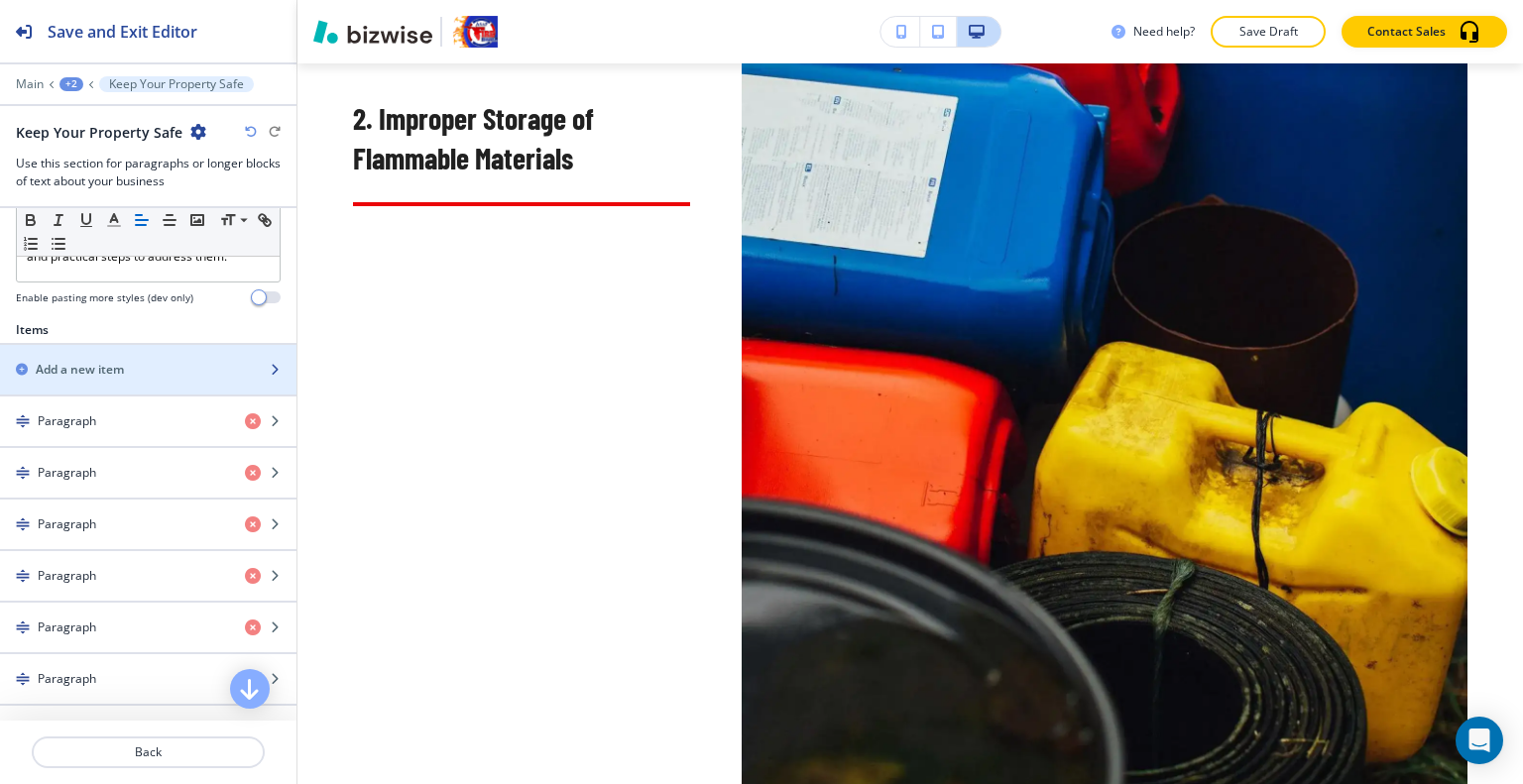 click on "Add a new item" at bounding box center [79, 370] 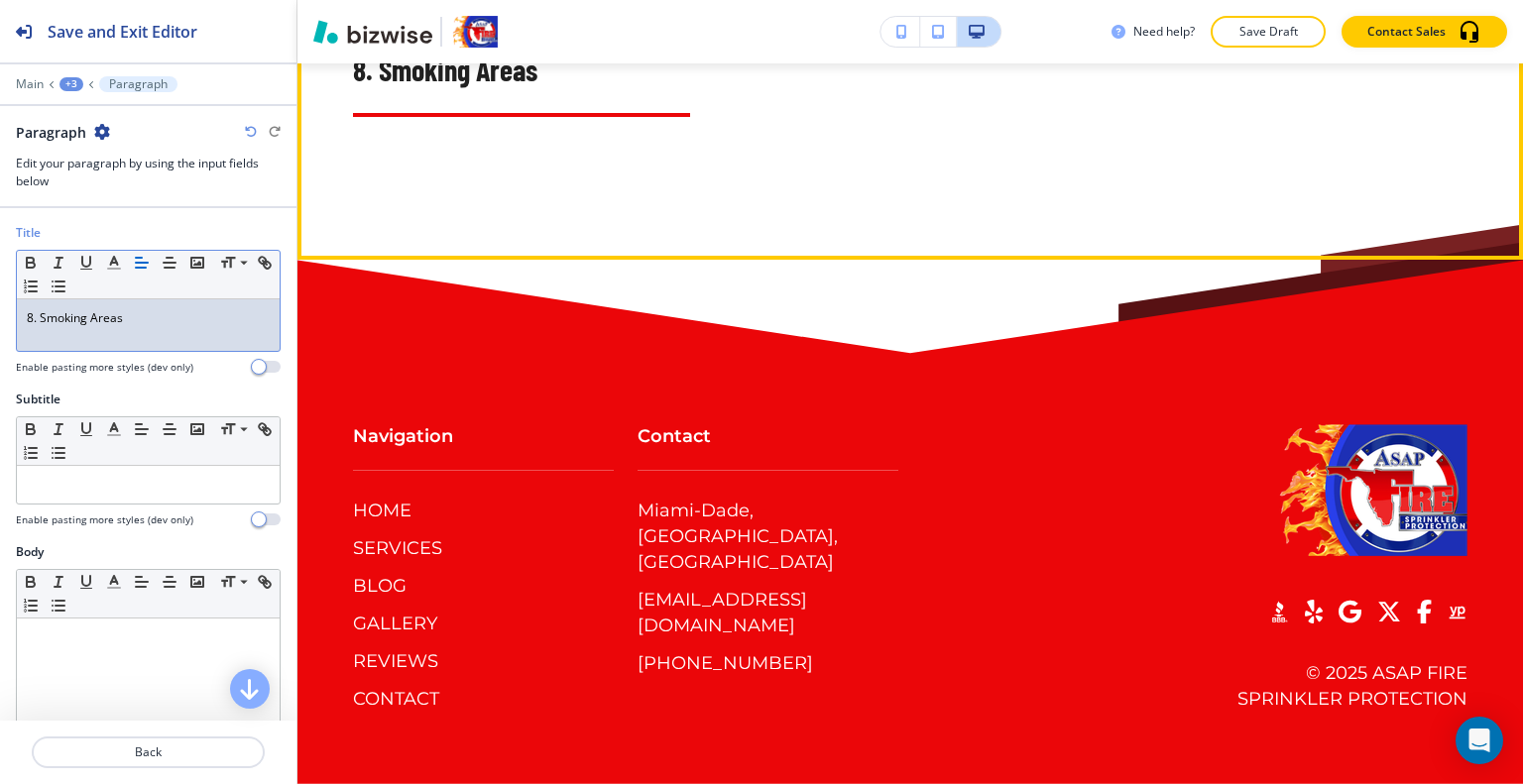 scroll, scrollTop: 14712, scrollLeft: 0, axis: vertical 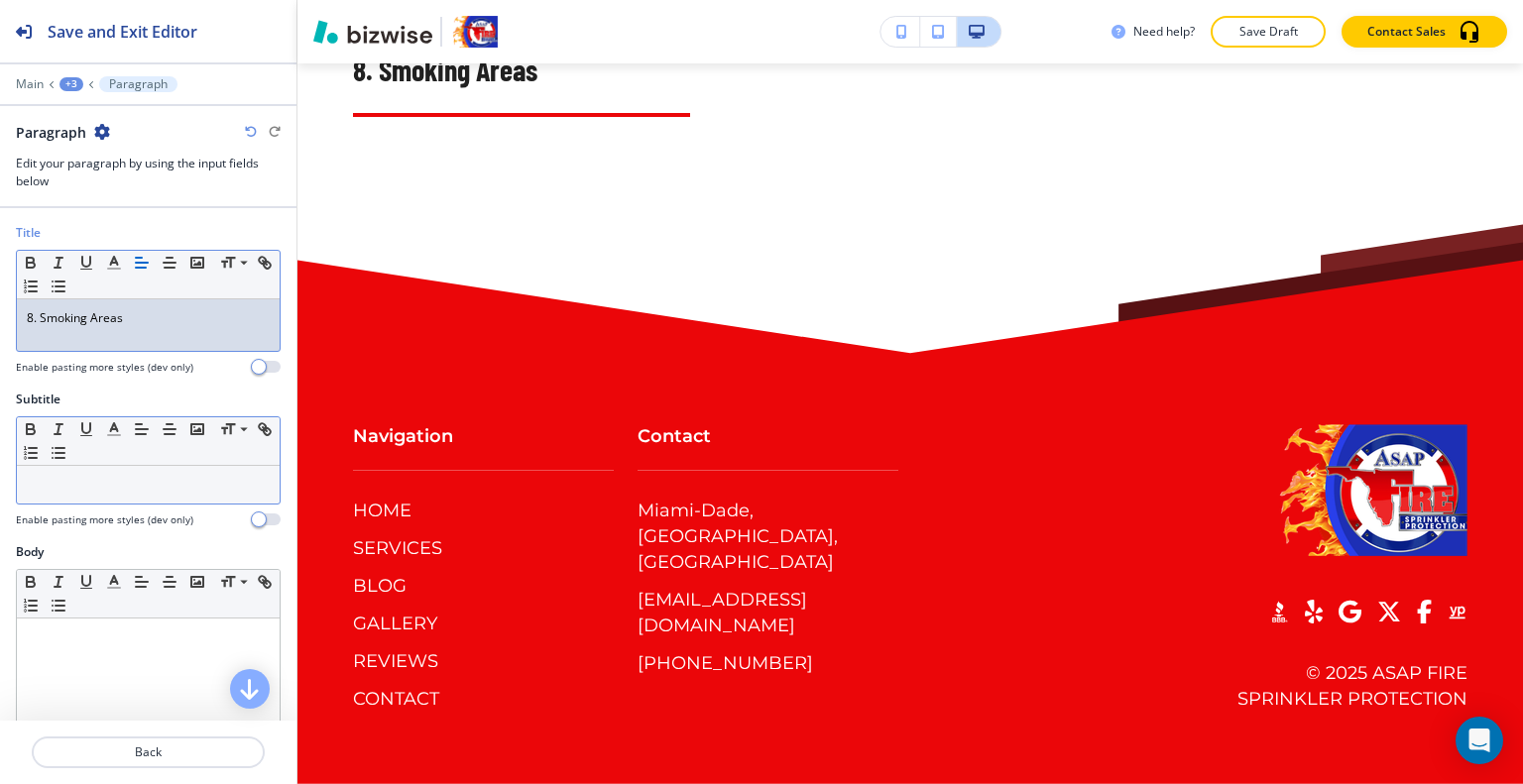 click at bounding box center (148, 485) 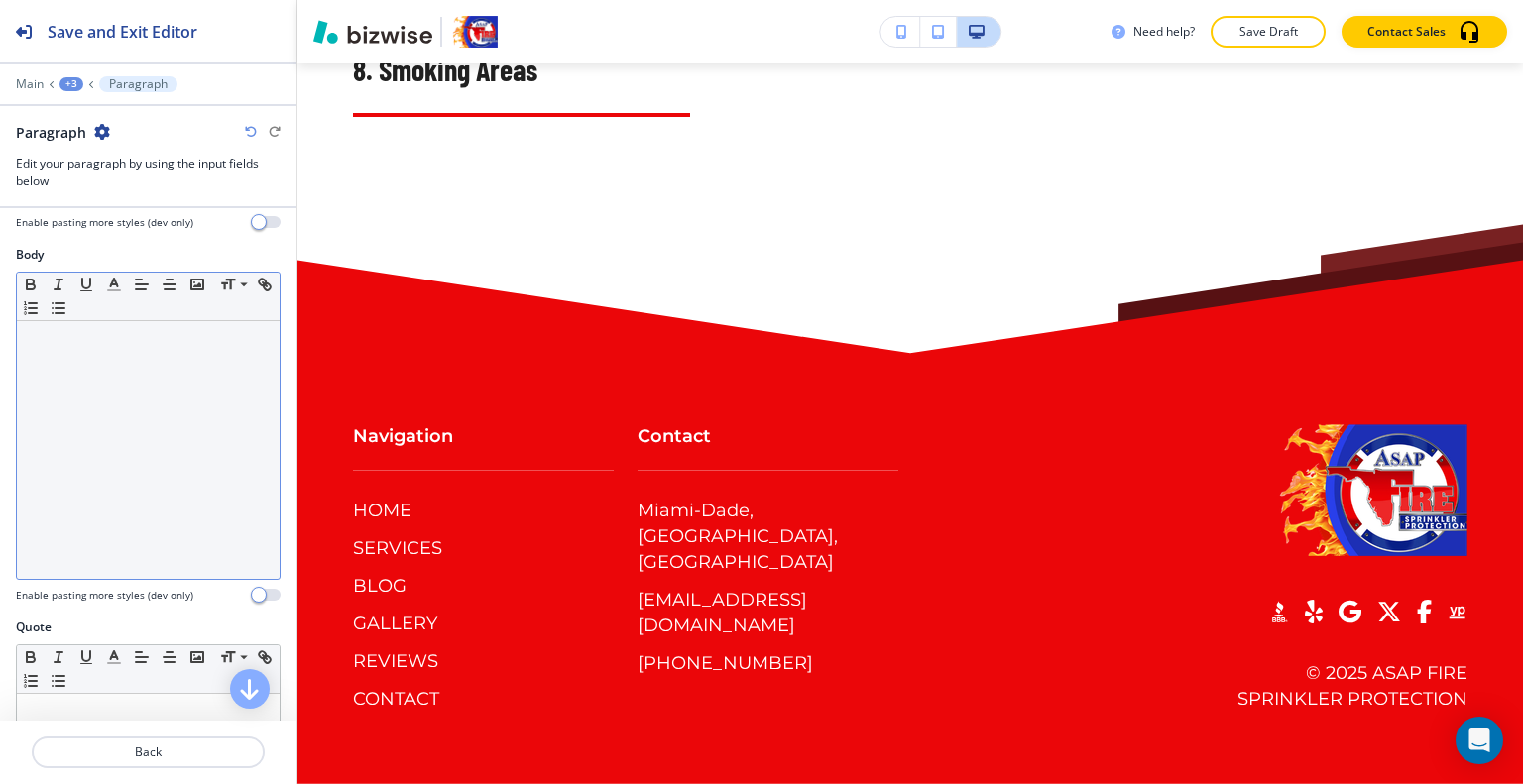 scroll, scrollTop: 396, scrollLeft: 0, axis: vertical 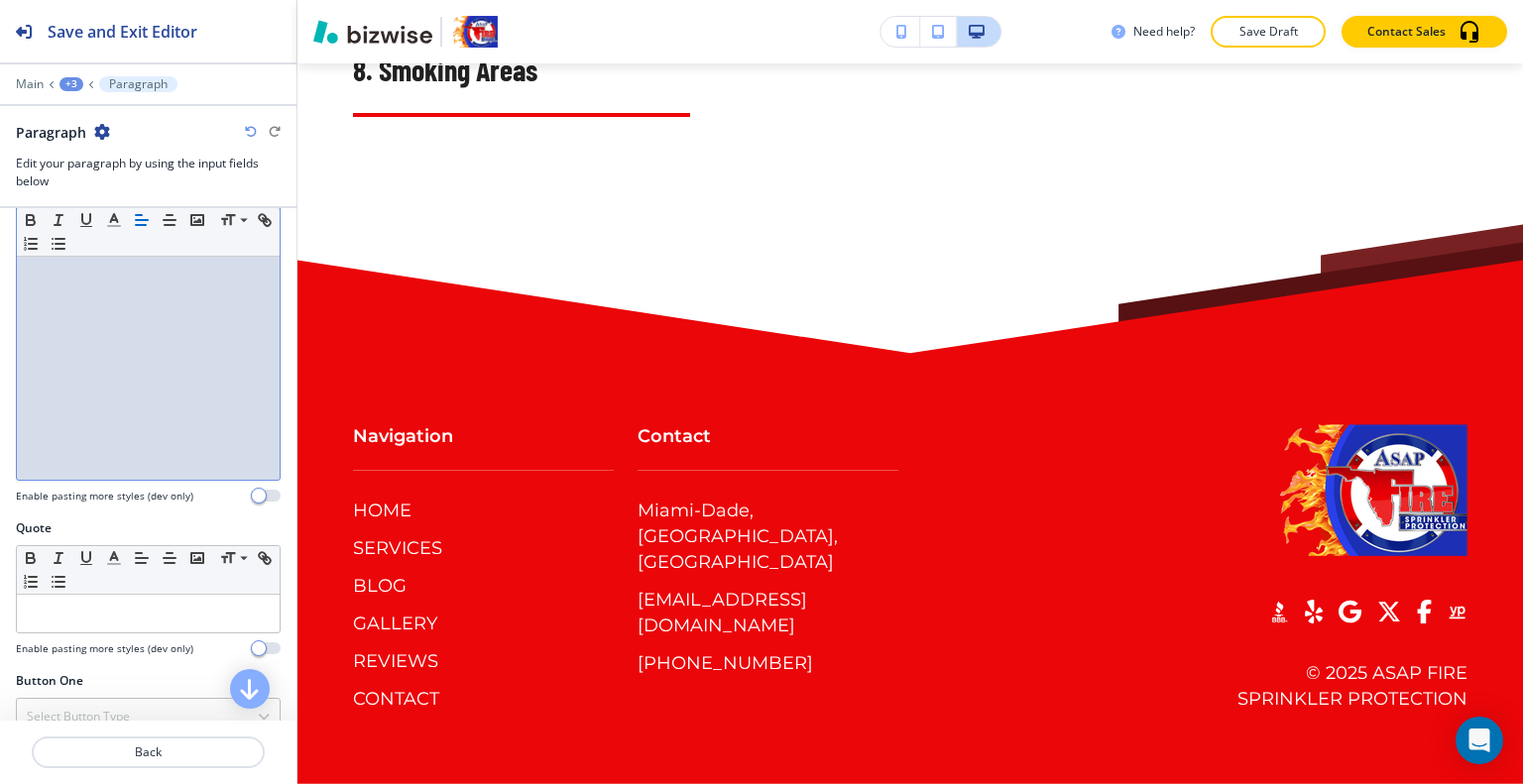 drag, startPoint x: 91, startPoint y: 431, endPoint x: 4, endPoint y: 327, distance: 136 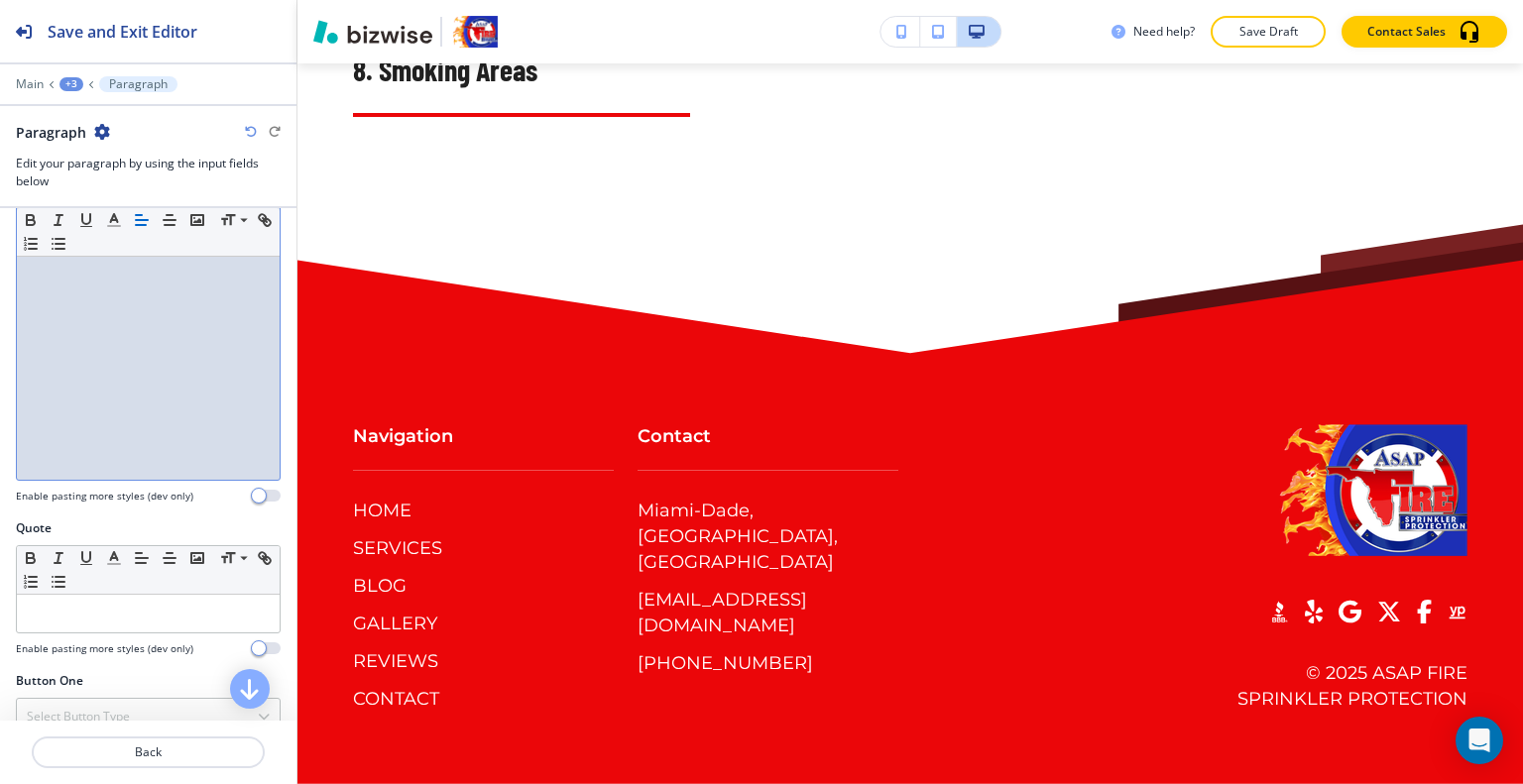 click at bounding box center [148, 351] 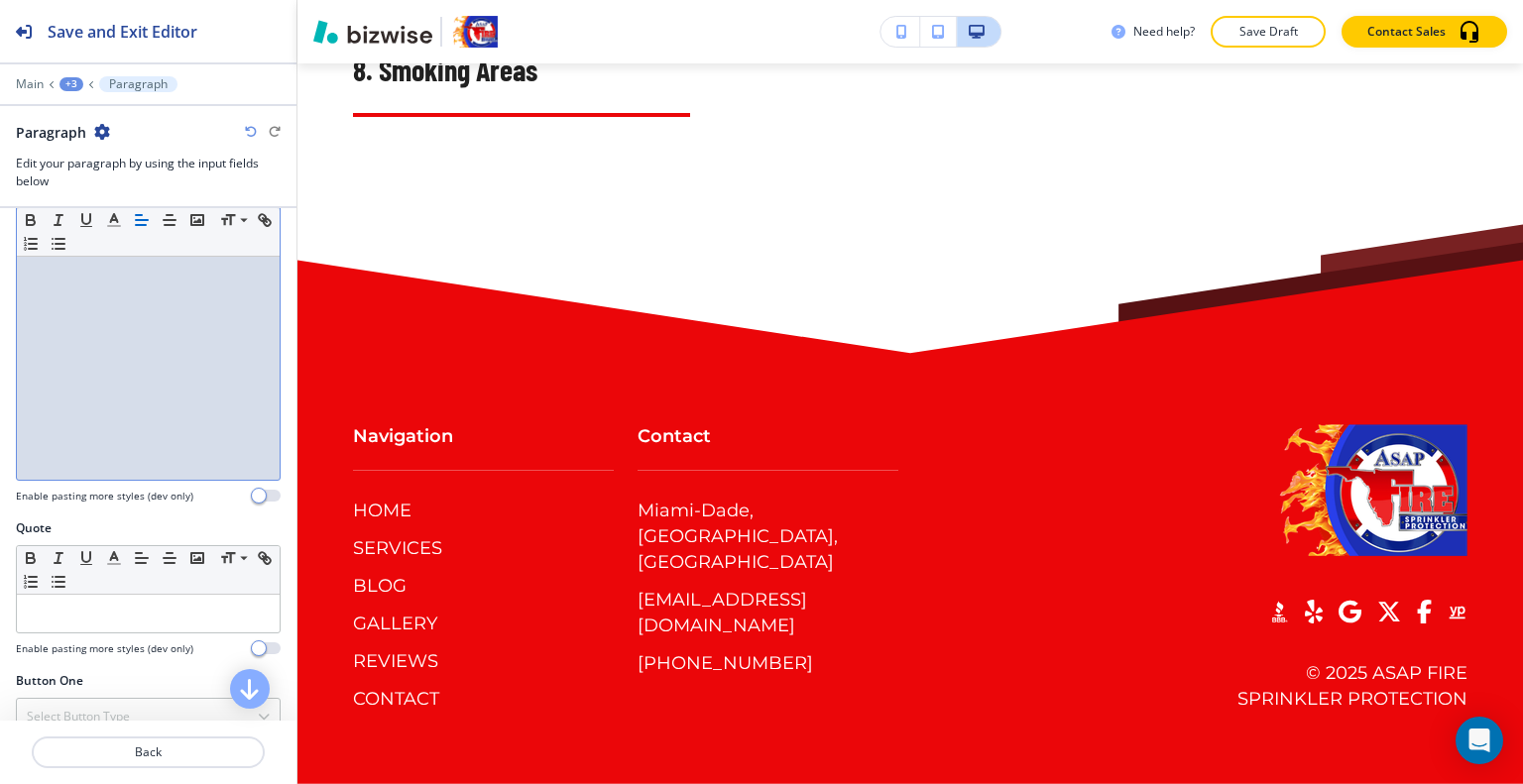 click at bounding box center (148, 351) 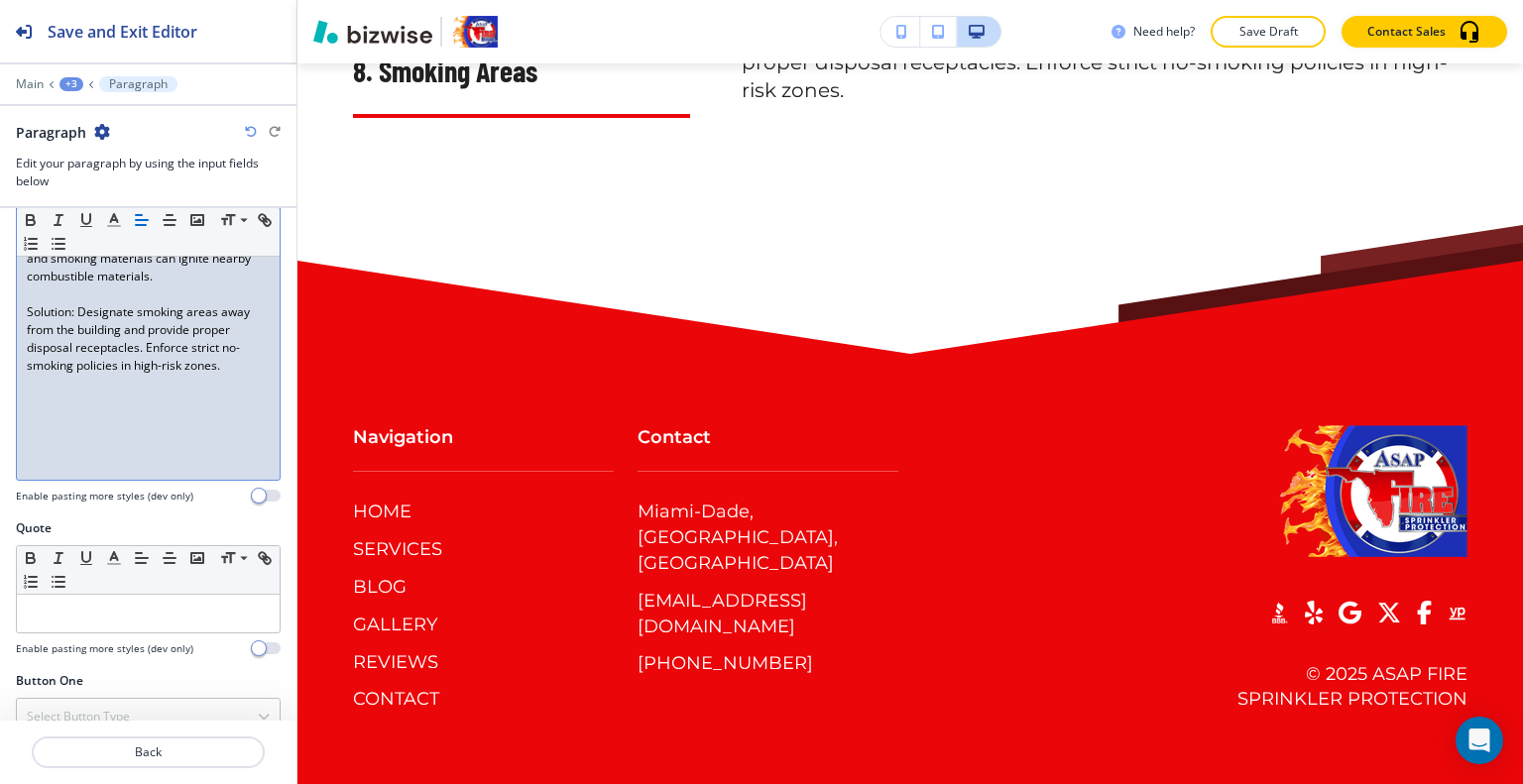 scroll, scrollTop: 671, scrollLeft: 0, axis: vertical 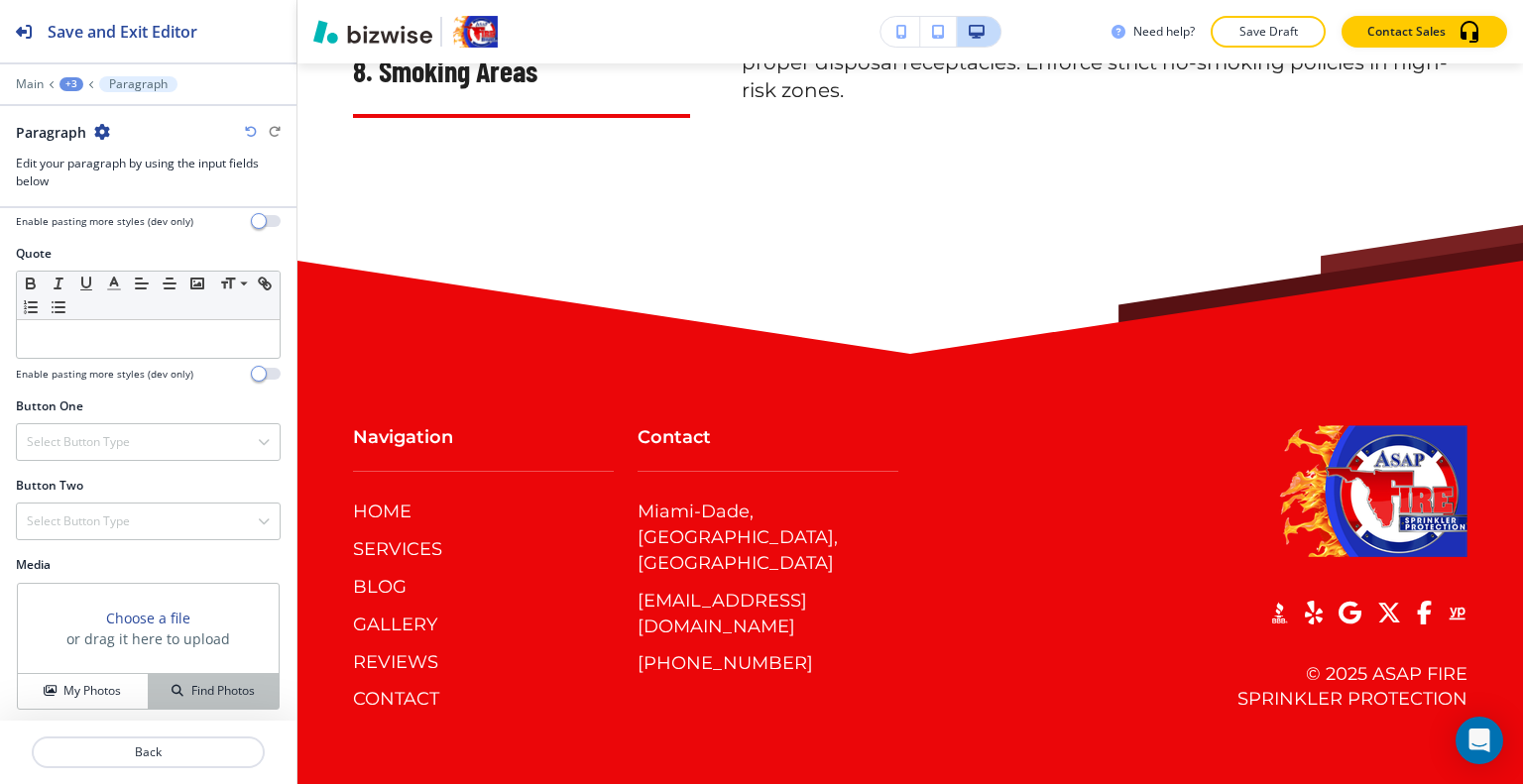 click on "Find Photos" at bounding box center [213, 691] 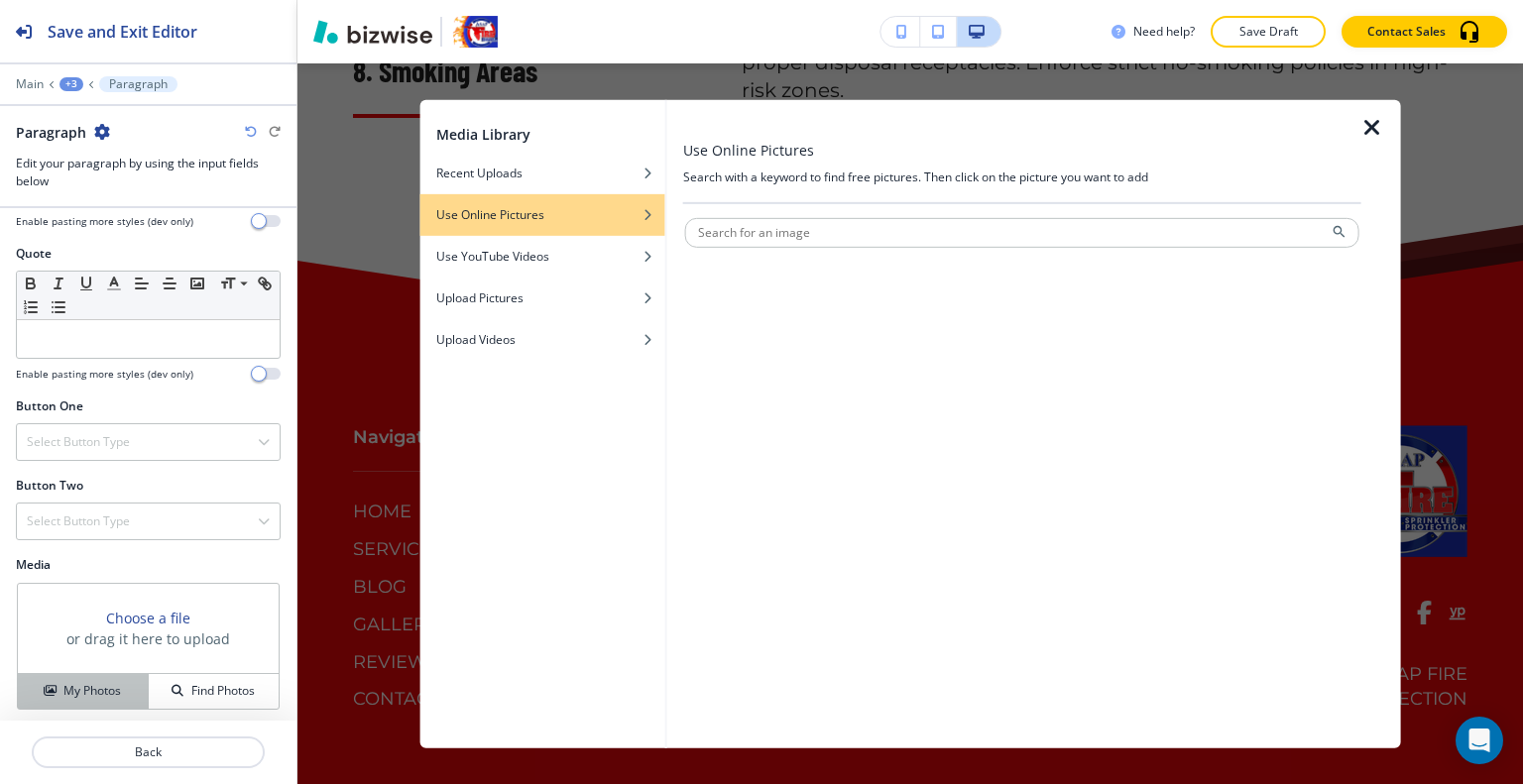 click on "My Photos" at bounding box center (83, 691) 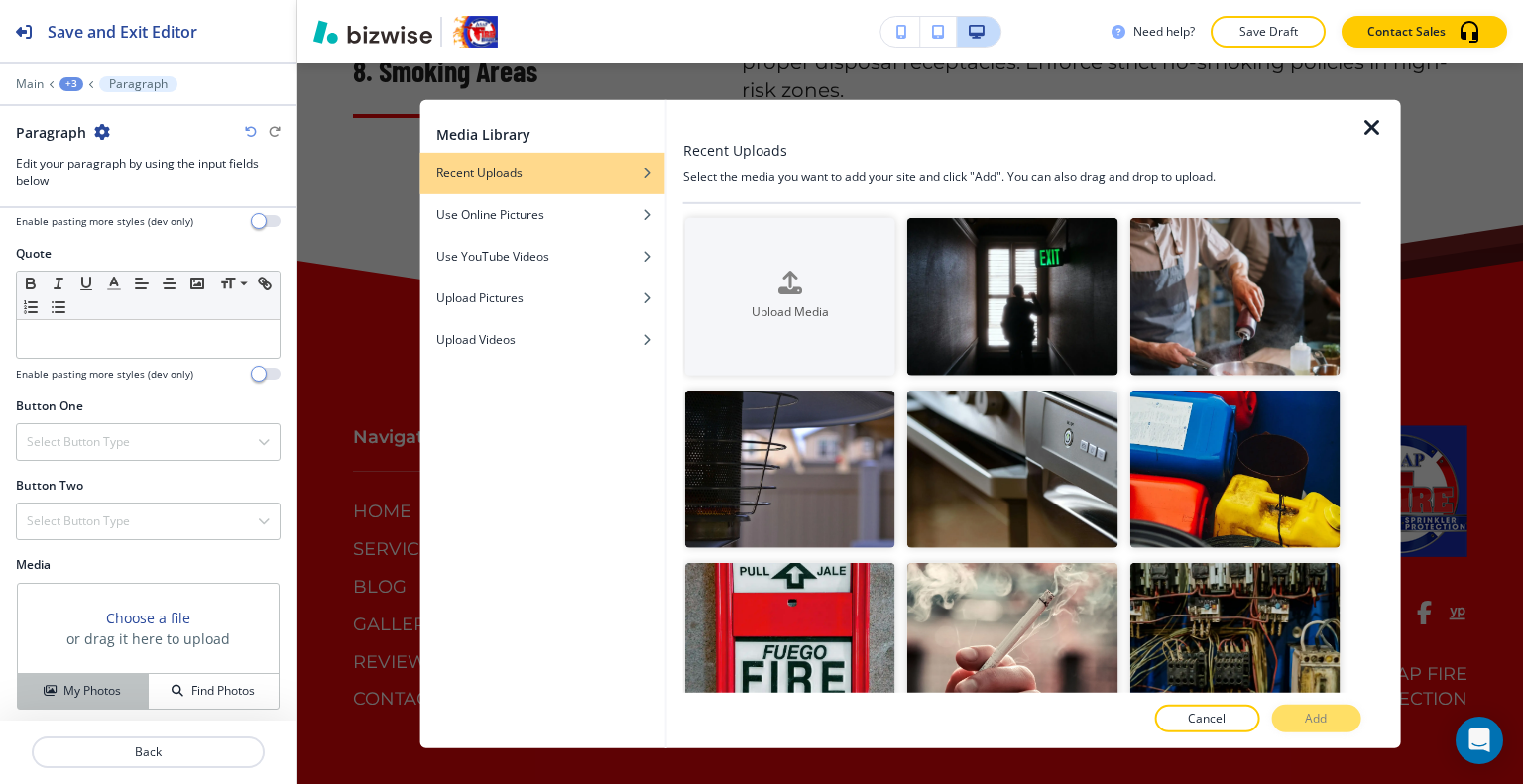 click on "My Photos" at bounding box center [92, 691] 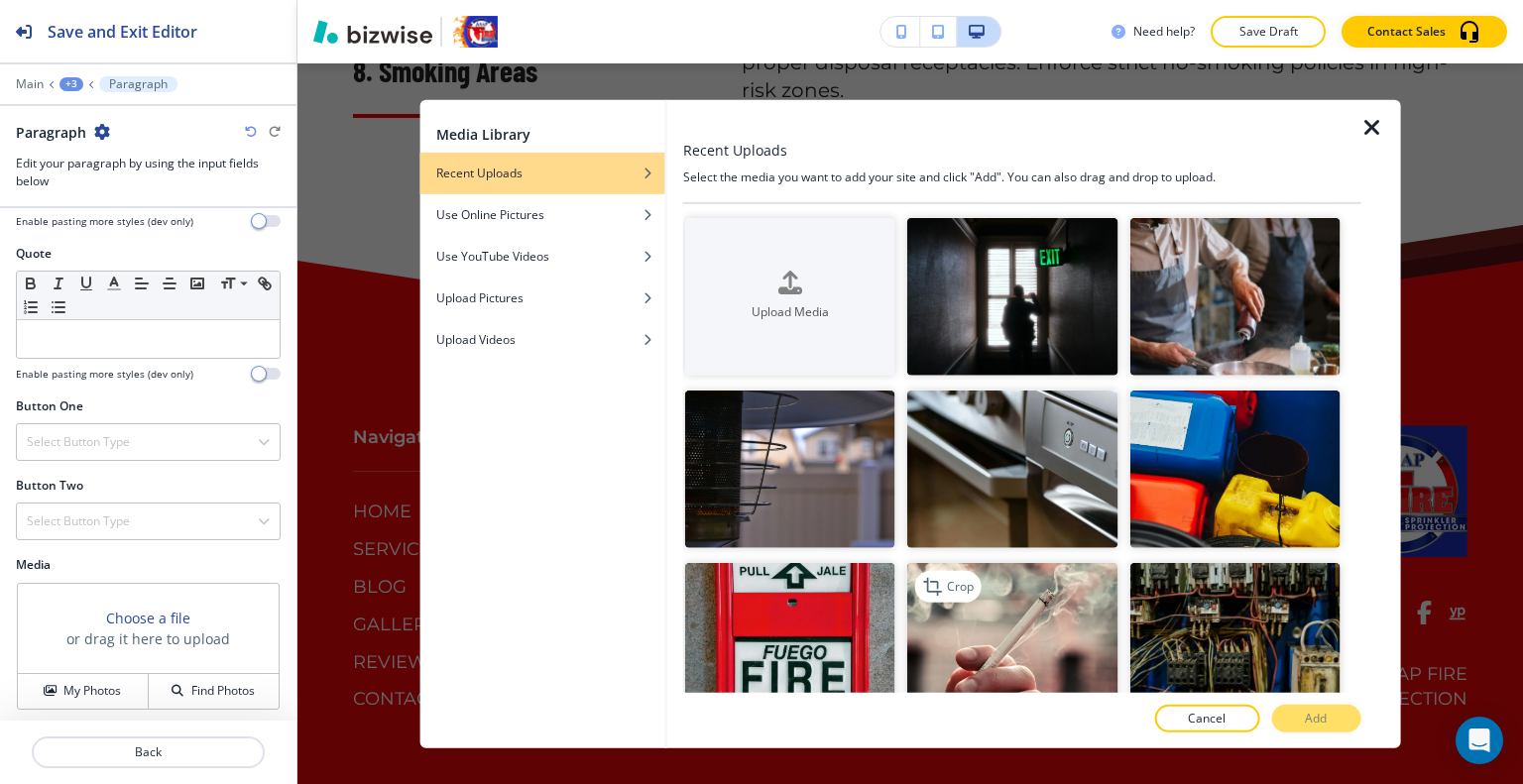 click at bounding box center (1012, 641) 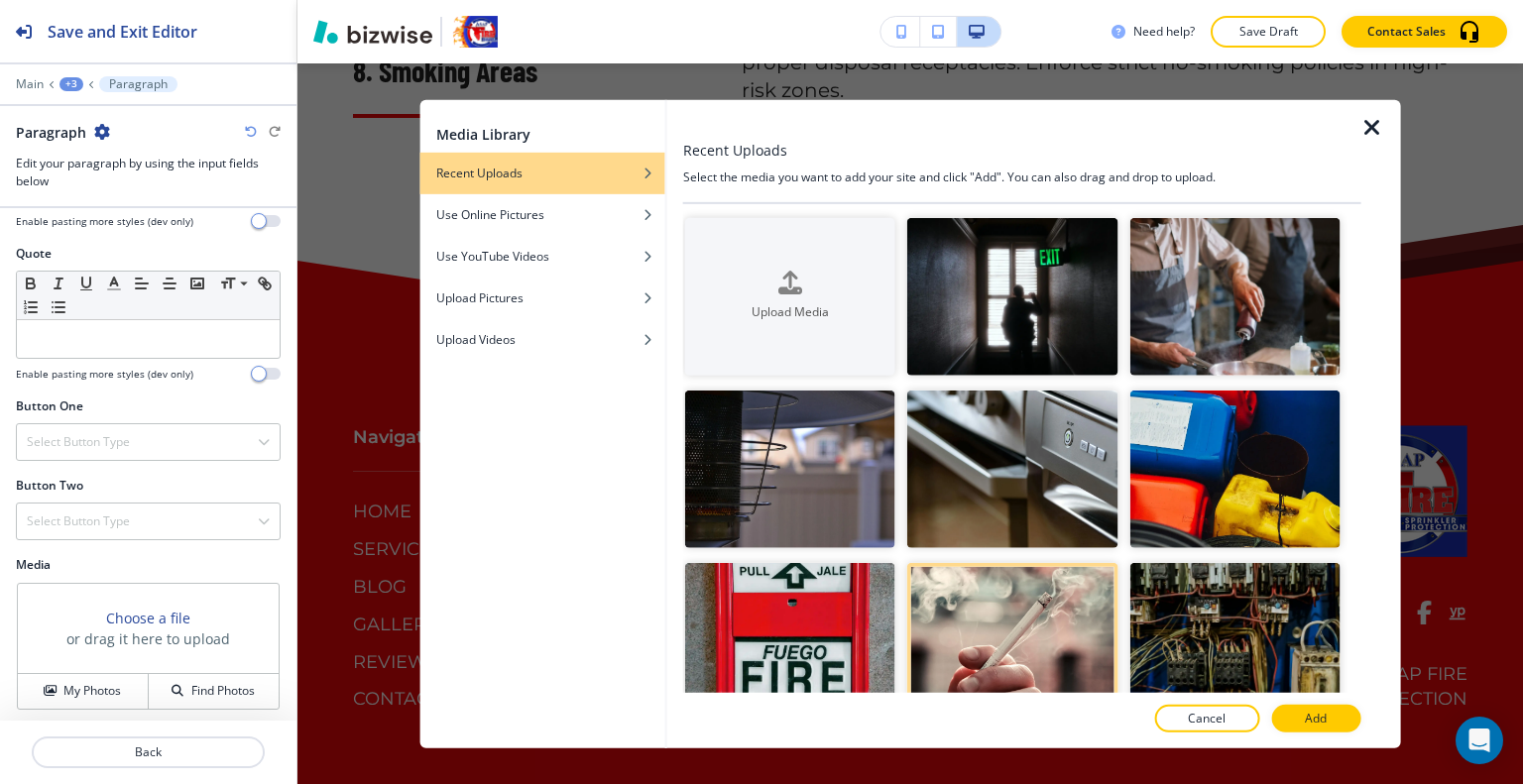 click on "Recent Uploads Select the media you want to add your site and click "Add". You can also drag and drop to upload. Upload Media Crop Crop Crop Crop Crop Crop Crop Crop Crop Crop Crop Crop Crop Crop Crop Crop Crop Crop Crop Crop Crop Crop Crop Crop Crop Crop Crop Crop Crop Crop Crop Crop Crop Crop Crop Crop Crop Crop Crop Crop Crop Crop Crop Crop Crop Crop Crop Crop Crop Crop Crop Crop Crop Crop Crop Crop Crop Crop Crop Crop Crop Crop Crop Crop Crop Crop Crop Crop Crop Crop Crop Crop Crop Crop Crop Crop Crop Crop Crop Crop Crop Crop Crop Crop Crop Crop Crop Crop Crop Crop Crop Crop Crop Crop Crop Crop Crop Crop Crop Crop Crop Crop Crop Crop Crop Crop Crop Crop Crop Crop Crop Crop Crop Crop Crop Crop Crop Crop Crop Crop Crop Crop Crop Crop Crop Crop Crop Crop Crop Crop Crop Crop Crop Crop Crop Crop Crop Crop Crop Crop Crop Crop Crop Crop Crop Crop Crop Crop Crop Crop Crop Crop Crop Crop Crop Crop Crop Crop Crop Crop Crop Crop Crop Crop Crop Crop Crop Crop Crop Crop Crop Crop Crop Crop Crop Crop Crop Crop Crop Add" at bounding box center [1022, 423] 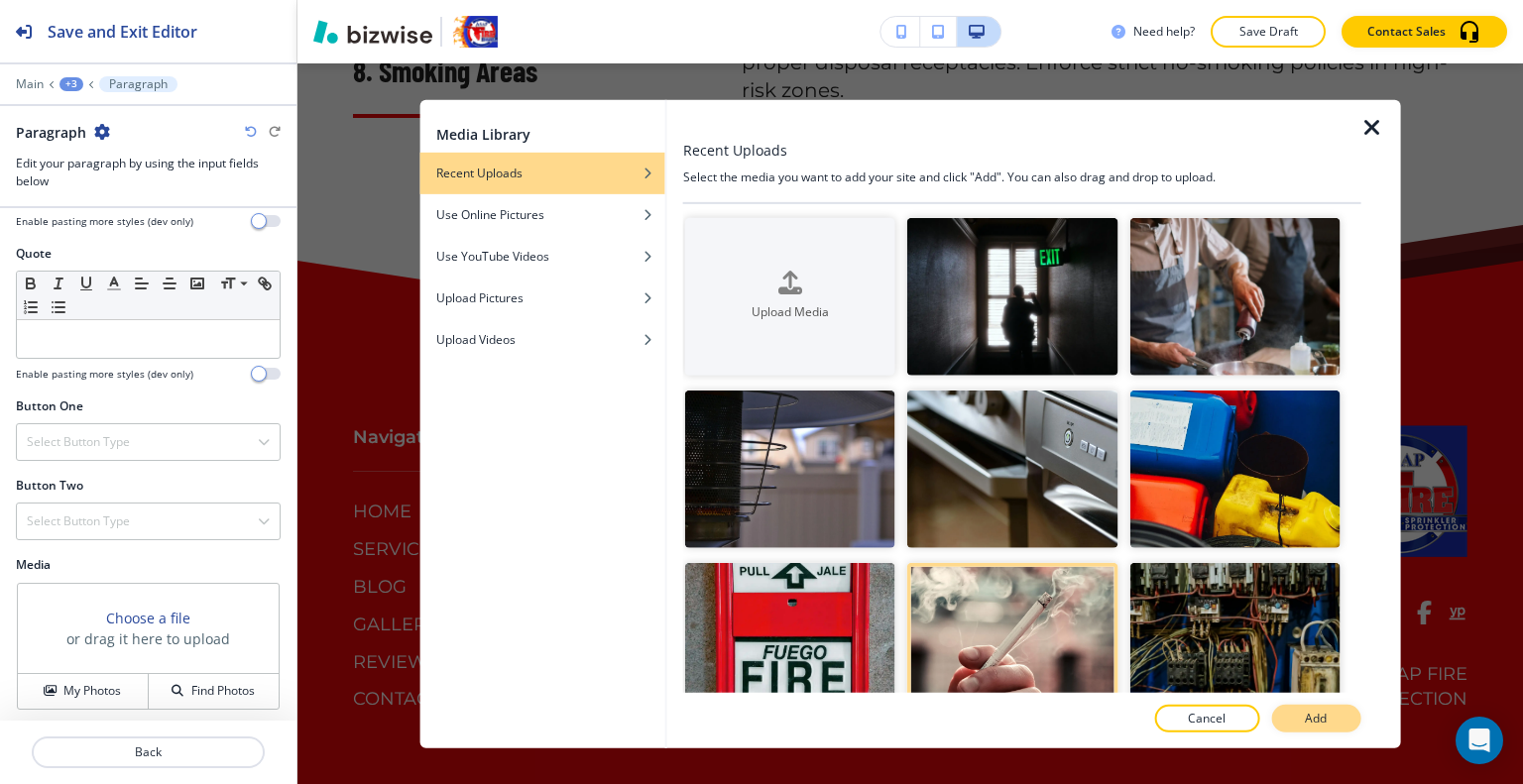 click on "Add" at bounding box center (1316, 719) 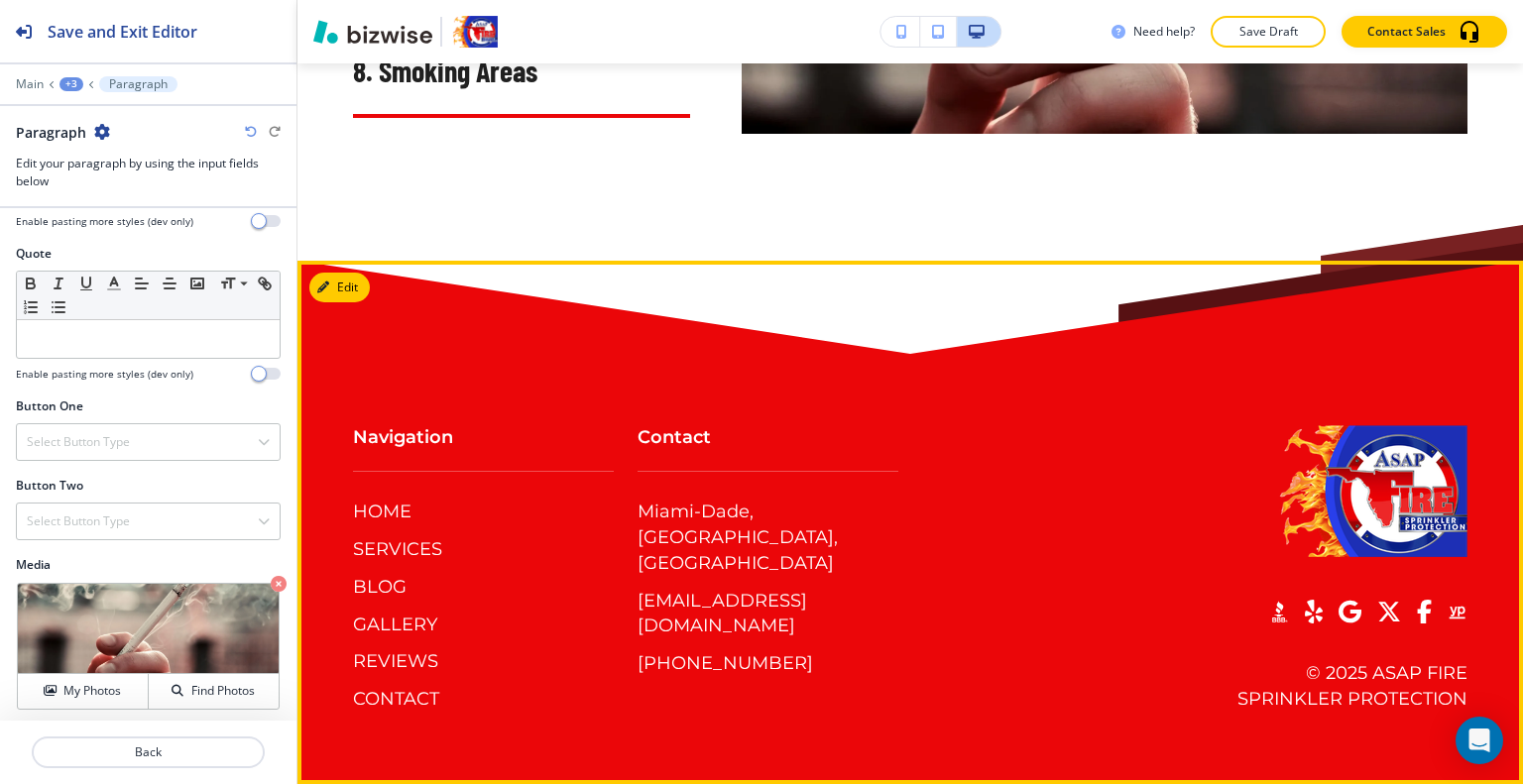 scroll, scrollTop: 15113, scrollLeft: 0, axis: vertical 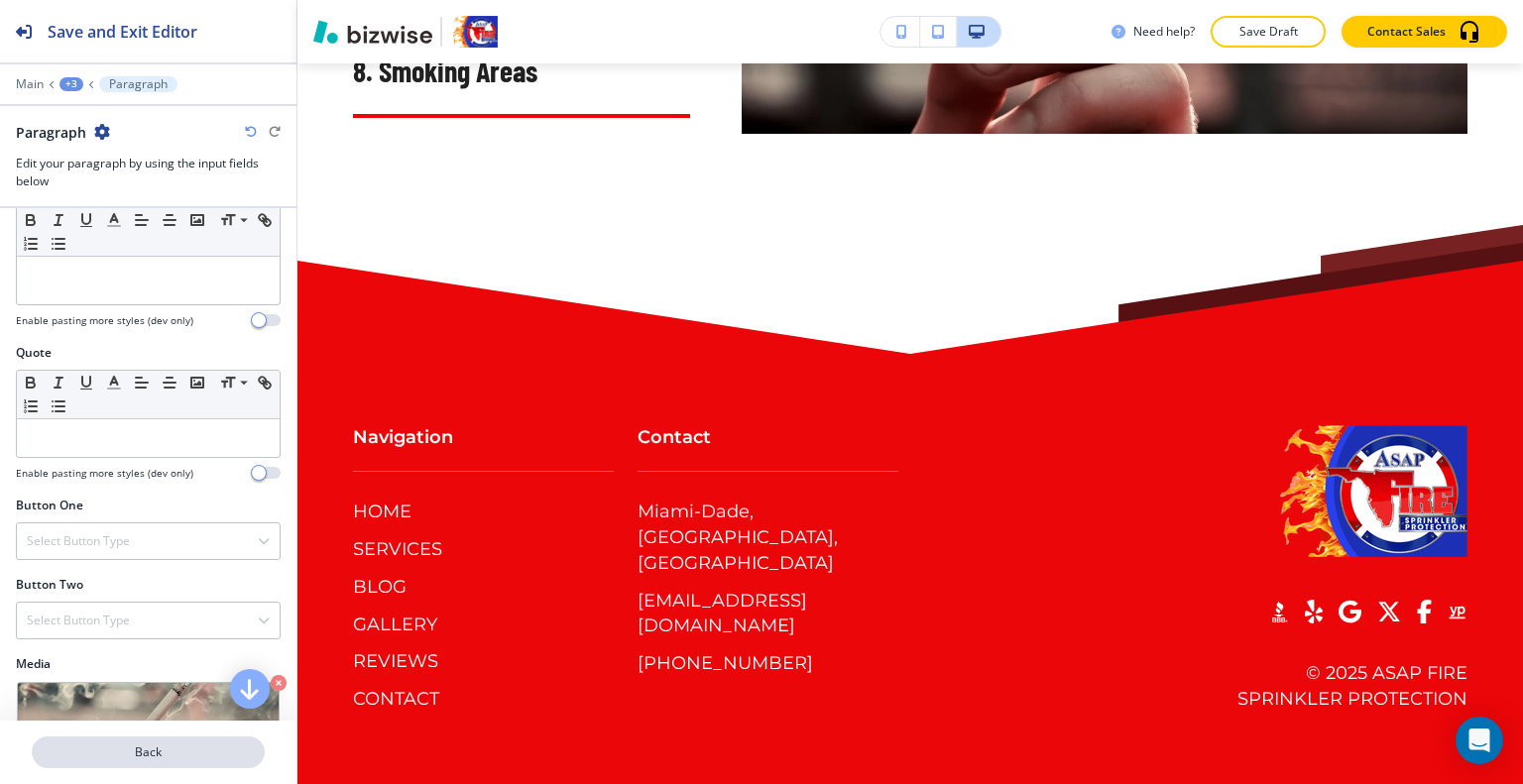 click on "Back" at bounding box center (148, 752) 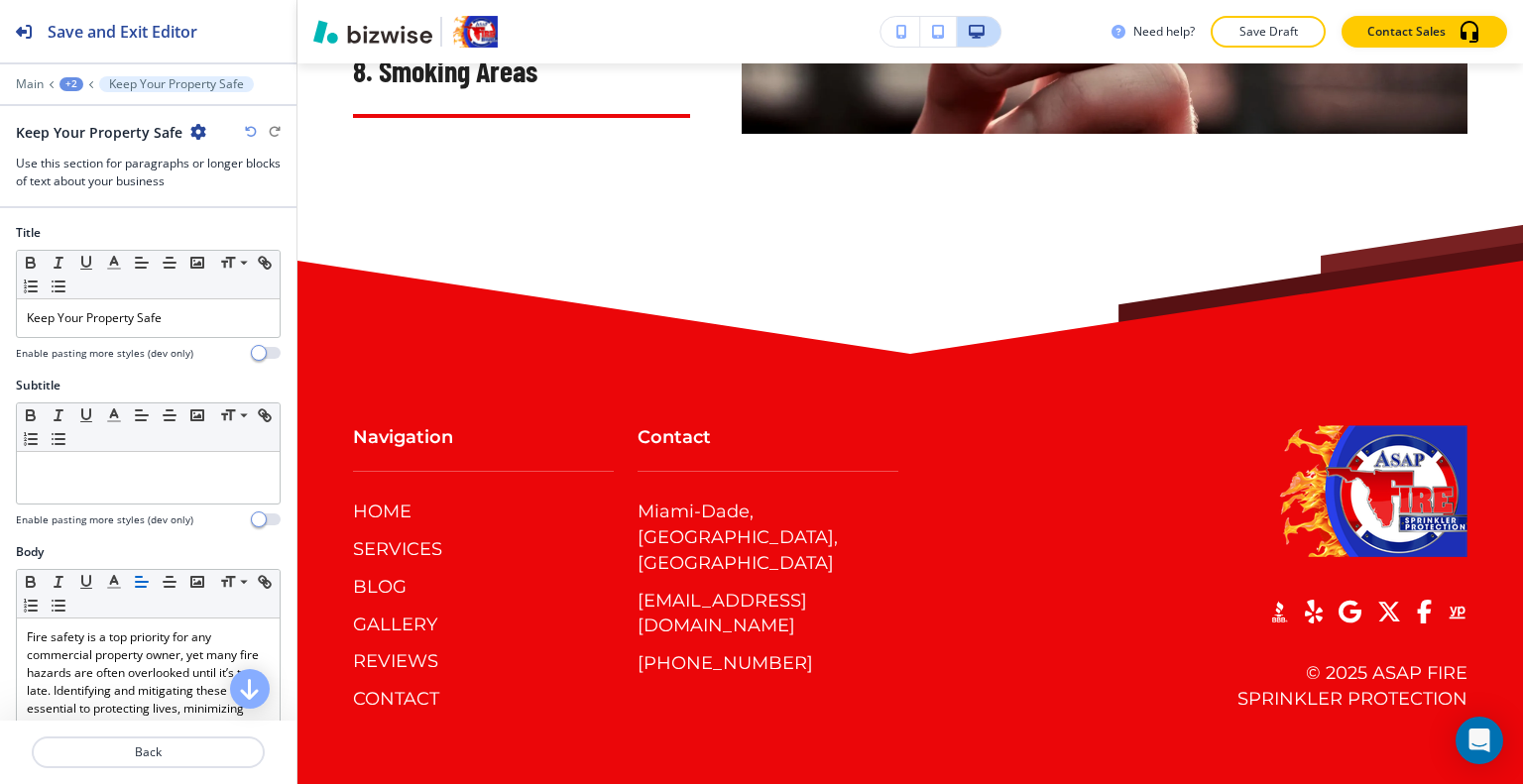 scroll, scrollTop: 9161, scrollLeft: 0, axis: vertical 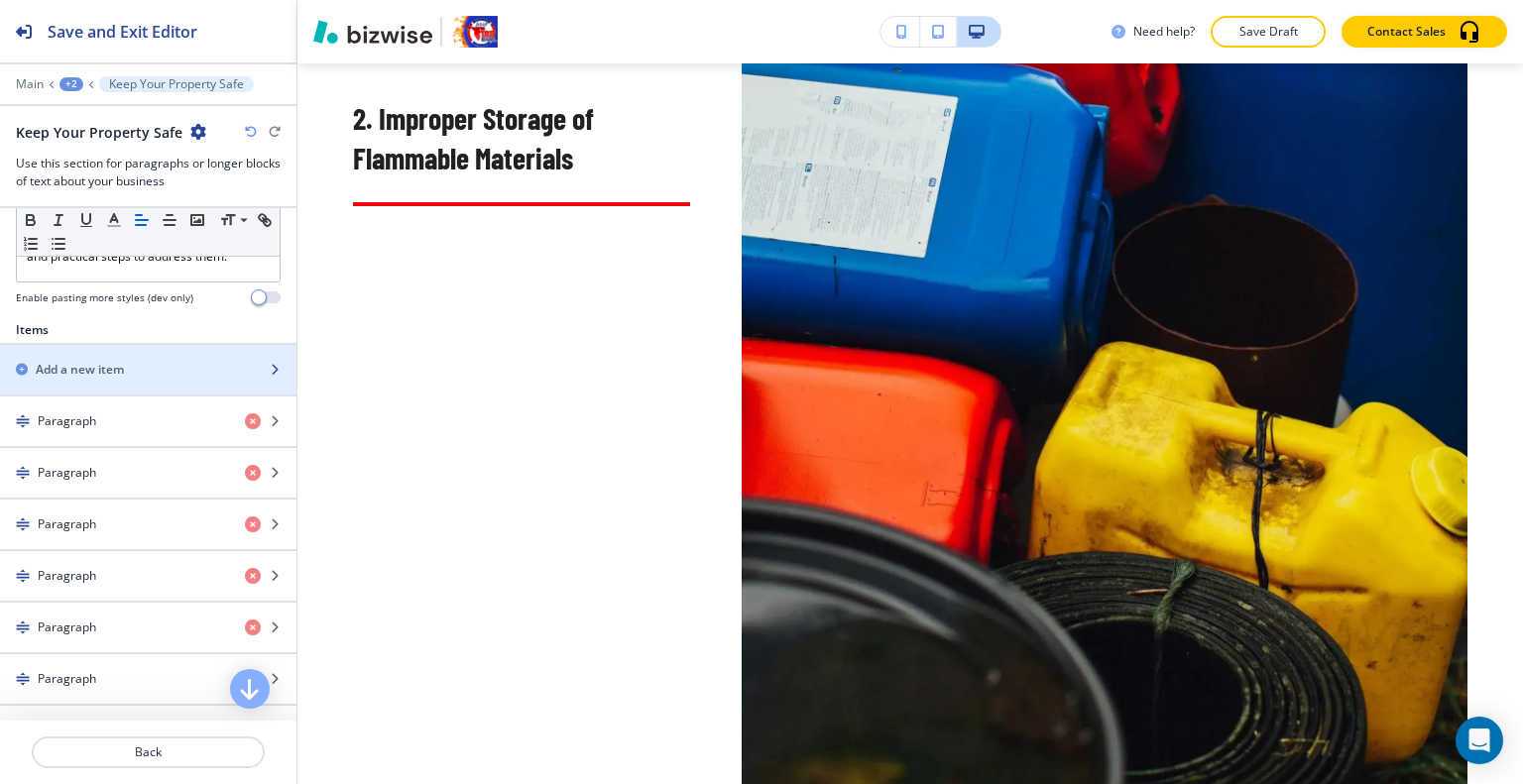 click on "Add a new item" at bounding box center (126, 370) 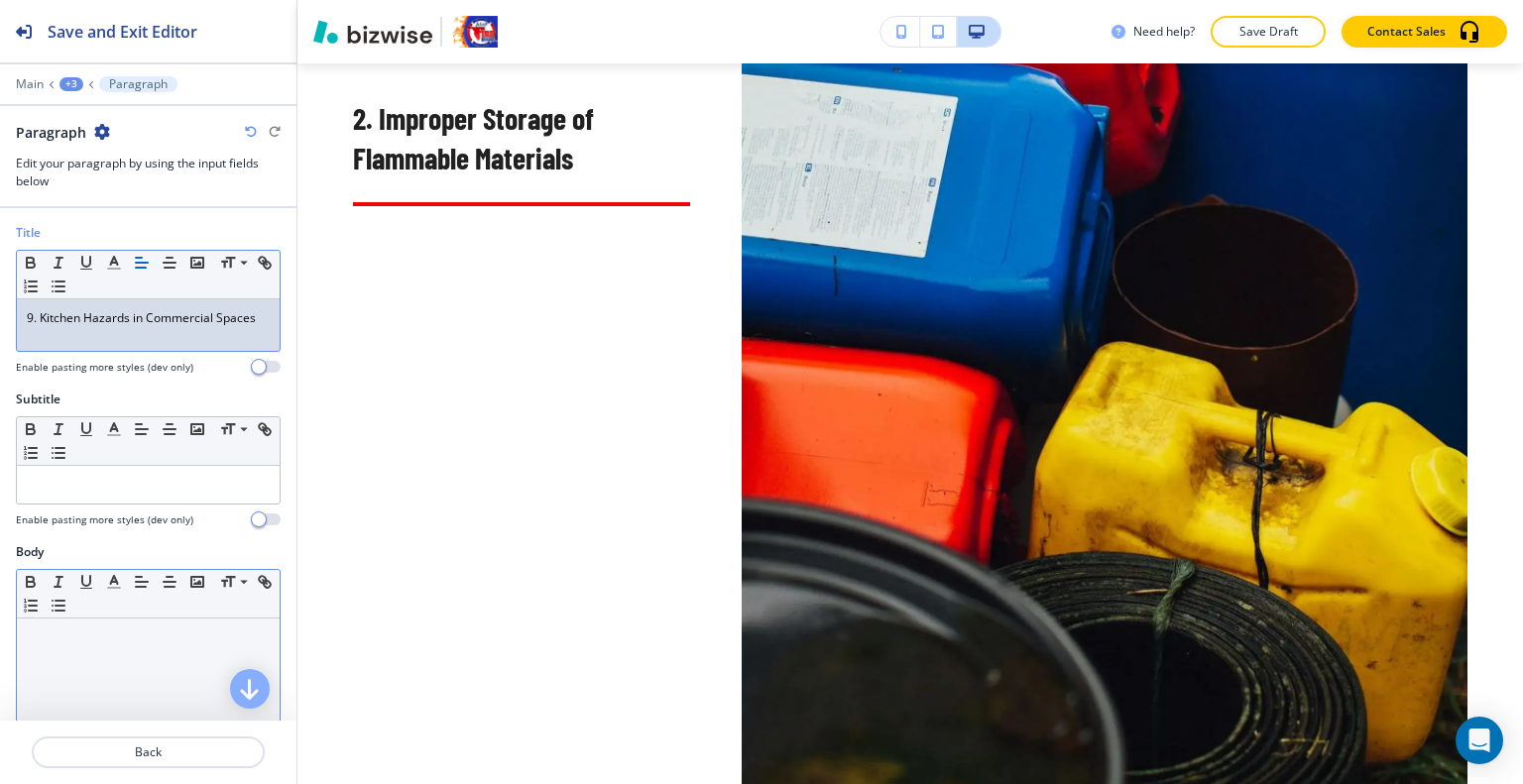 scroll, scrollTop: 297, scrollLeft: 0, axis: vertical 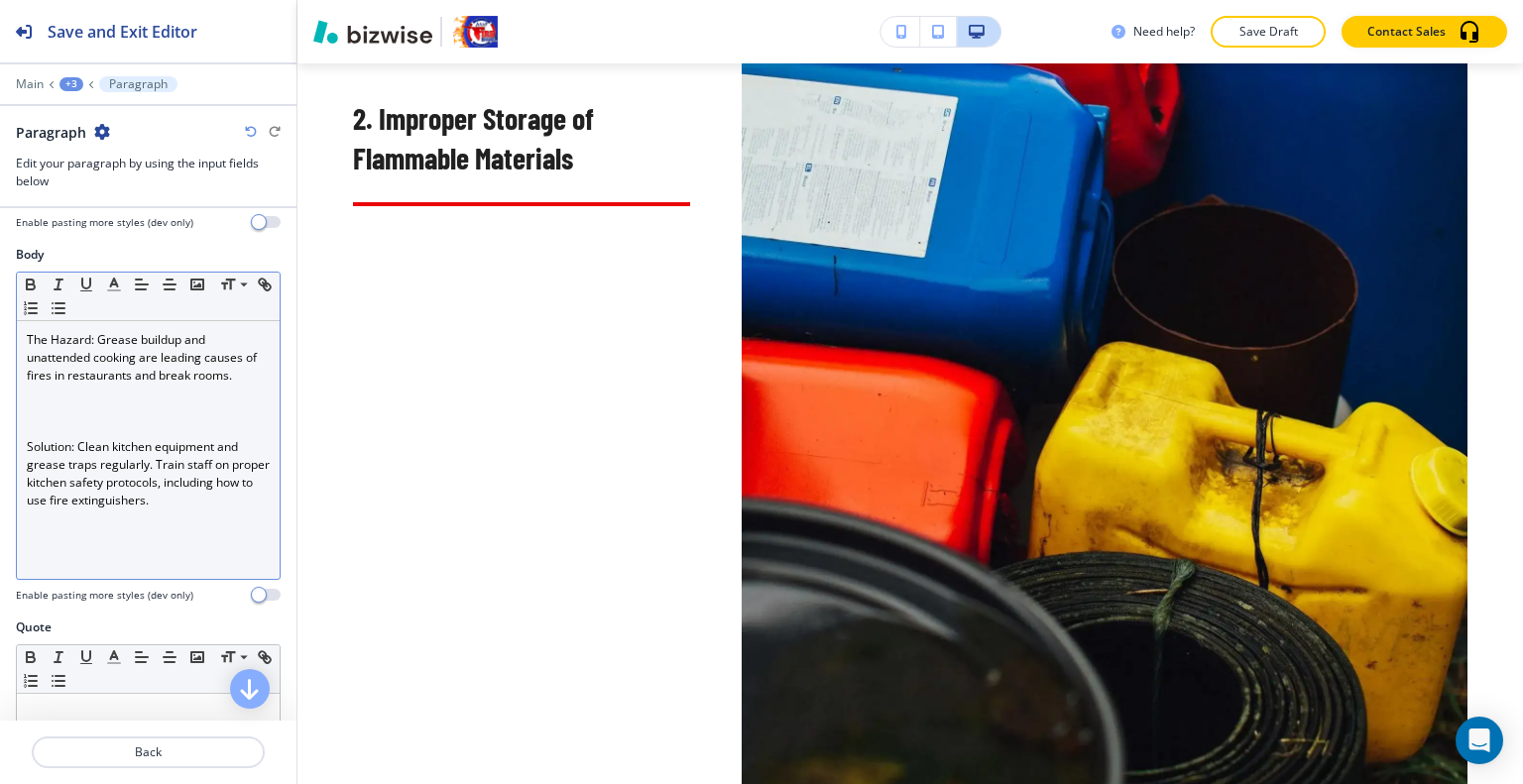 click on "Small Normal Large Huge" at bounding box center [148, 296] 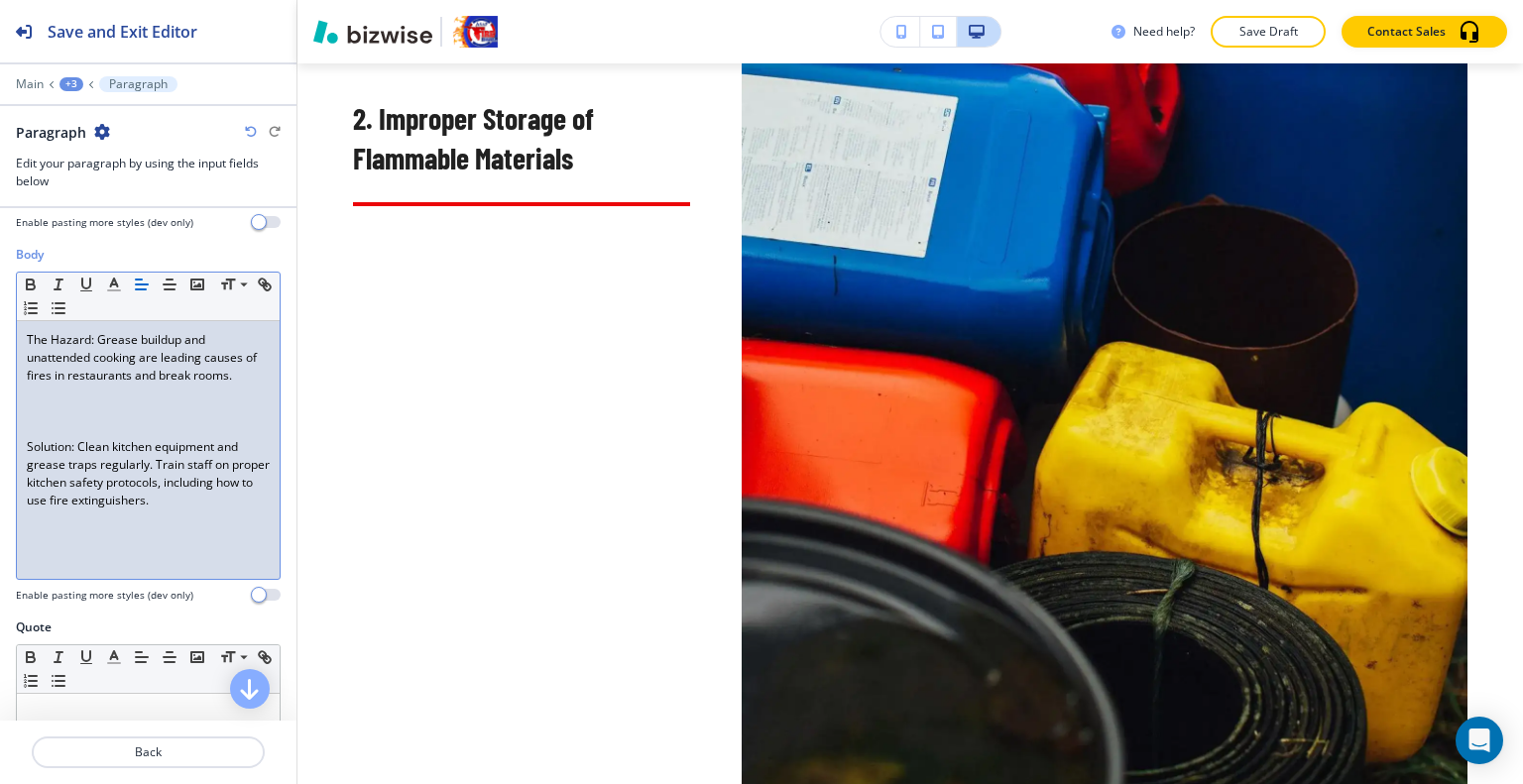 click at bounding box center [148, 429] 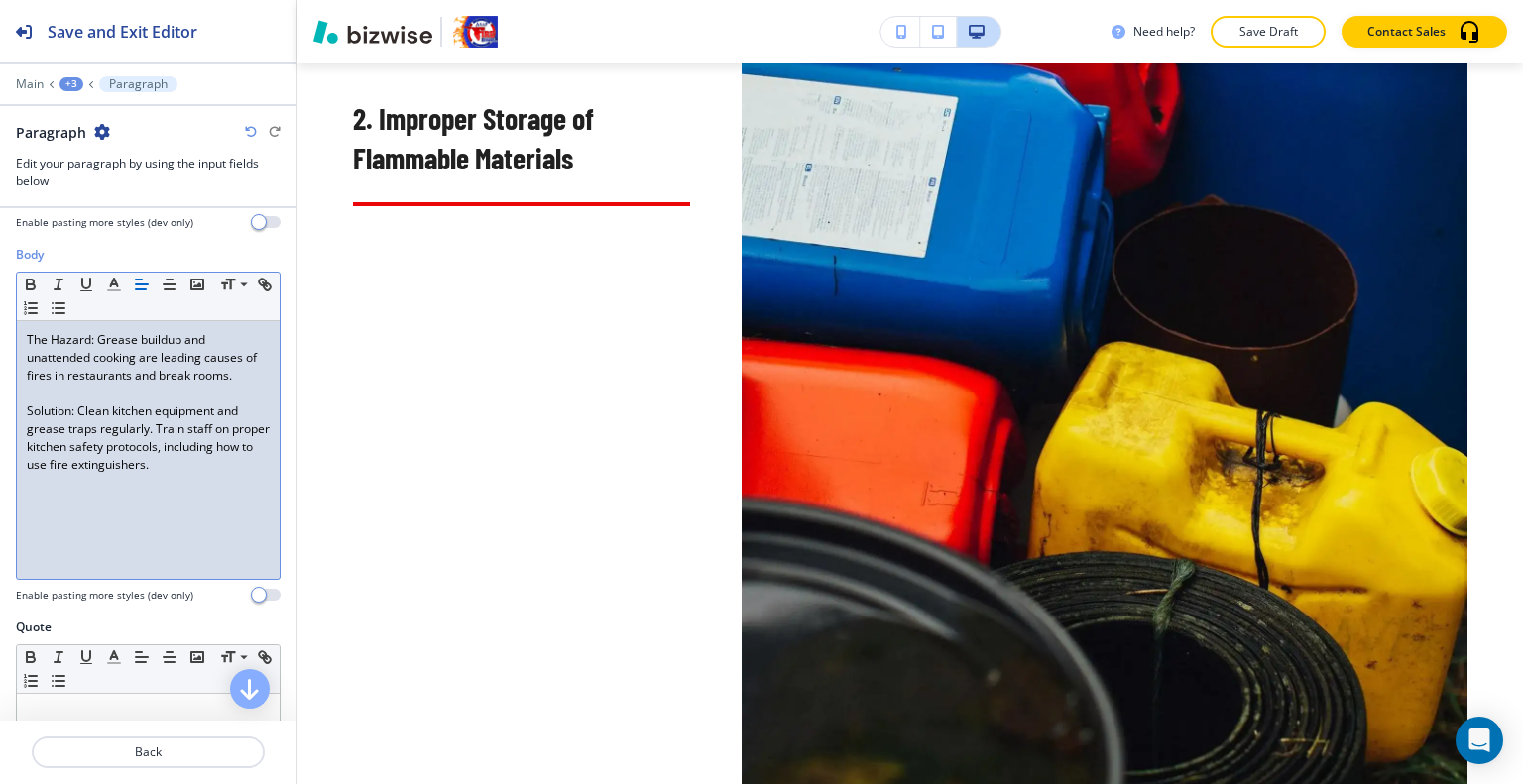 scroll, scrollTop: 671, scrollLeft: 0, axis: vertical 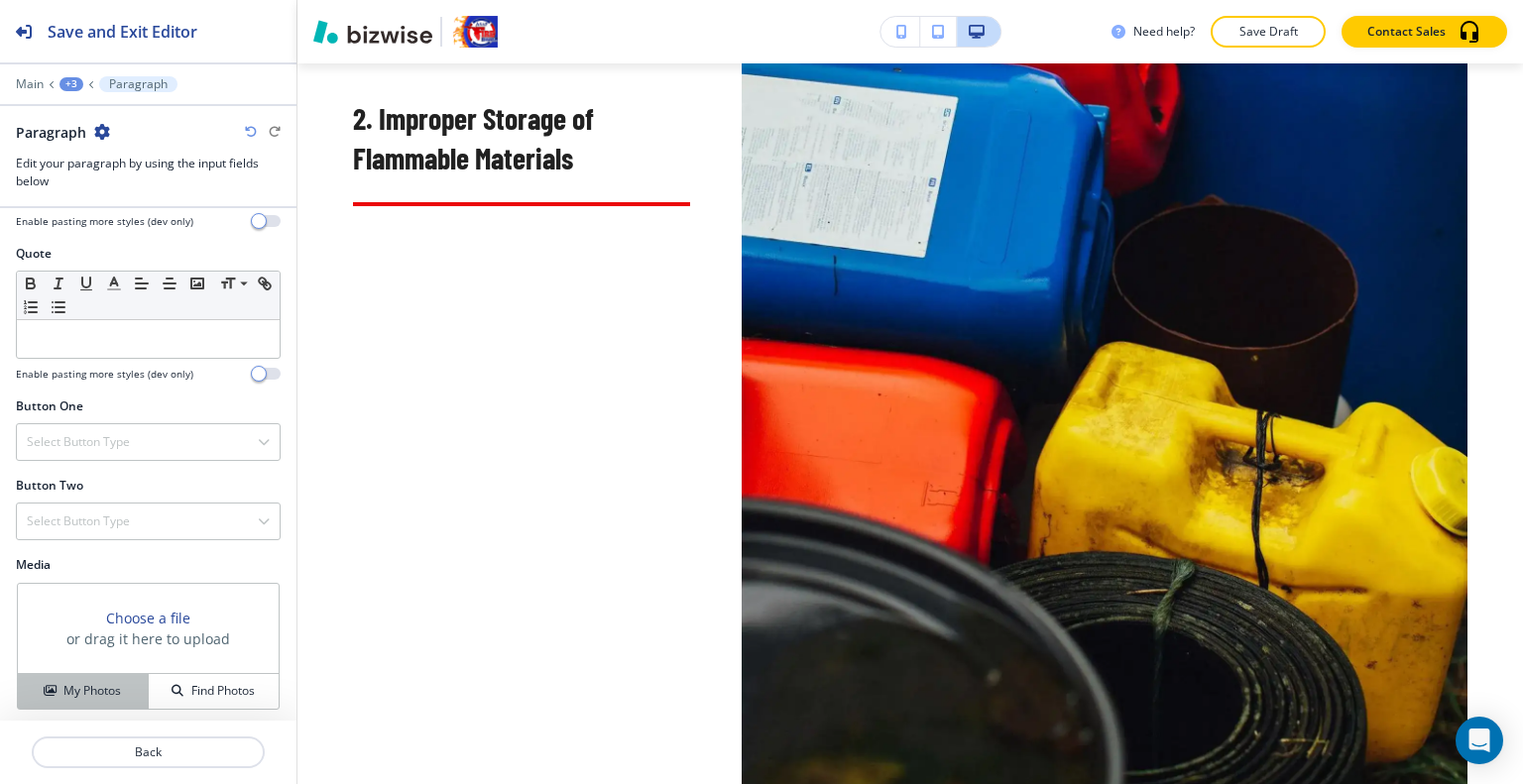 click on "My Photos" at bounding box center [92, 691] 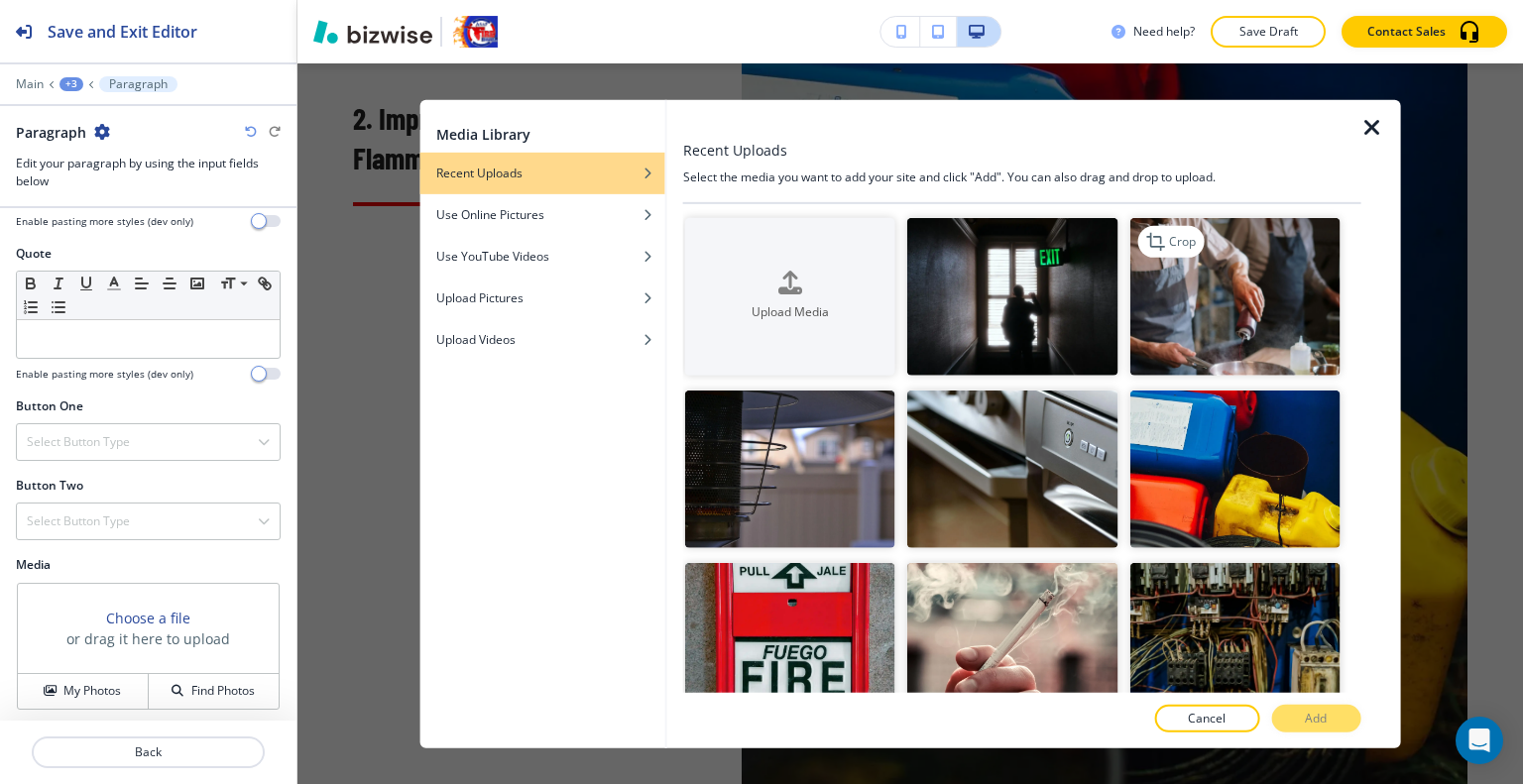 click at bounding box center (1234, 295) 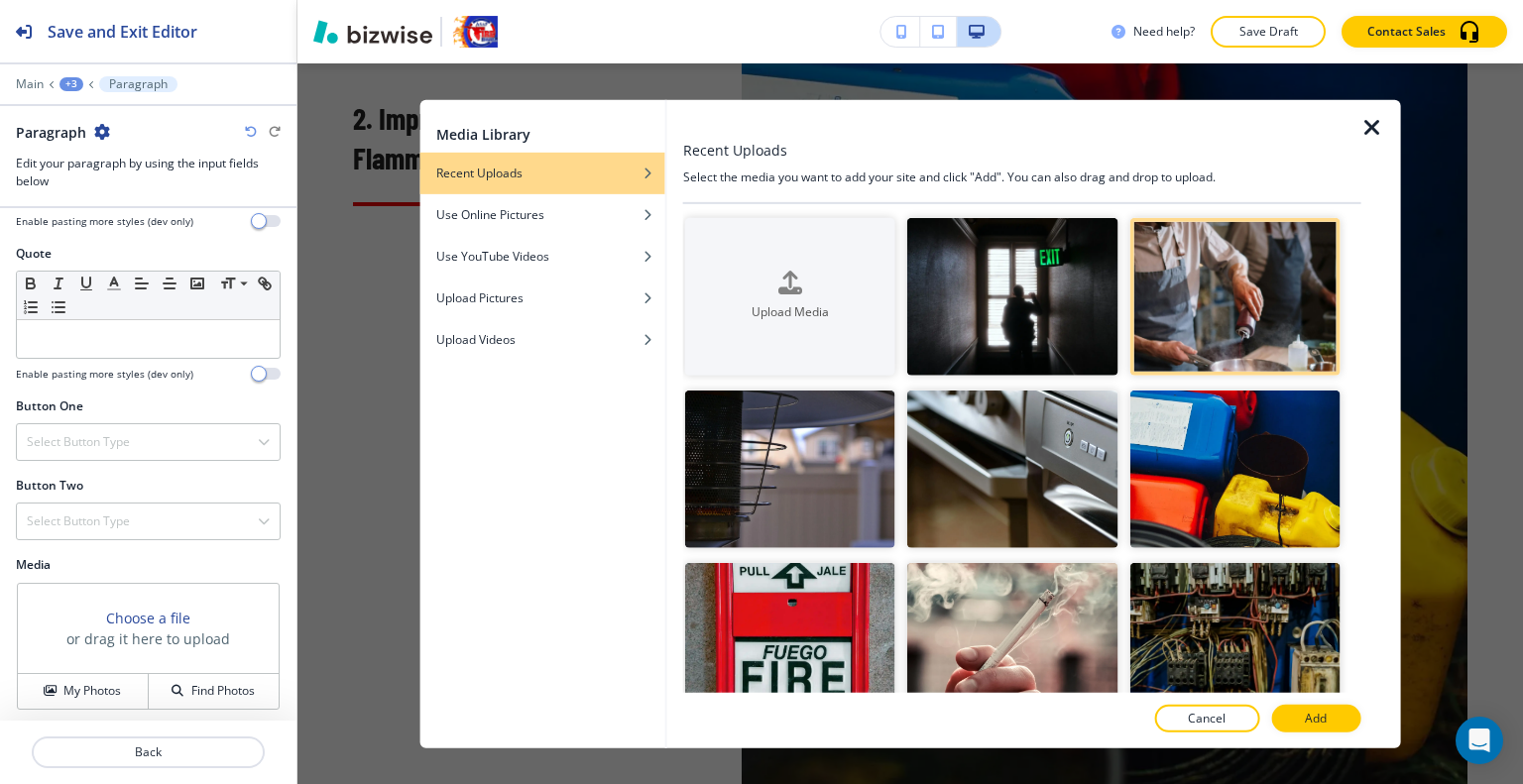 click at bounding box center (1022, 740) 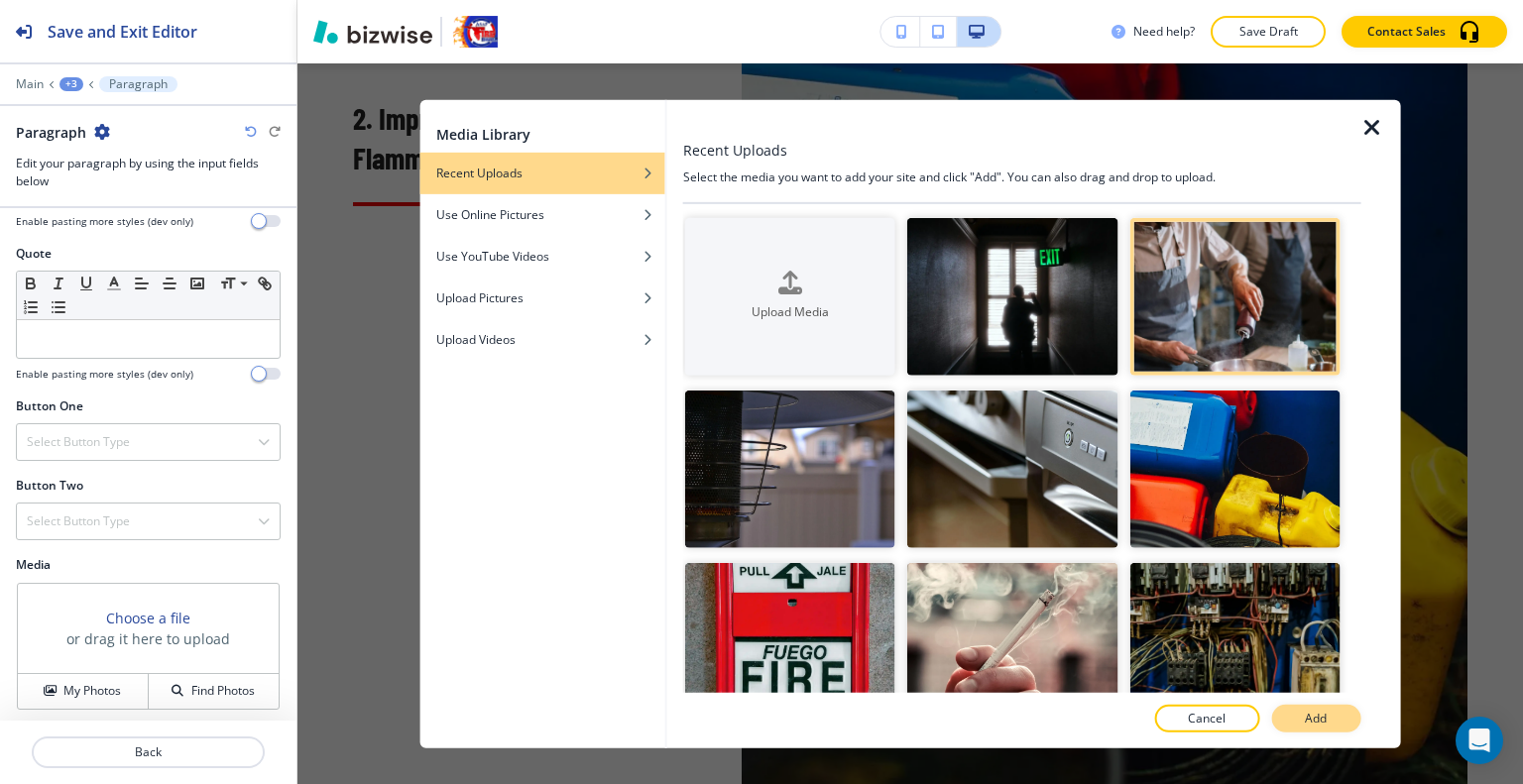 click on "Add" at bounding box center (1316, 719) 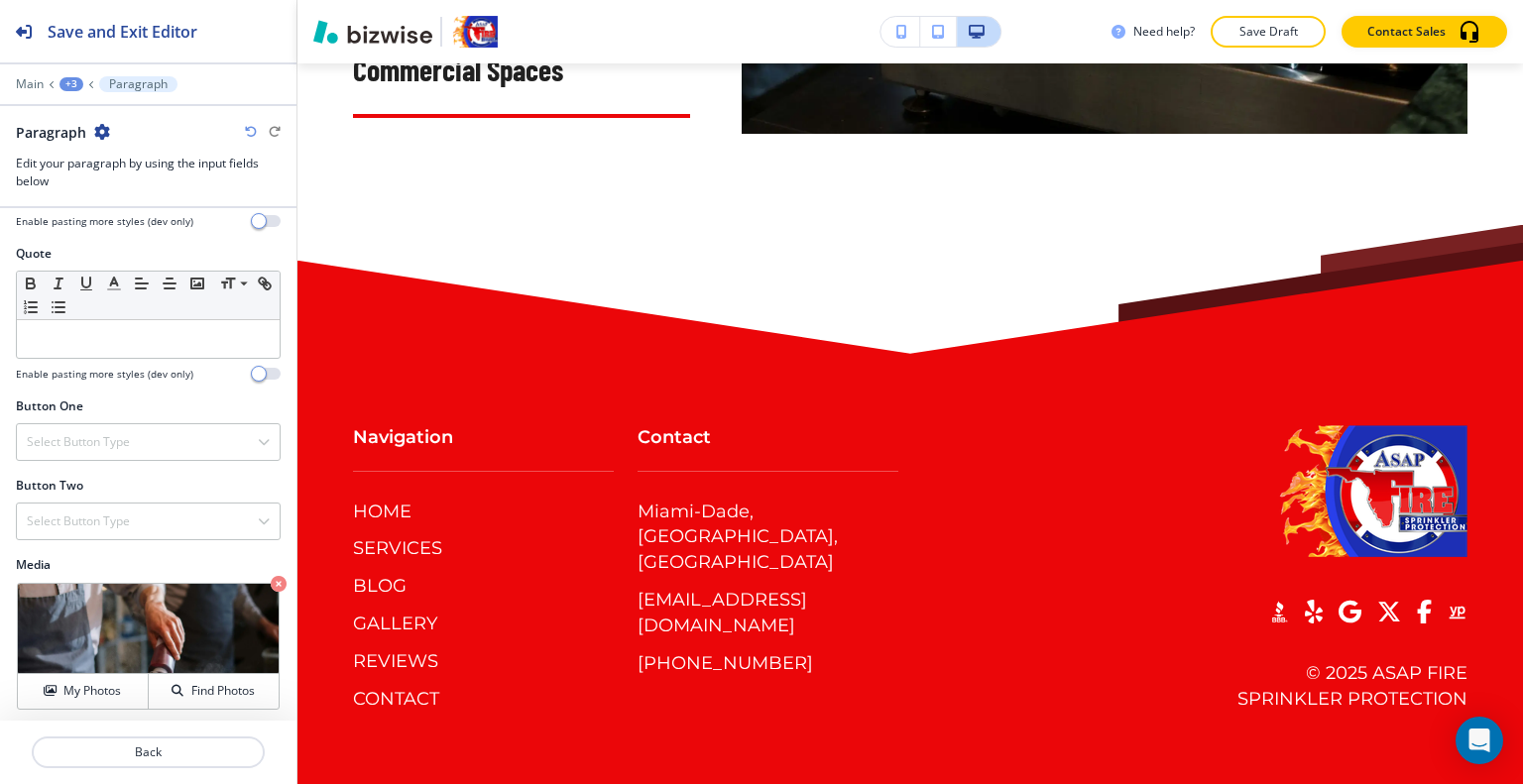 scroll, scrollTop: 16719, scrollLeft: 0, axis: vertical 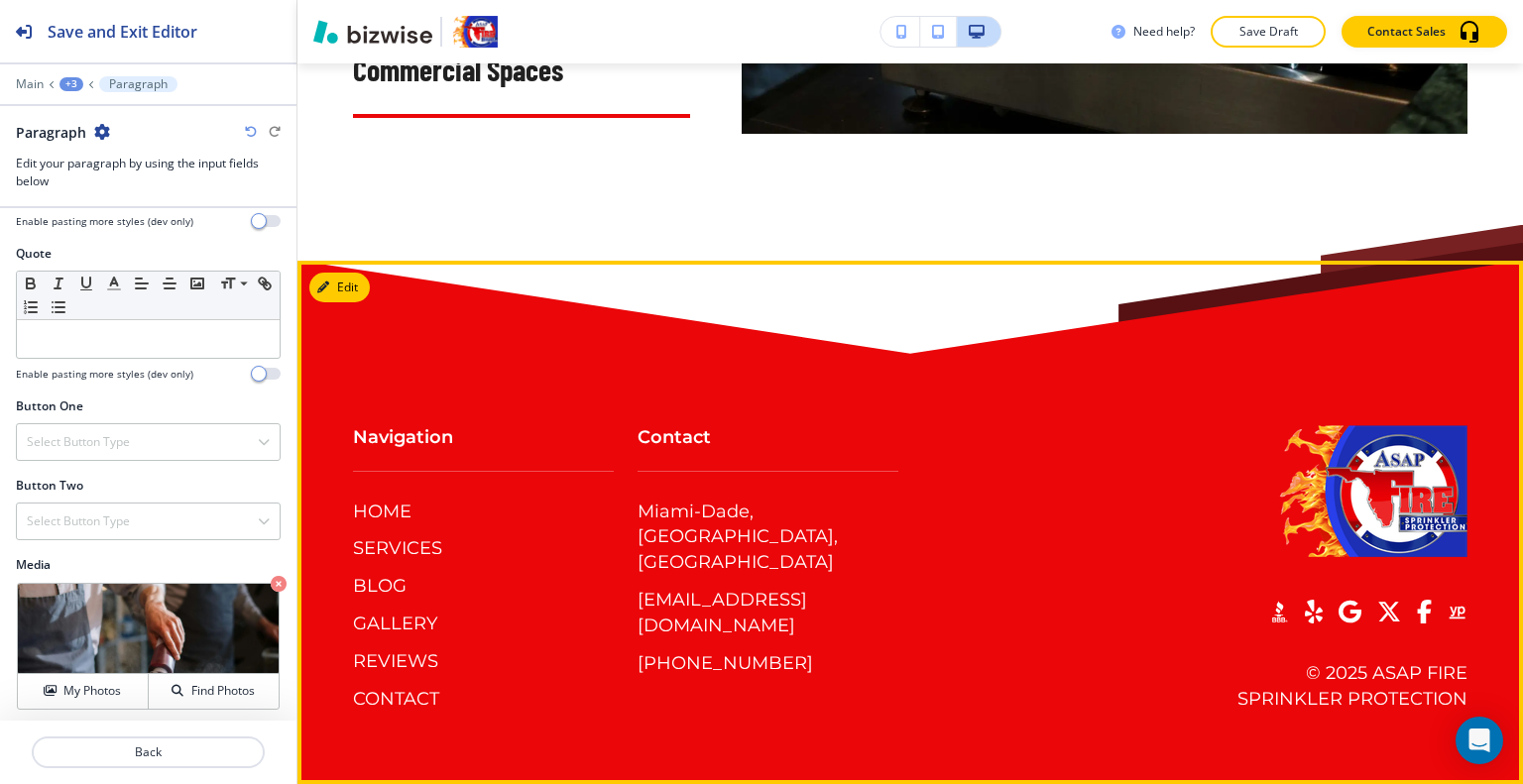drag, startPoint x: 1028, startPoint y: 425, endPoint x: 735, endPoint y: 227, distance: 353.62834 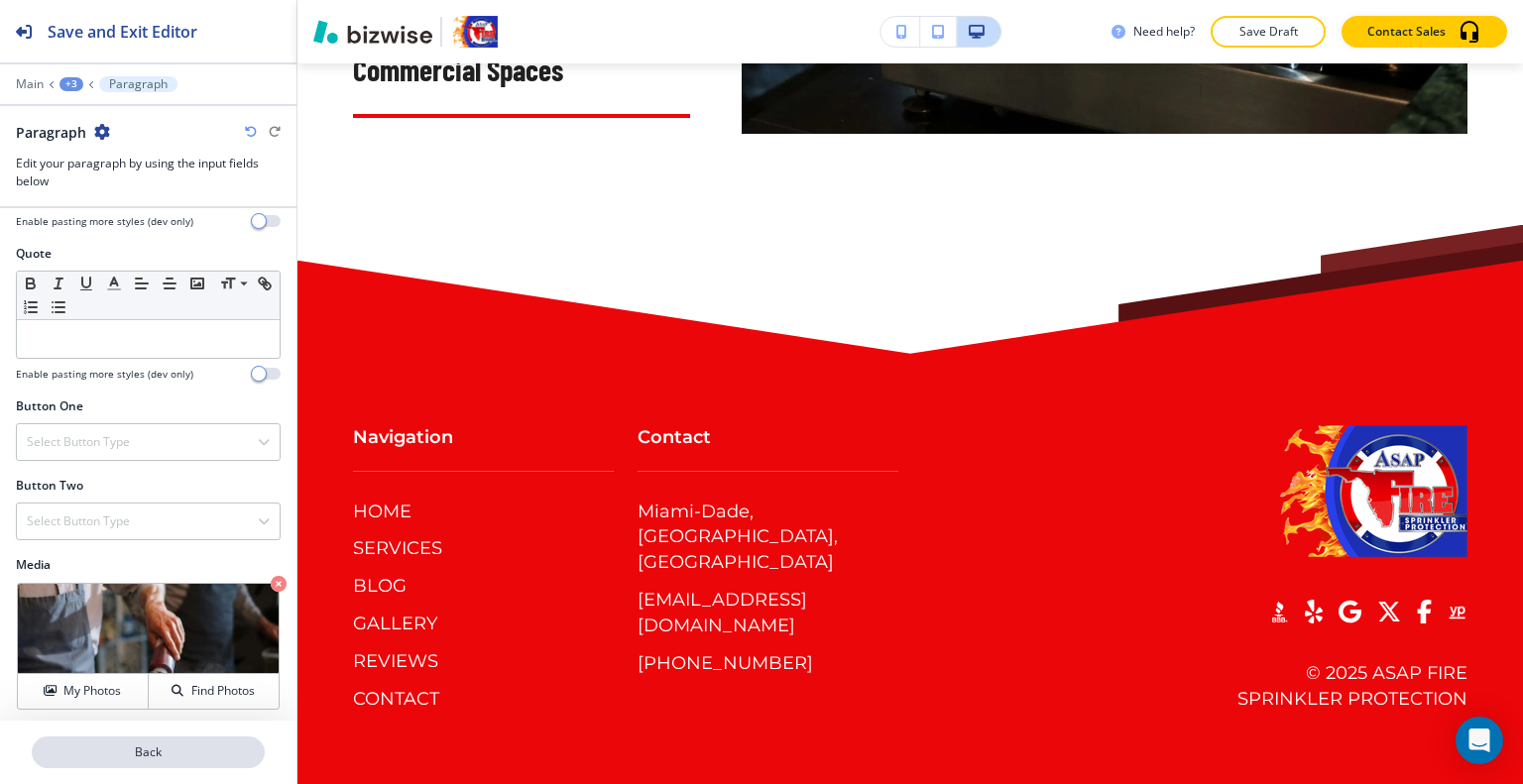 click on "Back" at bounding box center [148, 752] 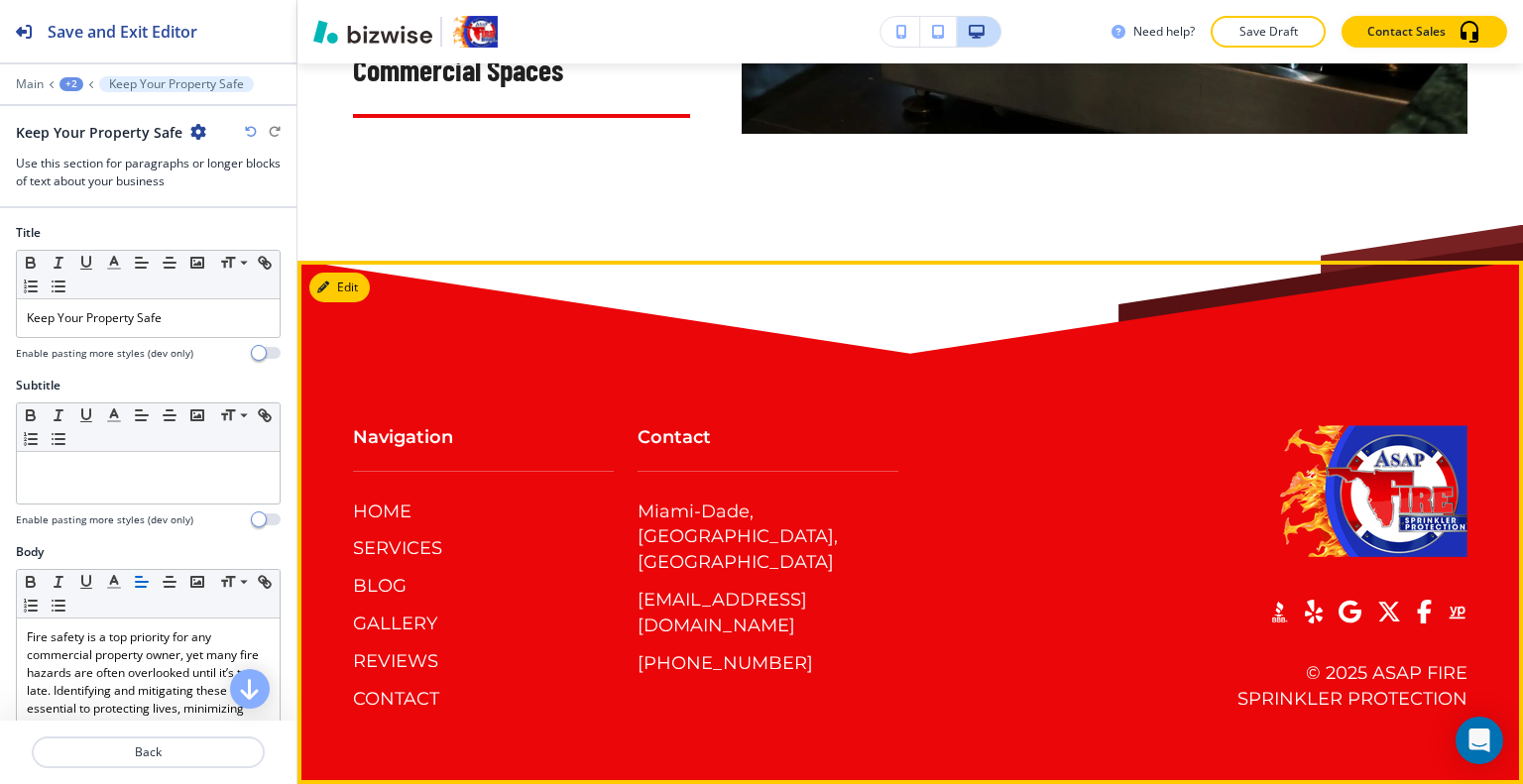 scroll, scrollTop: 16297, scrollLeft: 0, axis: vertical 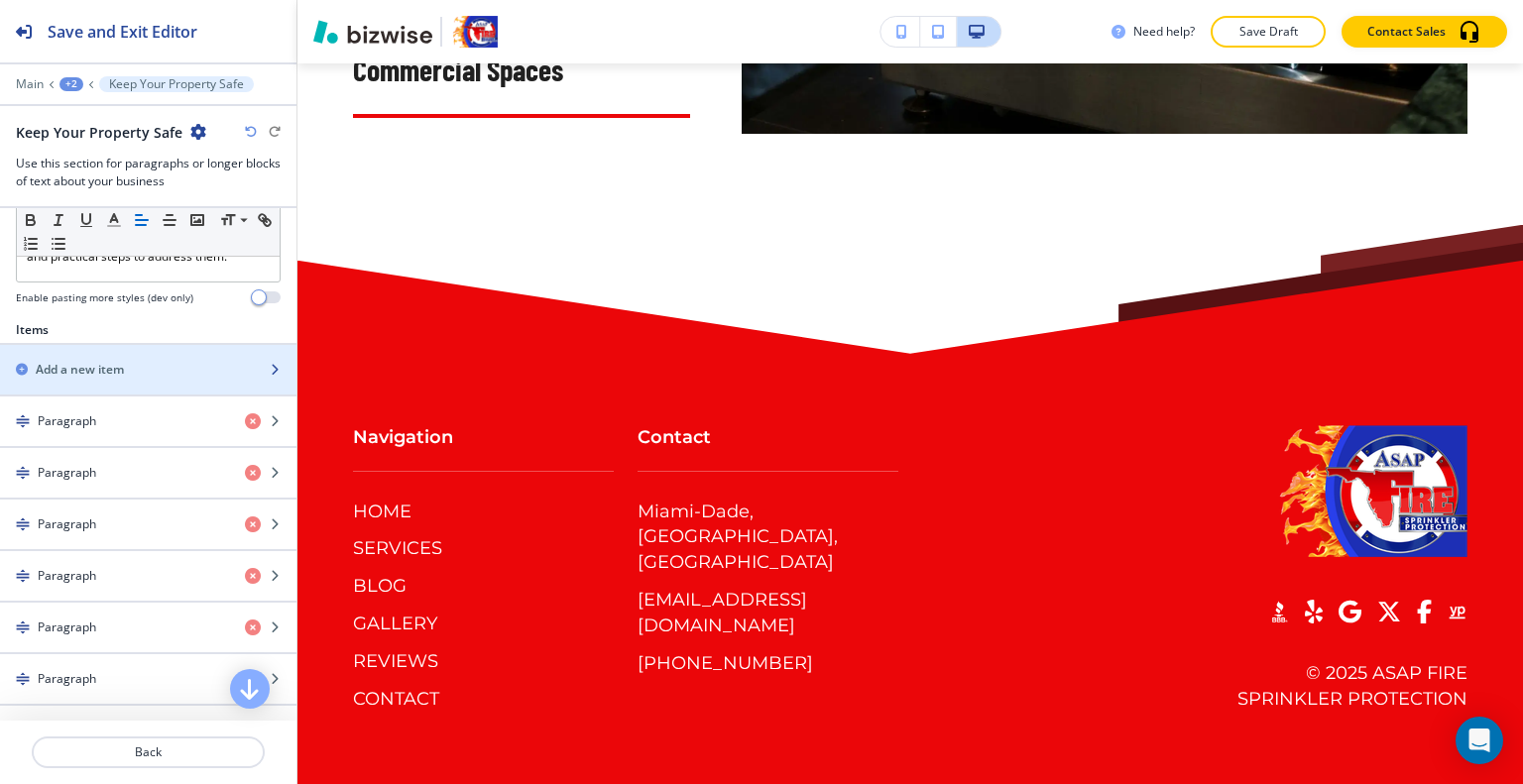 click at bounding box center [148, 387] 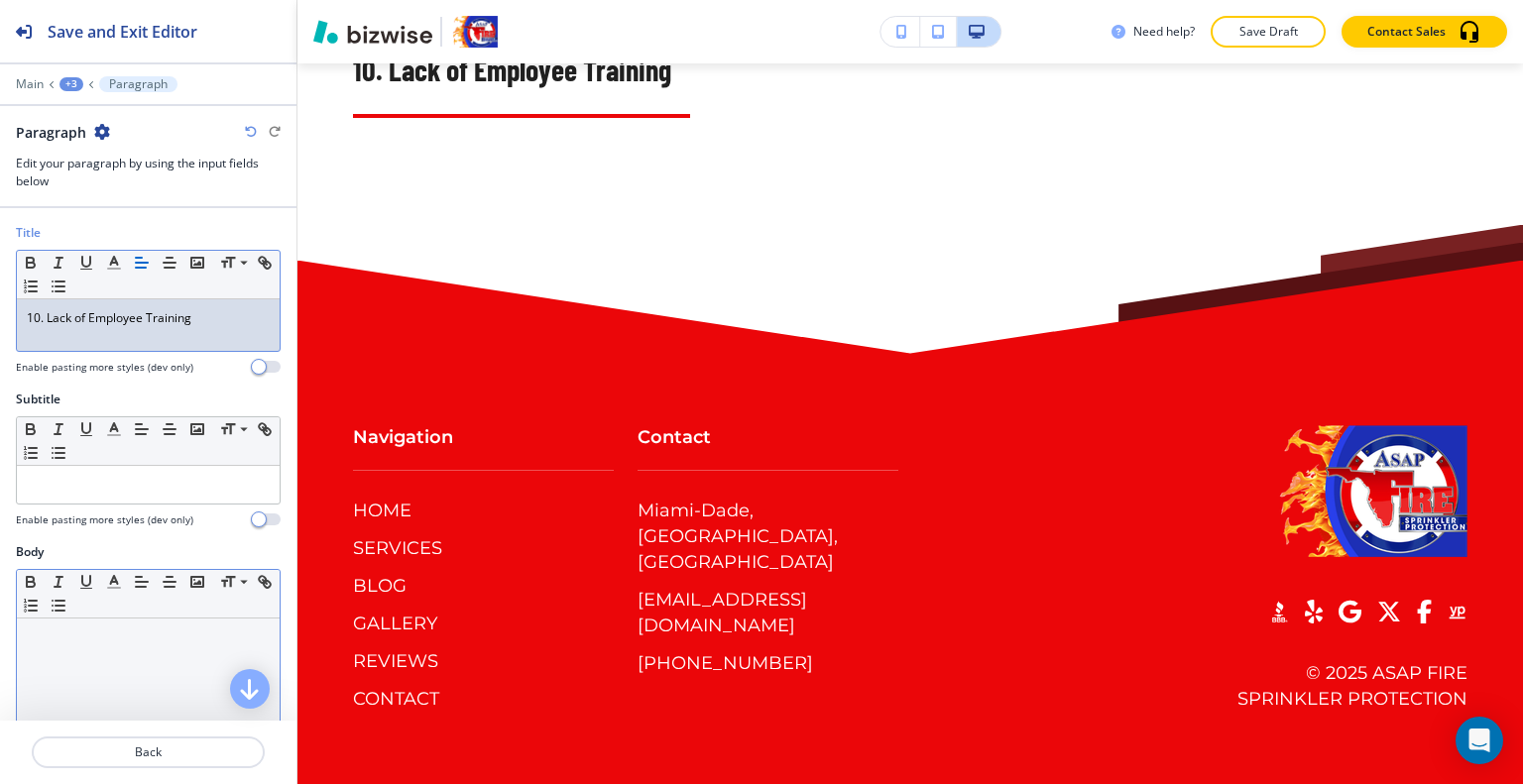 scroll, scrollTop: 198, scrollLeft: 0, axis: vertical 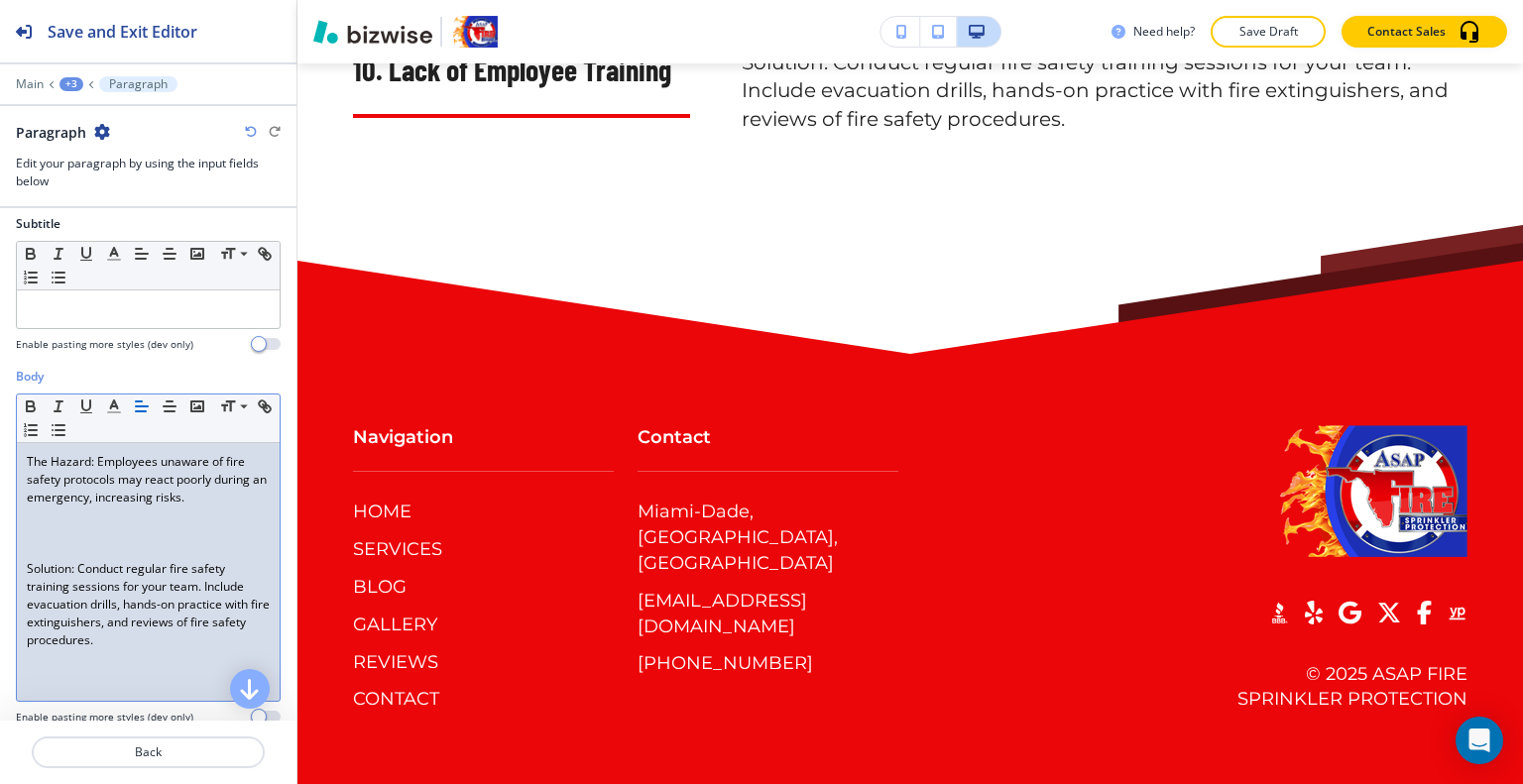 click at bounding box center (148, 515) 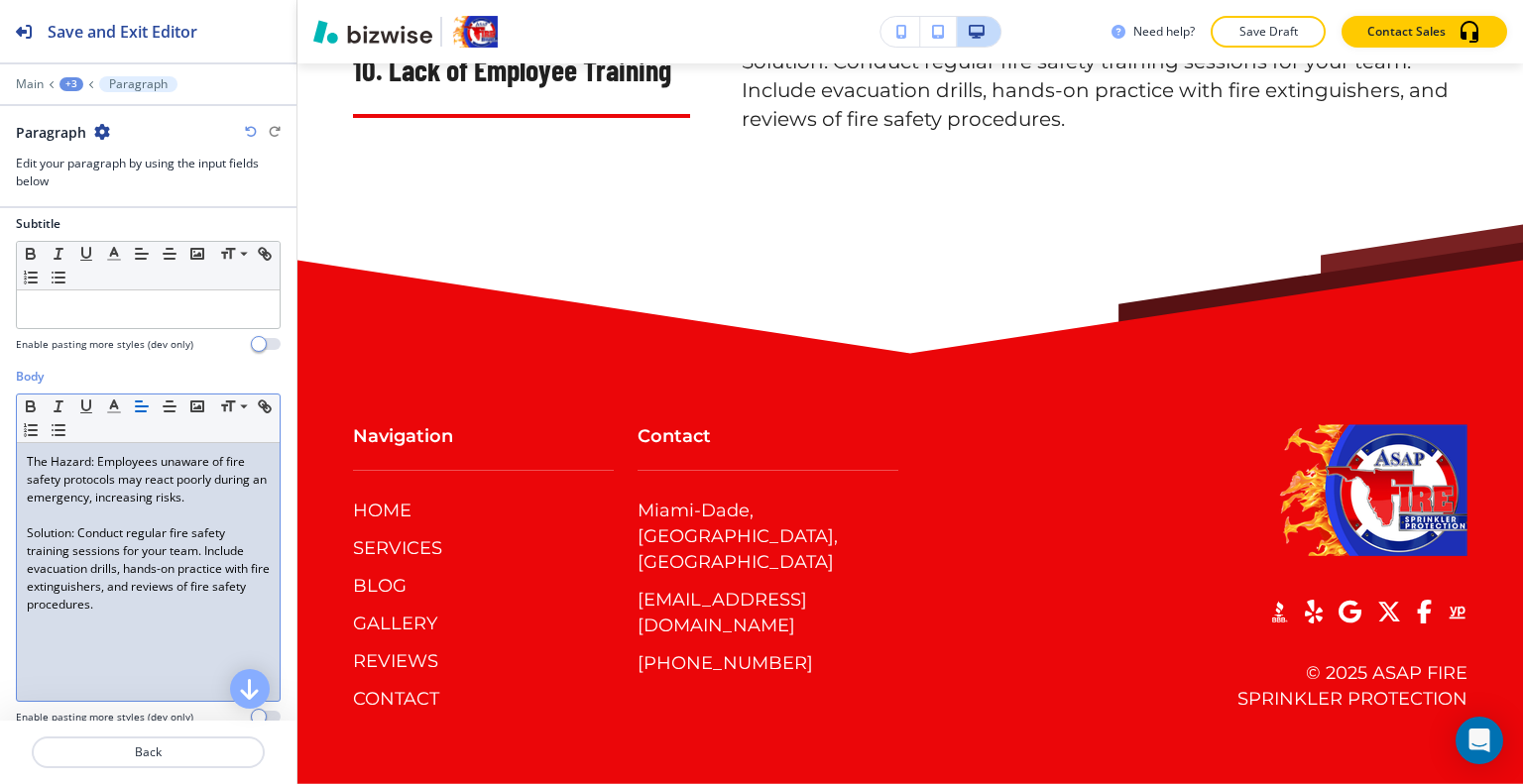 scroll, scrollTop: 671, scrollLeft: 0, axis: vertical 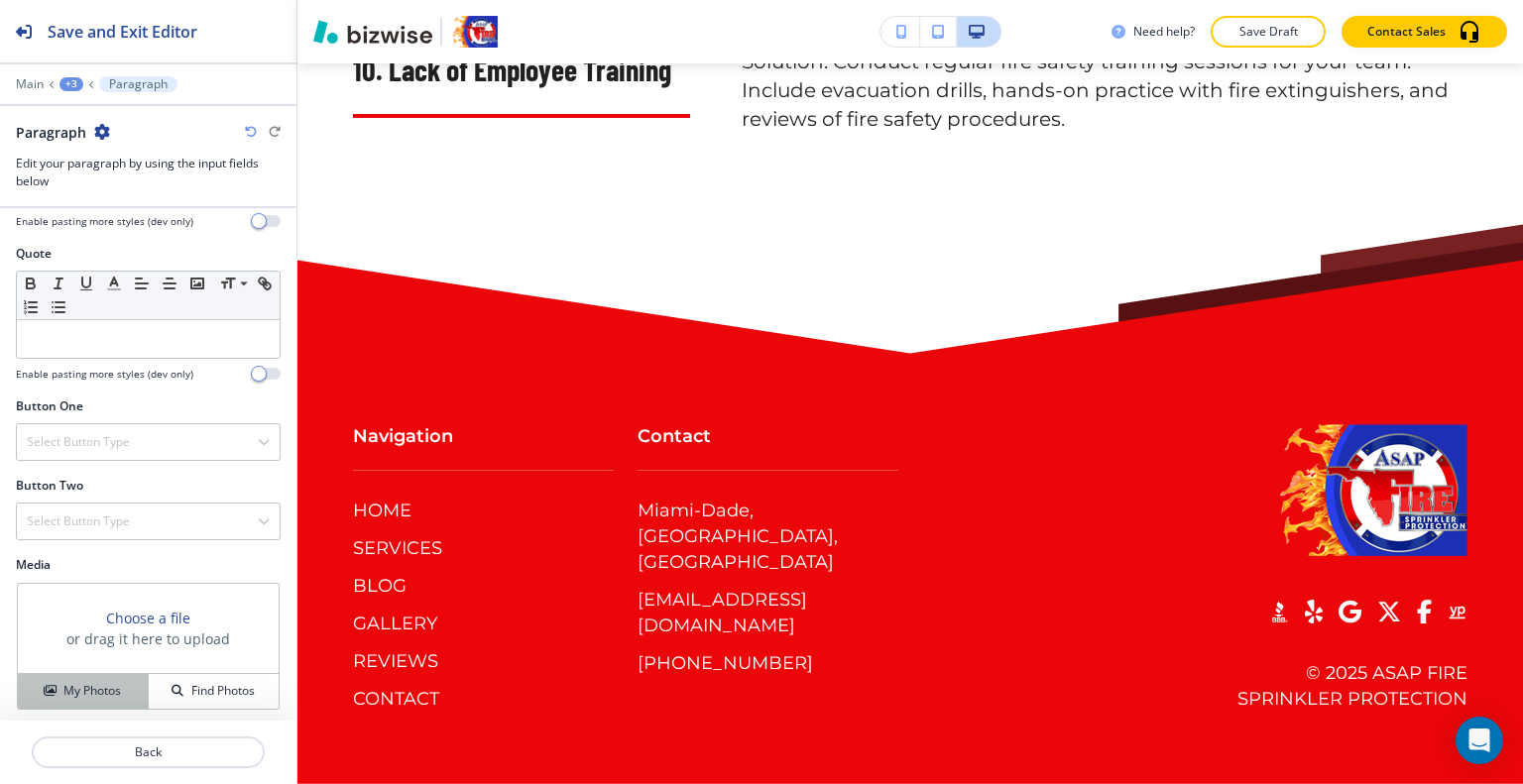 click on "My Photos" at bounding box center [83, 691] 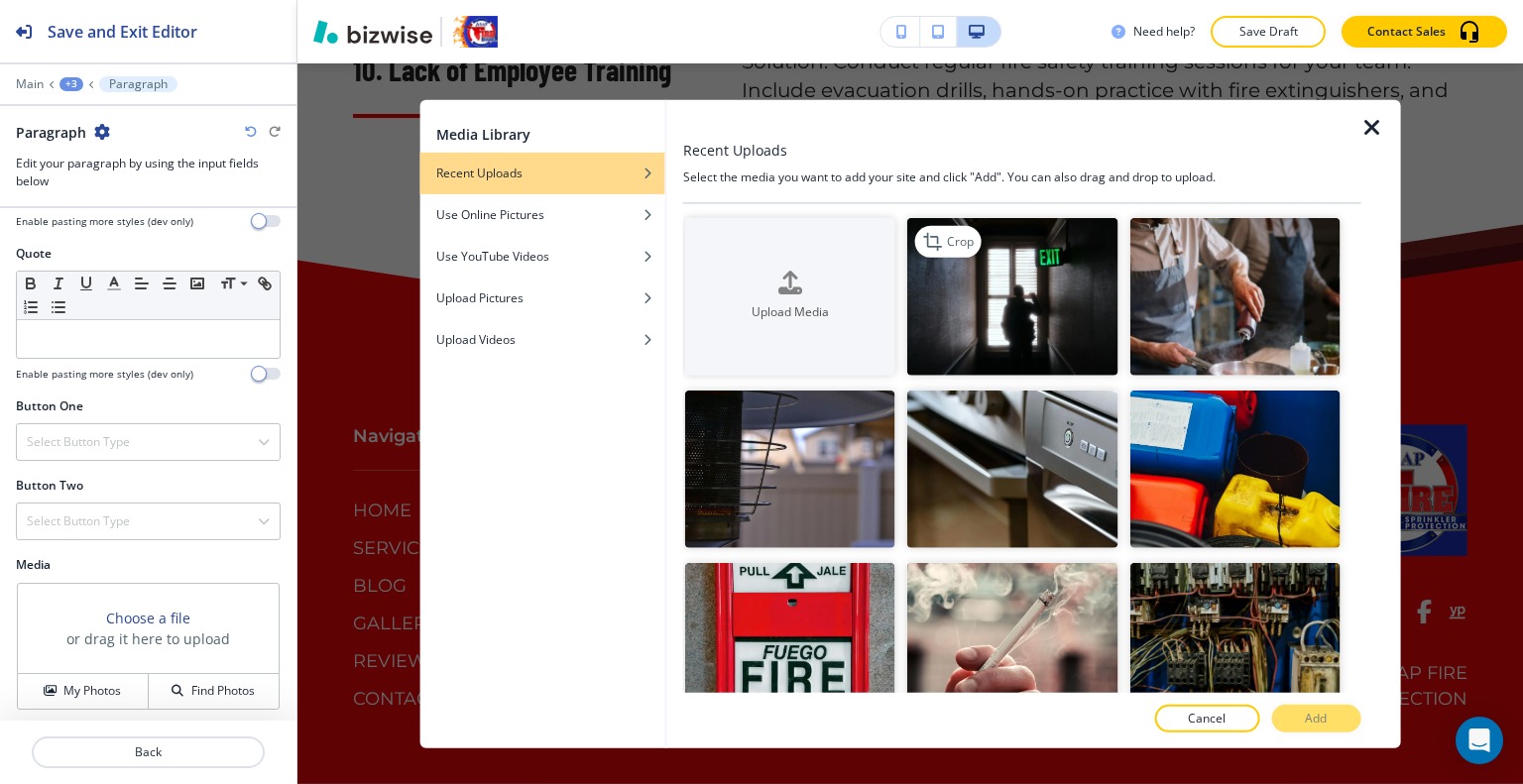 drag, startPoint x: 1054, startPoint y: 304, endPoint x: 1069, endPoint y: 316, distance: 19.209373 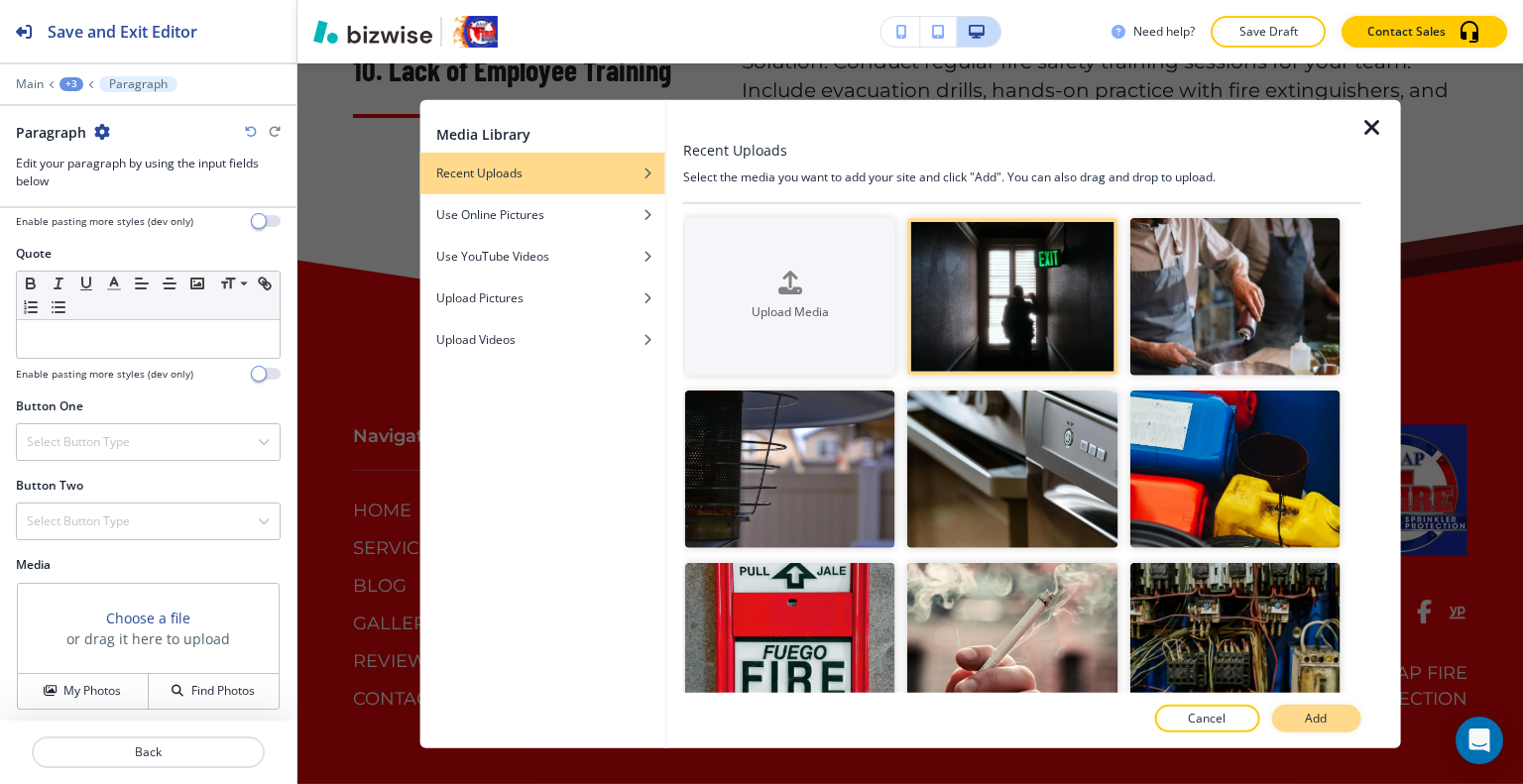 click on "Add" at bounding box center [1316, 719] 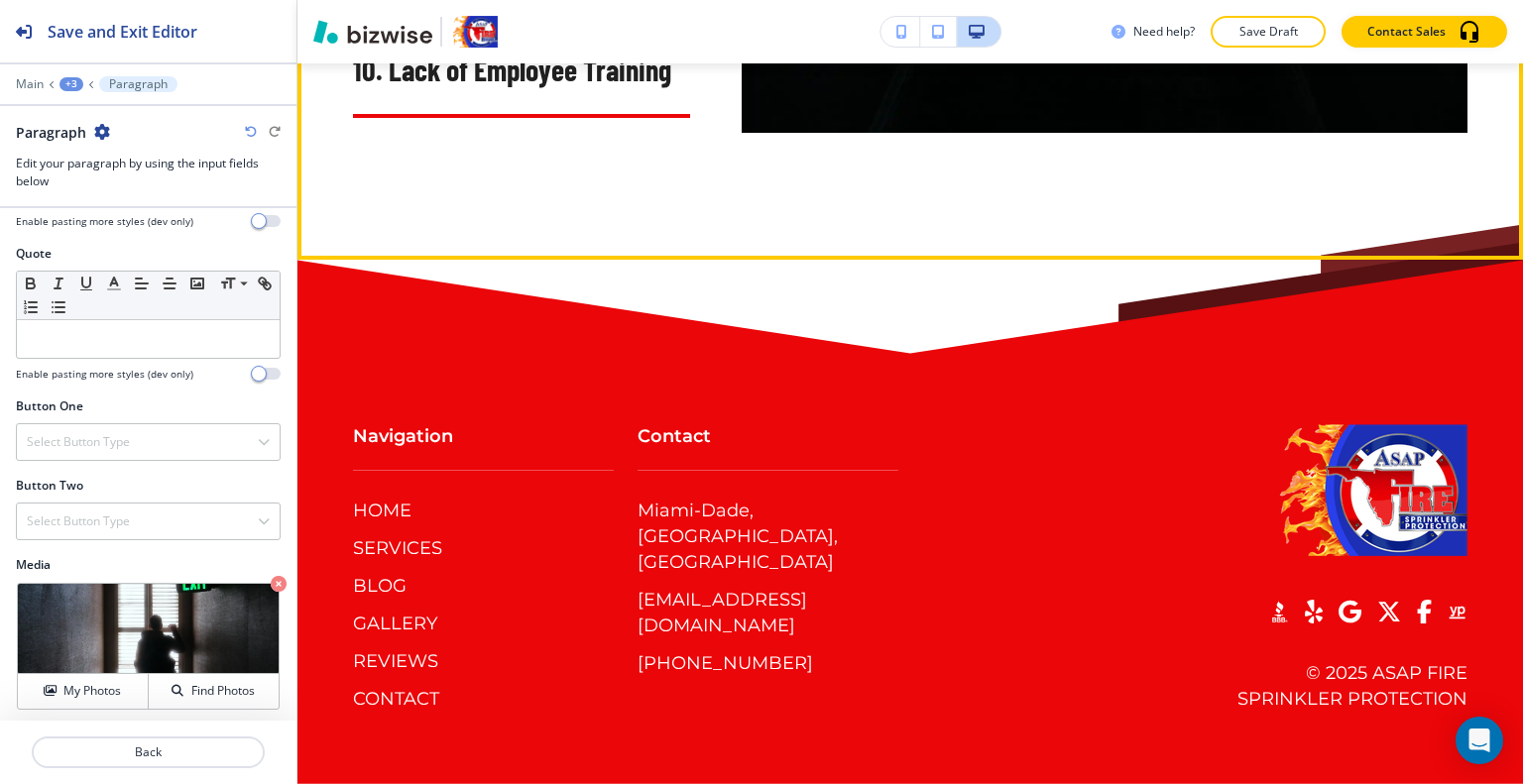 scroll, scrollTop: 17575, scrollLeft: 0, axis: vertical 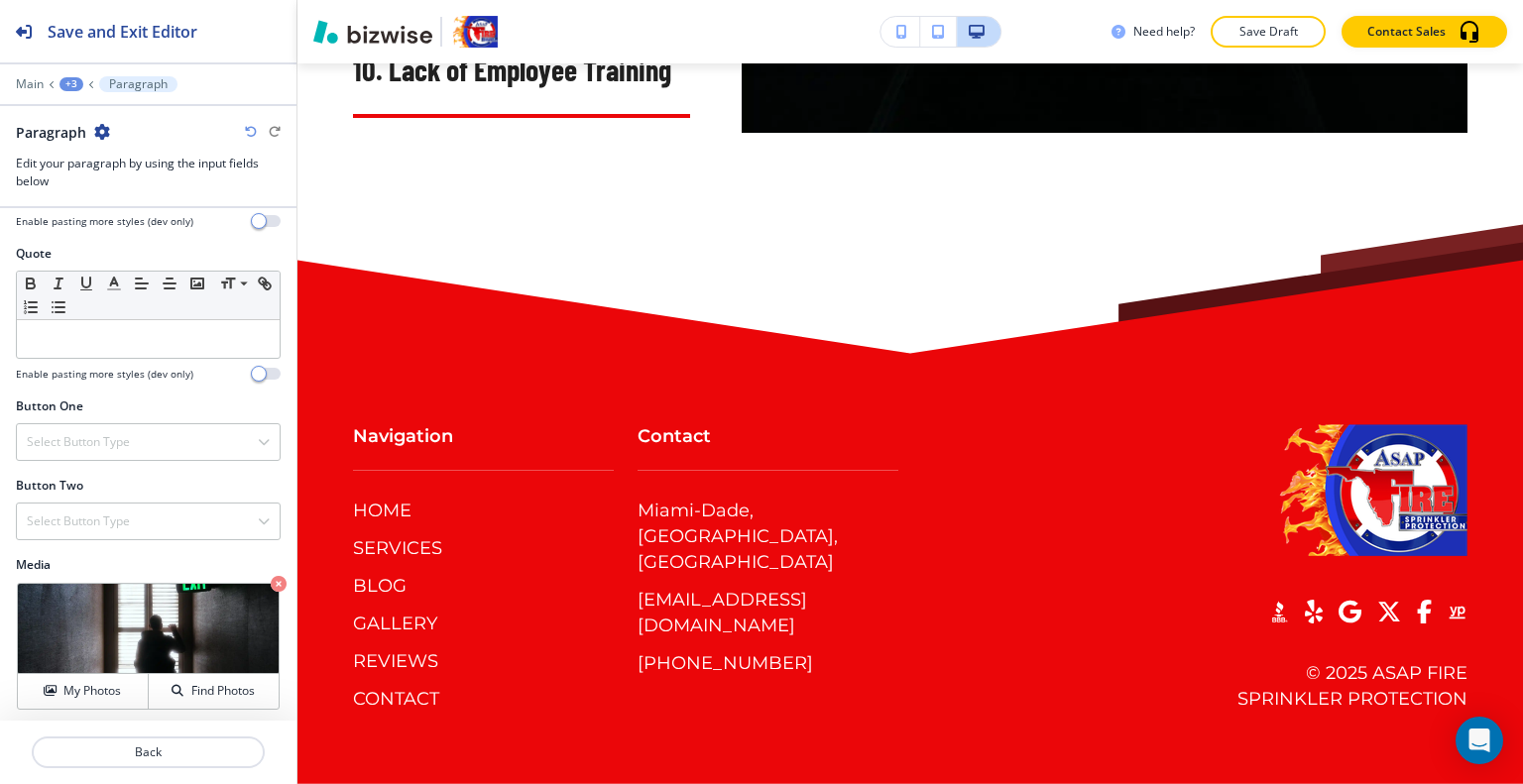 click on "+3" at bounding box center (71, 84) 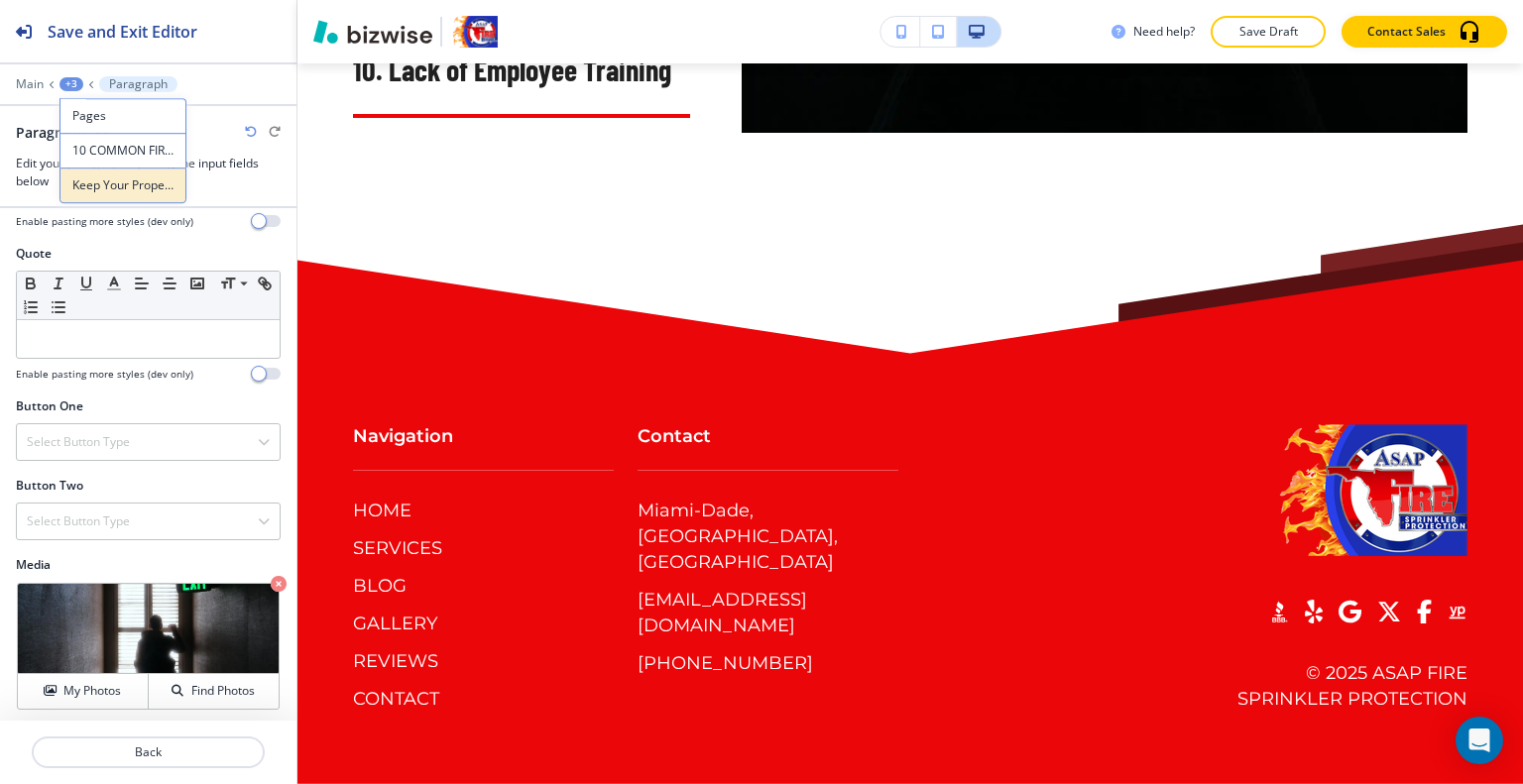 click on "Keep Your Property Safe" at bounding box center [123, 185] 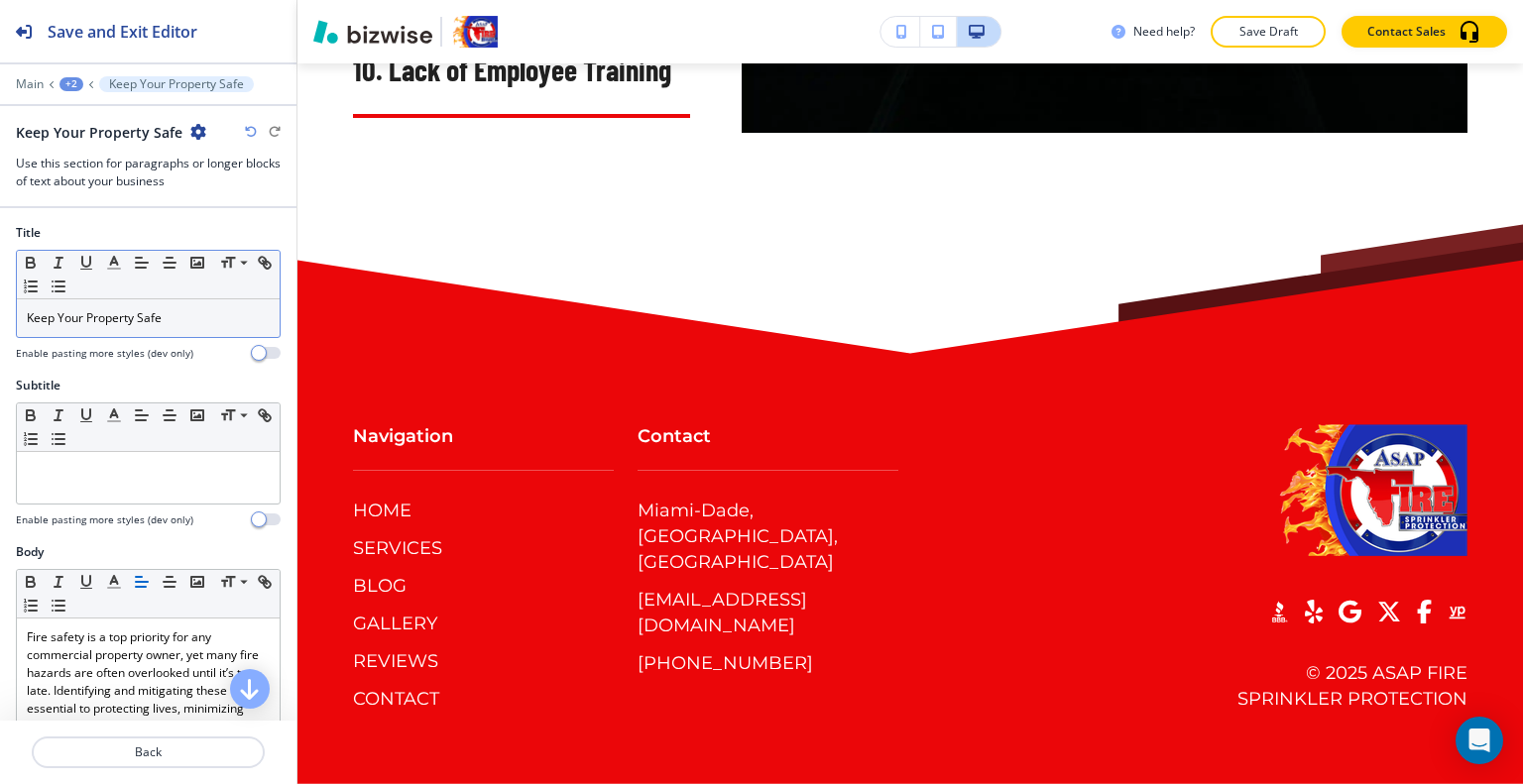 scroll, scrollTop: 9161, scrollLeft: 0, axis: vertical 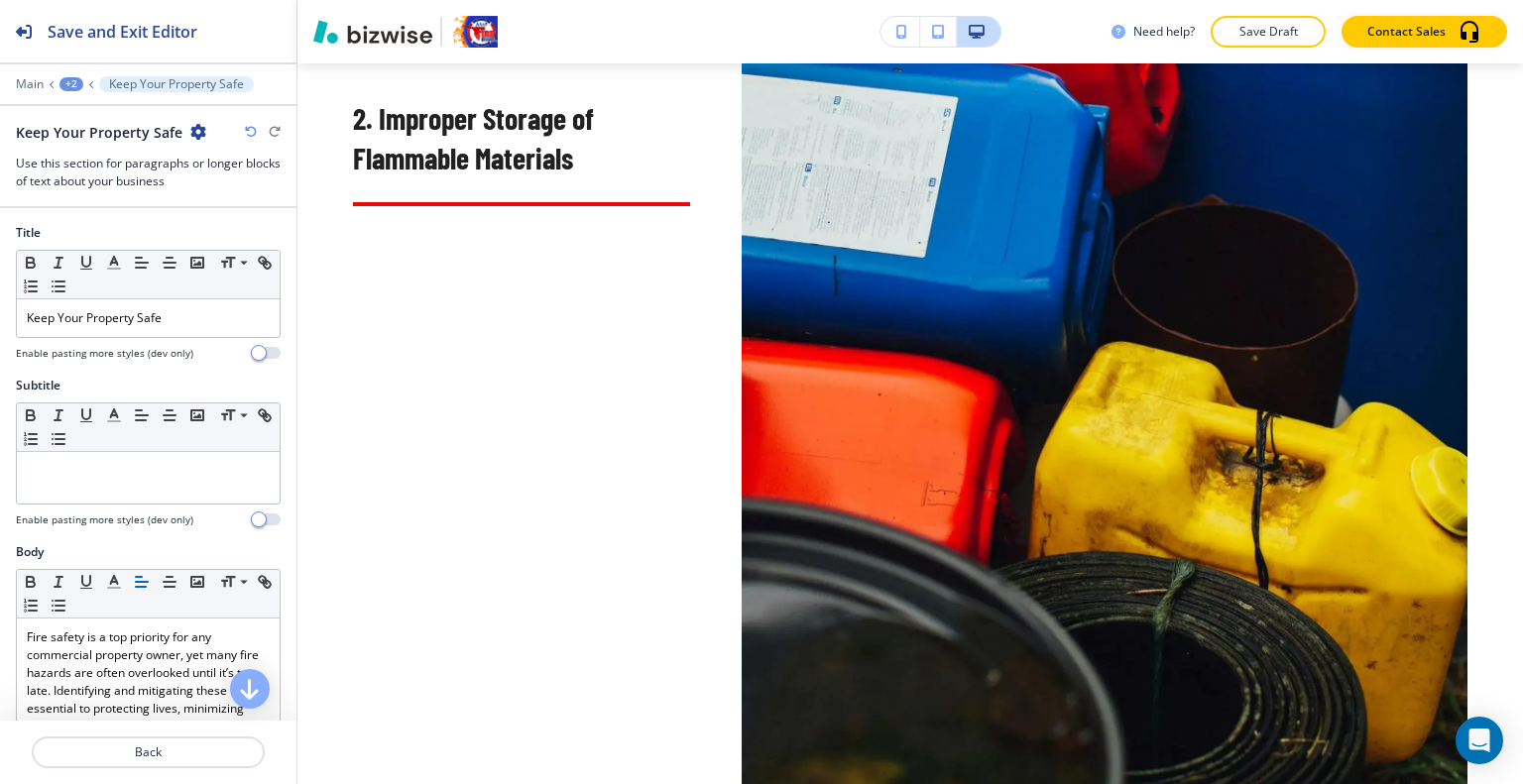 click on "+2" at bounding box center [71, 84] 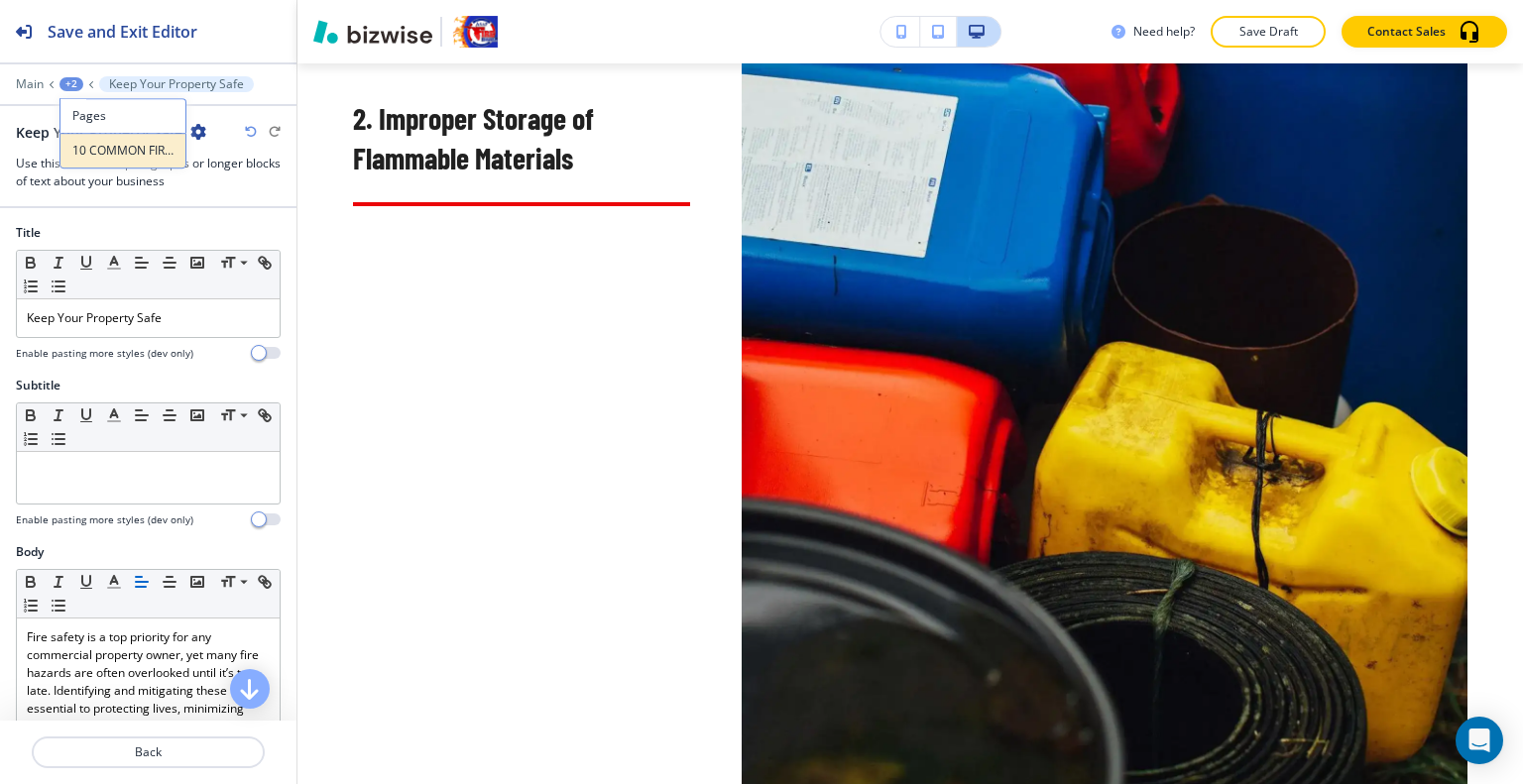 click on "10 COMMON FIRE HAZARDS IN COMMERCIAL PROPERTIES AND HOW TO ADDRESS THEM" at bounding box center [123, 151] 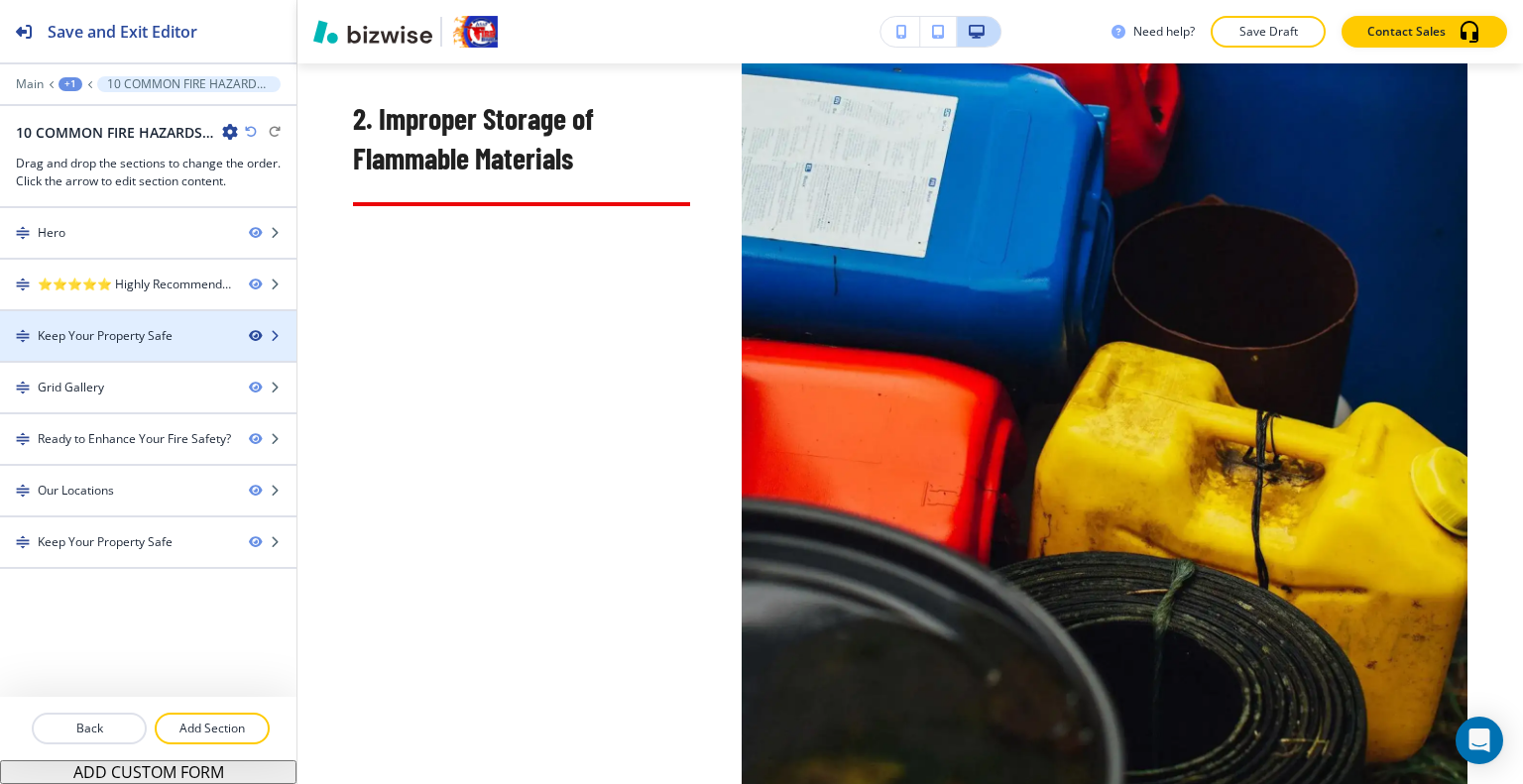 click at bounding box center [255, 336] 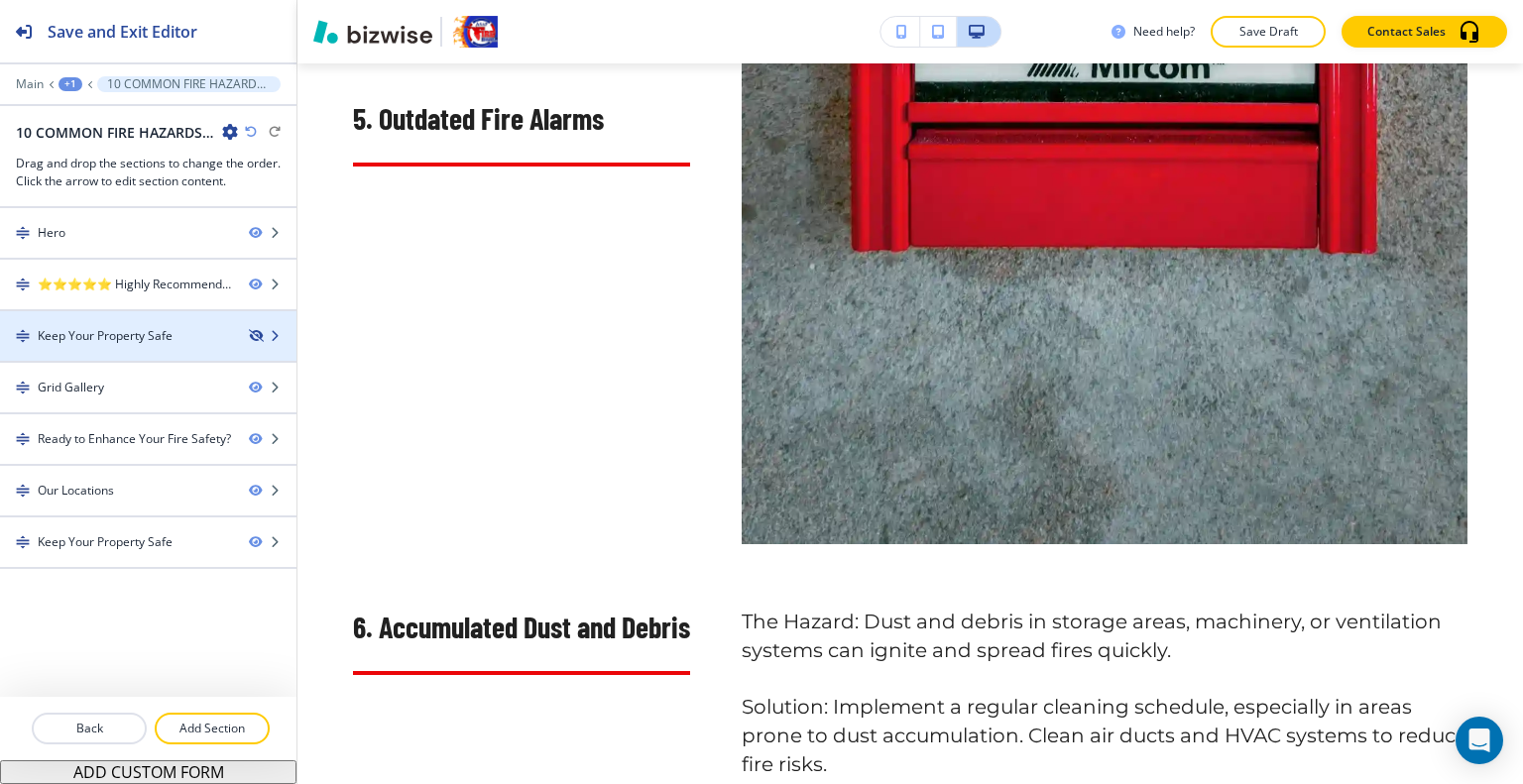 scroll, scrollTop: 4824, scrollLeft: 0, axis: vertical 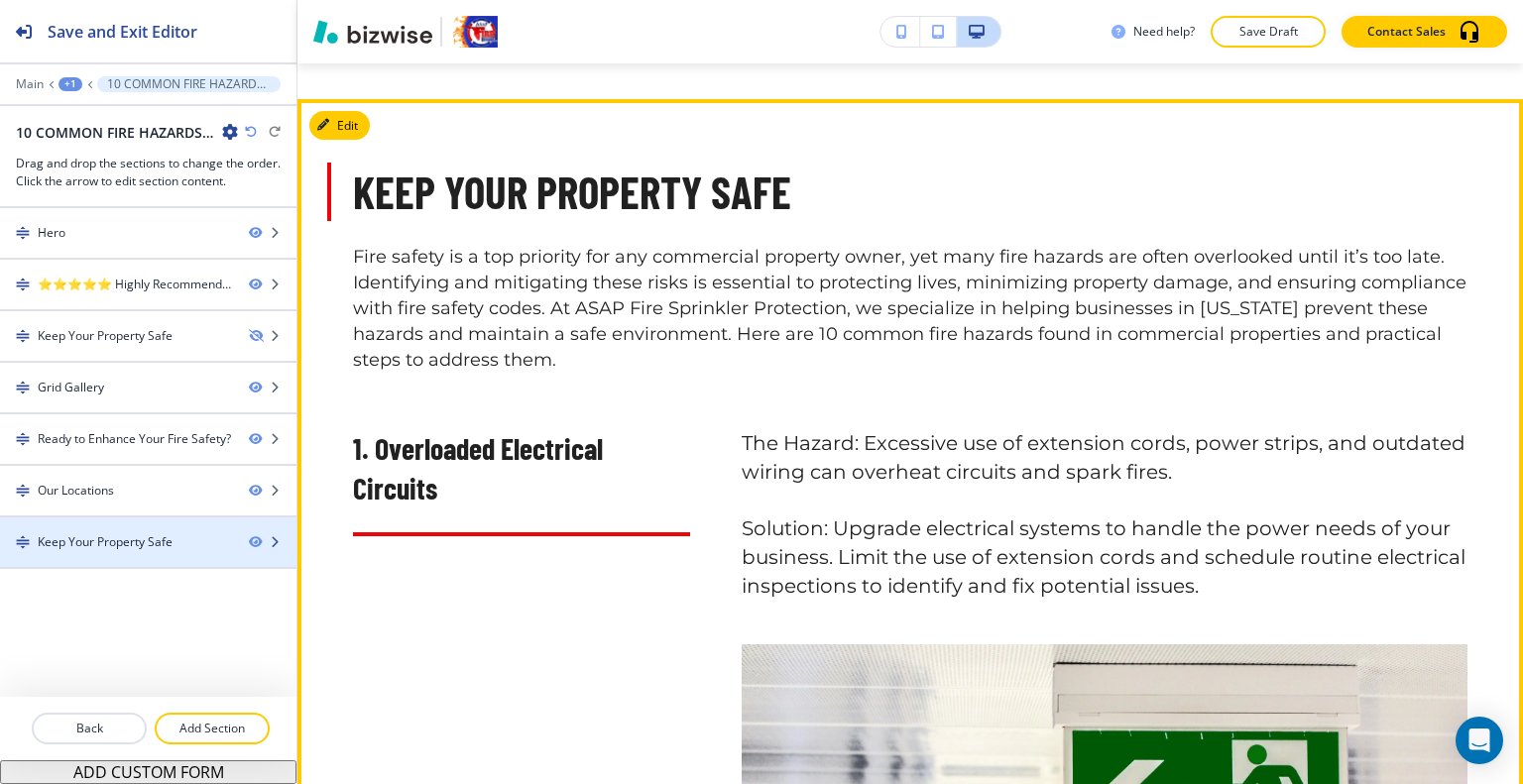 type 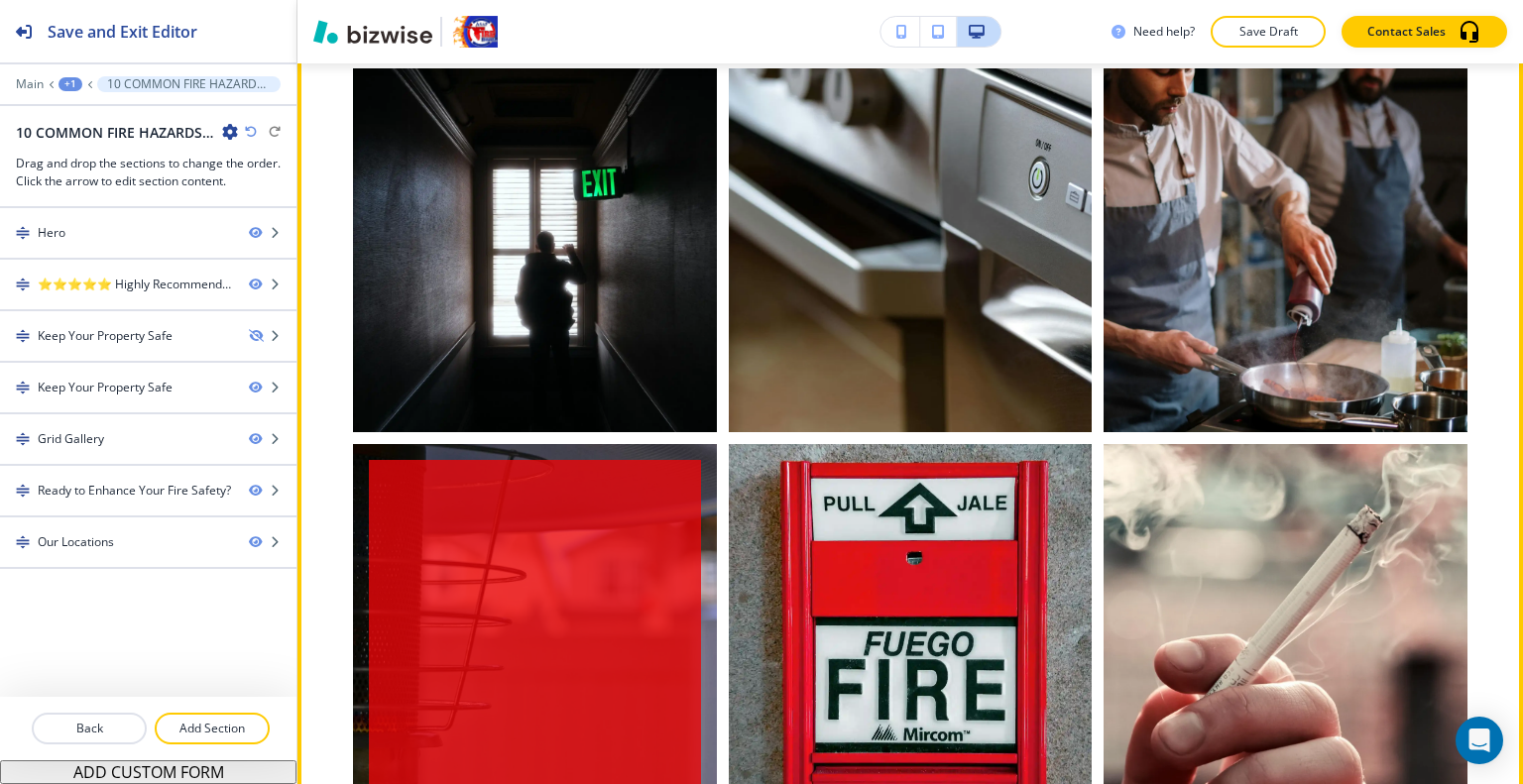 scroll, scrollTop: 10345, scrollLeft: 0, axis: vertical 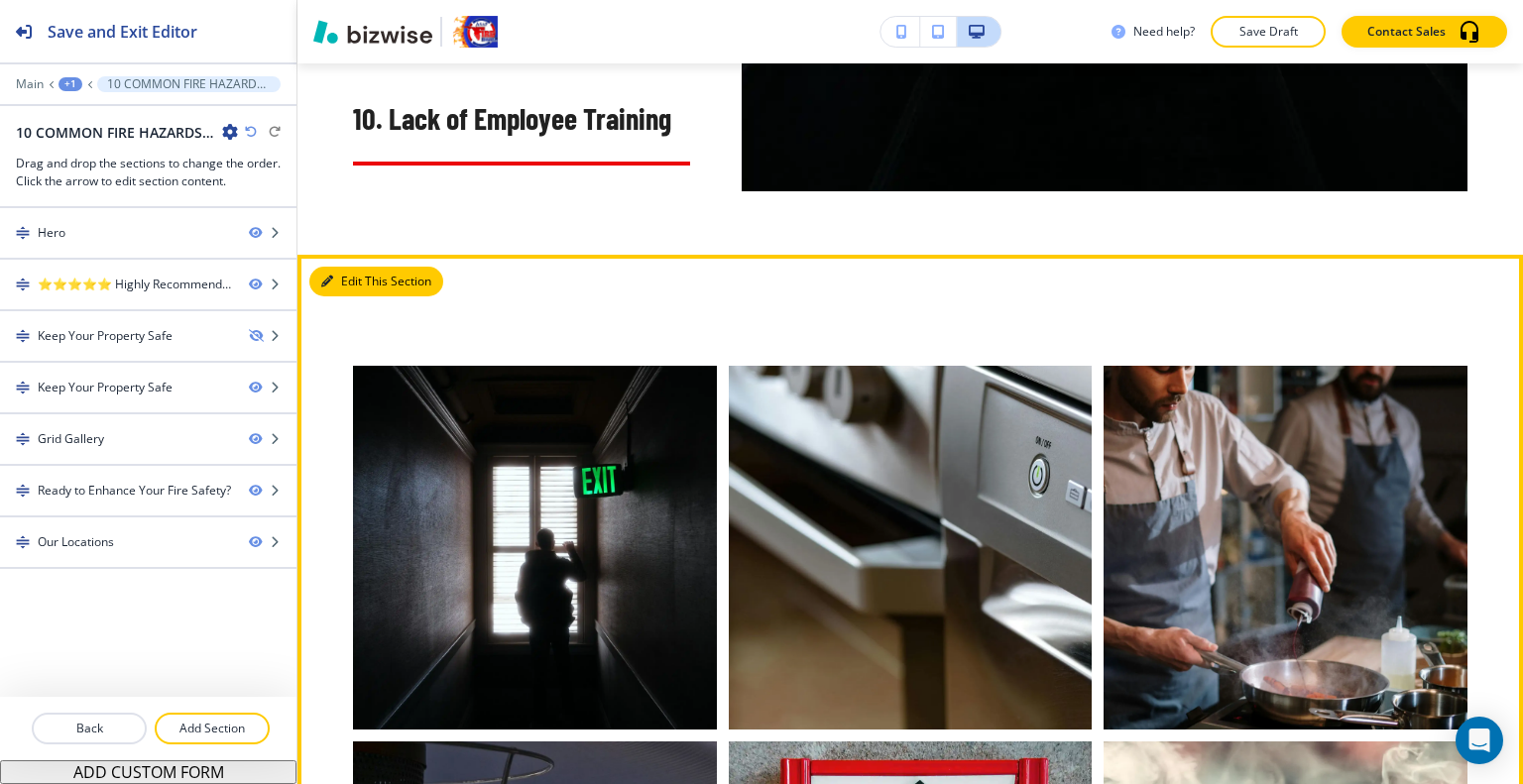 click on "Edit This Section" at bounding box center (376, 281) 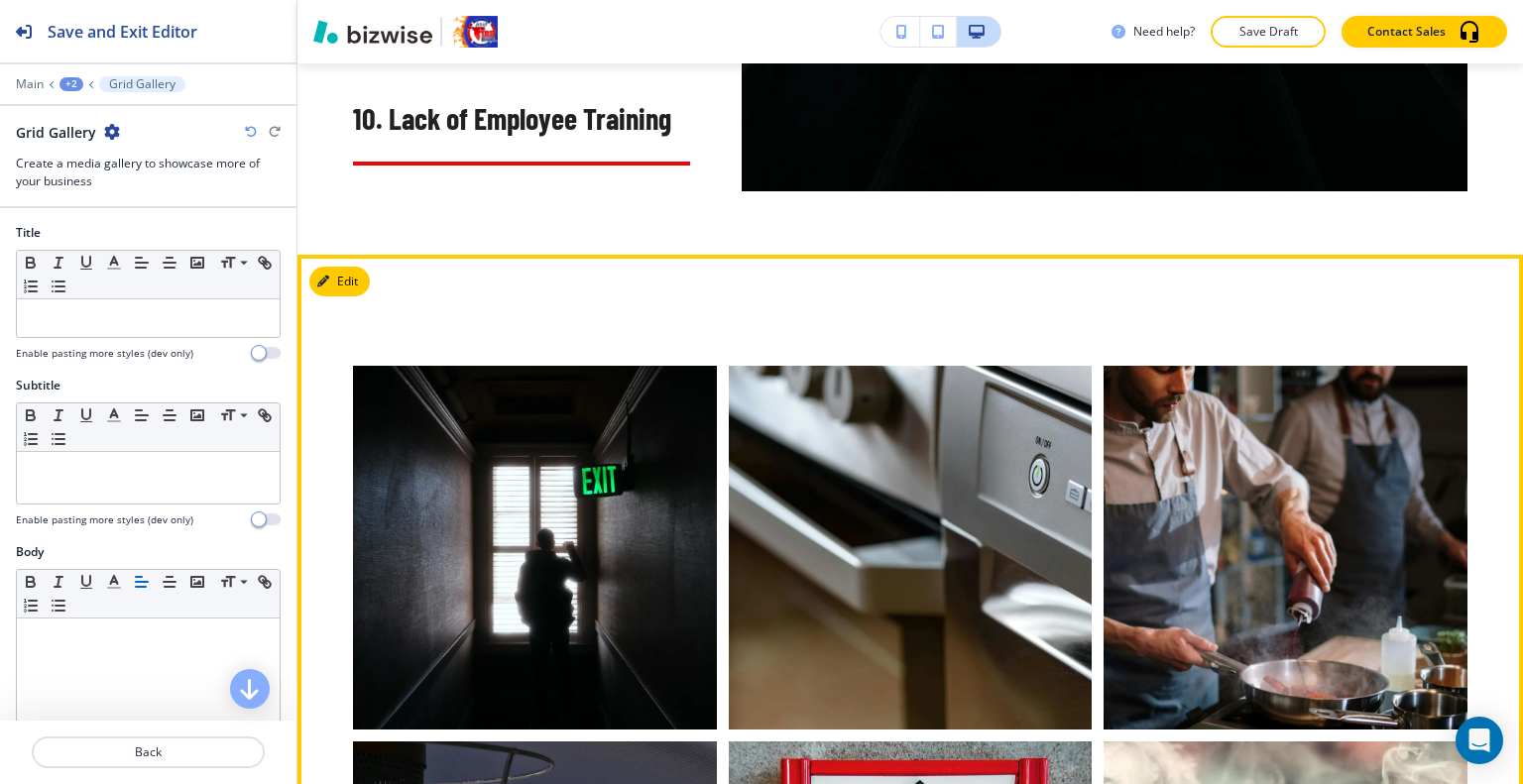 scroll, scrollTop: 10531, scrollLeft: 0, axis: vertical 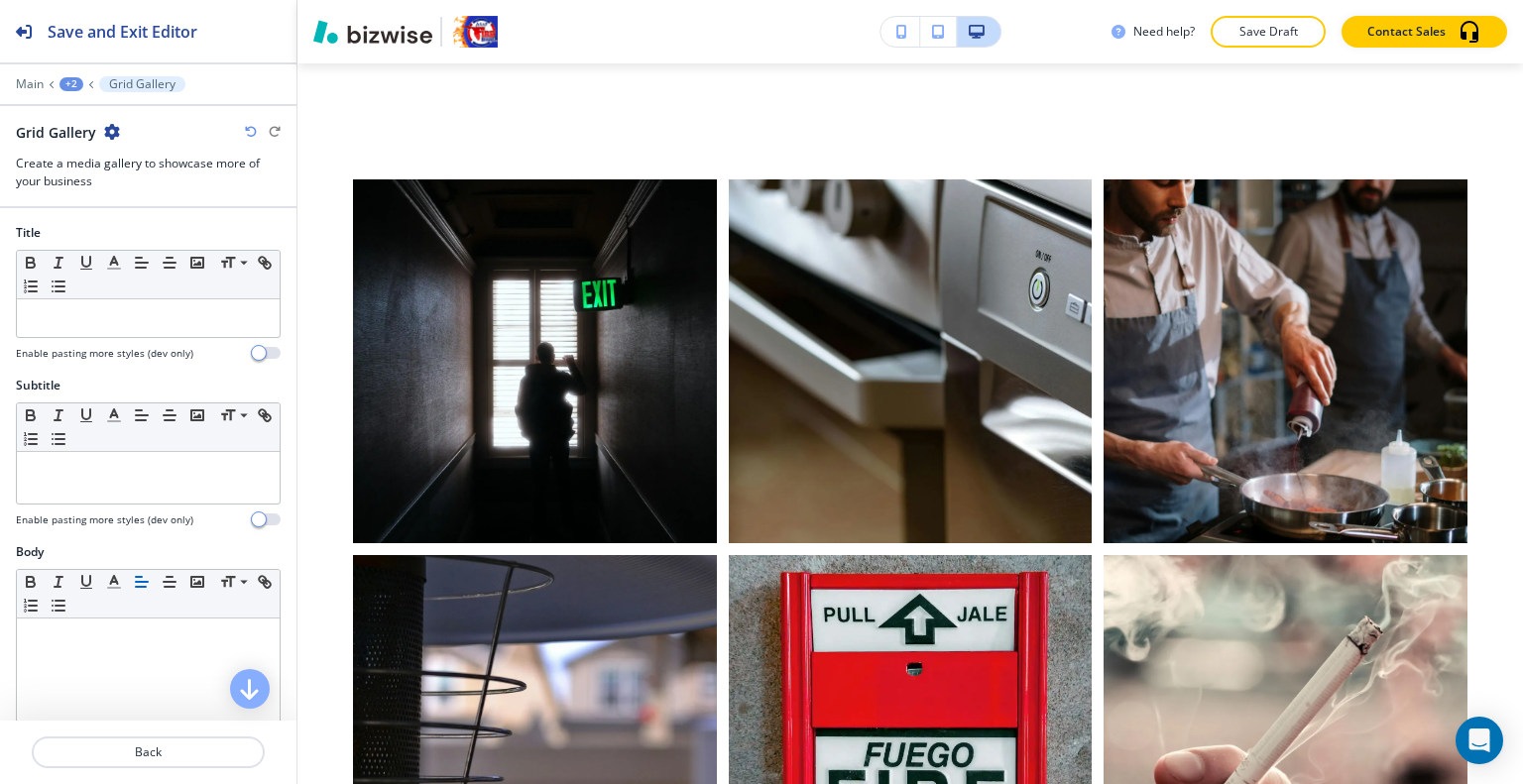 click on "Grid Gallery" at bounding box center (67, 132) 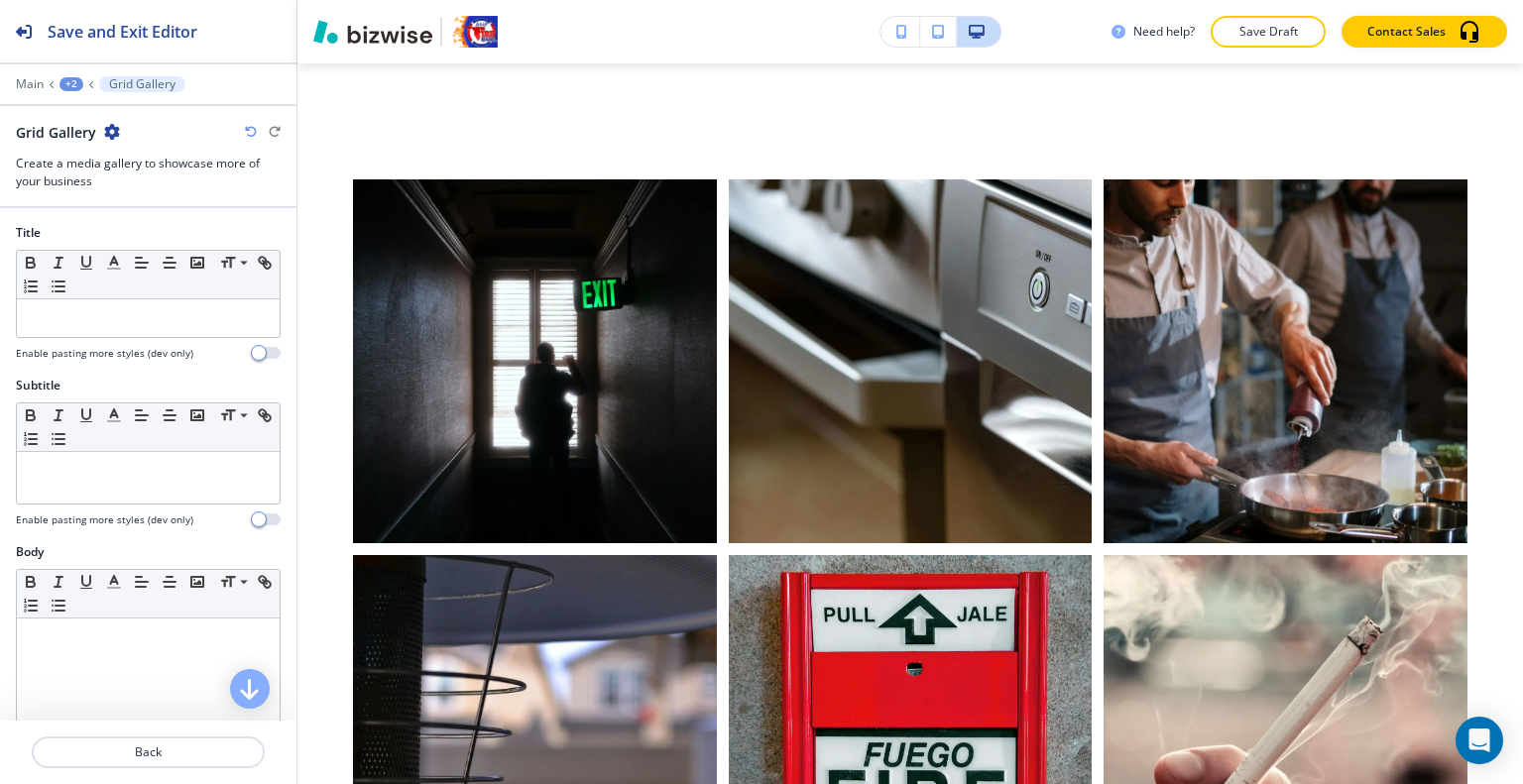 click at bounding box center [112, 132] 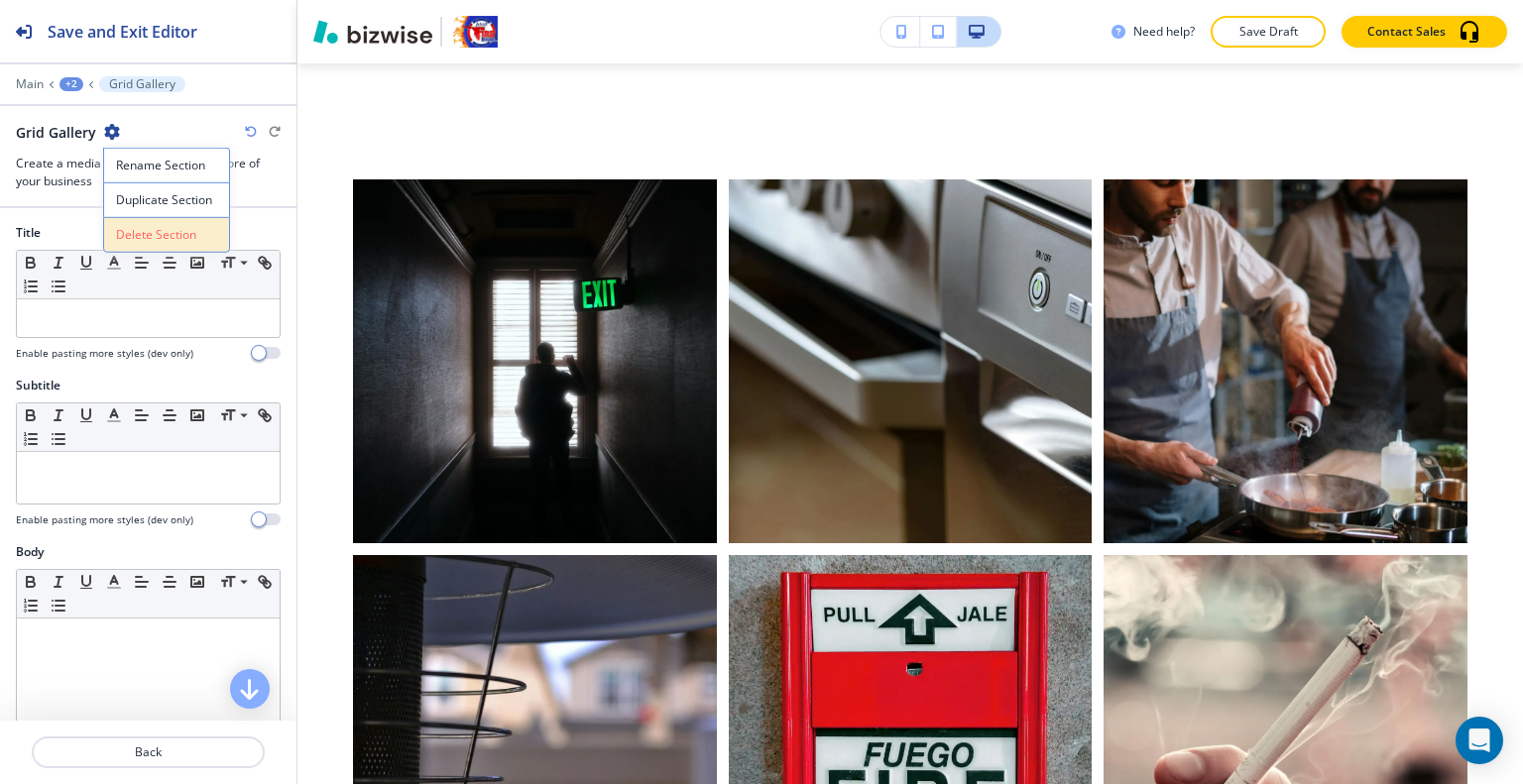 click on "Delete Section" at bounding box center (167, 235) 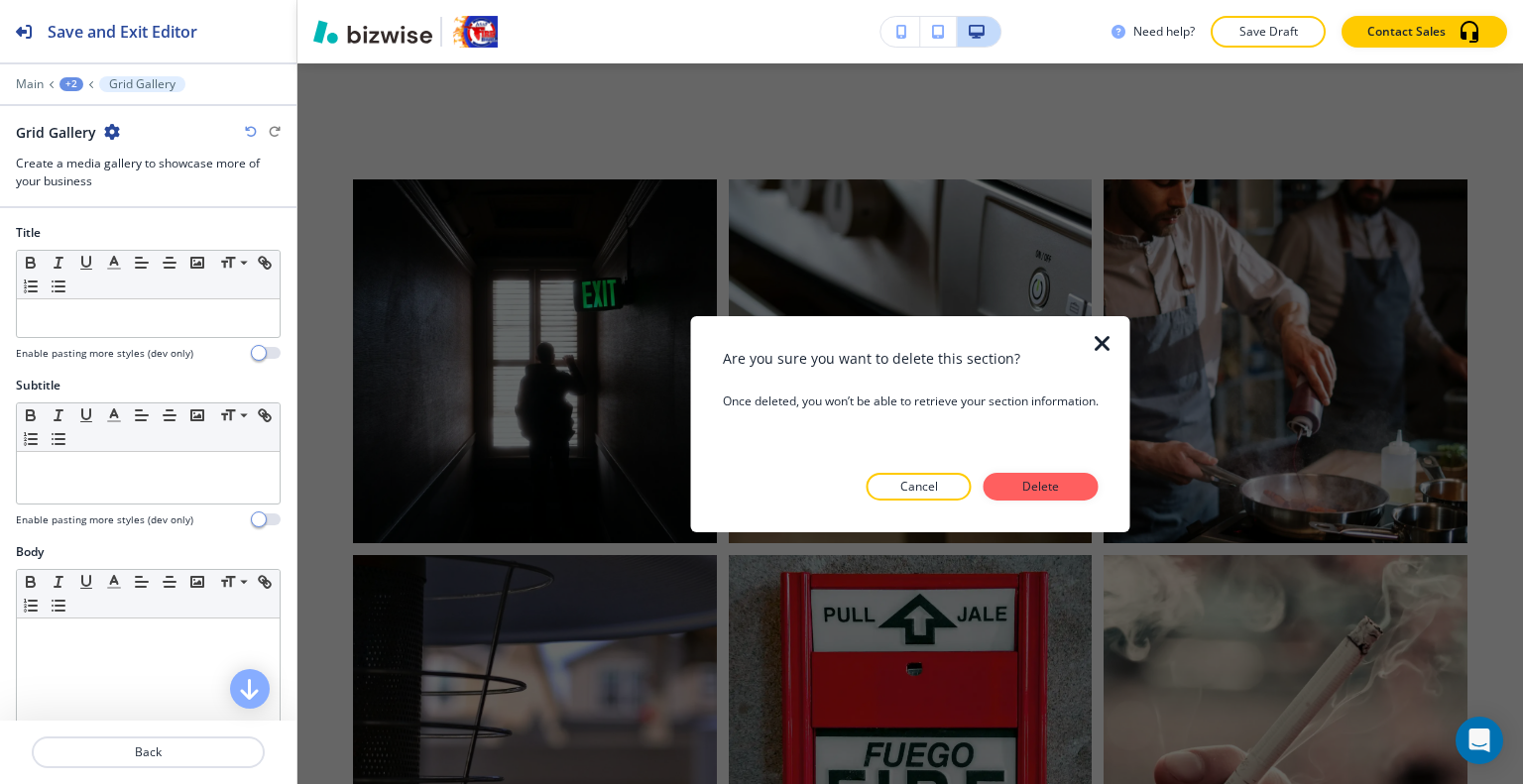 click on "Delete" at bounding box center (1041, 487) 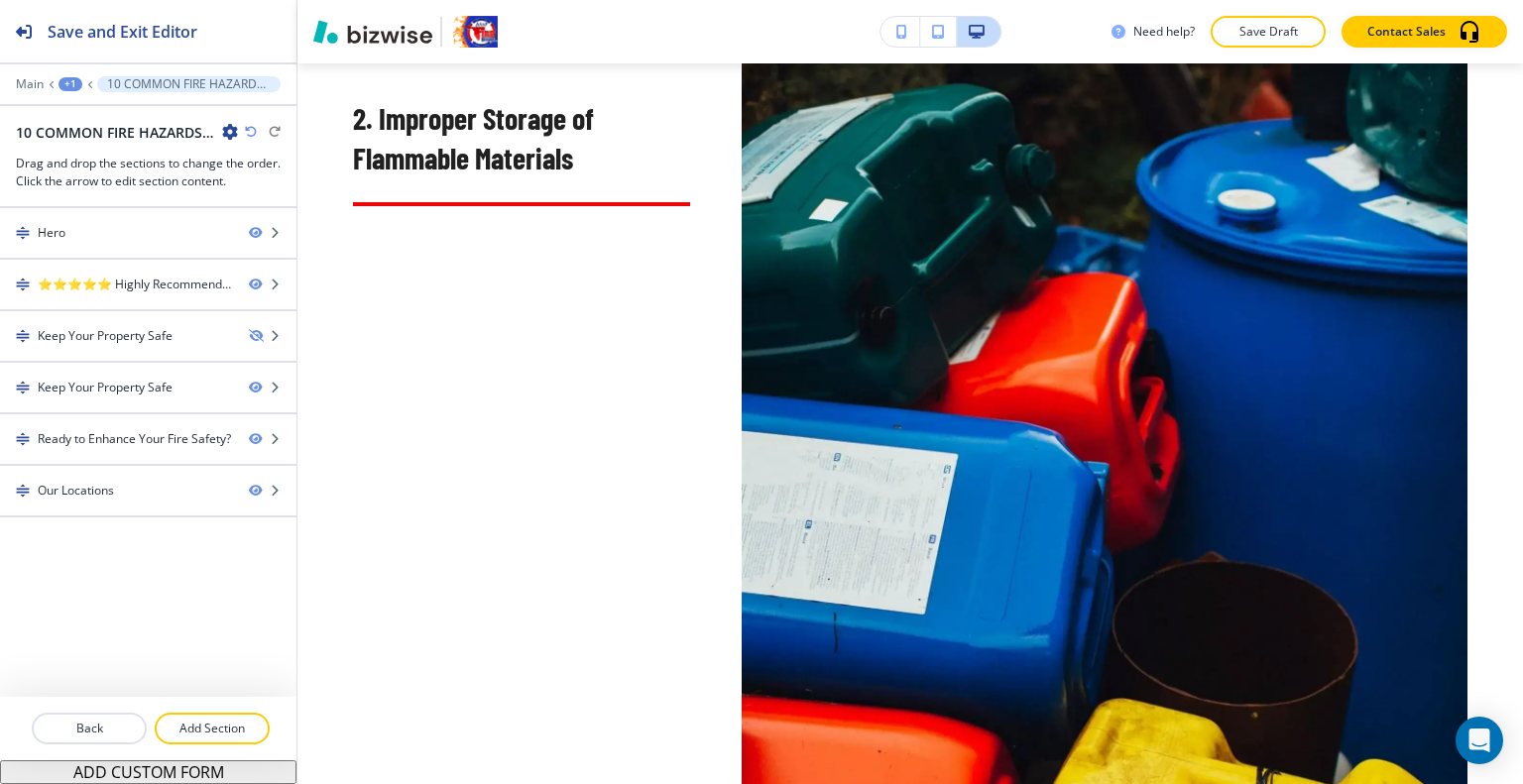 scroll, scrollTop: 0, scrollLeft: 0, axis: both 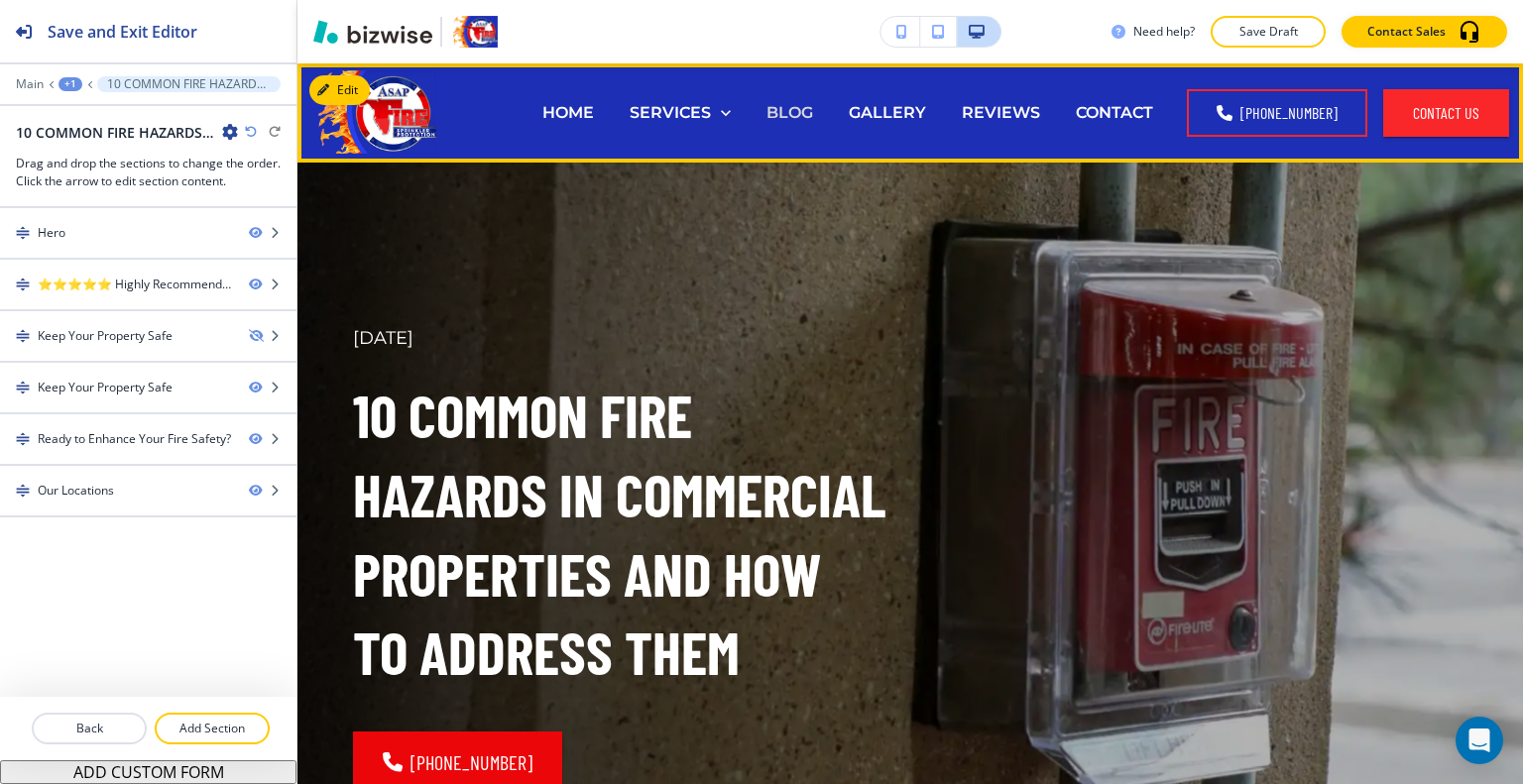 click on "BLOG" at bounding box center (789, 112) 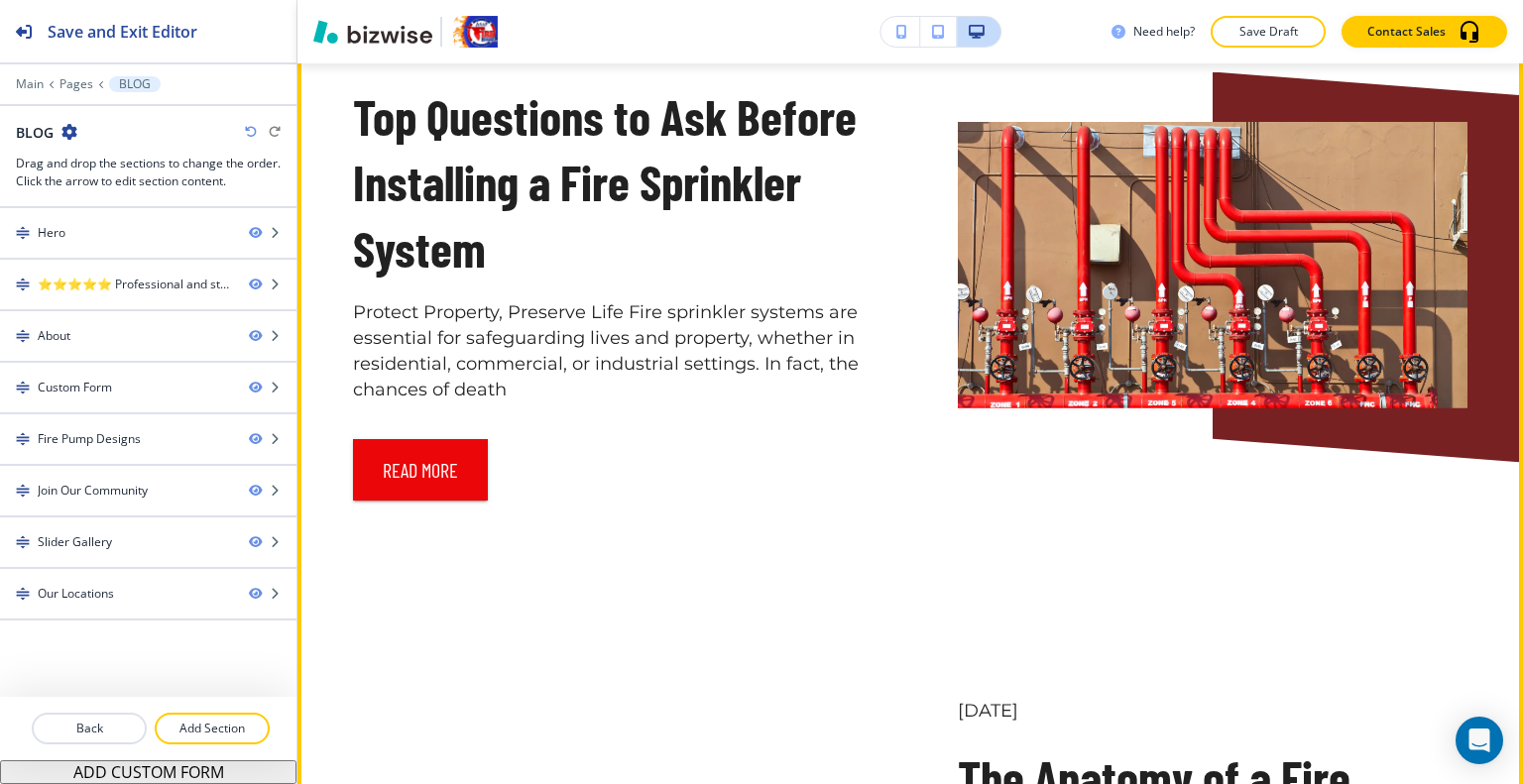 scroll, scrollTop: 2081, scrollLeft: 0, axis: vertical 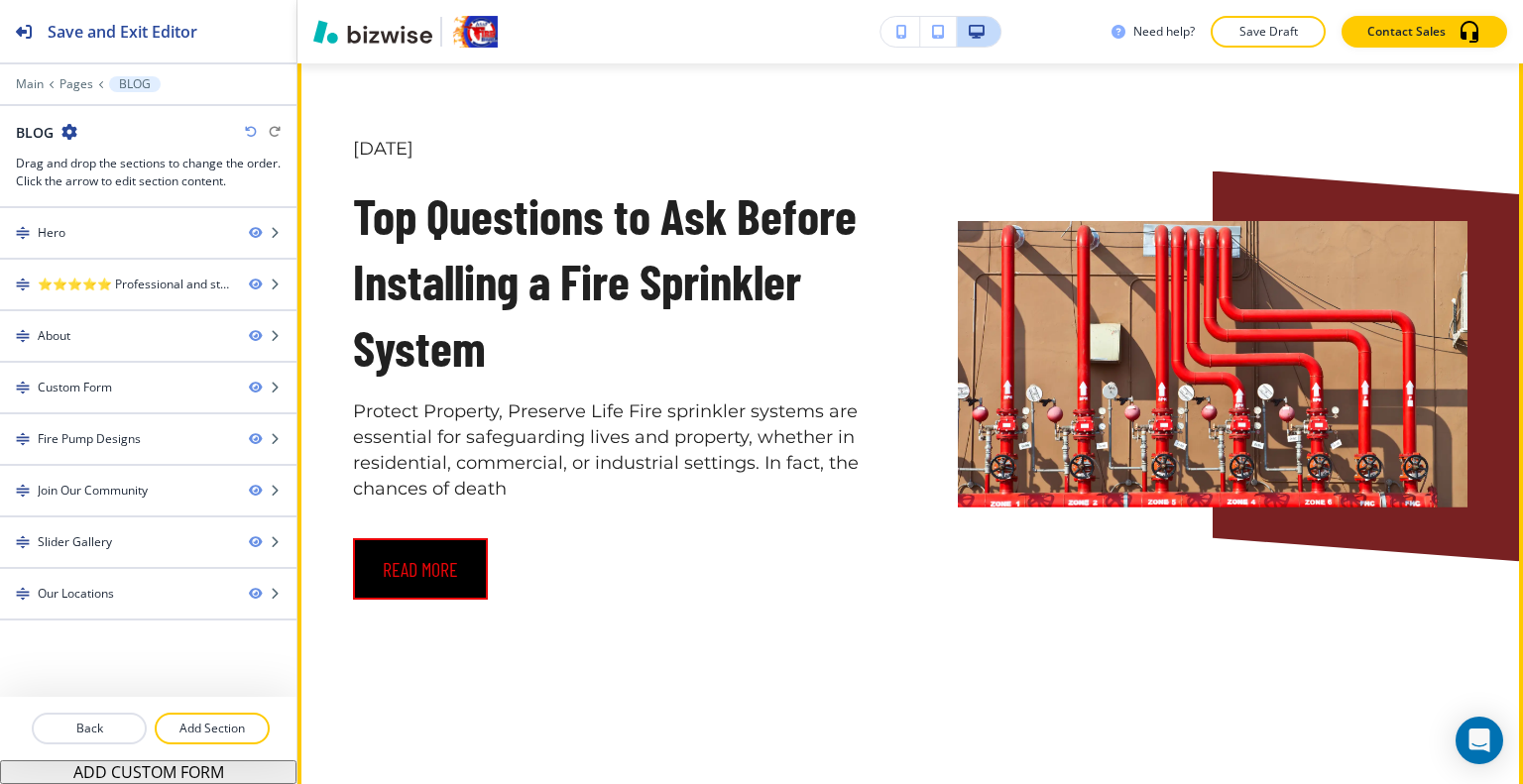 click on "read more" at bounding box center (420, 569) 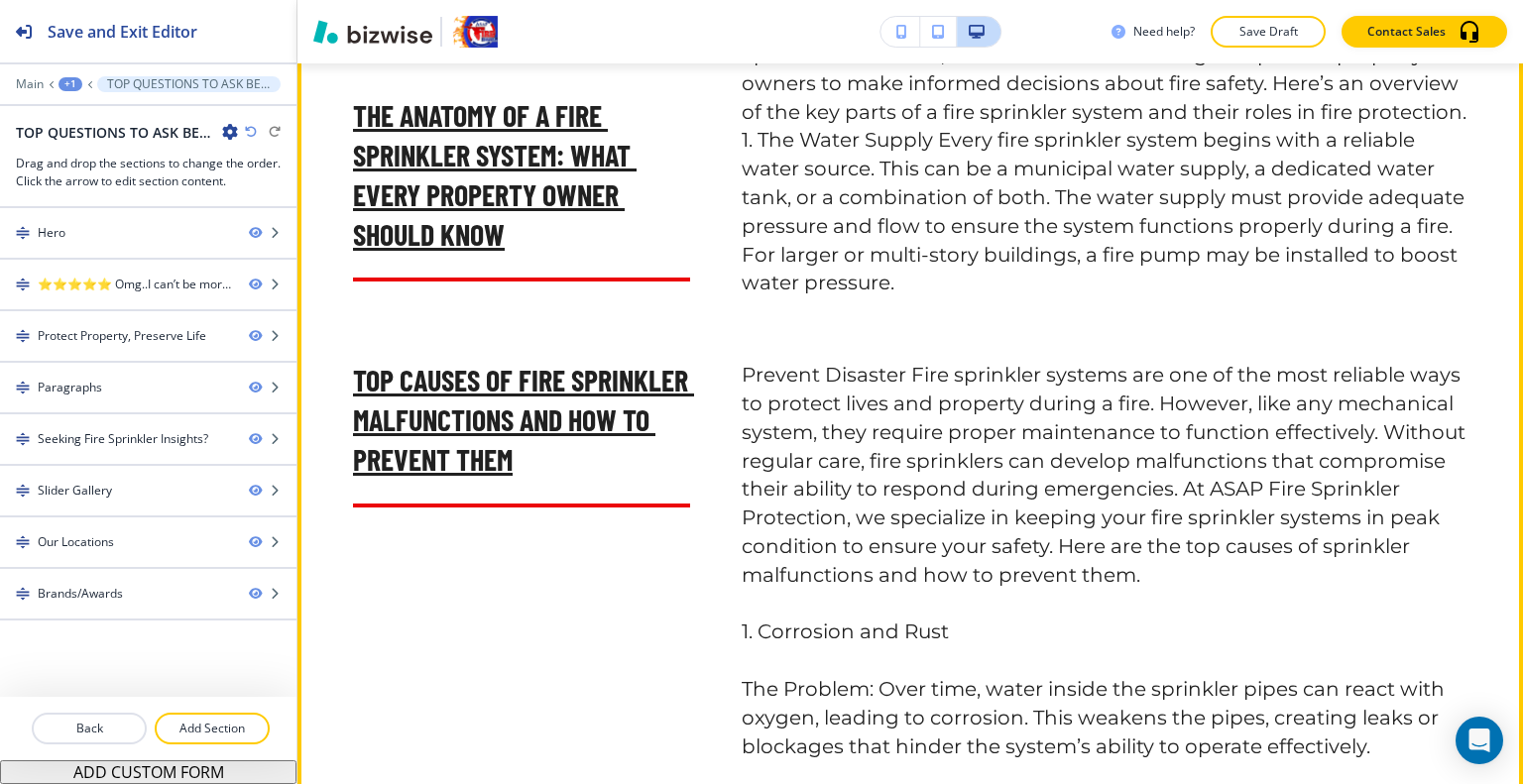 scroll, scrollTop: 4361, scrollLeft: 0, axis: vertical 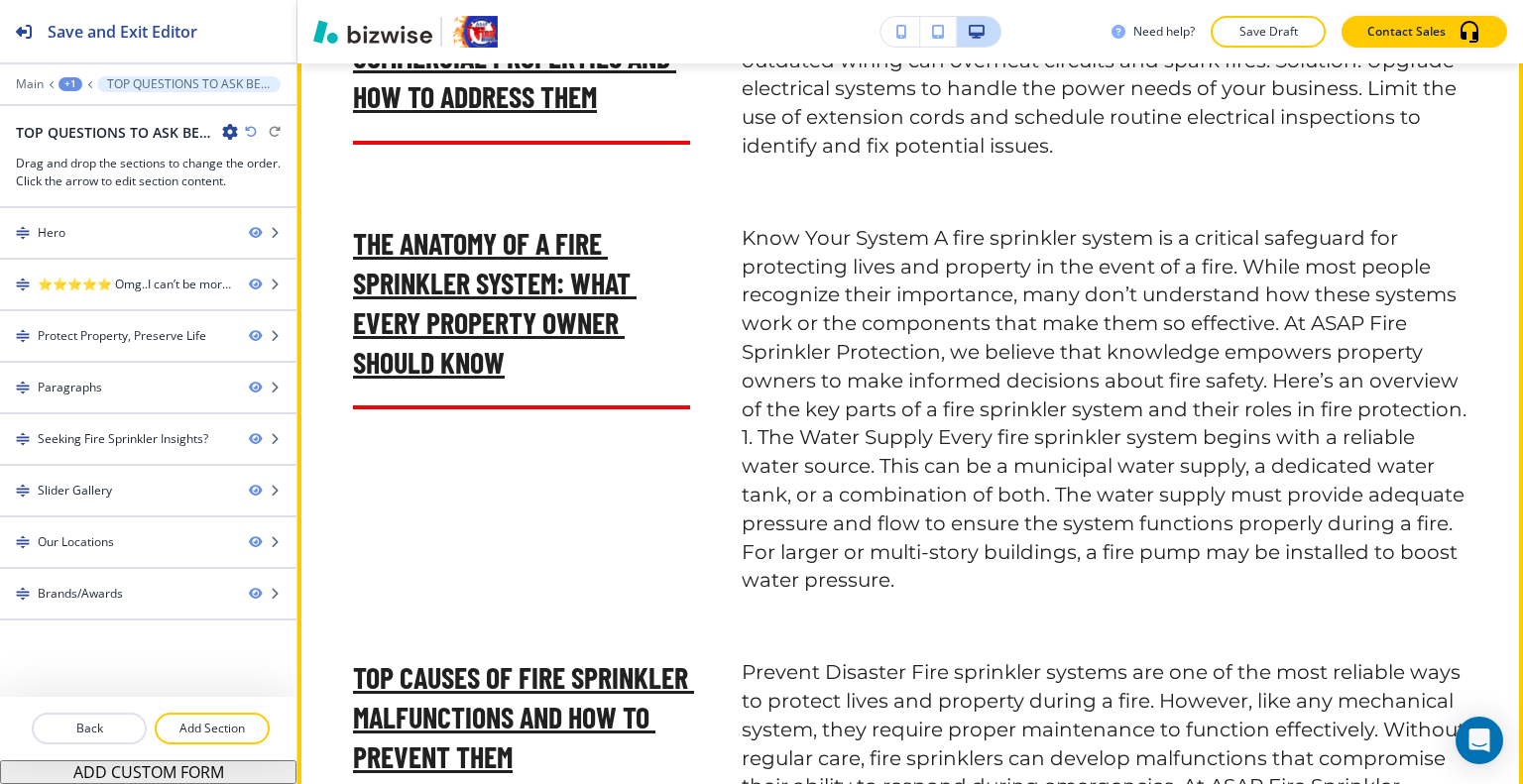 click on "Edit This Section" at bounding box center (376, -247) 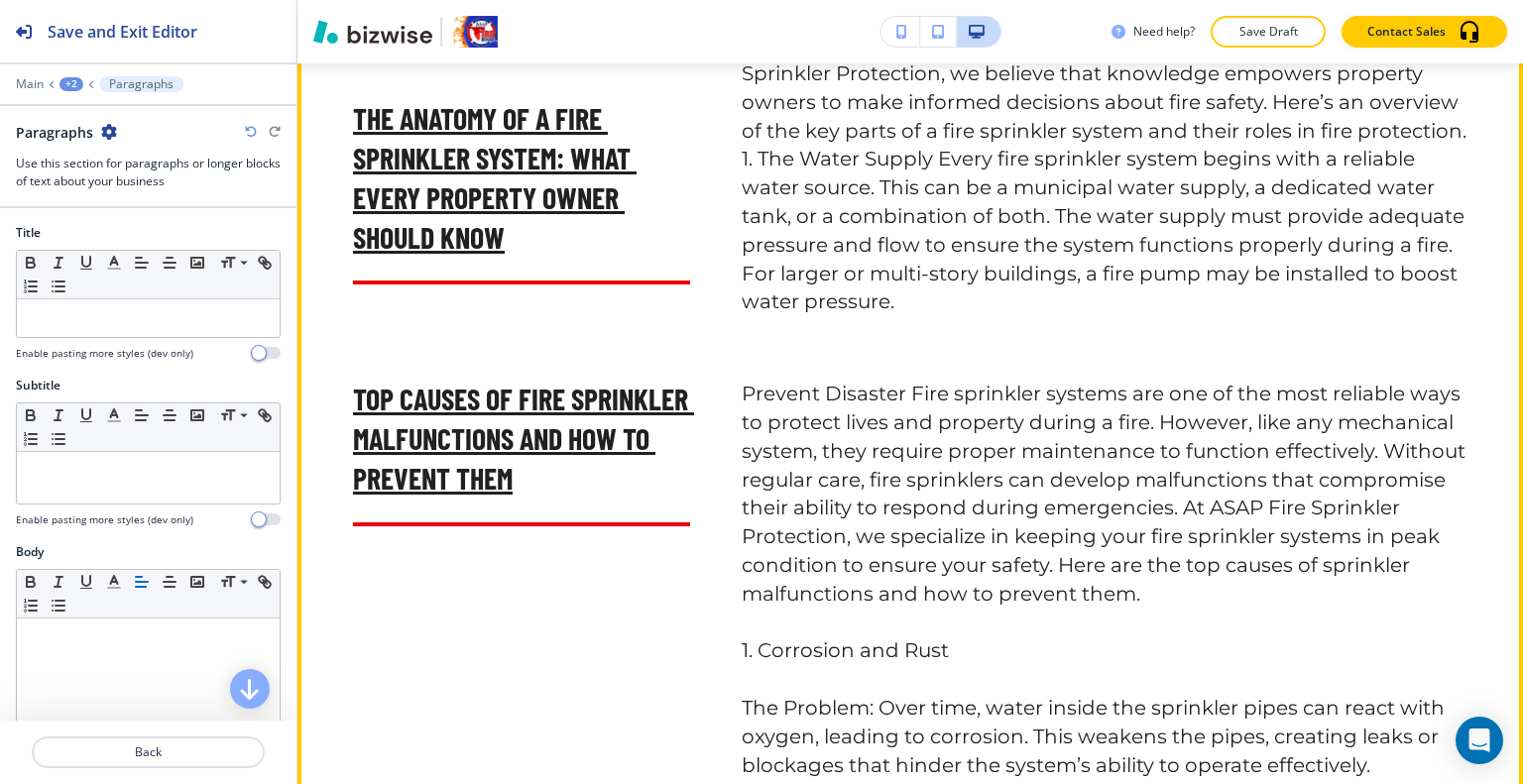 scroll, scrollTop: 4243, scrollLeft: 0, axis: vertical 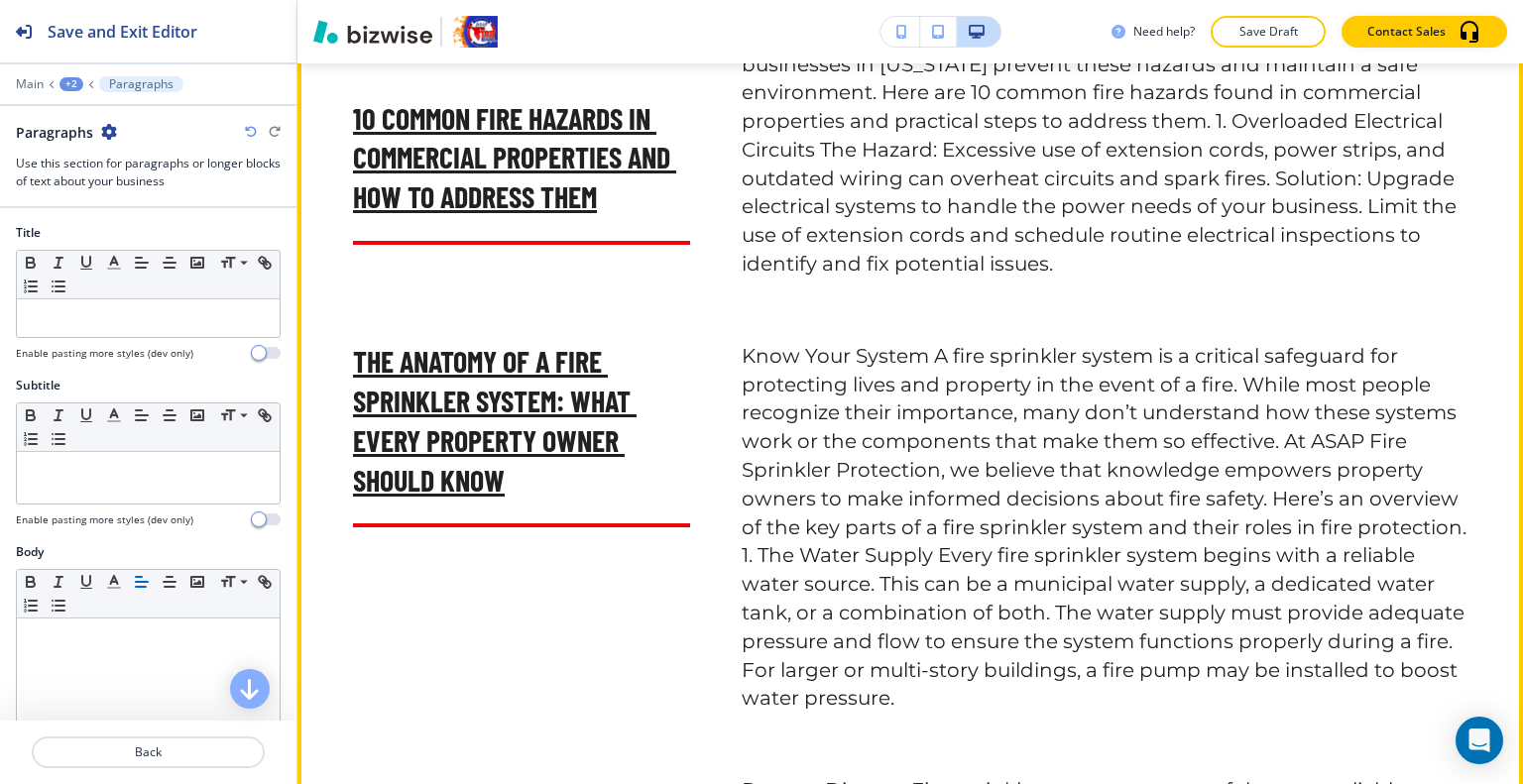click on "Edit This Section" at bounding box center (376, -129) 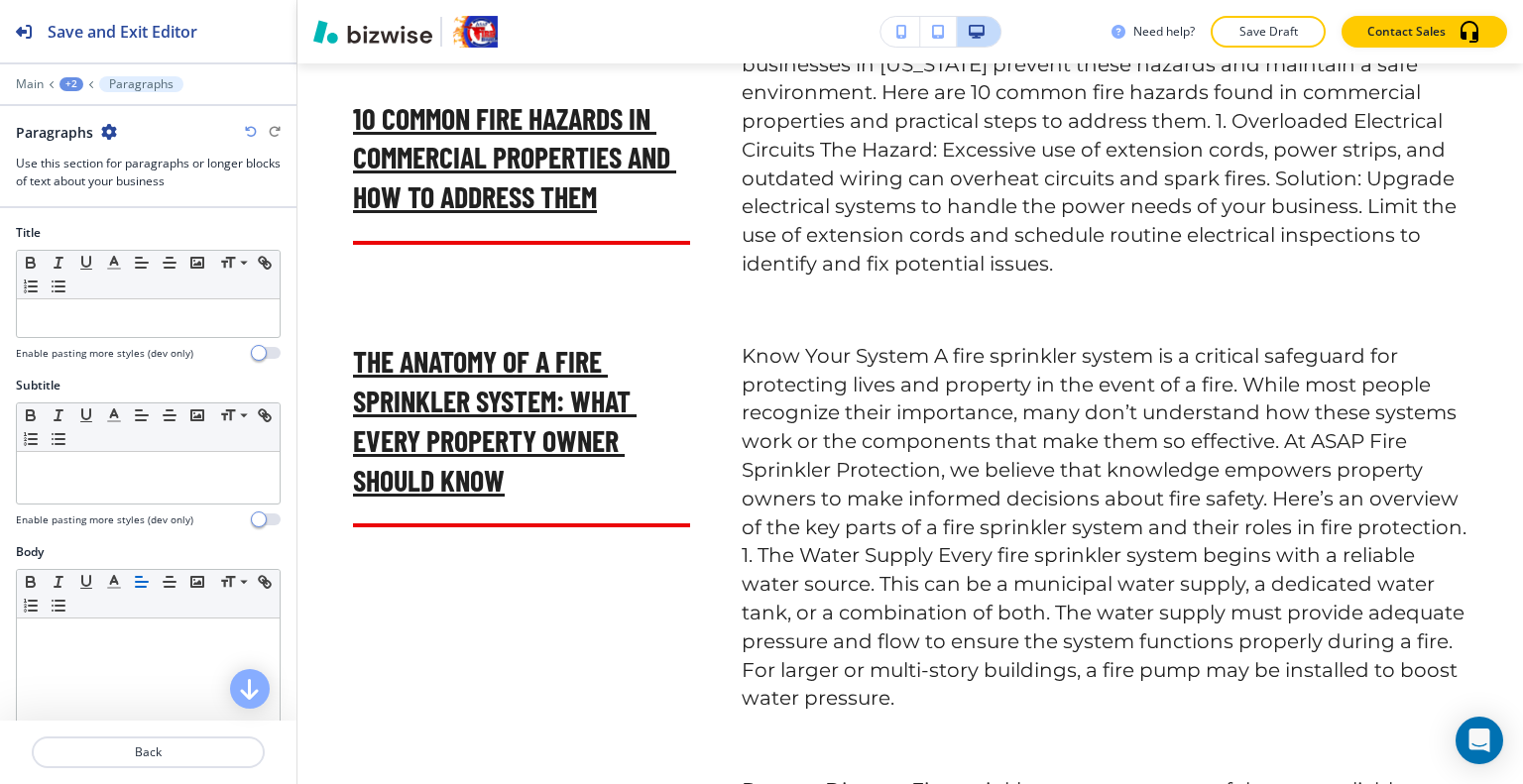 click at bounding box center [109, 132] 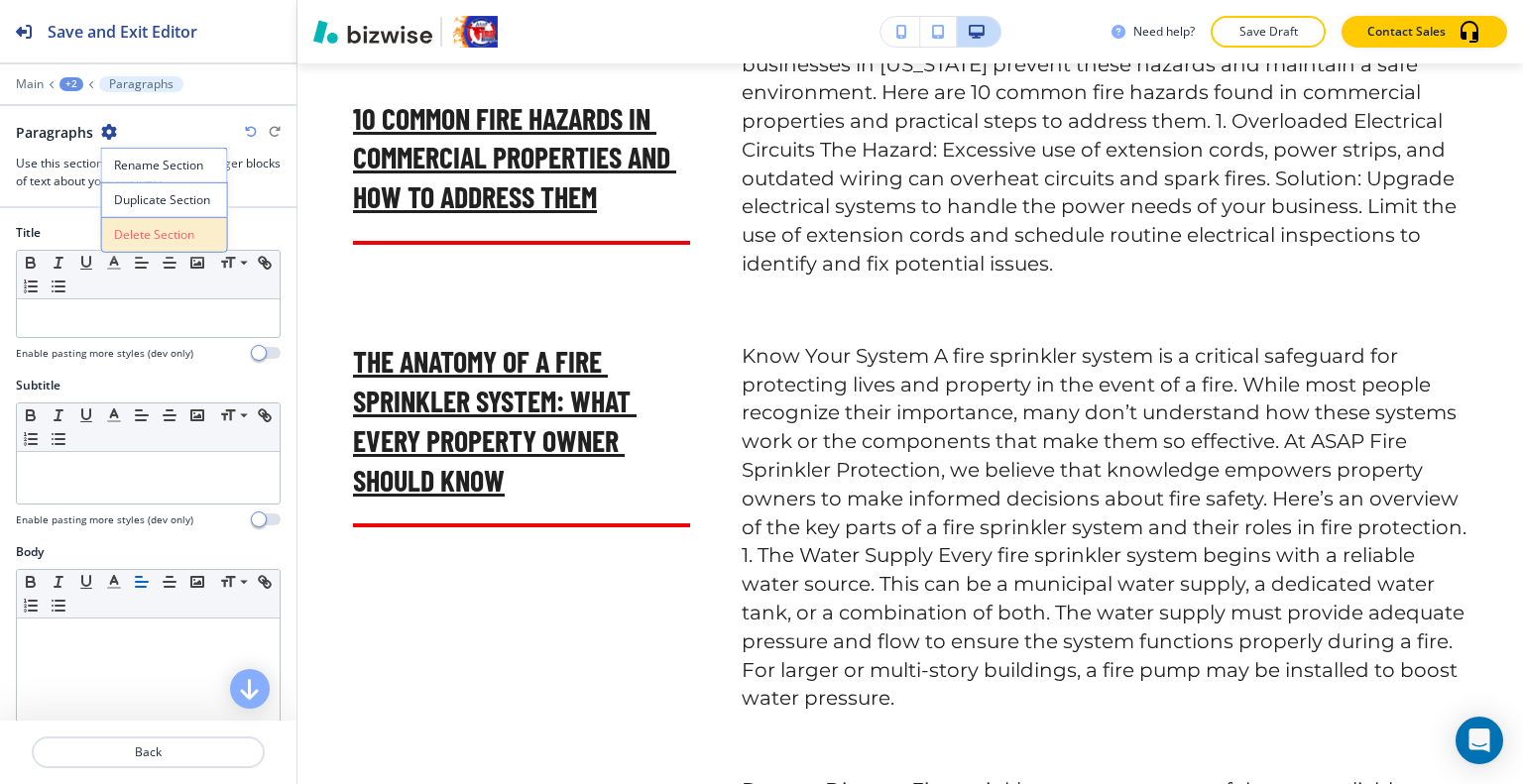 click on "Delete Section" at bounding box center [165, 235] 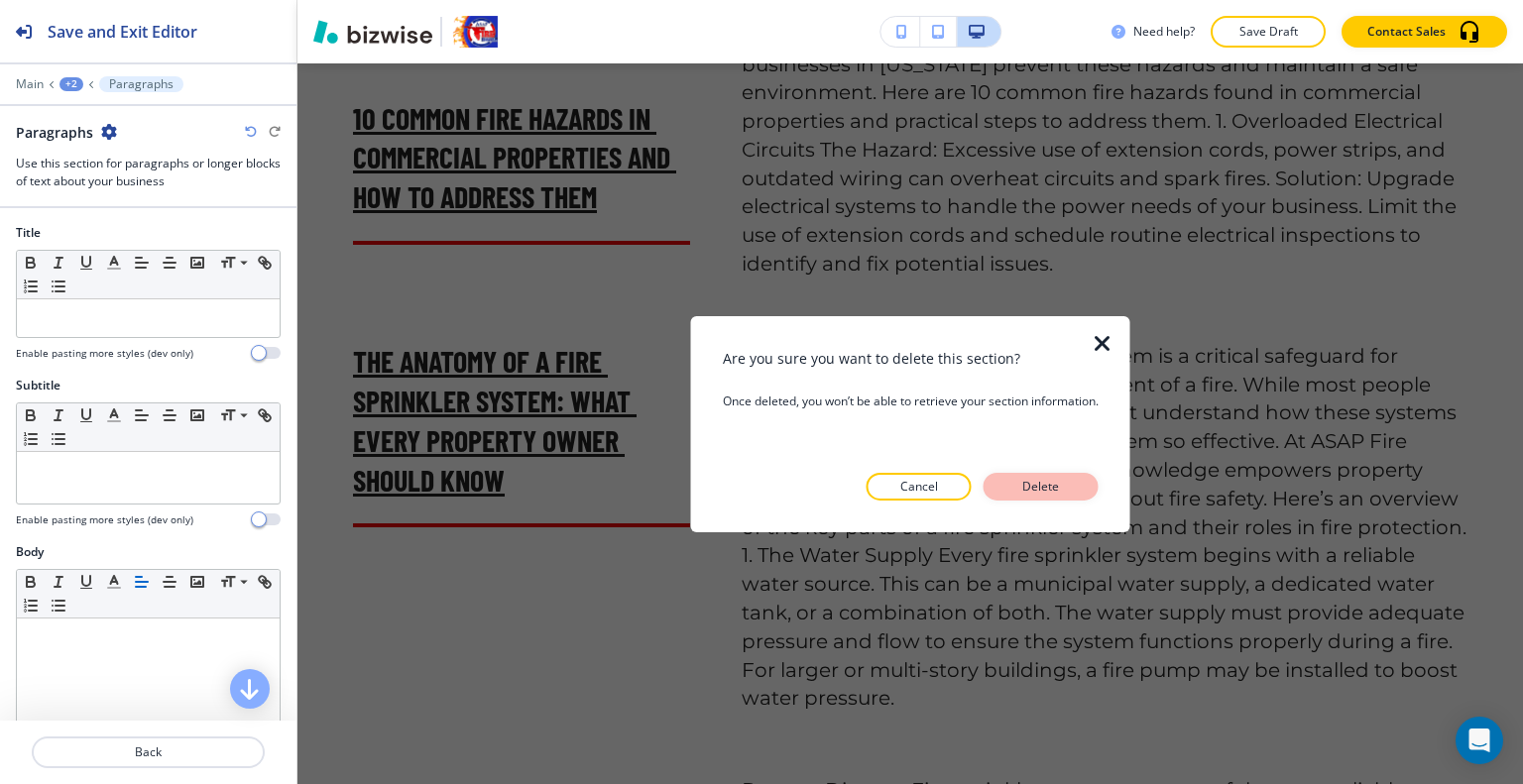 click on "Delete" at bounding box center (1041, 487) 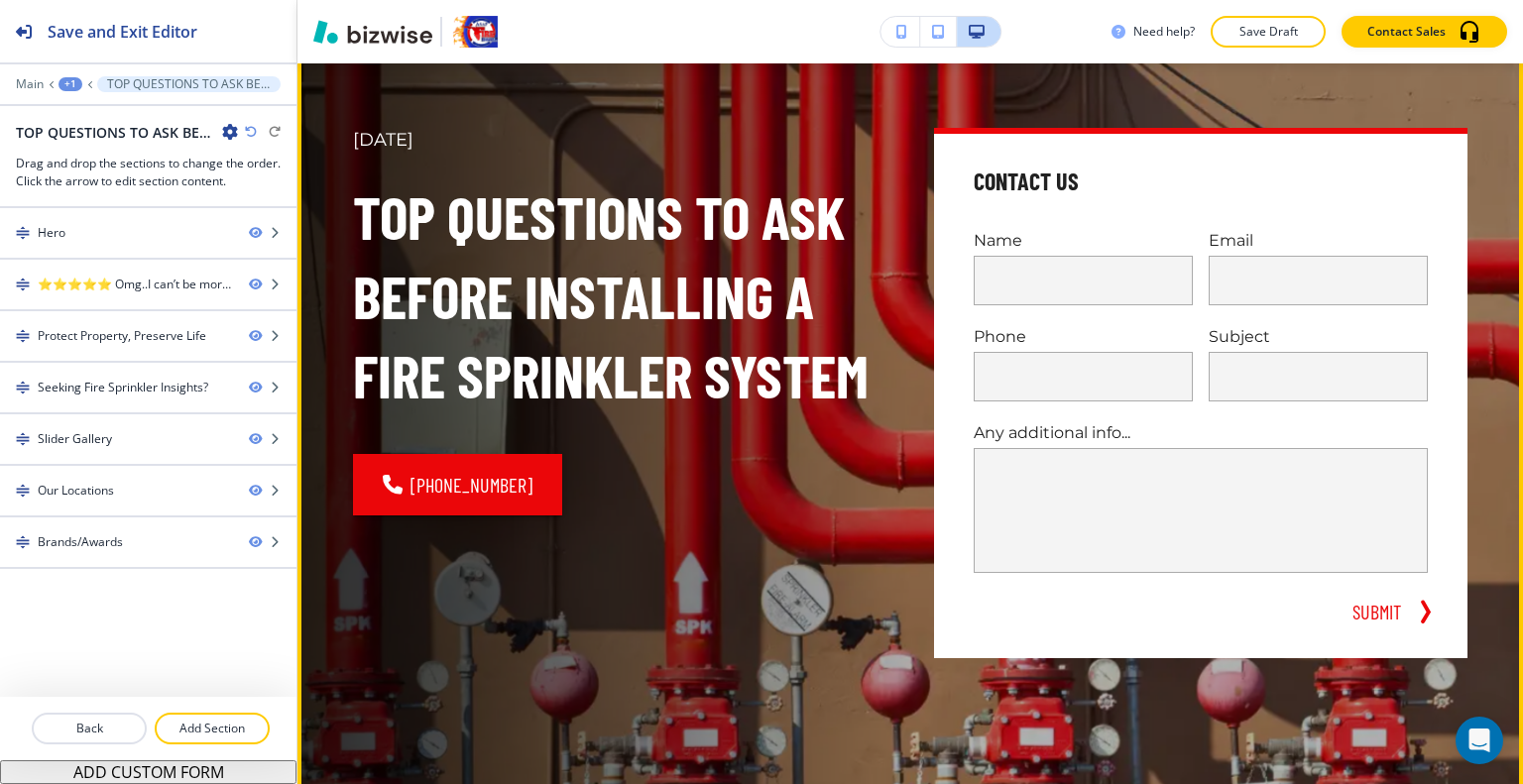 scroll, scrollTop: 0, scrollLeft: 0, axis: both 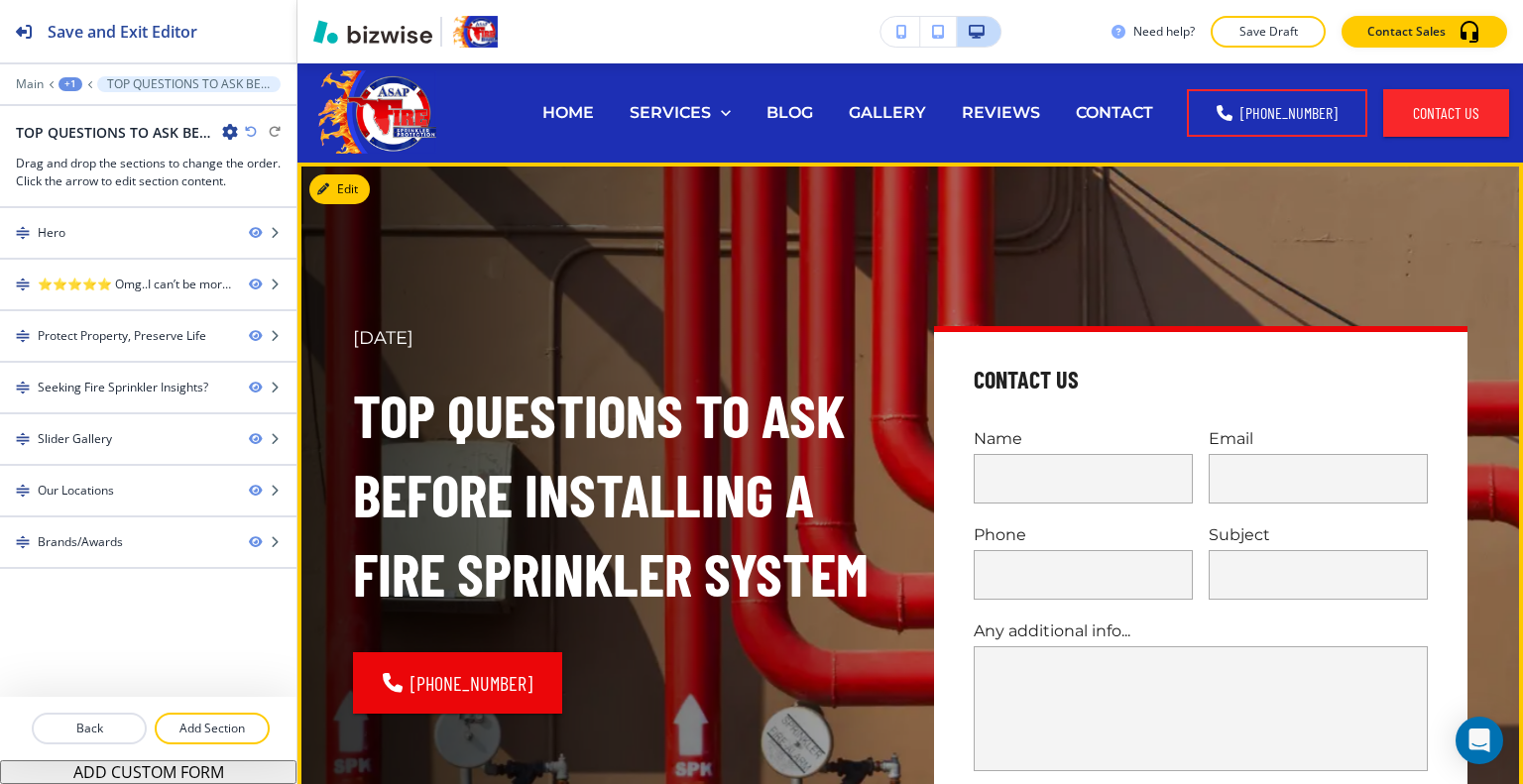 click on "Edit" at bounding box center (339, 189) 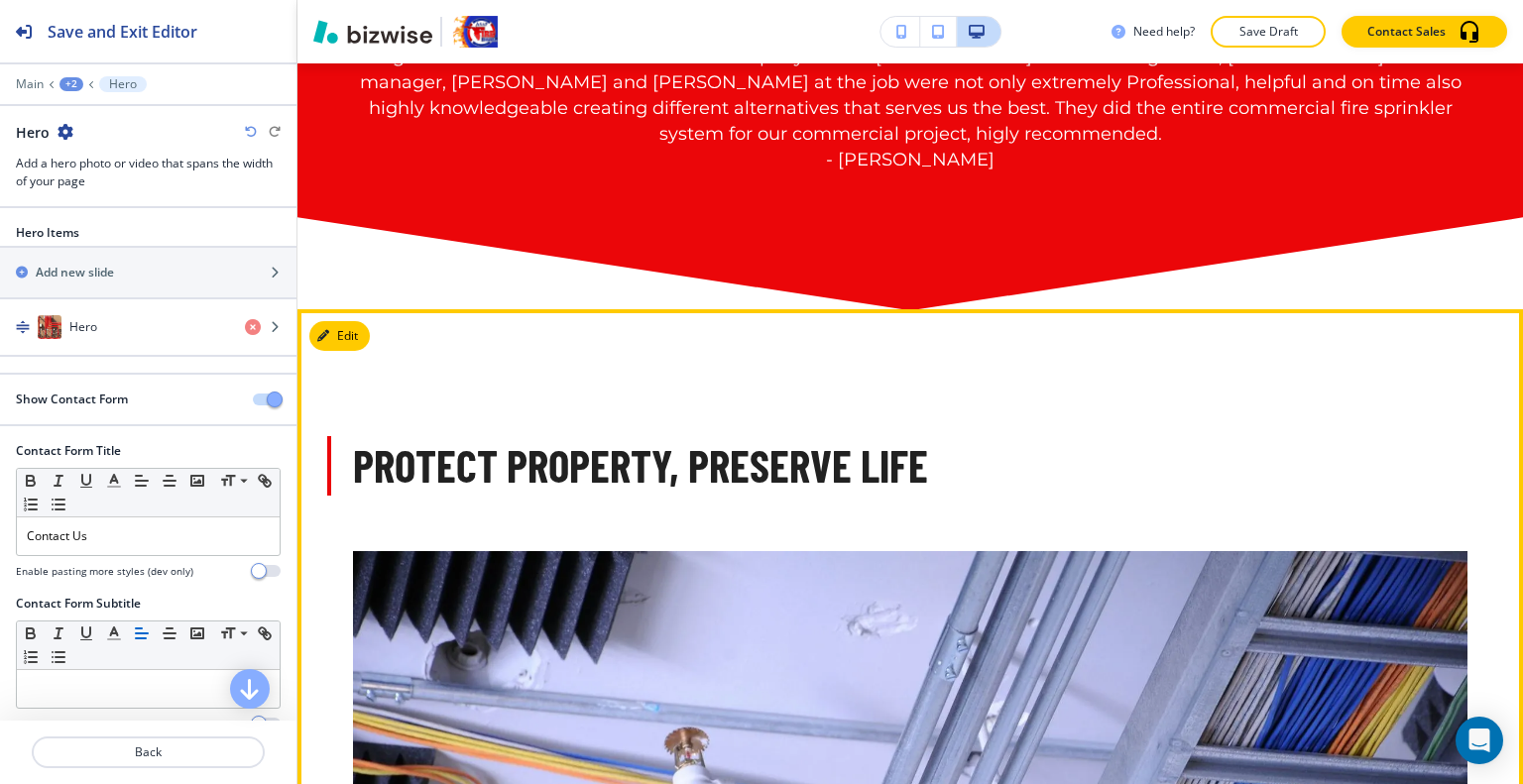 scroll, scrollTop: 1487, scrollLeft: 0, axis: vertical 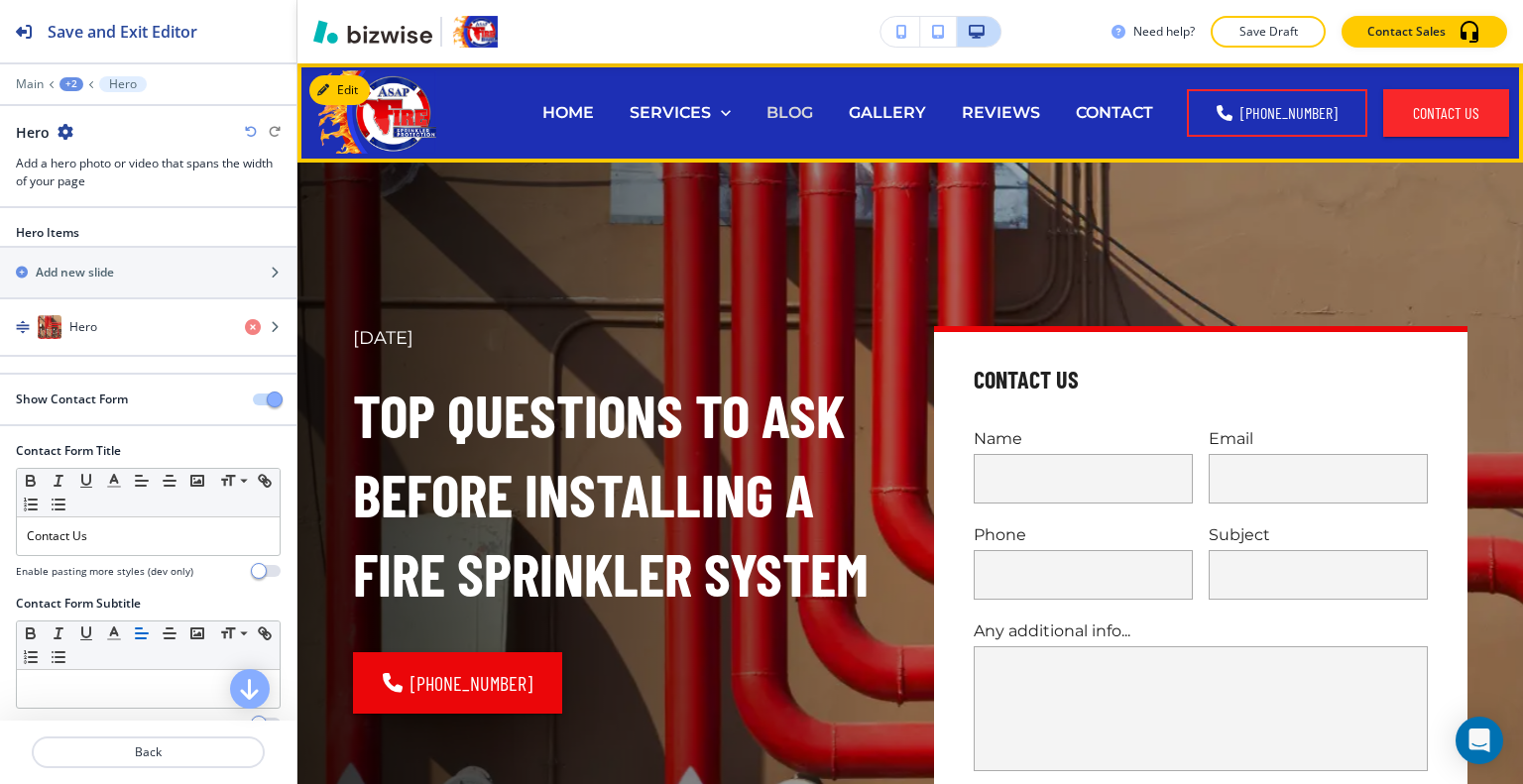 click on "BLOG" at bounding box center (789, 112) 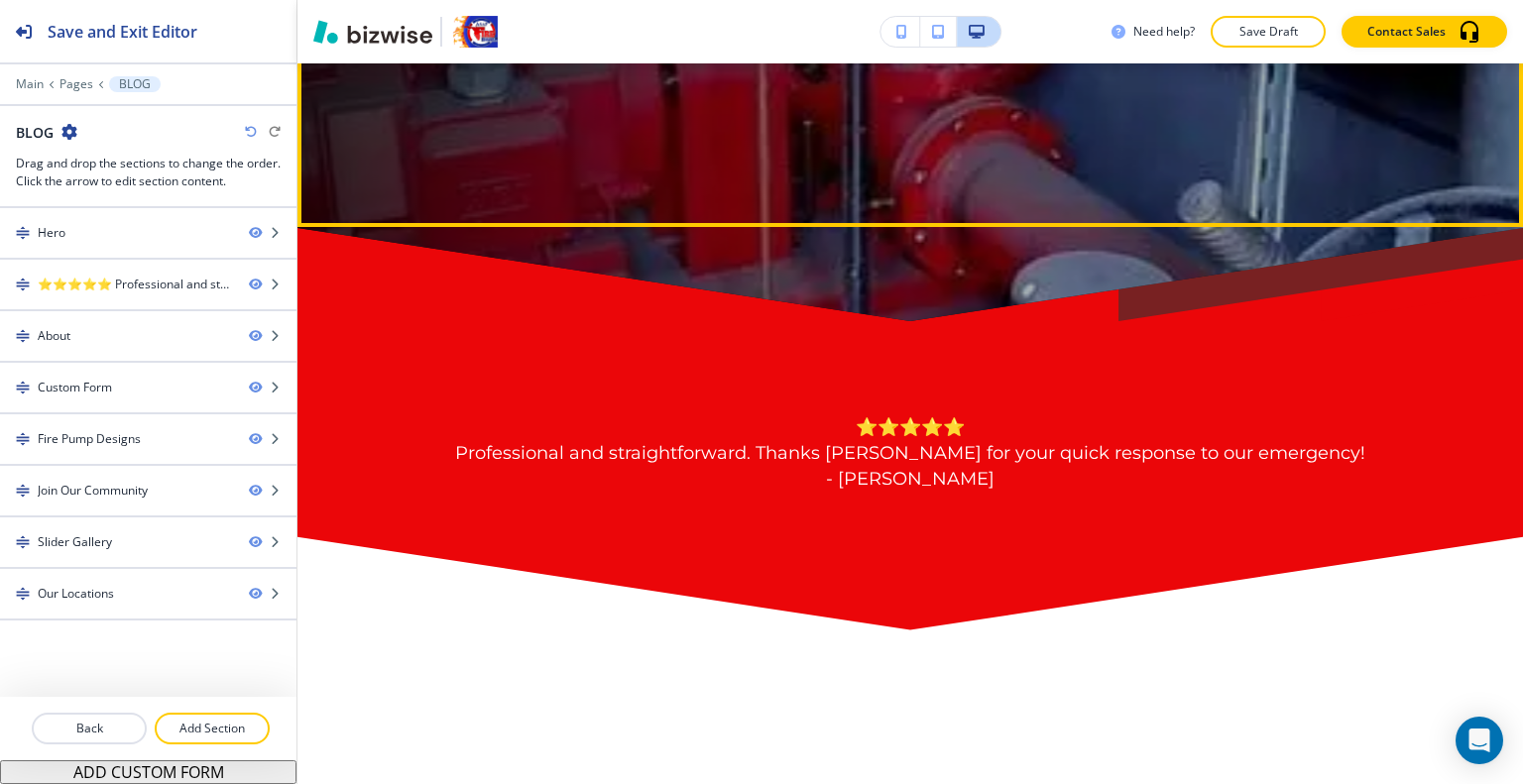 scroll, scrollTop: 892, scrollLeft: 0, axis: vertical 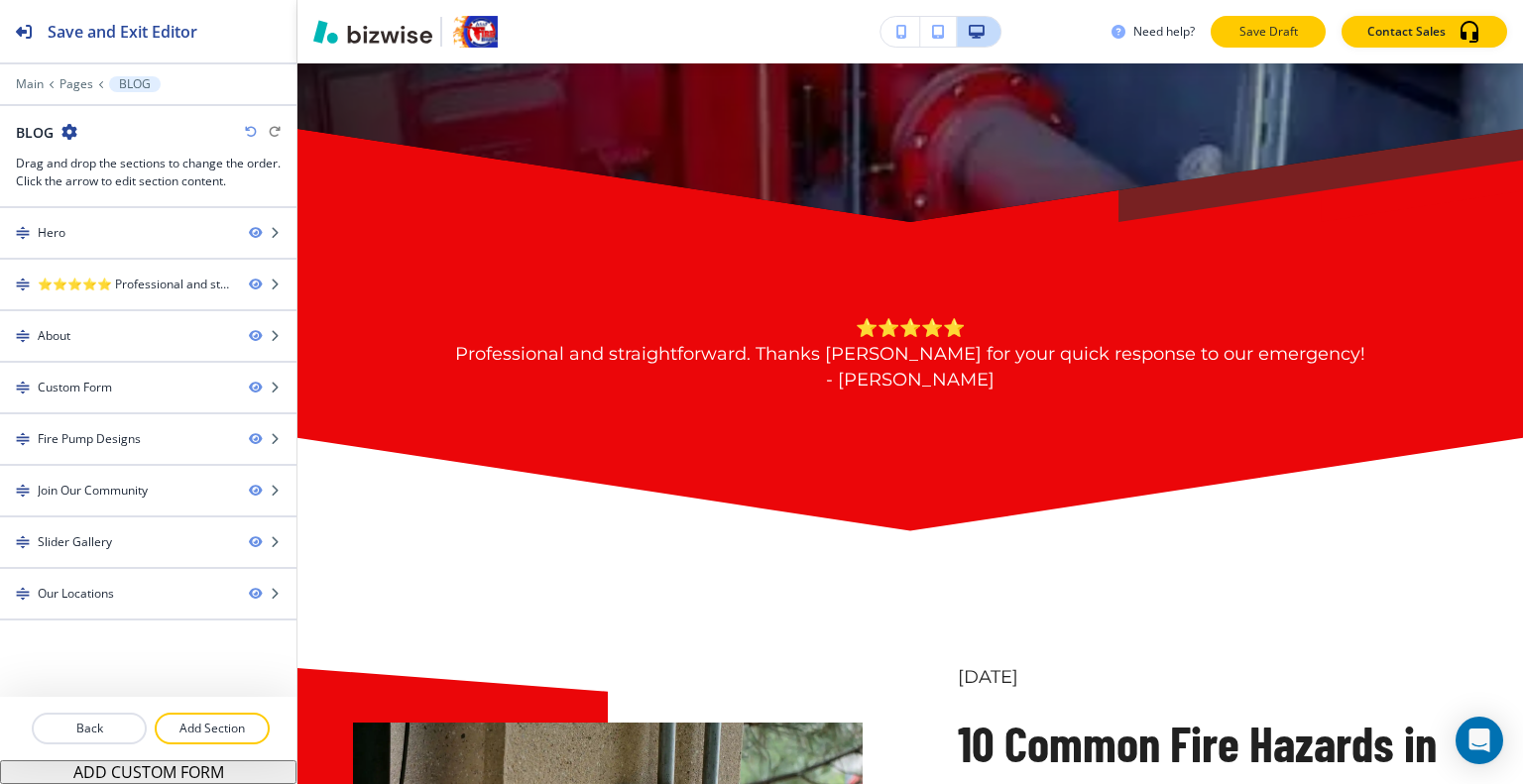 click on "Save Draft" at bounding box center [1268, 32] 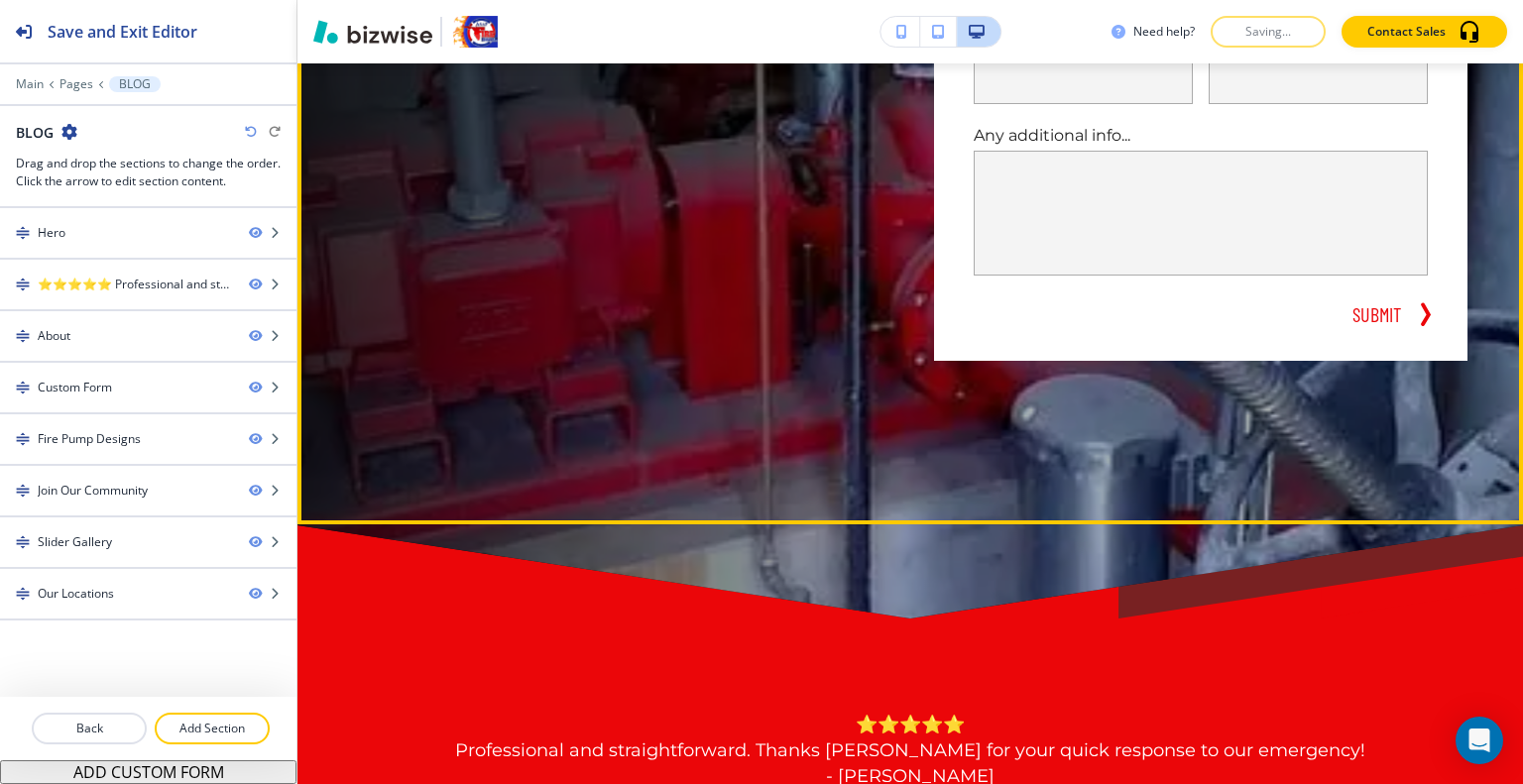 scroll, scrollTop: 0, scrollLeft: 0, axis: both 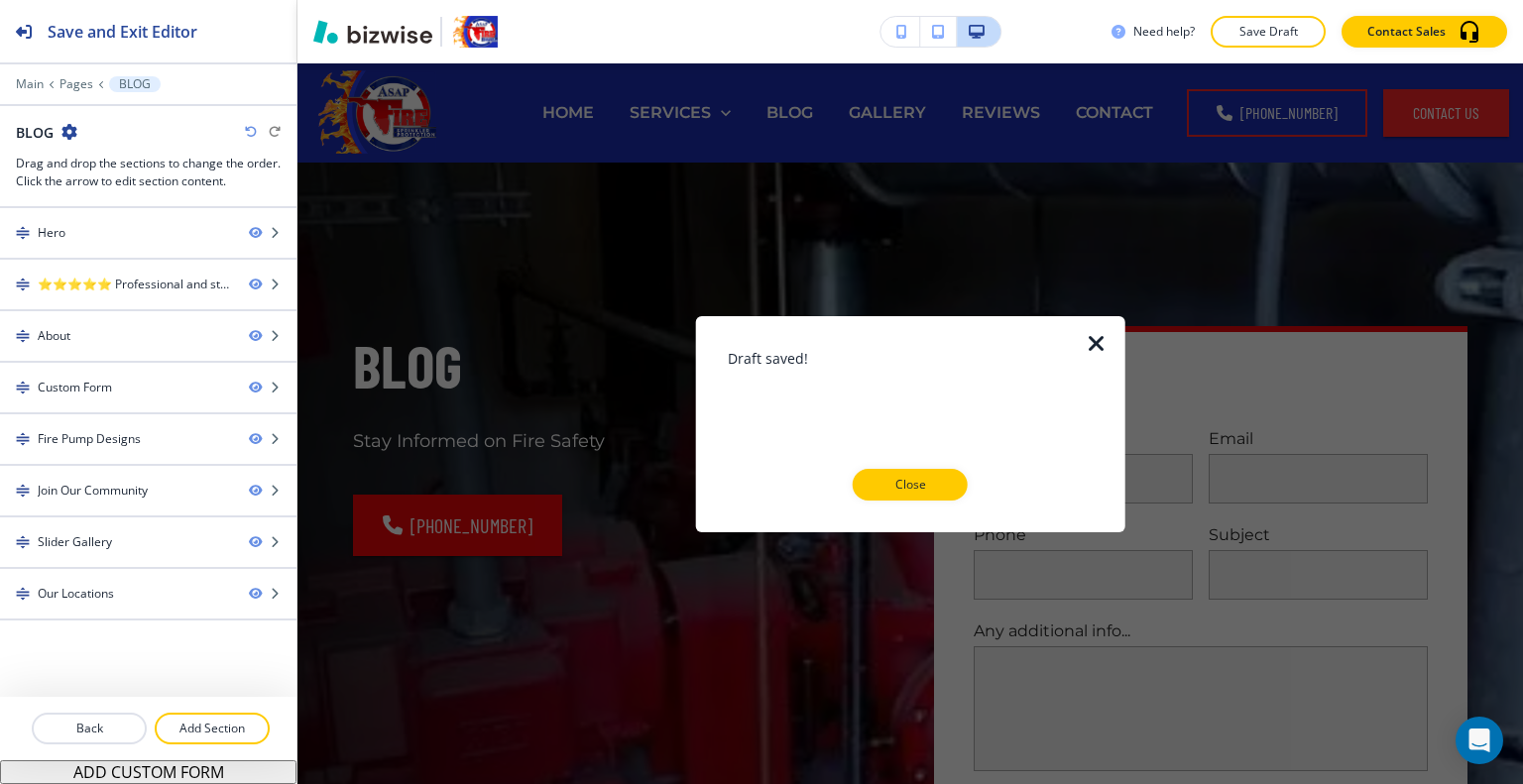 click on "Close" at bounding box center (910, 485) 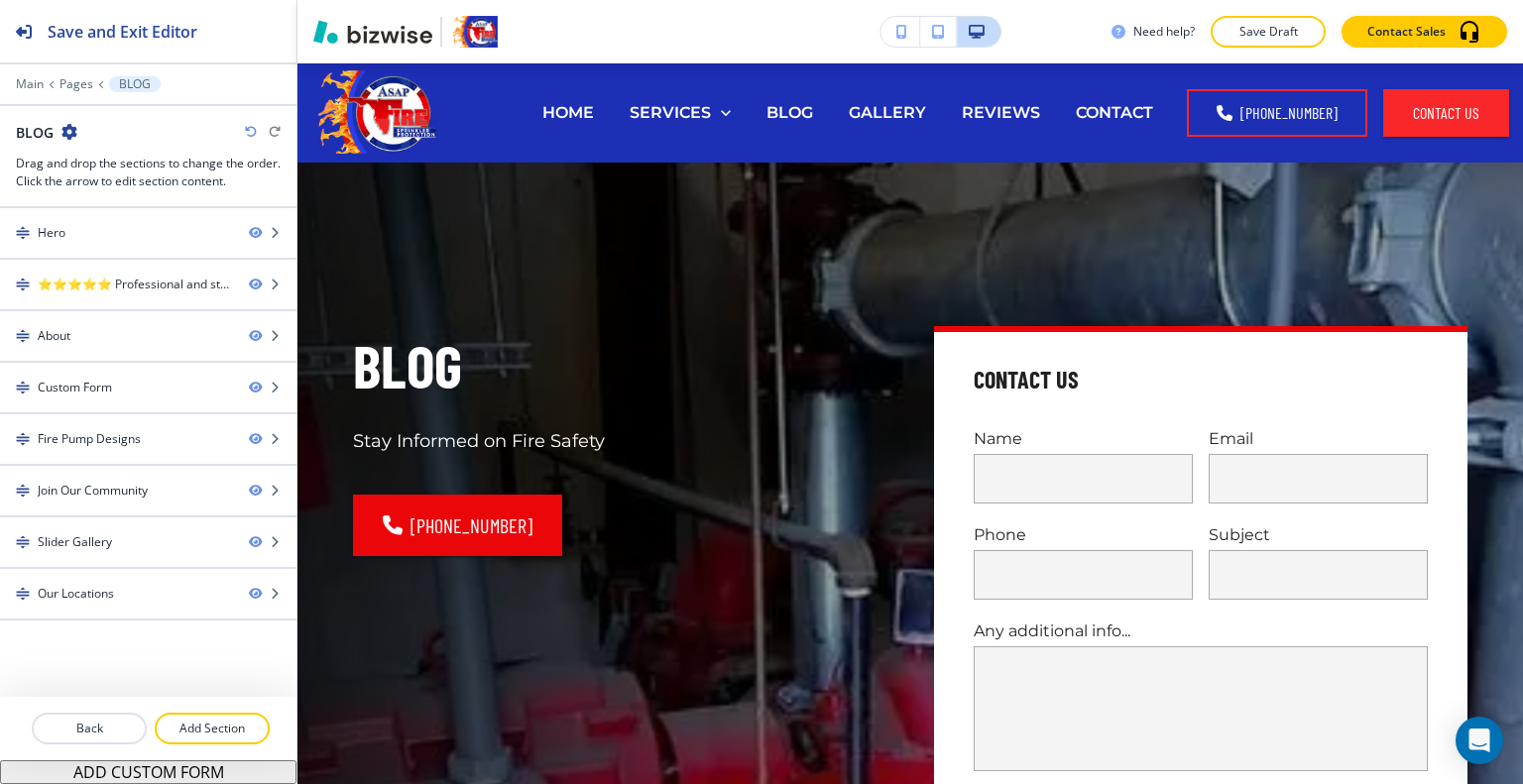 scroll, scrollTop: 396, scrollLeft: 0, axis: vertical 